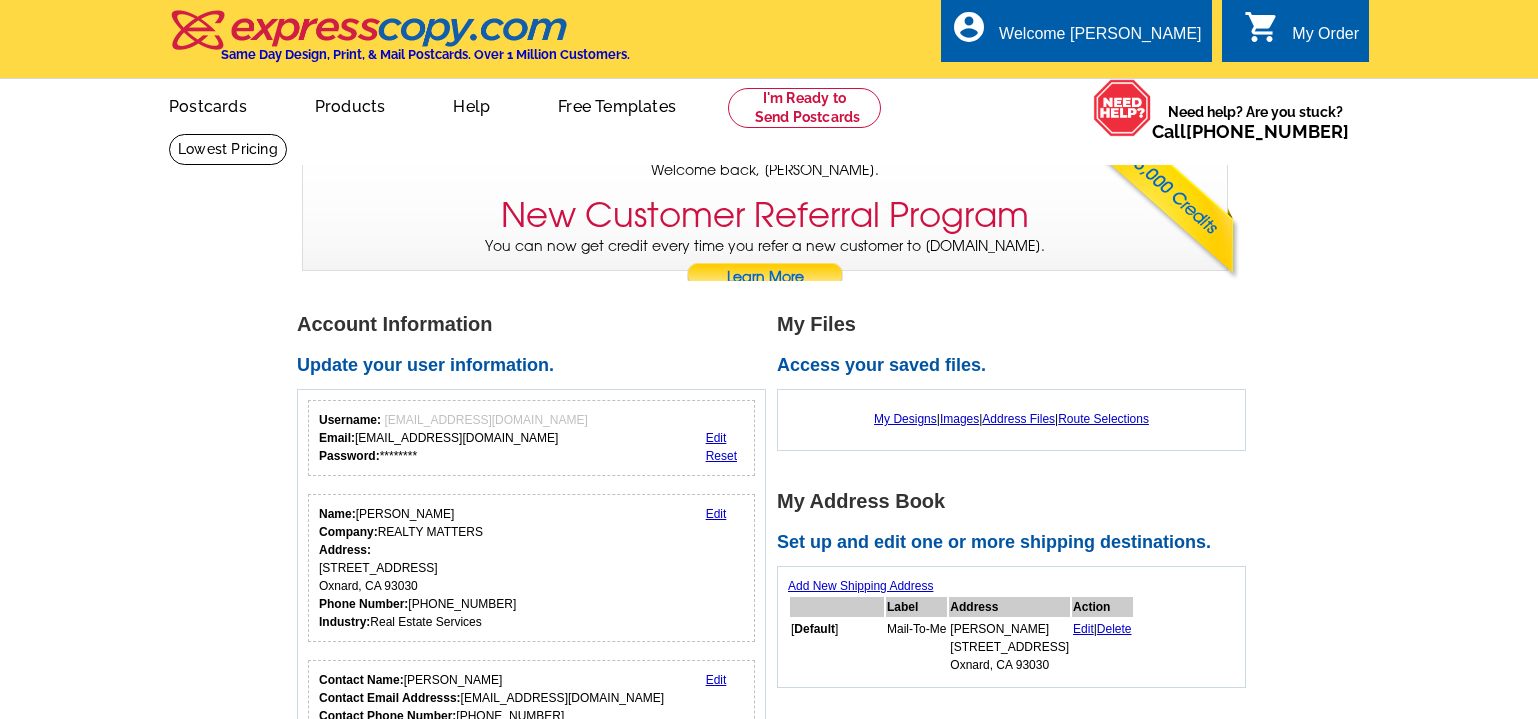 scroll, scrollTop: 0, scrollLeft: 0, axis: both 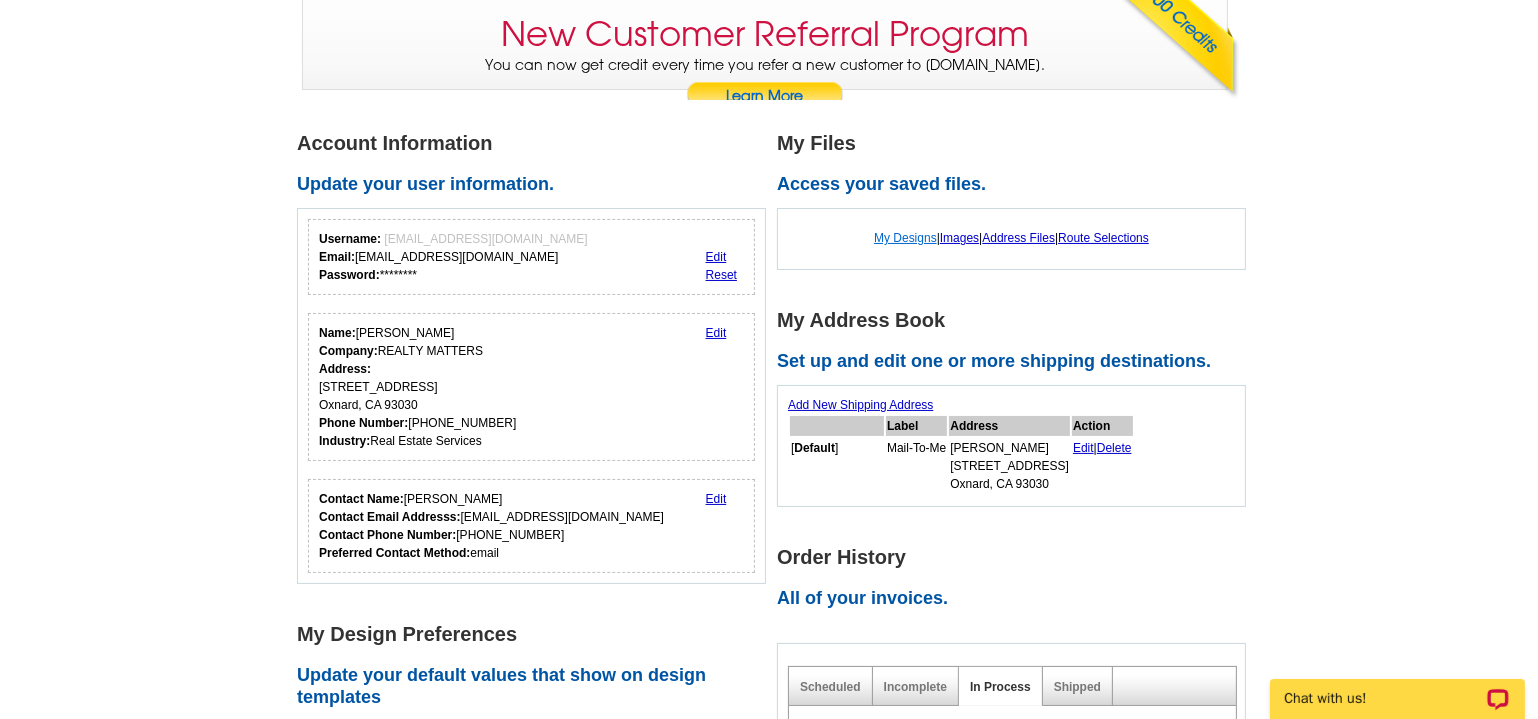 click on "My Designs" at bounding box center [905, 238] 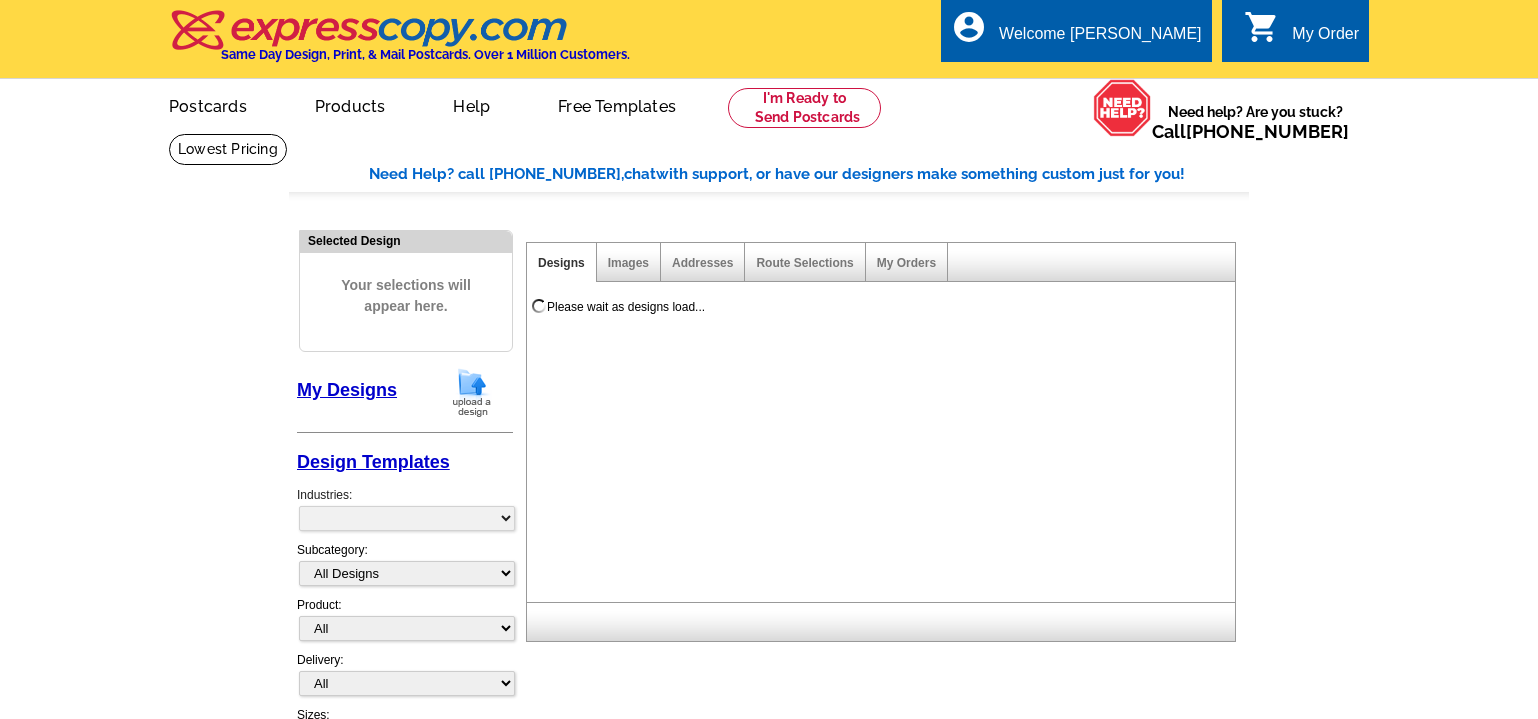 scroll, scrollTop: 0, scrollLeft: 0, axis: both 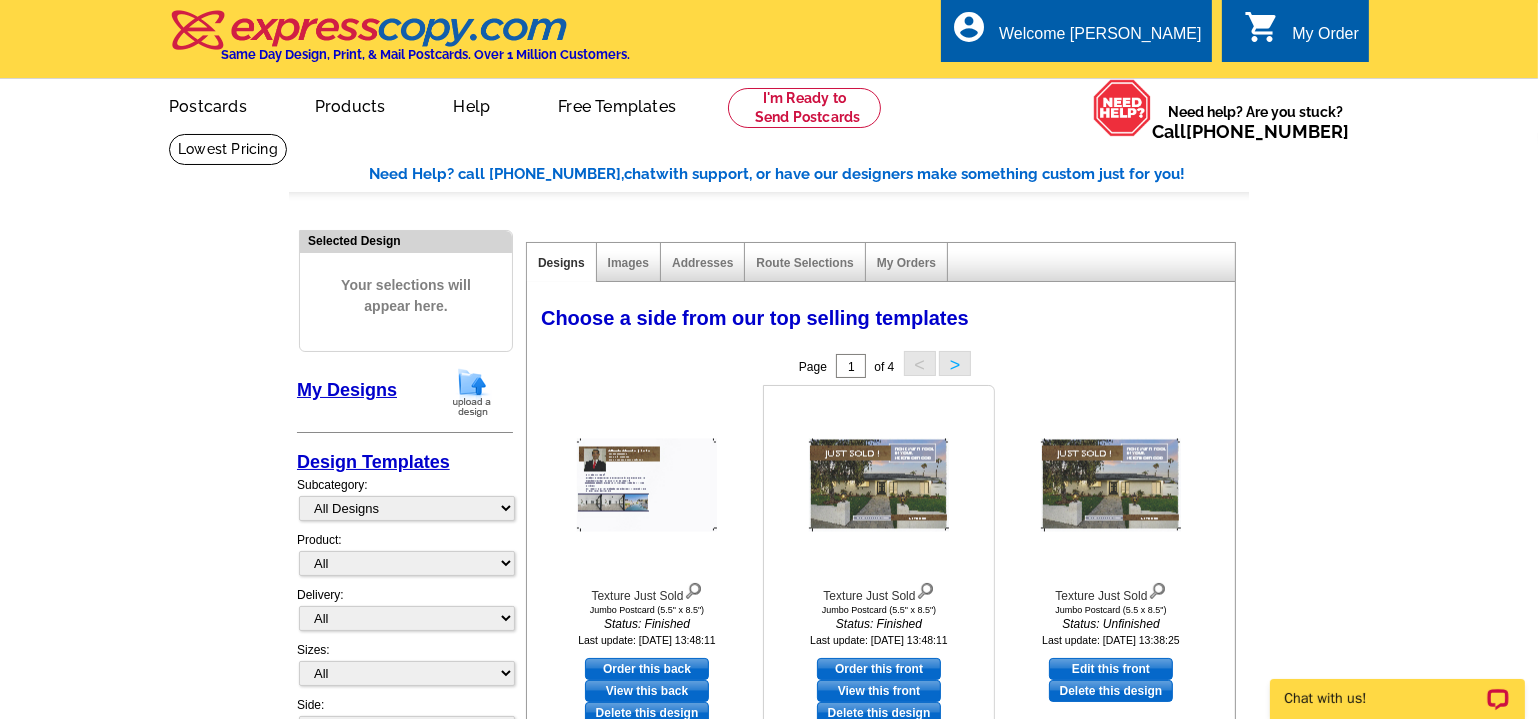 click at bounding box center (879, 485) 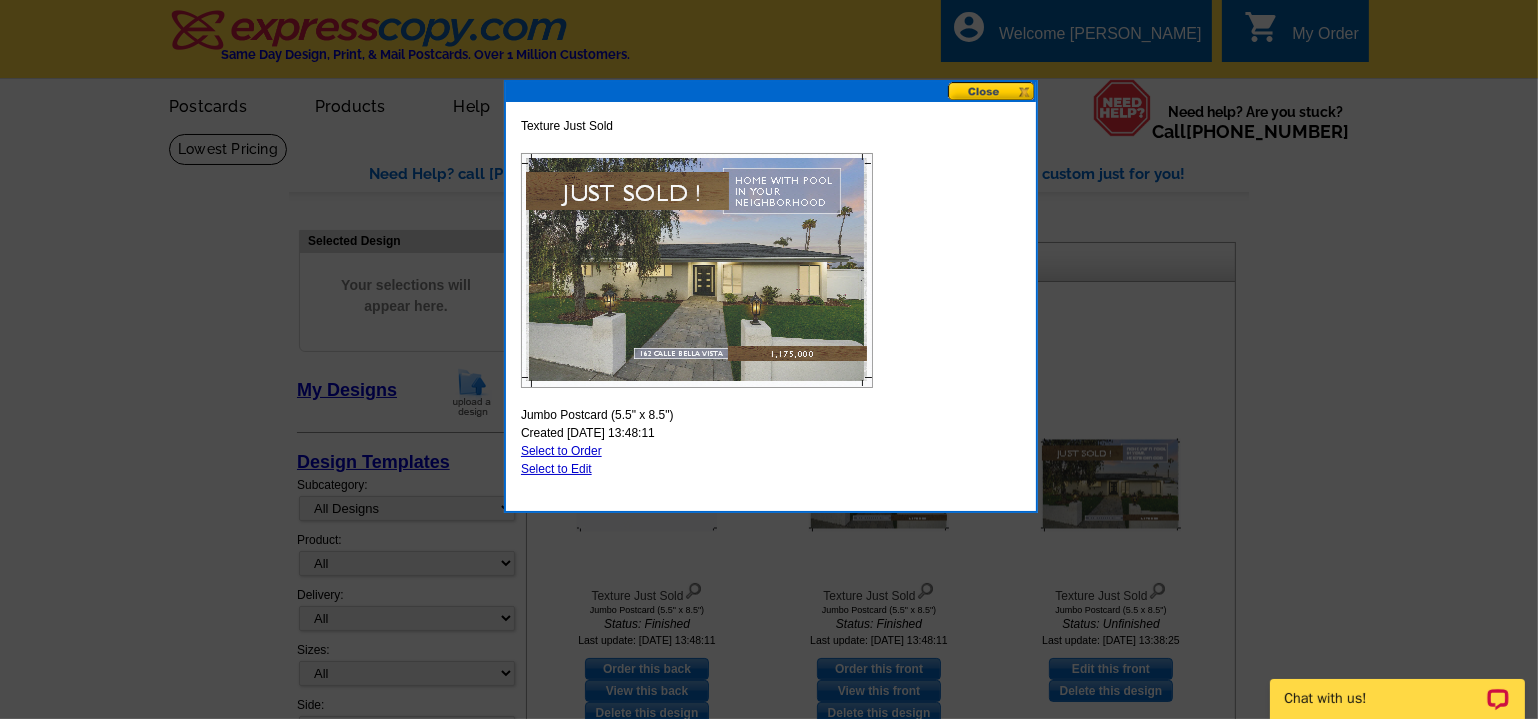 click at bounding box center (992, 91) 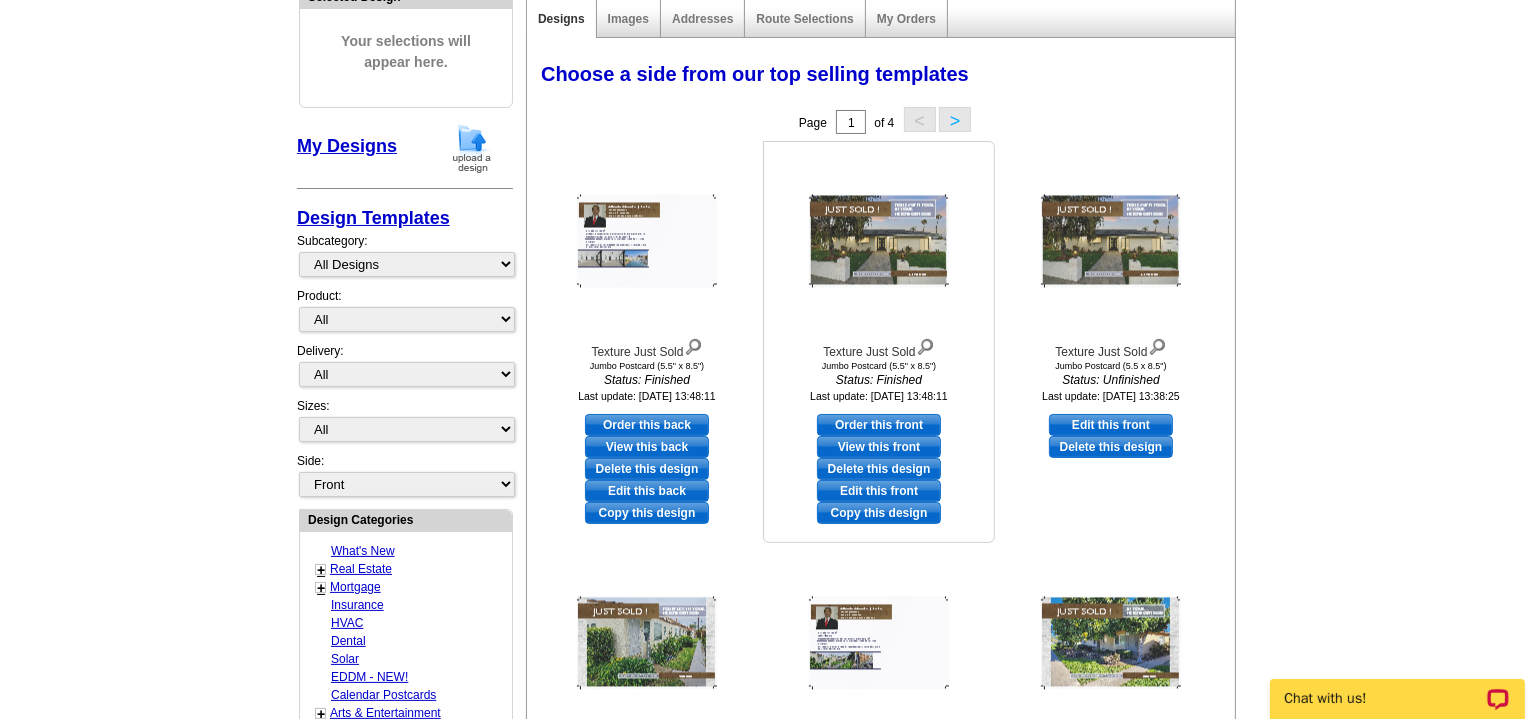 scroll, scrollTop: 272, scrollLeft: 0, axis: vertical 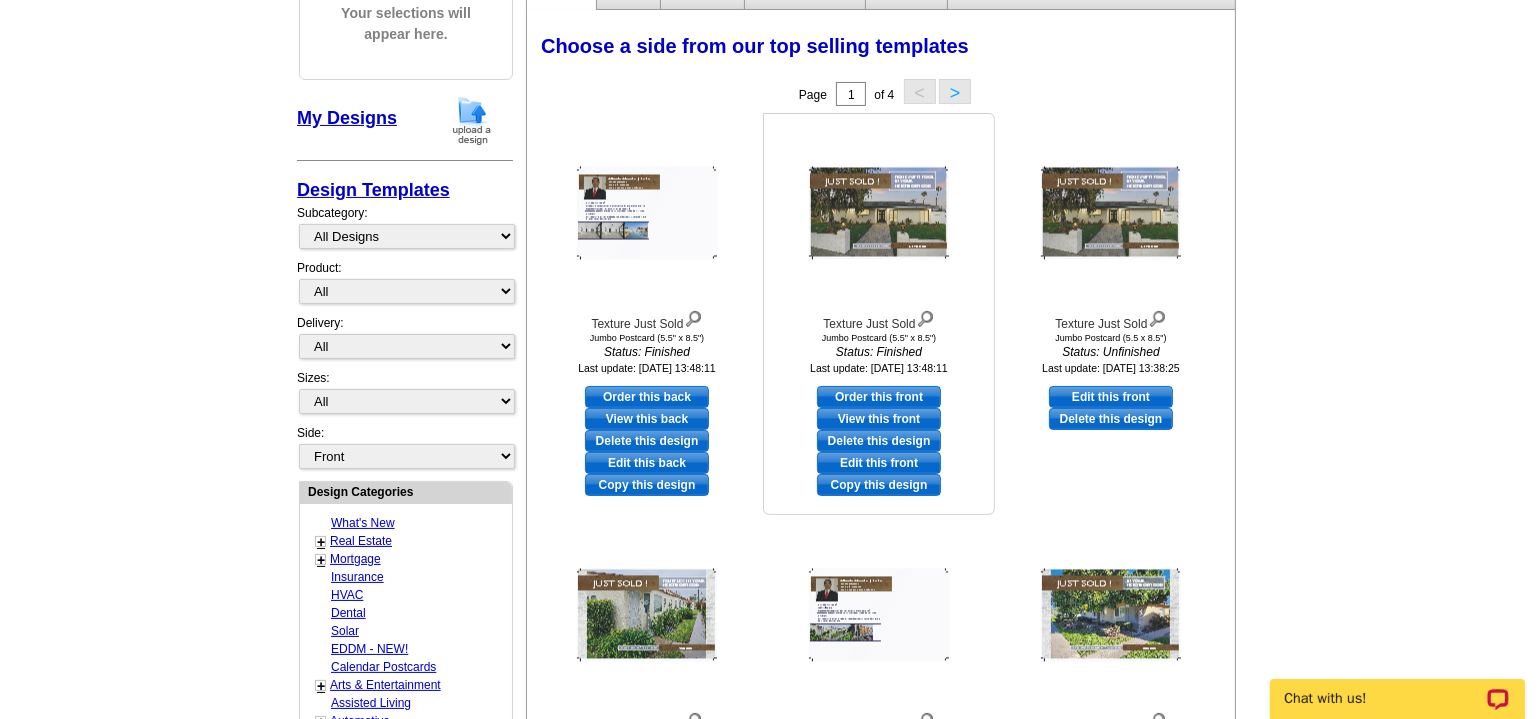 click on "Edit this front" at bounding box center [879, 463] 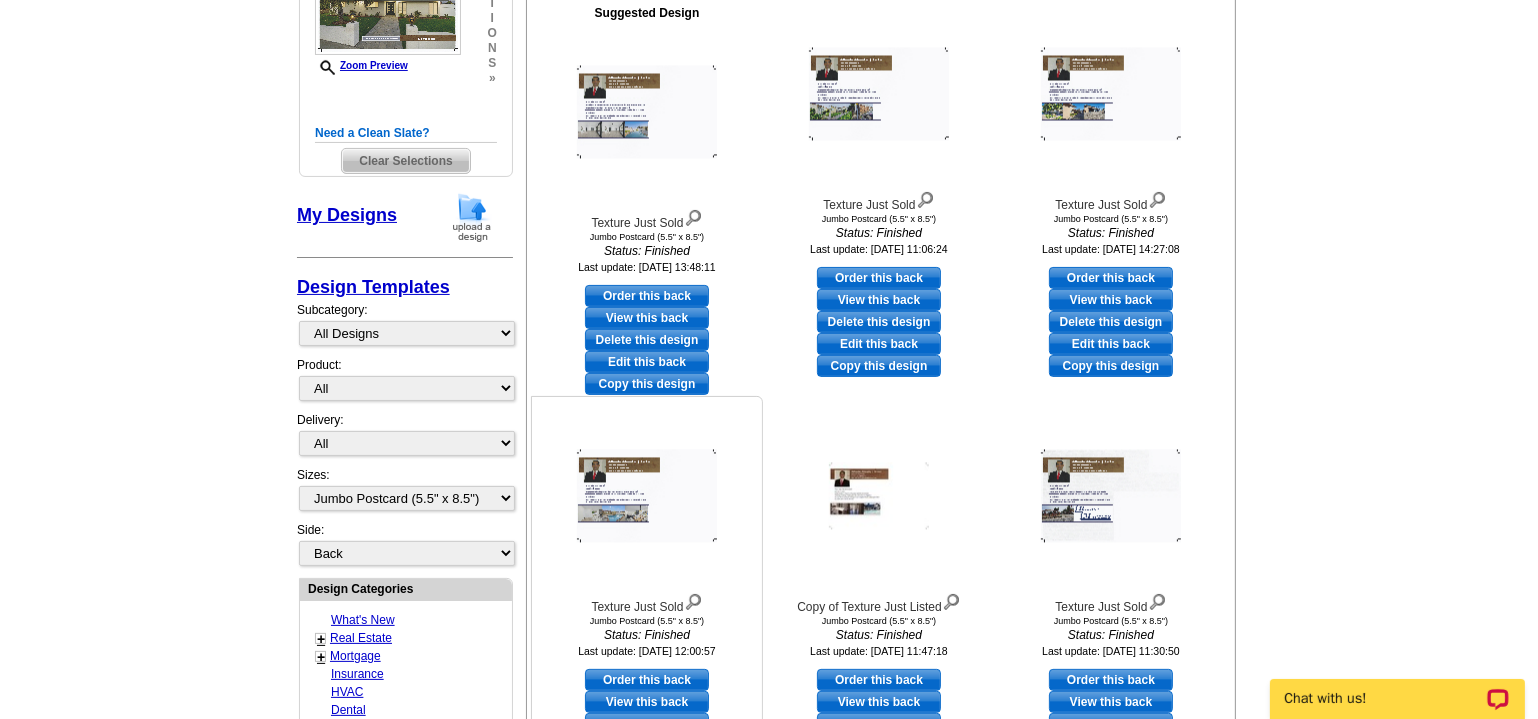 scroll, scrollTop: 363, scrollLeft: 0, axis: vertical 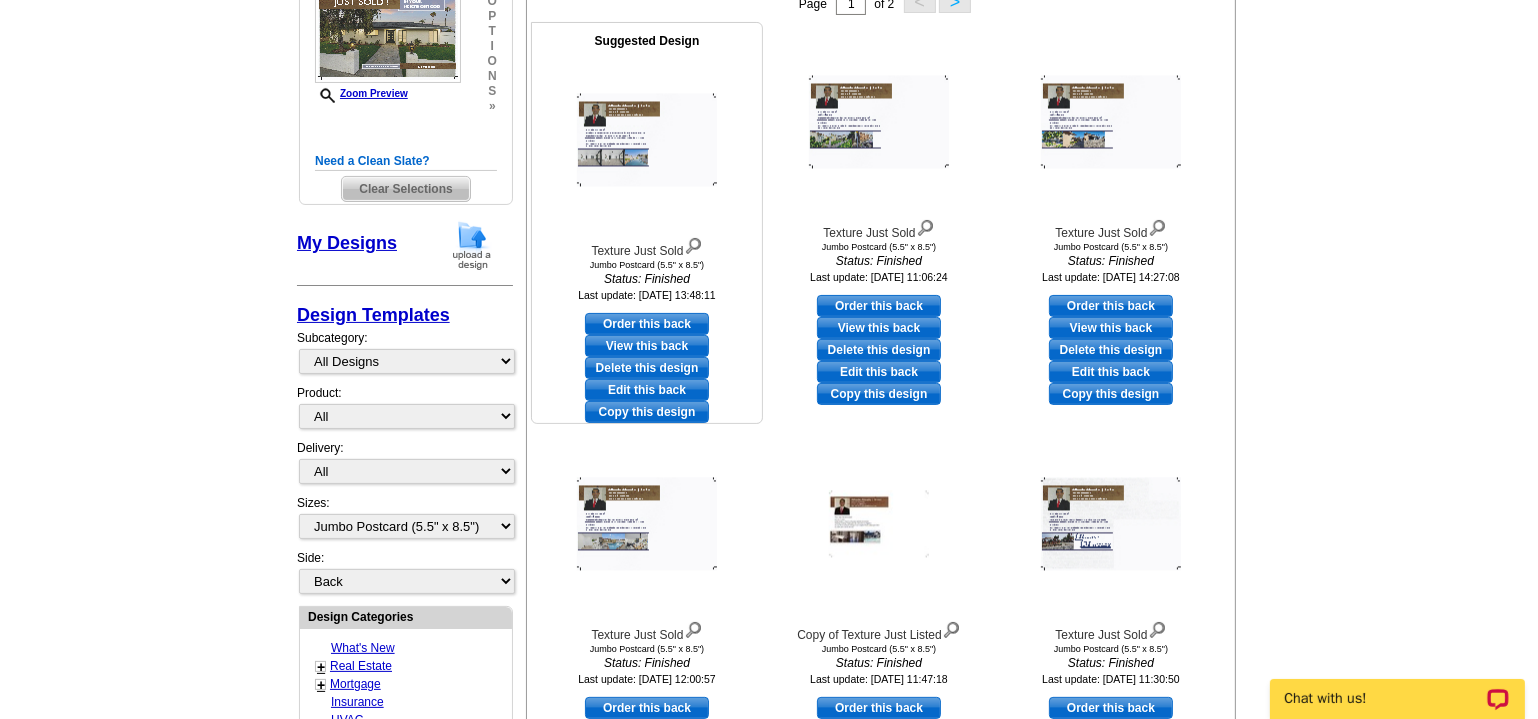 click on "Edit this back" at bounding box center [647, 390] 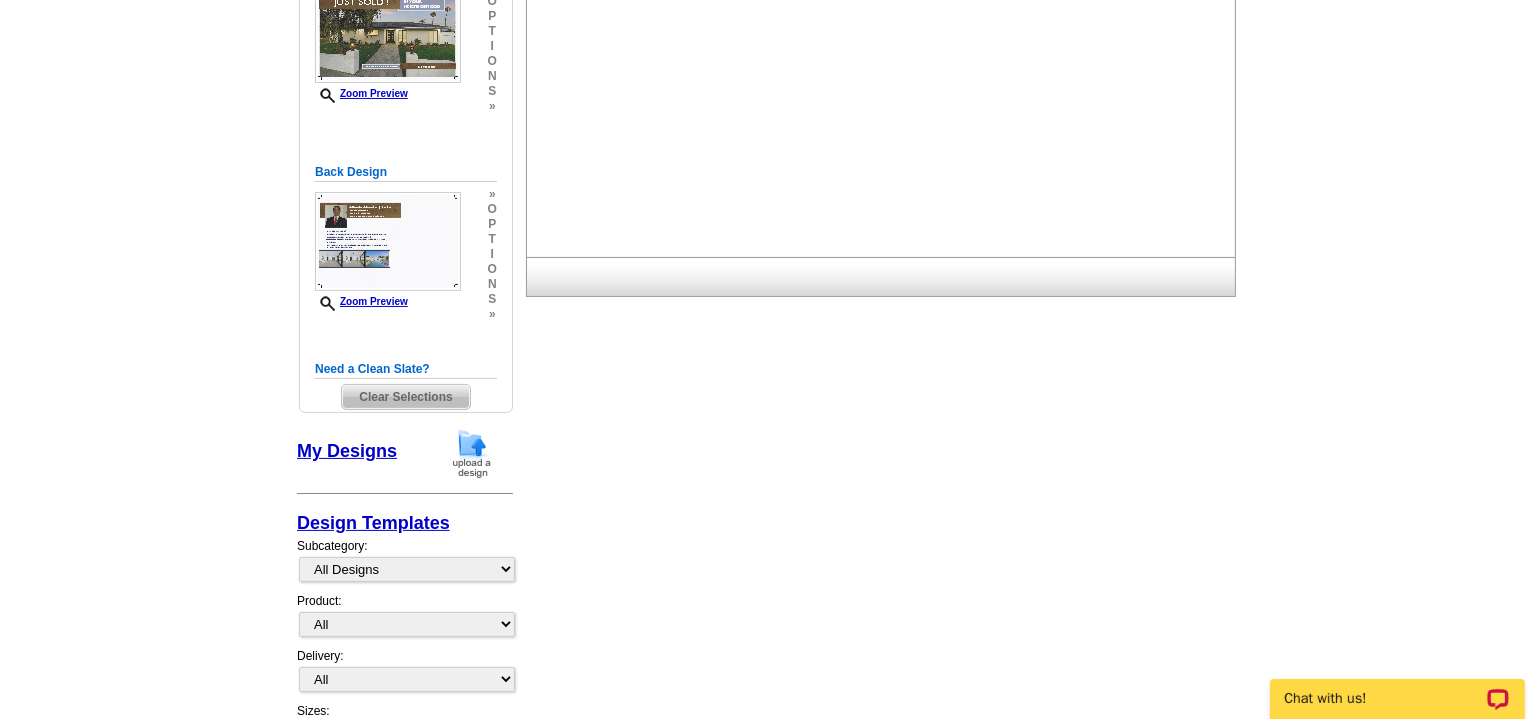 scroll, scrollTop: 0, scrollLeft: 0, axis: both 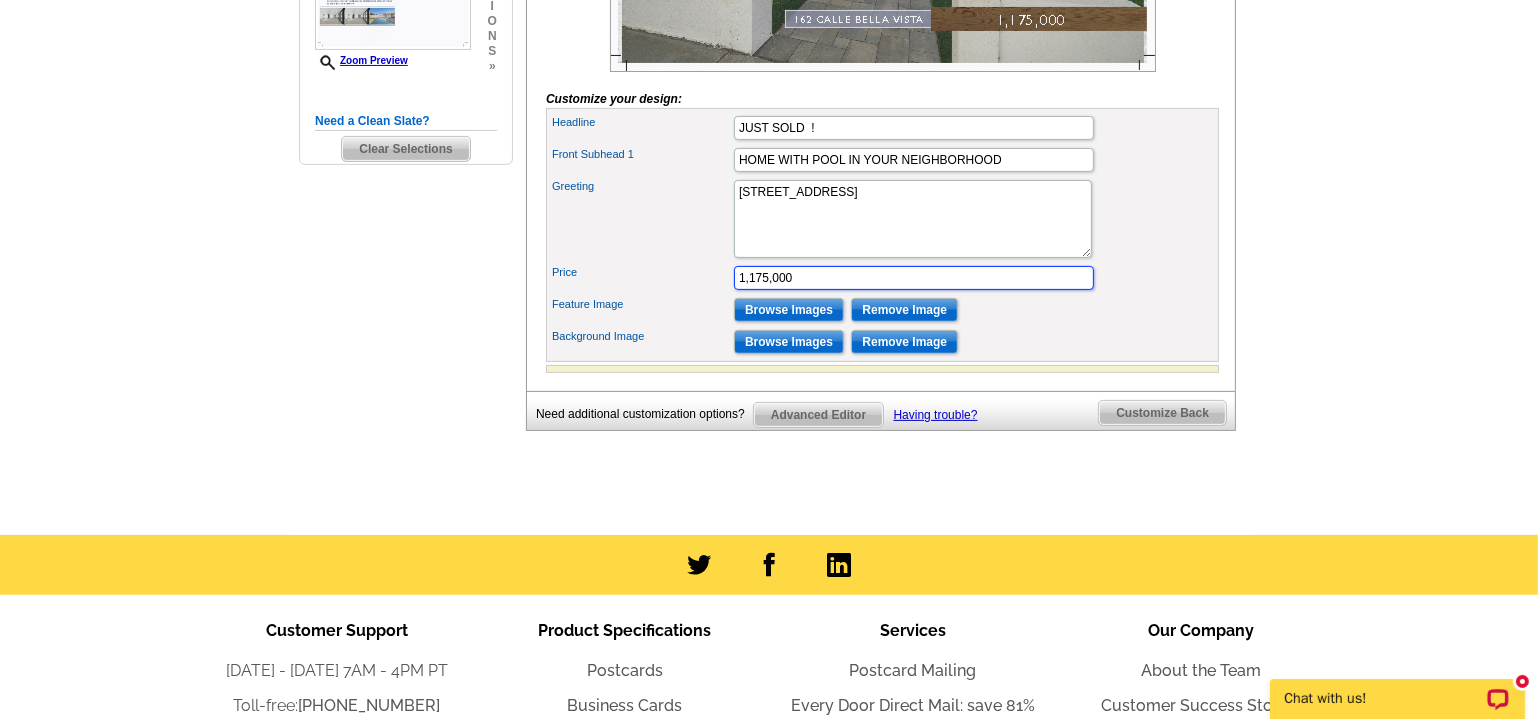 drag, startPoint x: 800, startPoint y: 302, endPoint x: 664, endPoint y: 304, distance: 136.01471 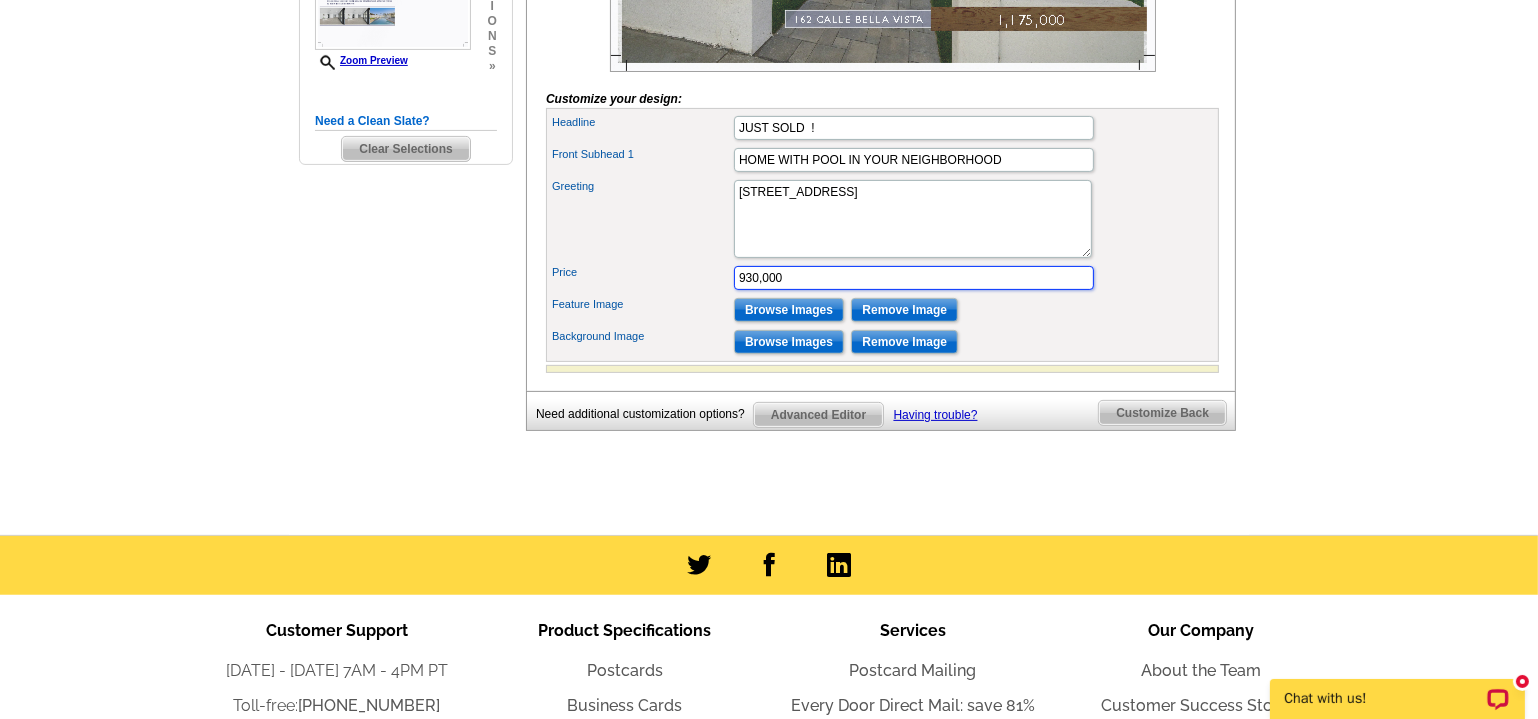 type on "930,000" 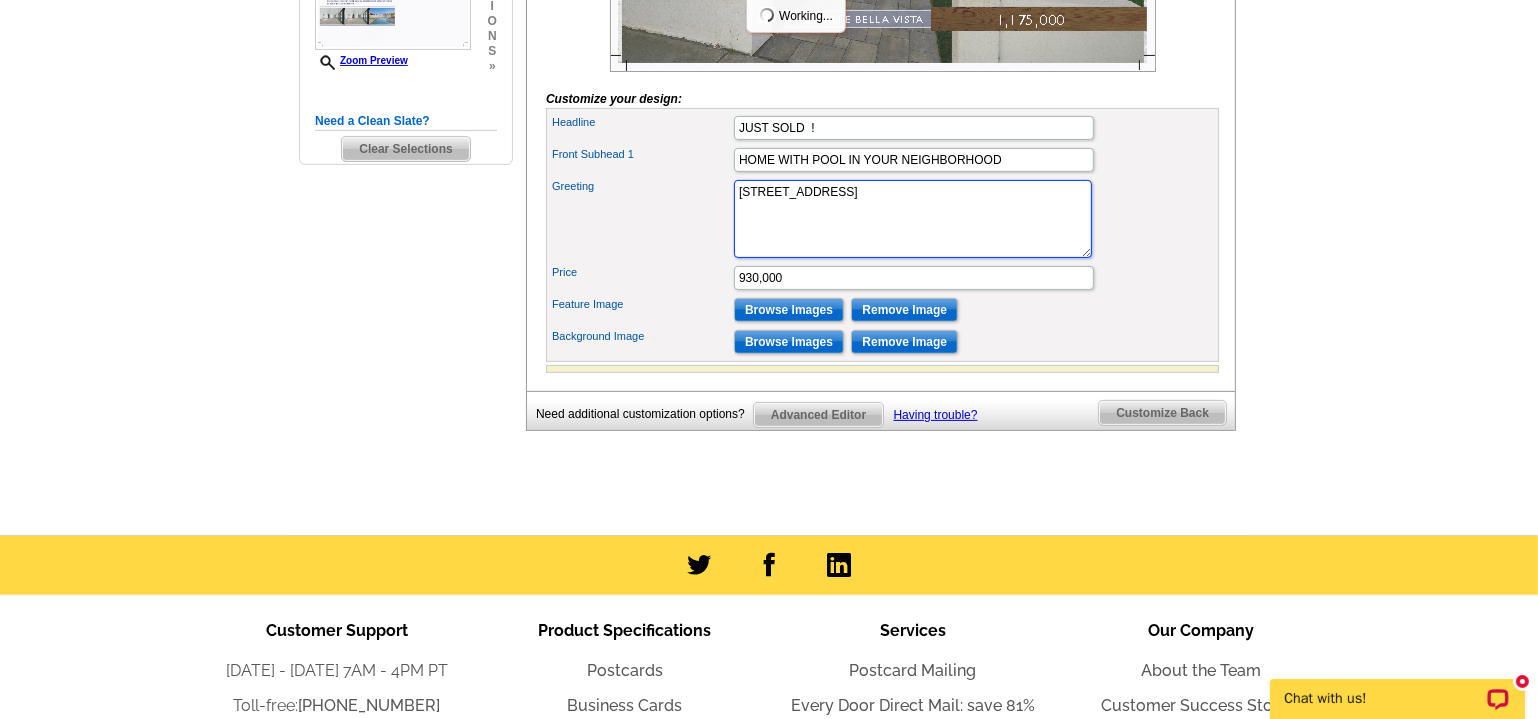 scroll, scrollTop: 0, scrollLeft: 0, axis: both 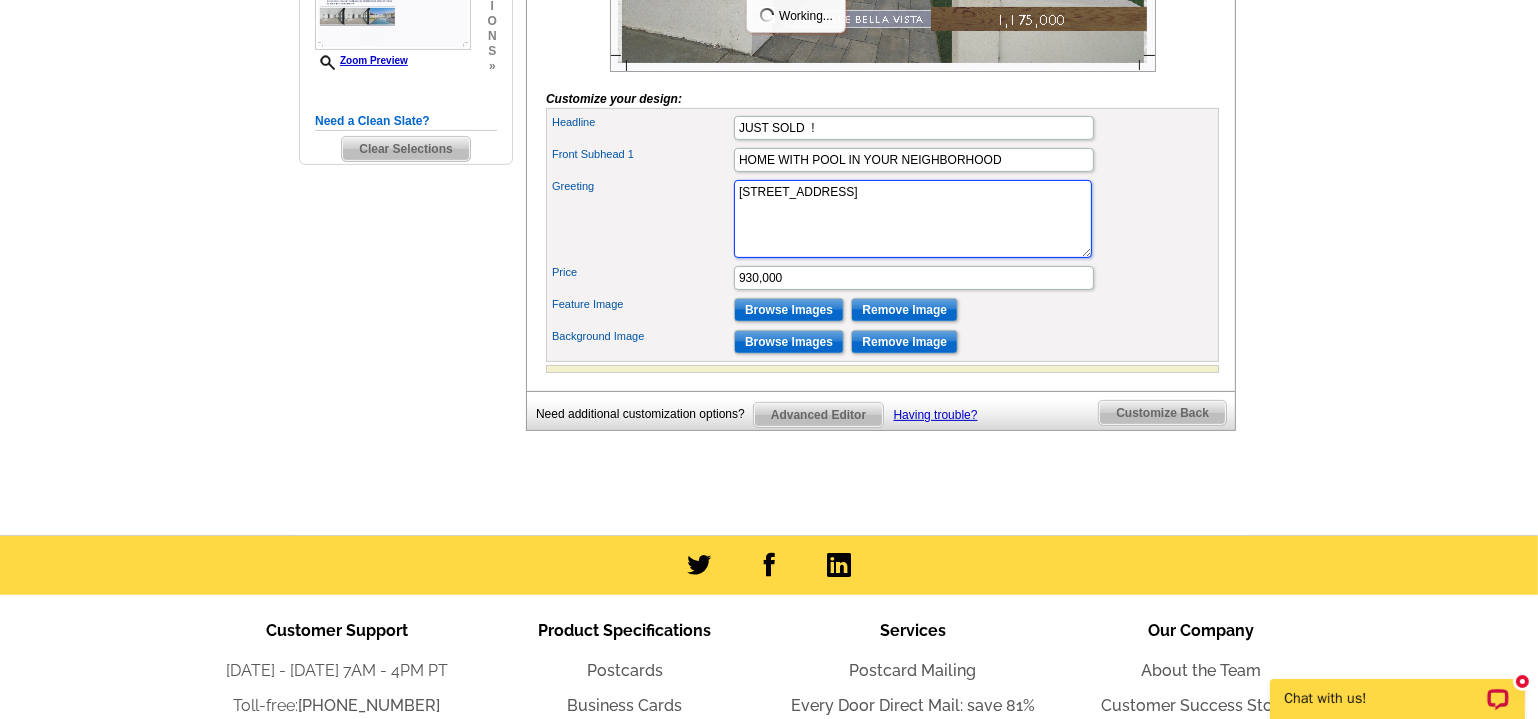 drag, startPoint x: 895, startPoint y: 220, endPoint x: 607, endPoint y: 213, distance: 288.08505 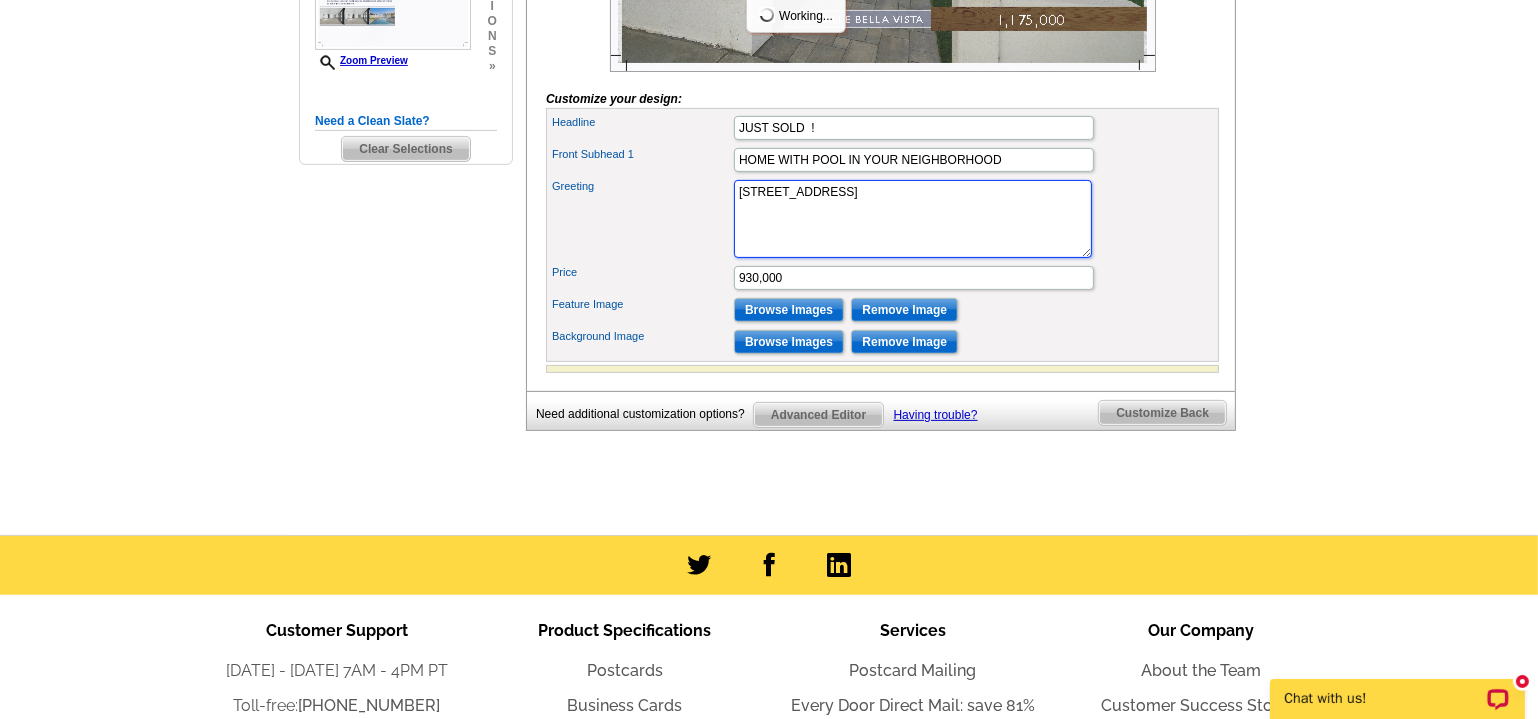 click on "Greeting
162 CALLE BELLA VISTA" at bounding box center [882, 219] 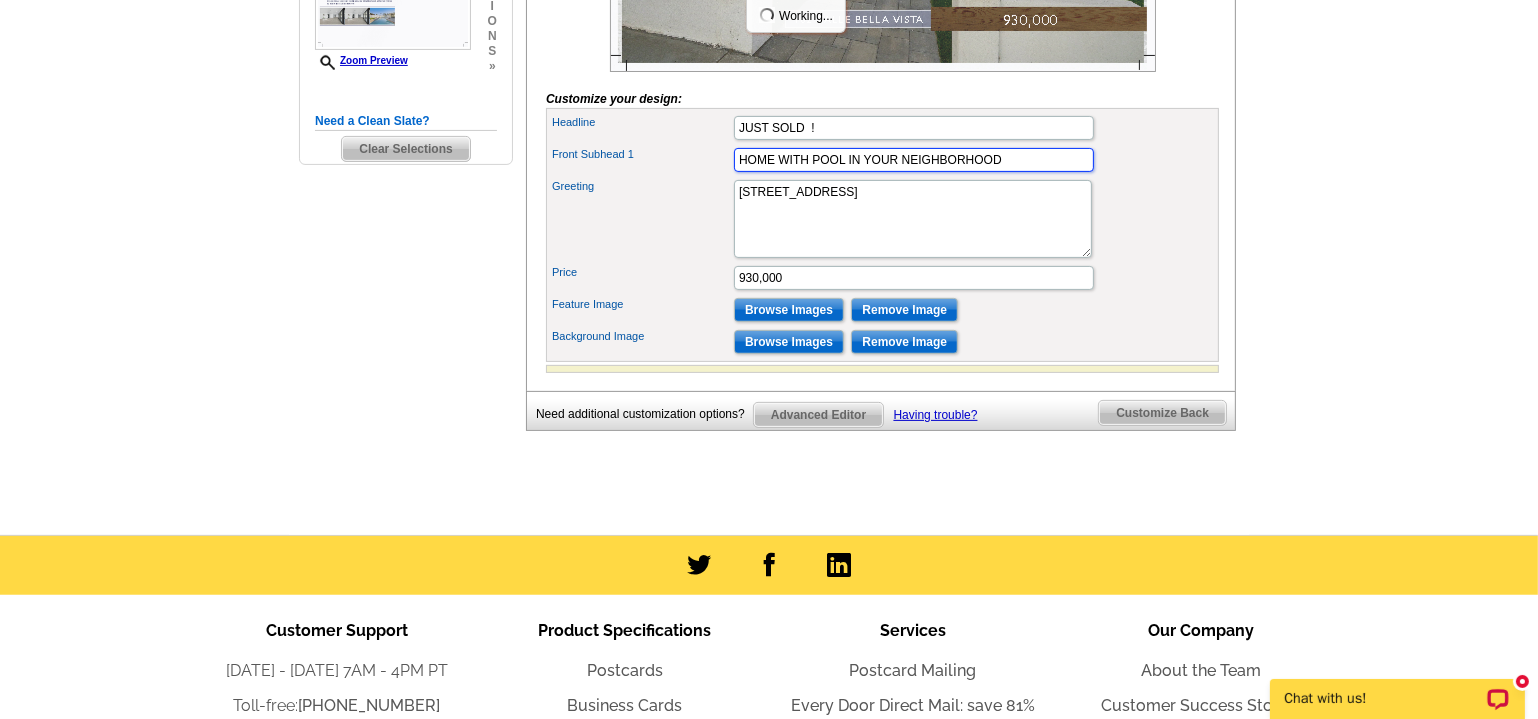 drag, startPoint x: 1012, startPoint y: 190, endPoint x: 716, endPoint y: 181, distance: 296.13678 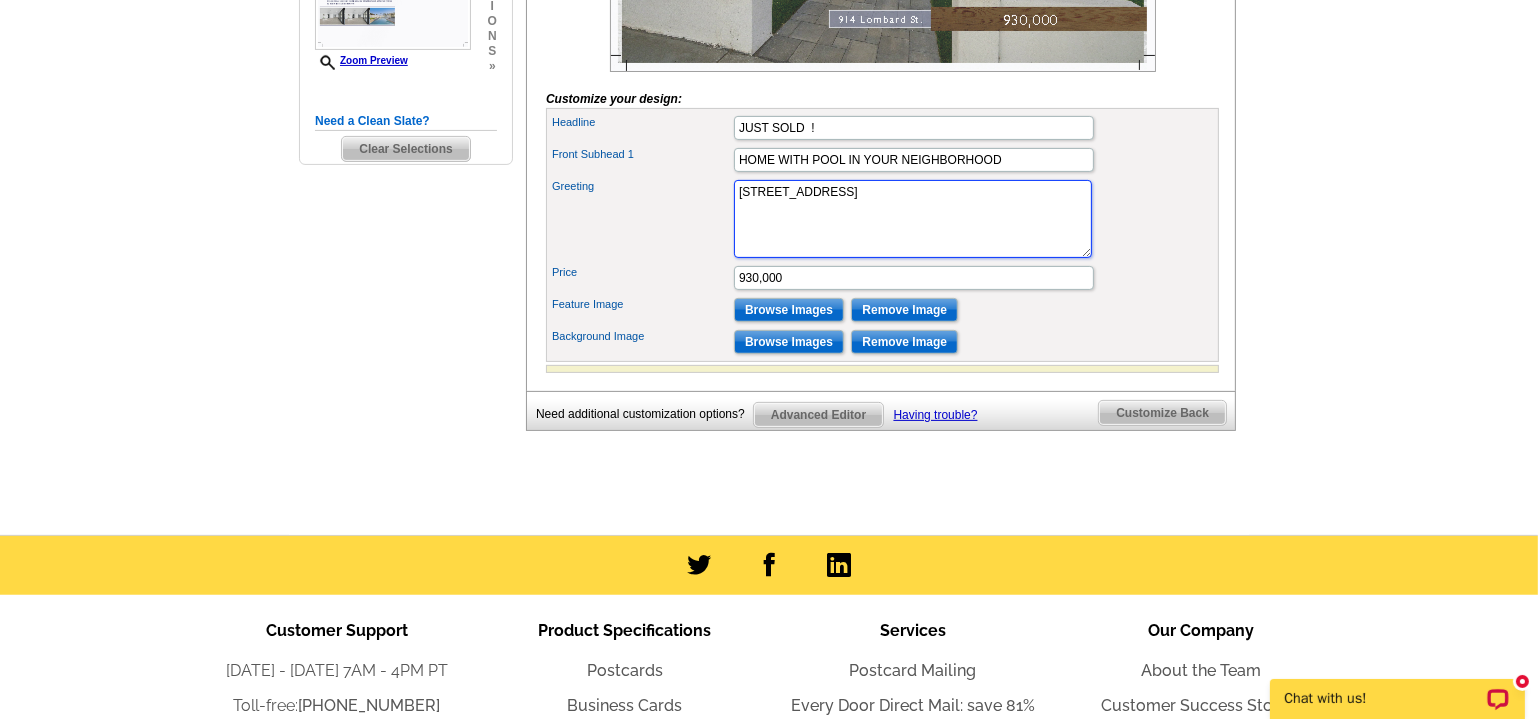 click on "162 CALLE BELLA VISTA" at bounding box center [913, 219] 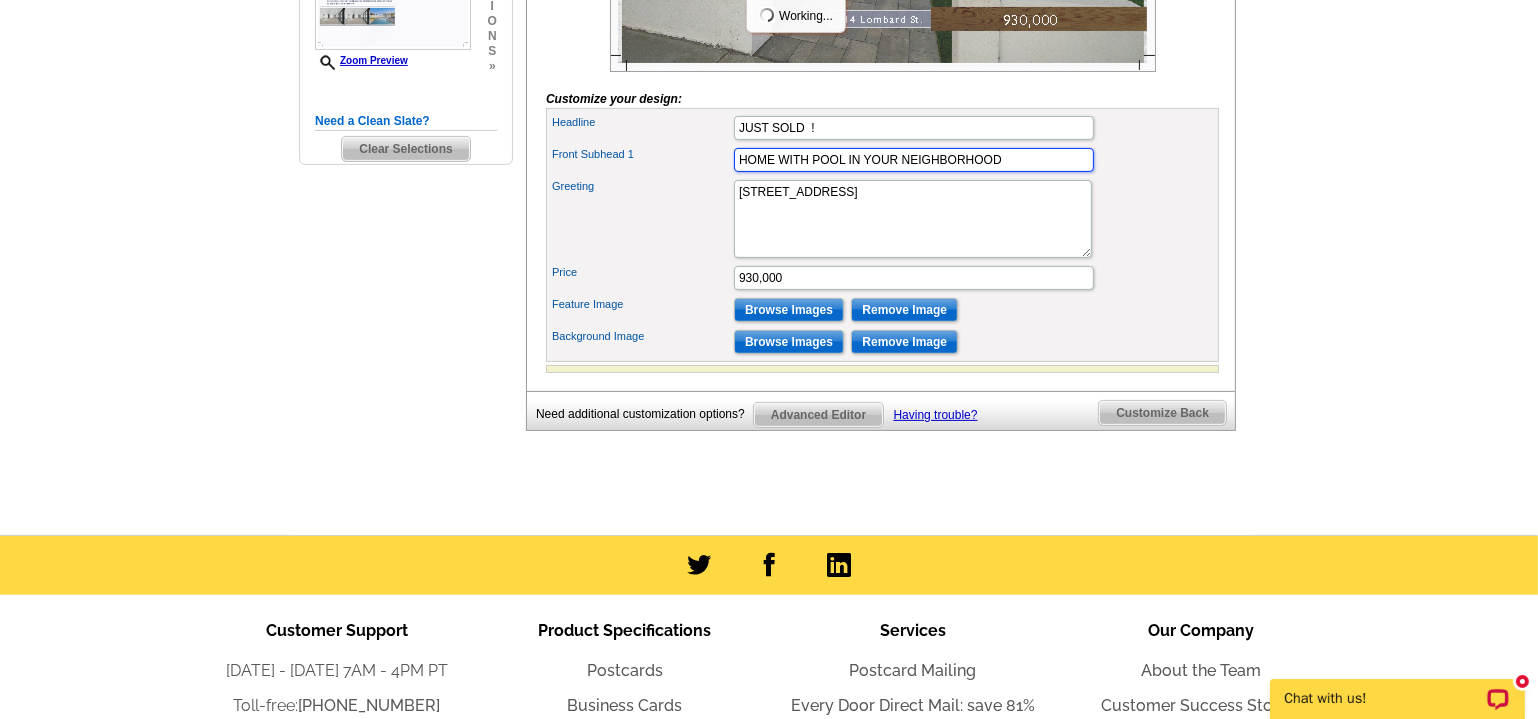 drag, startPoint x: 1006, startPoint y: 186, endPoint x: 779, endPoint y: 196, distance: 227.22015 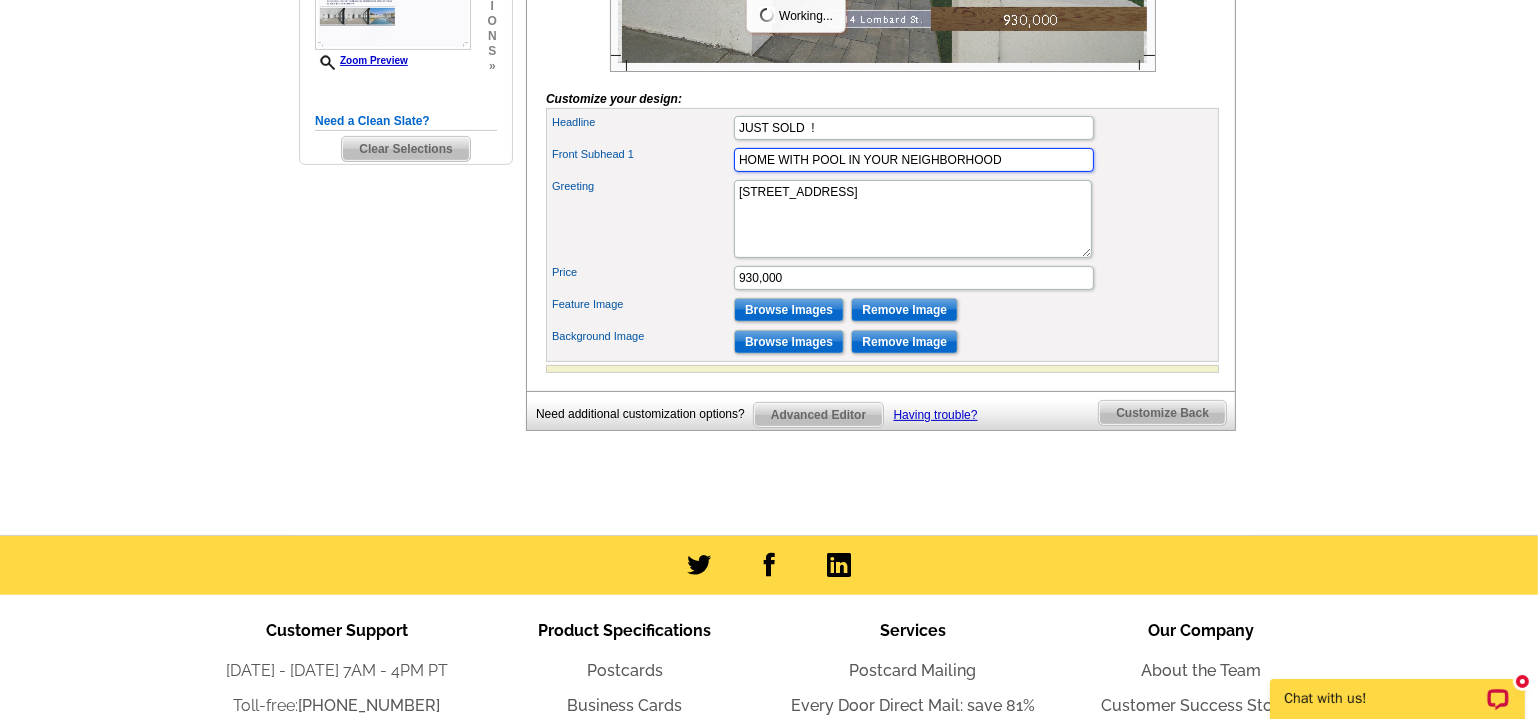 click on "HOME WITH POOL IN YOUR NEIGHBORHOOD" at bounding box center (914, 160) 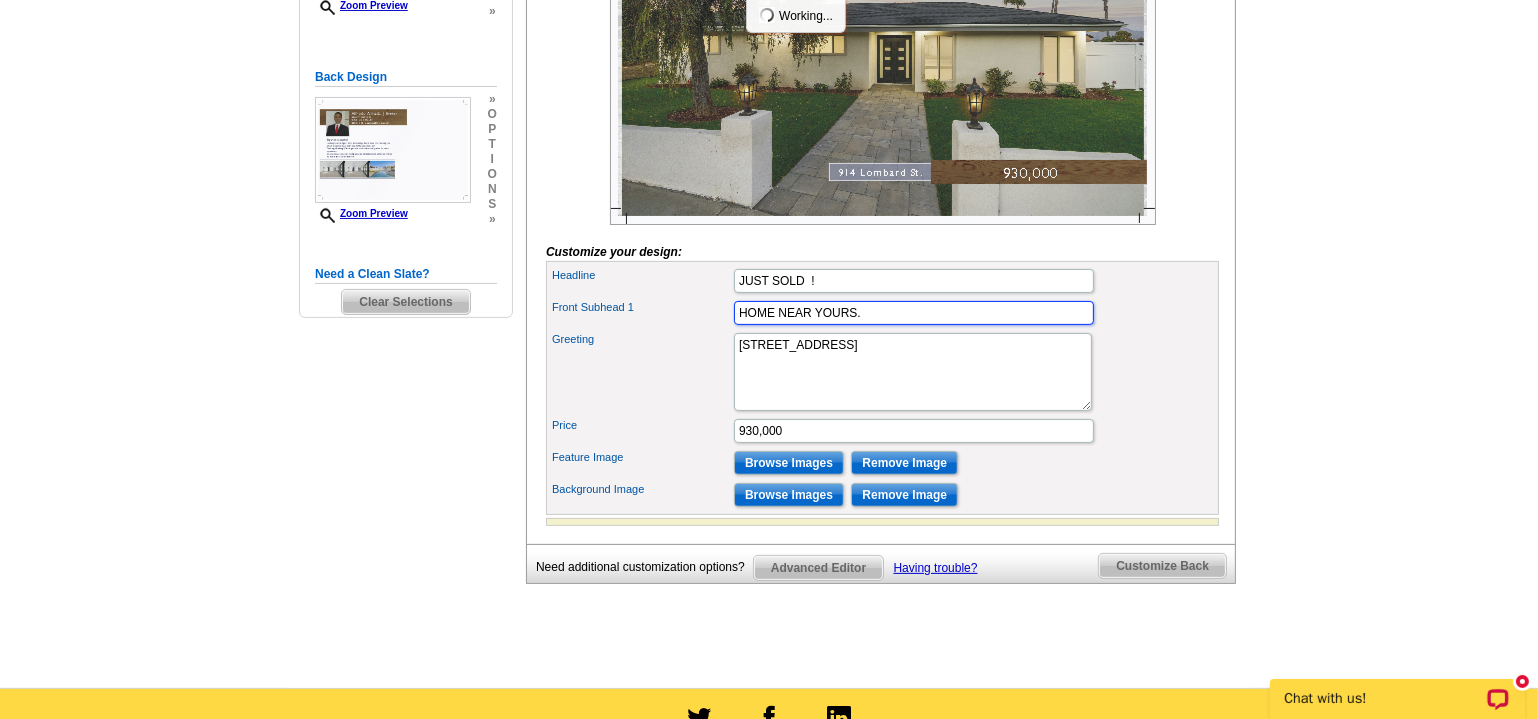 scroll, scrollTop: 454, scrollLeft: 0, axis: vertical 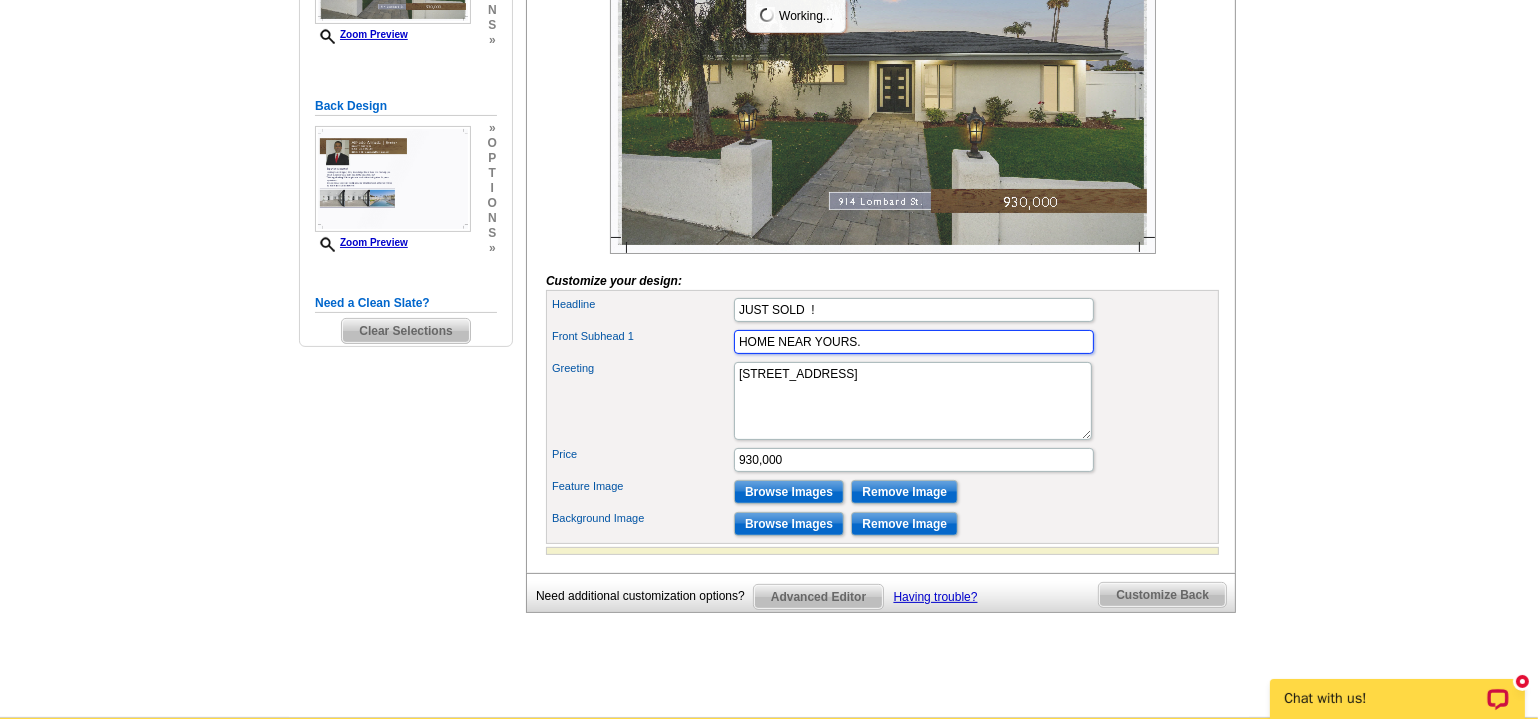 type on "HOME NEAR YOURS." 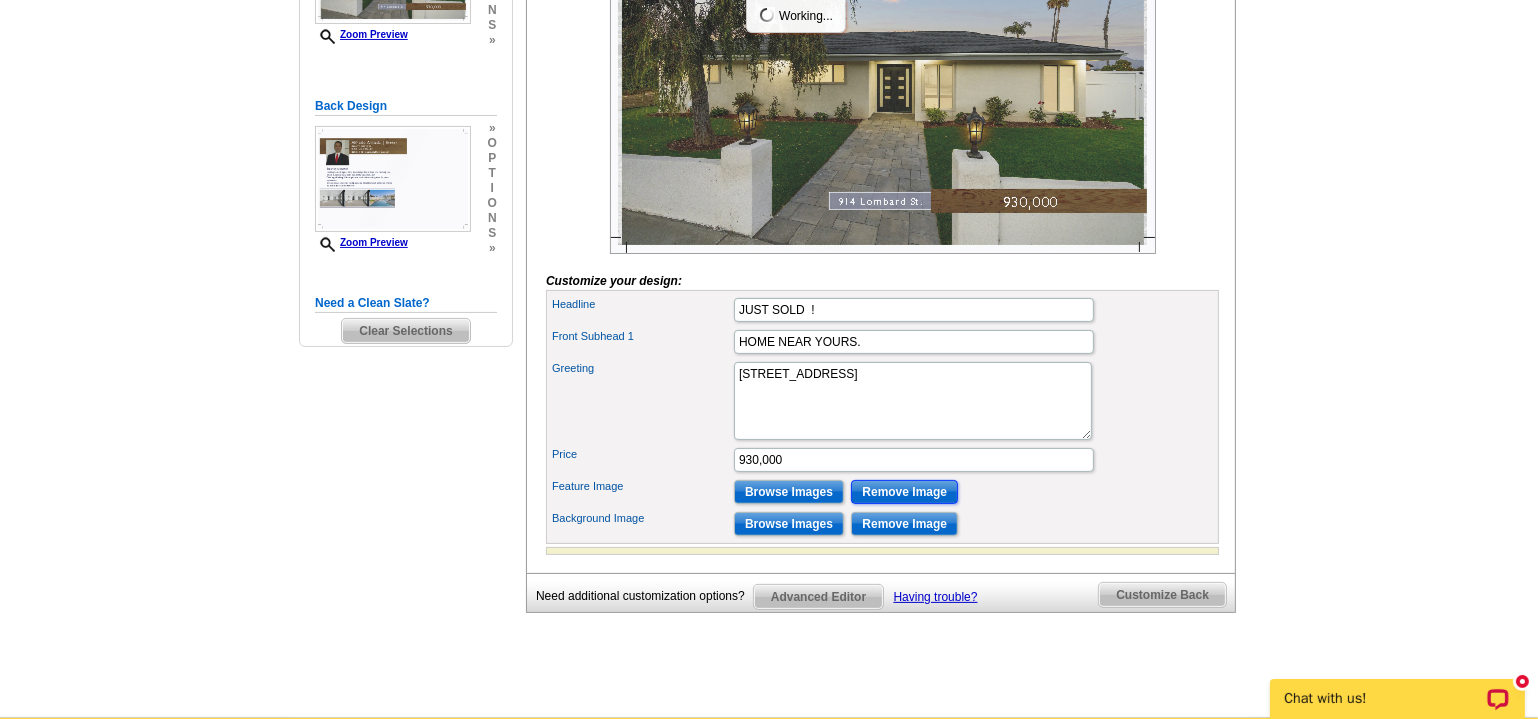 click on "Remove Image" at bounding box center [904, 492] 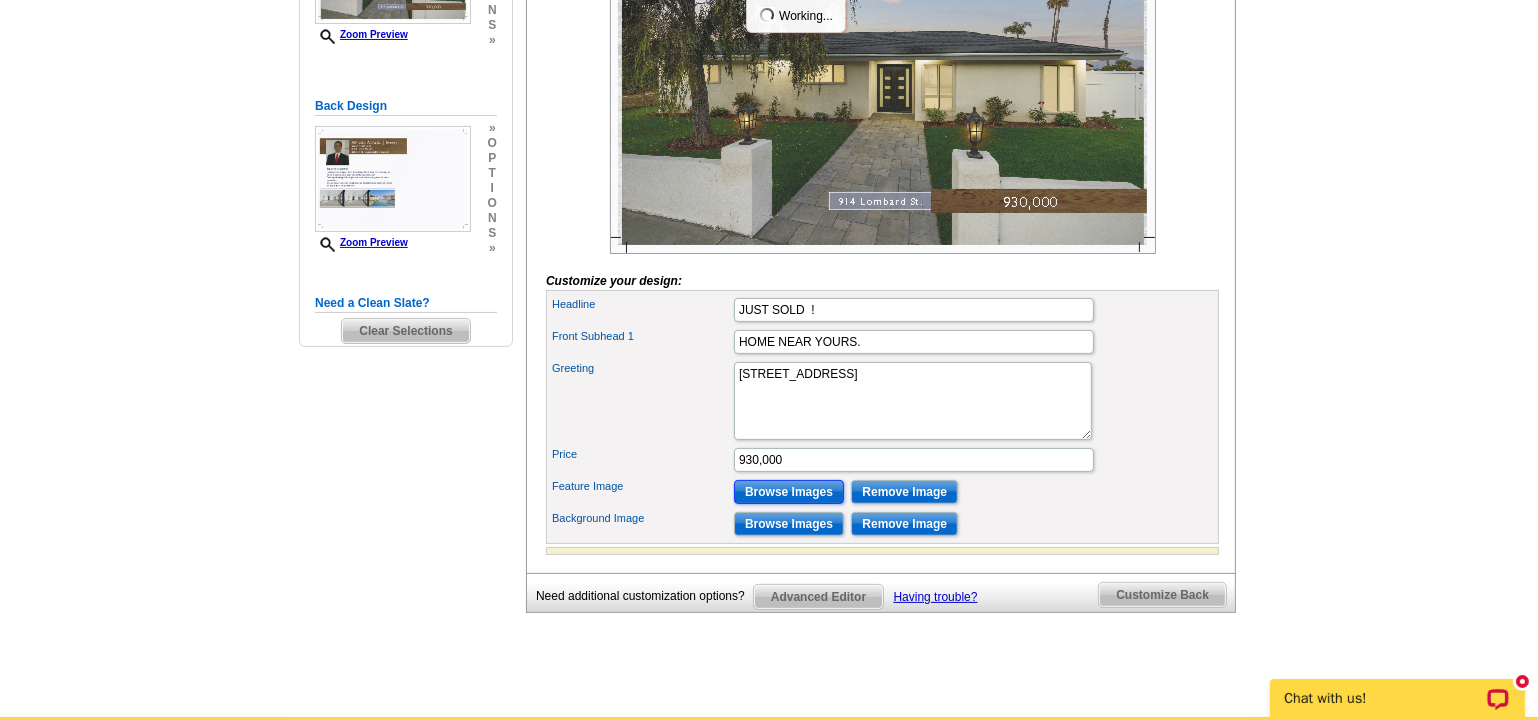 click on "Browse Images" at bounding box center (789, 492) 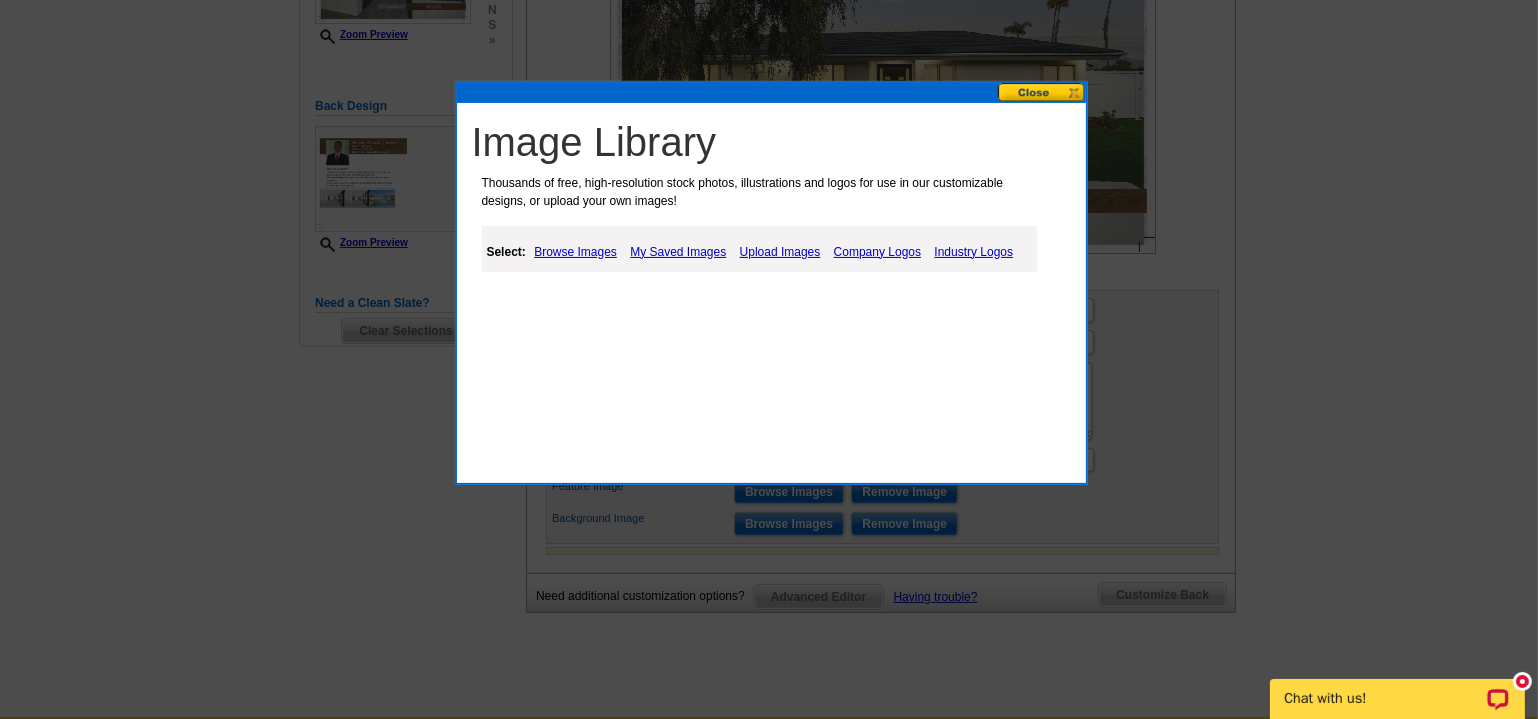 click on "Browse Images" at bounding box center (575, 252) 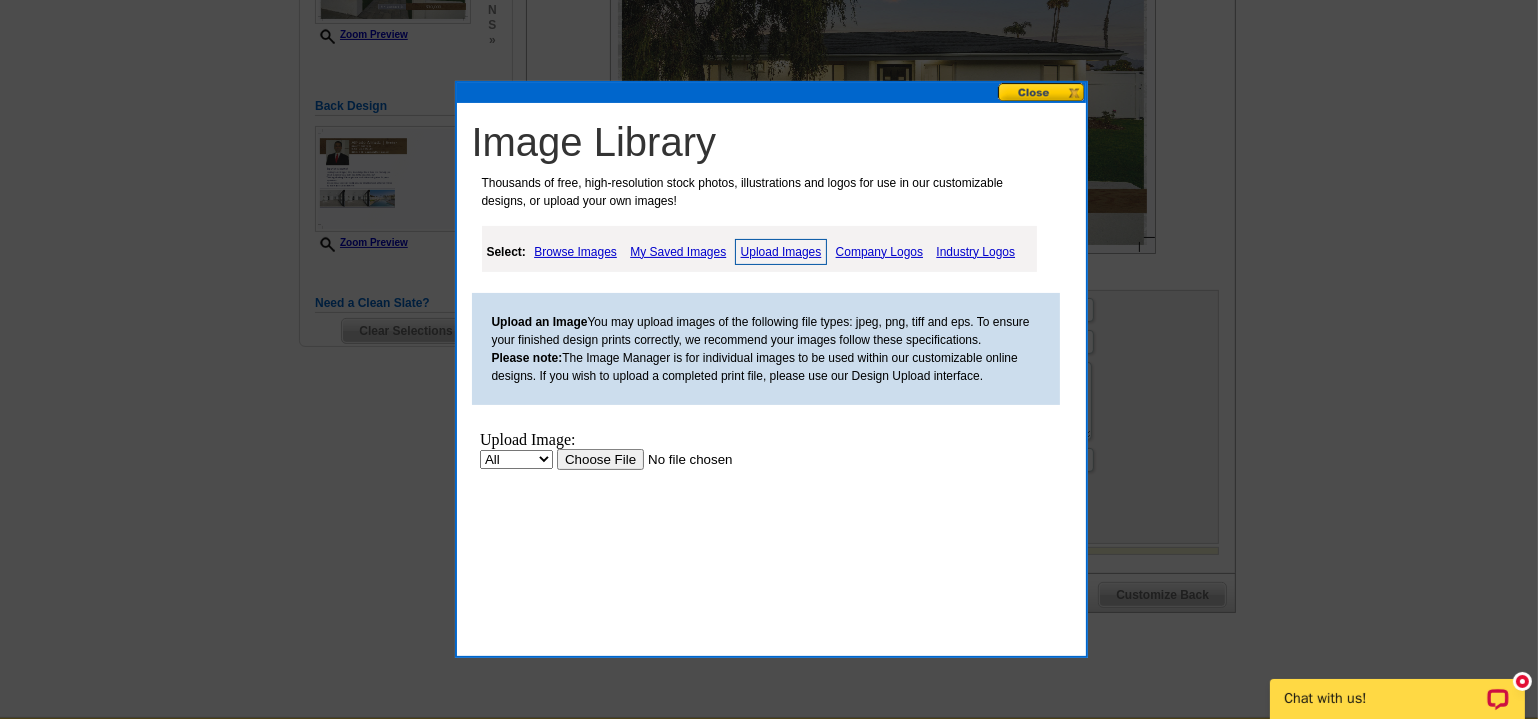 scroll, scrollTop: 0, scrollLeft: 0, axis: both 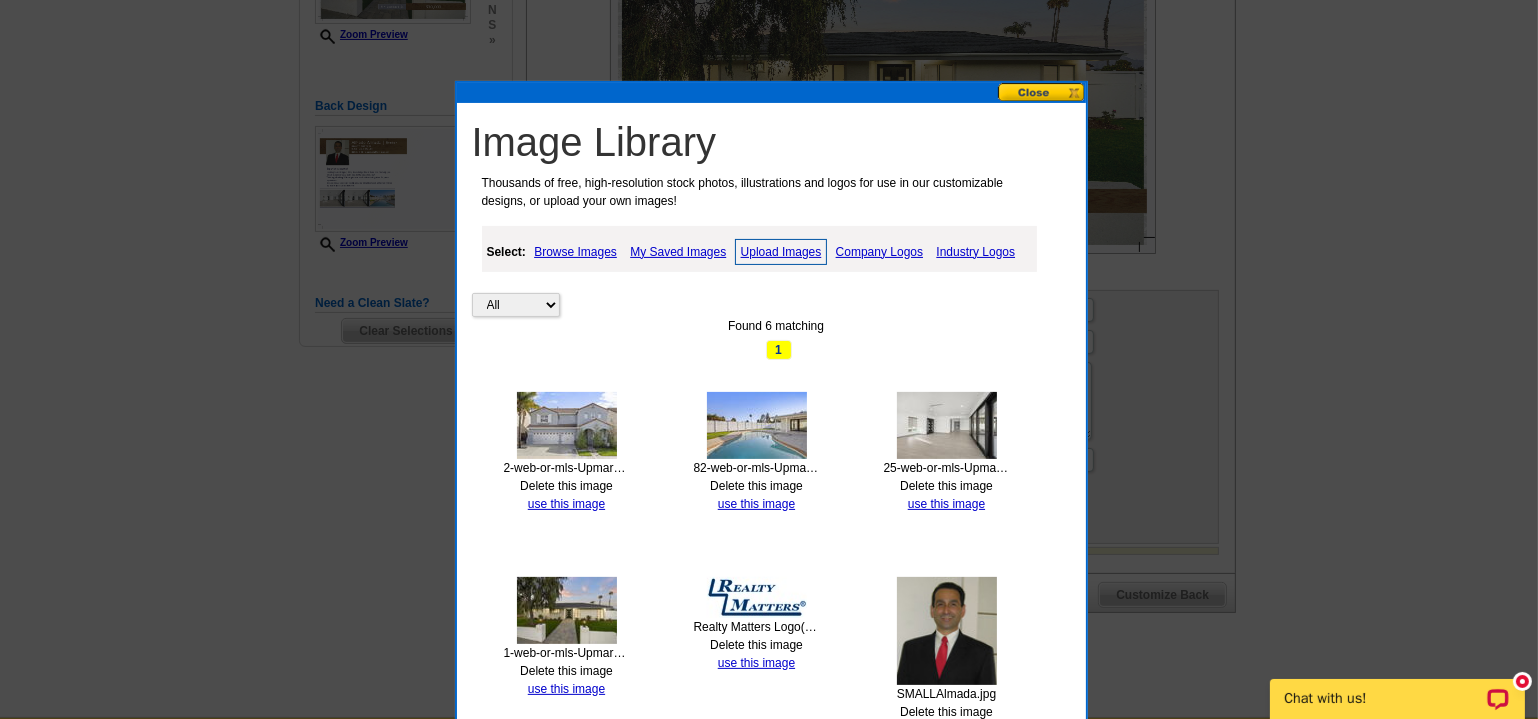 click at bounding box center (769, 133) 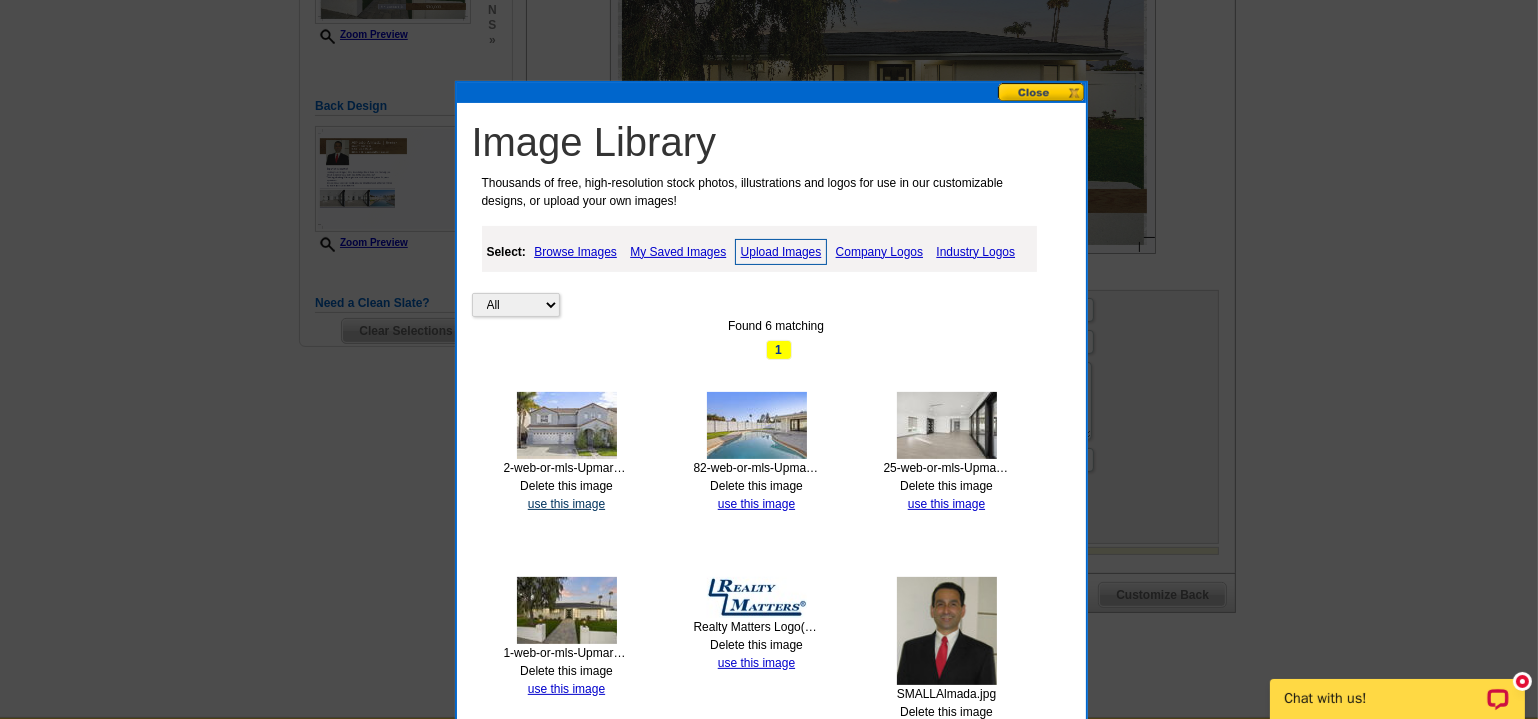 click on "use this image" at bounding box center [566, 504] 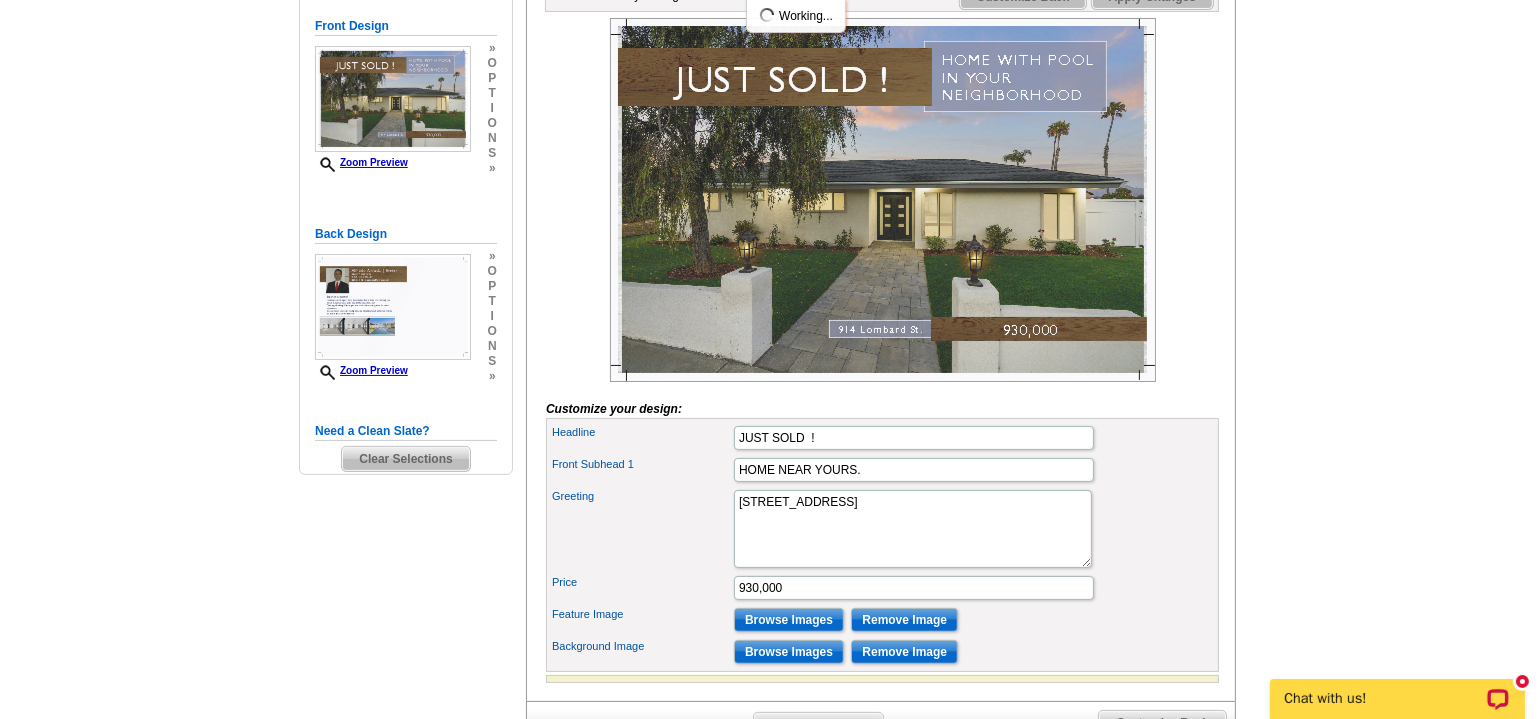 scroll, scrollTop: 363, scrollLeft: 0, axis: vertical 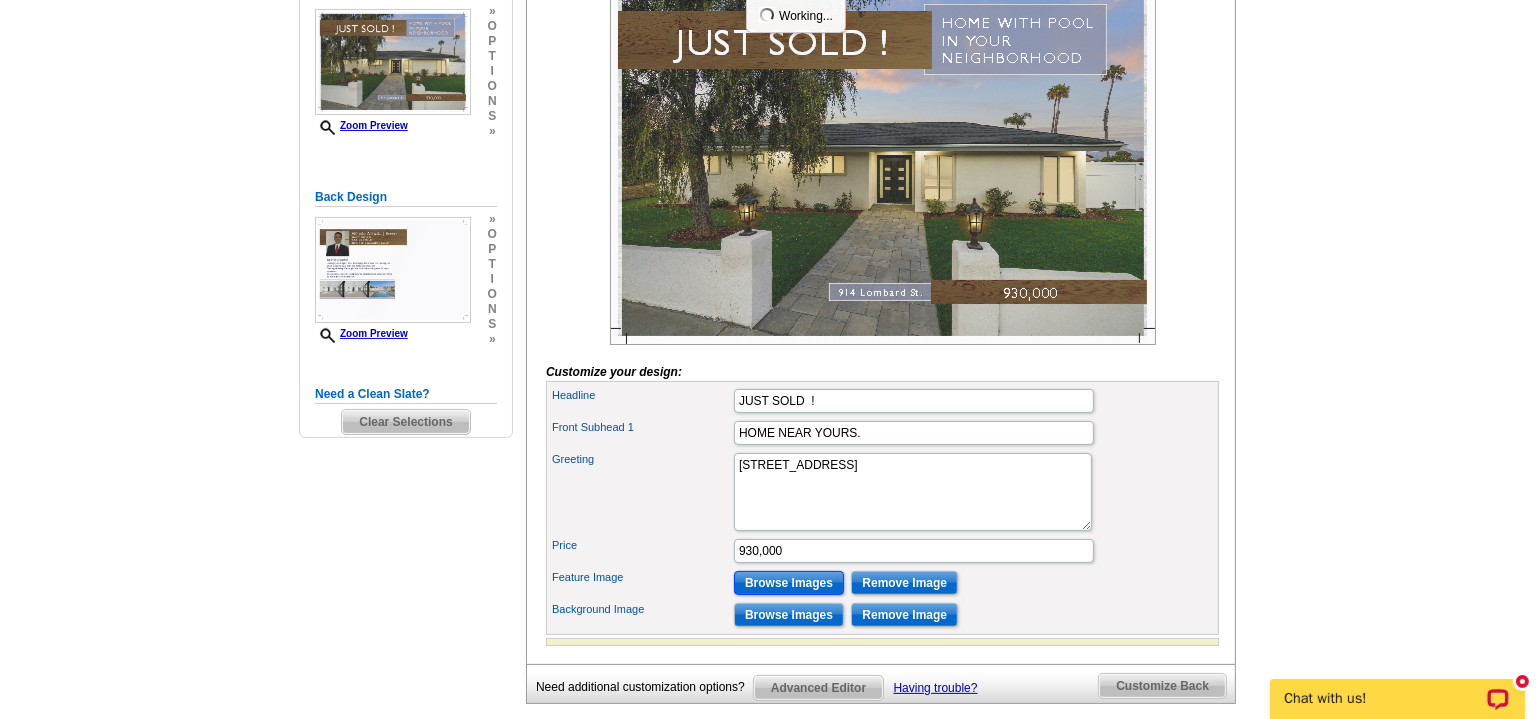 click on "Browse Images" at bounding box center [789, 583] 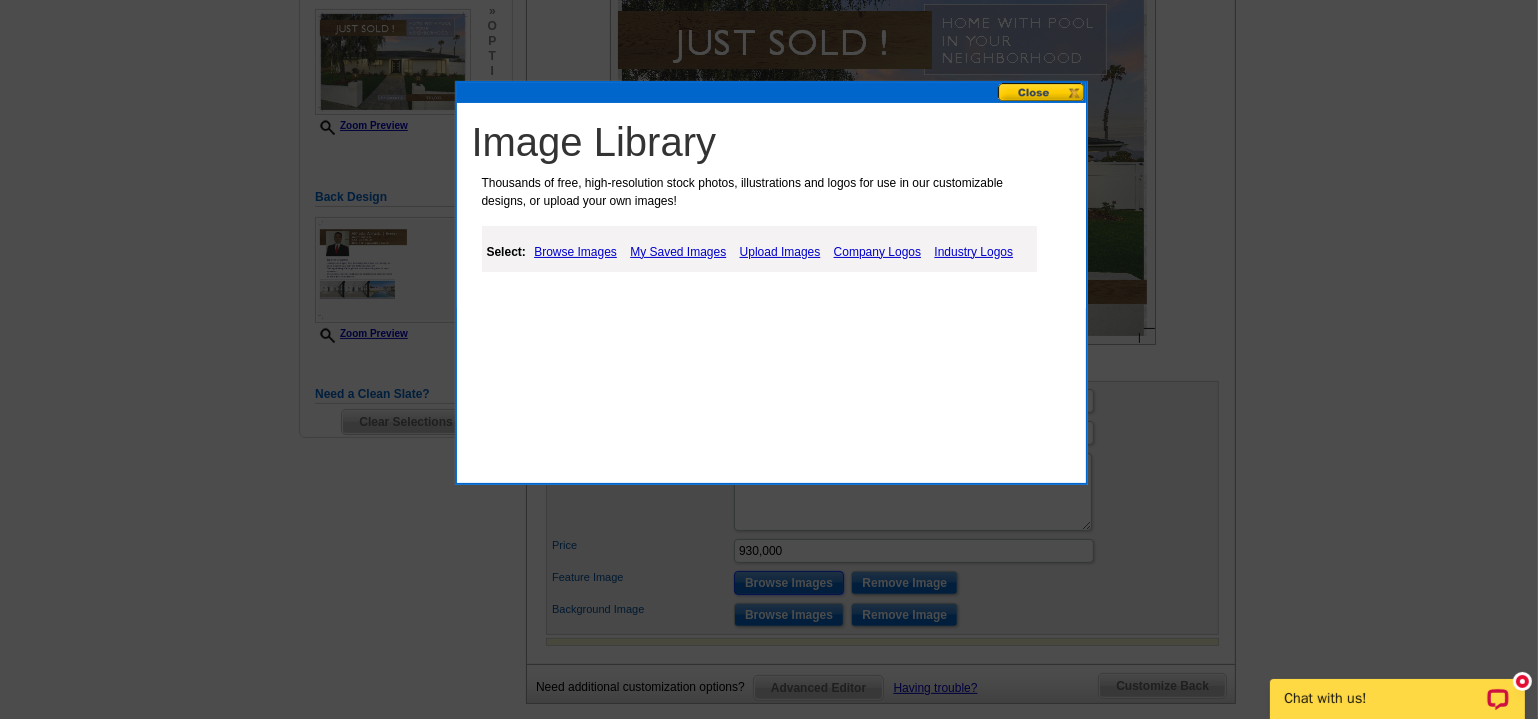 click at bounding box center [1042, 92] 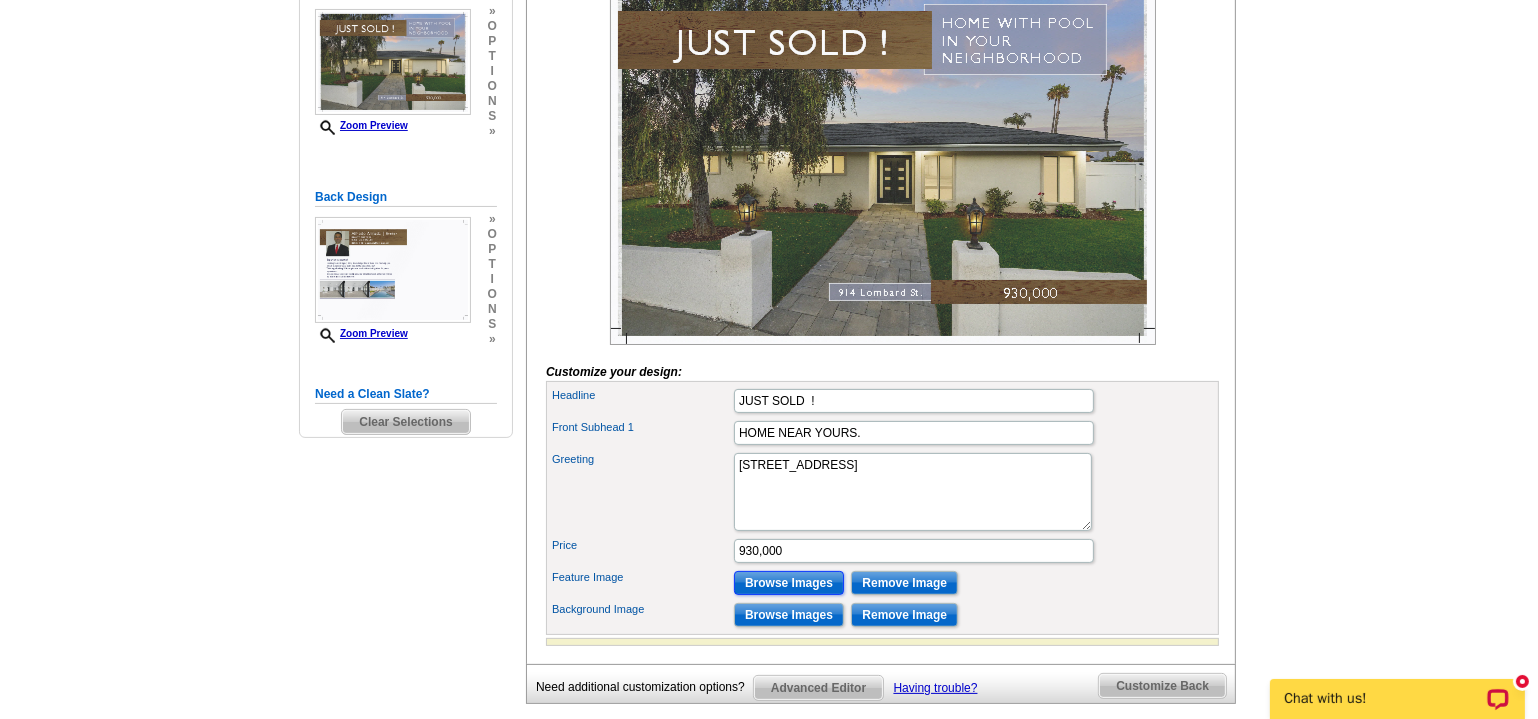 click on "Browse Images" at bounding box center (789, 583) 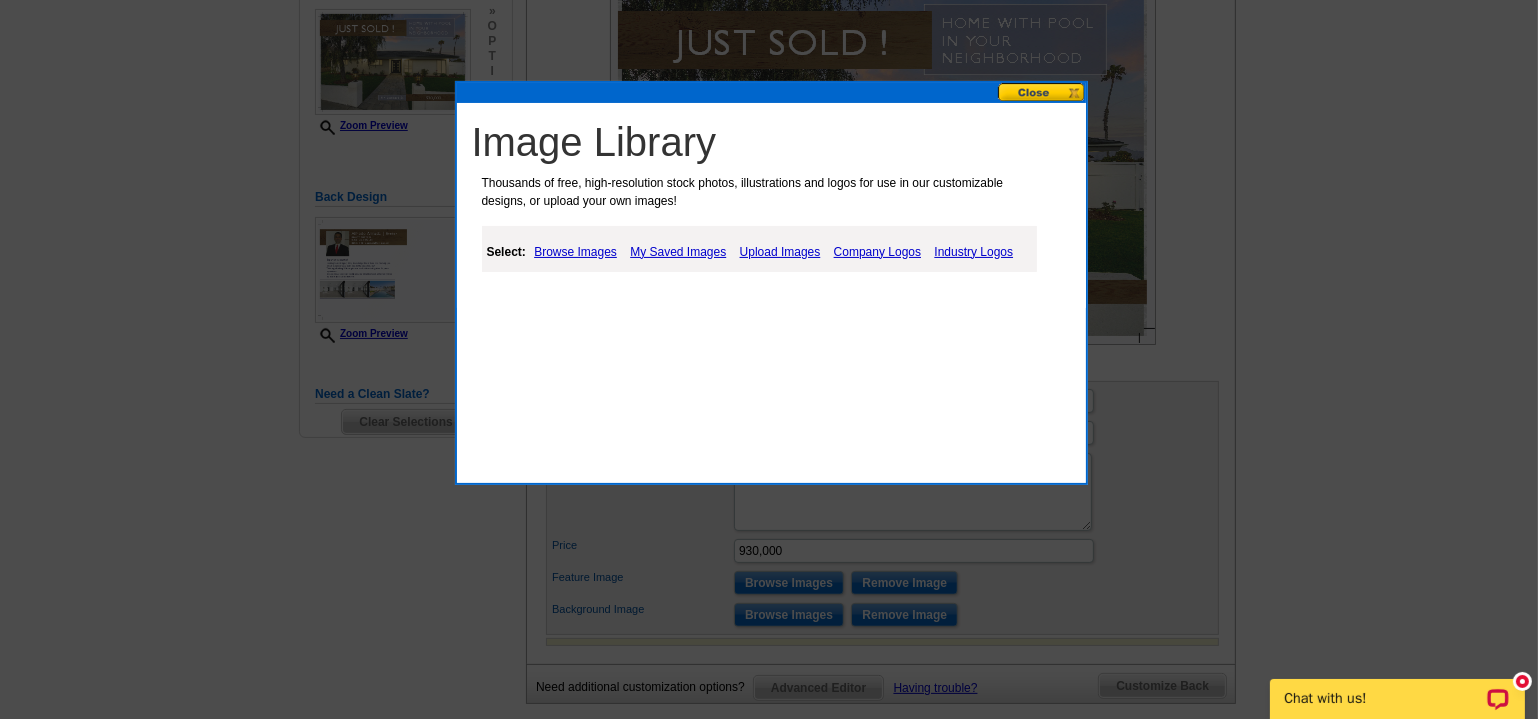click on "Browse Images" at bounding box center [575, 252] 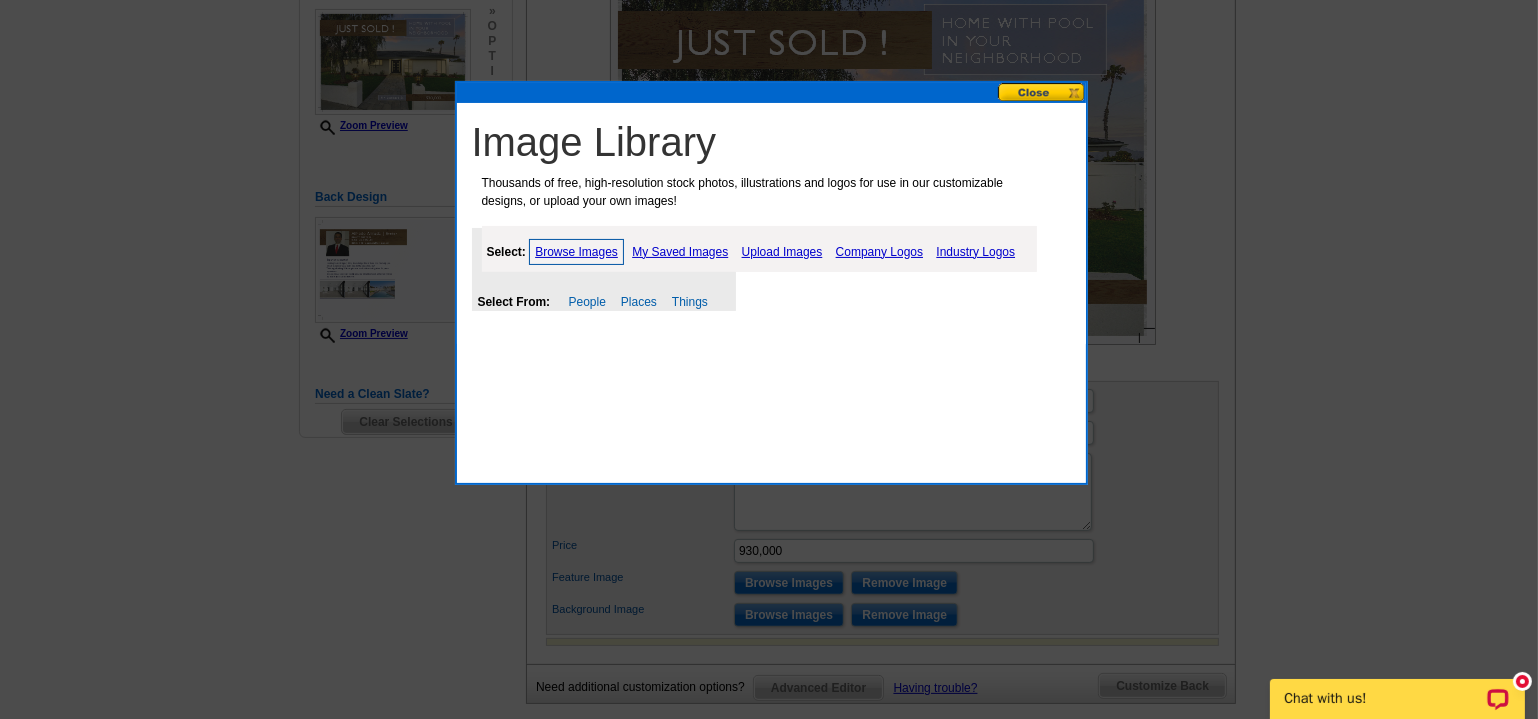 click on "Browse Images" at bounding box center [576, 252] 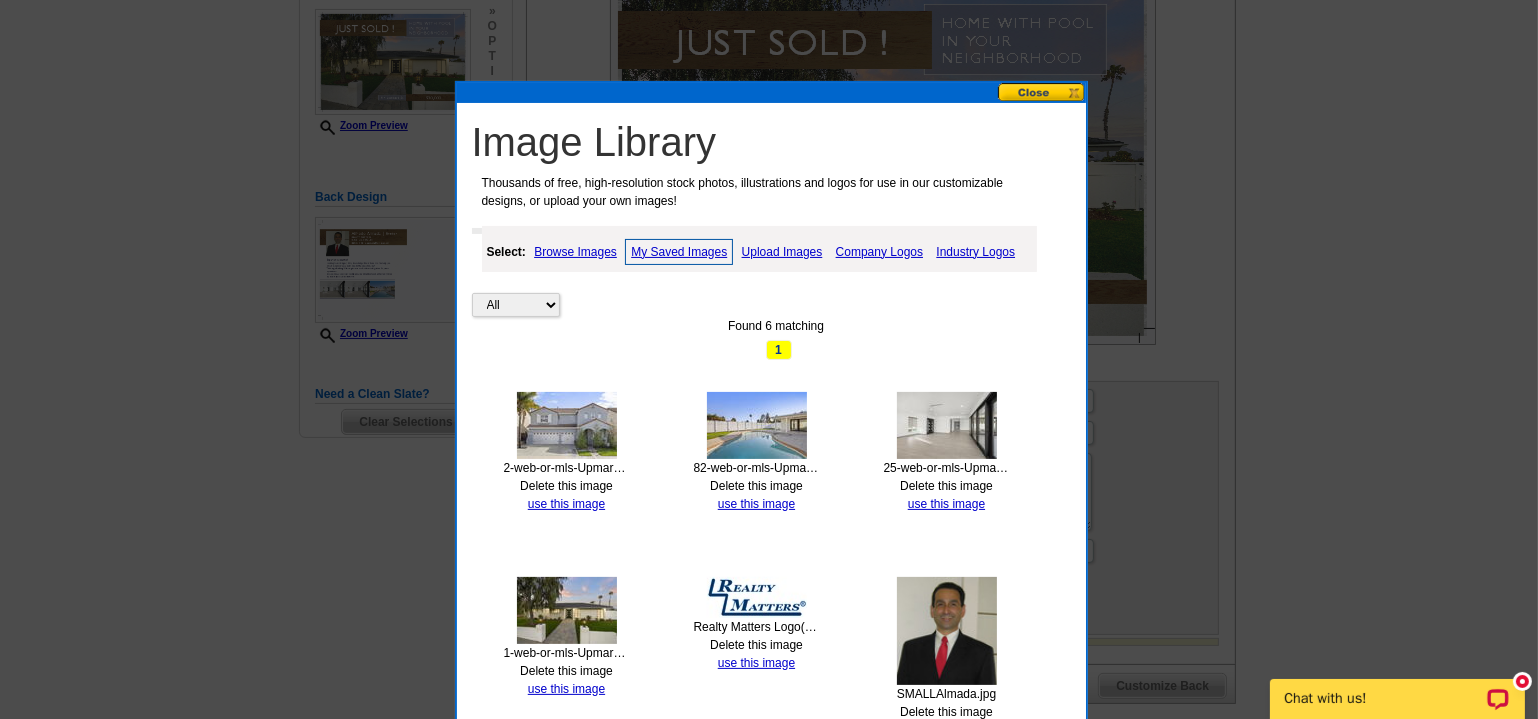 click at bounding box center (567, 425) 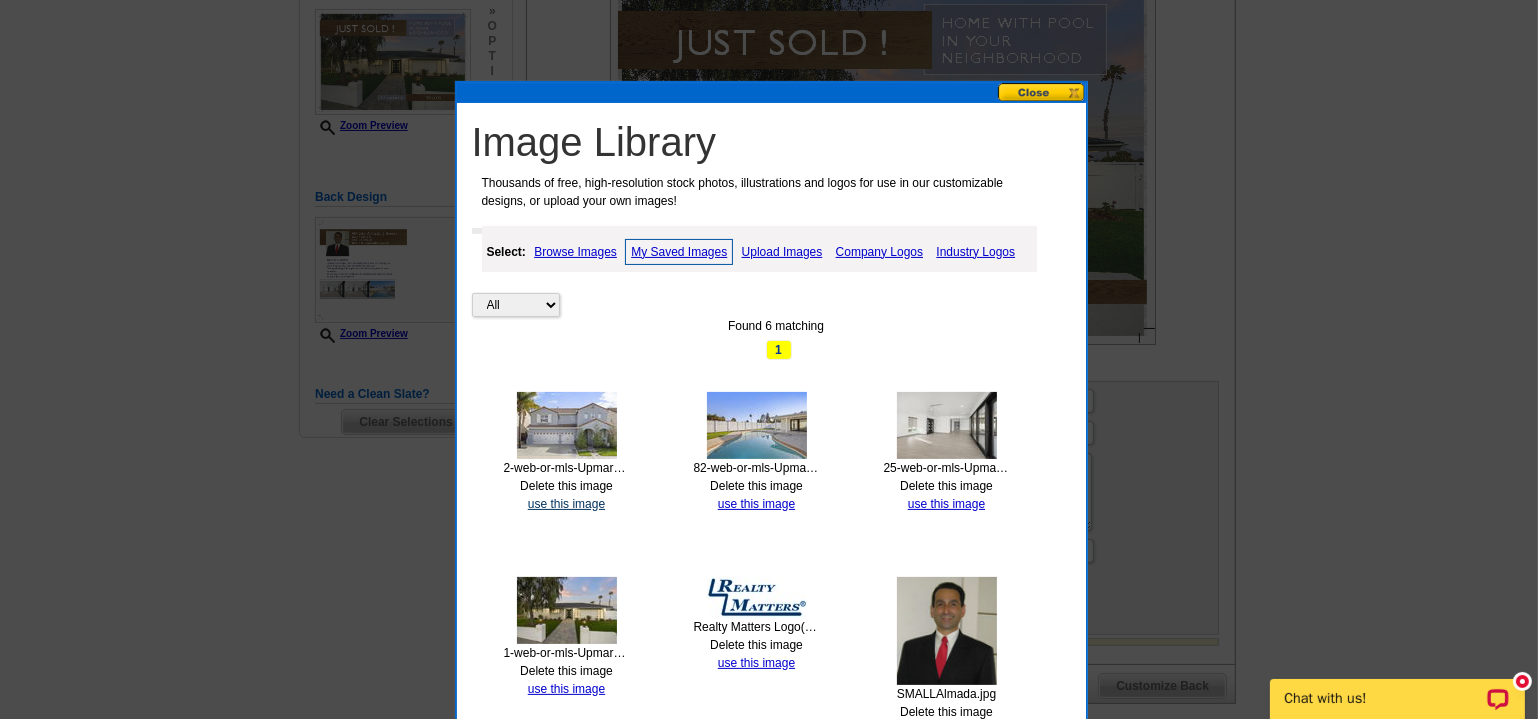 click on "use this image" at bounding box center (566, 504) 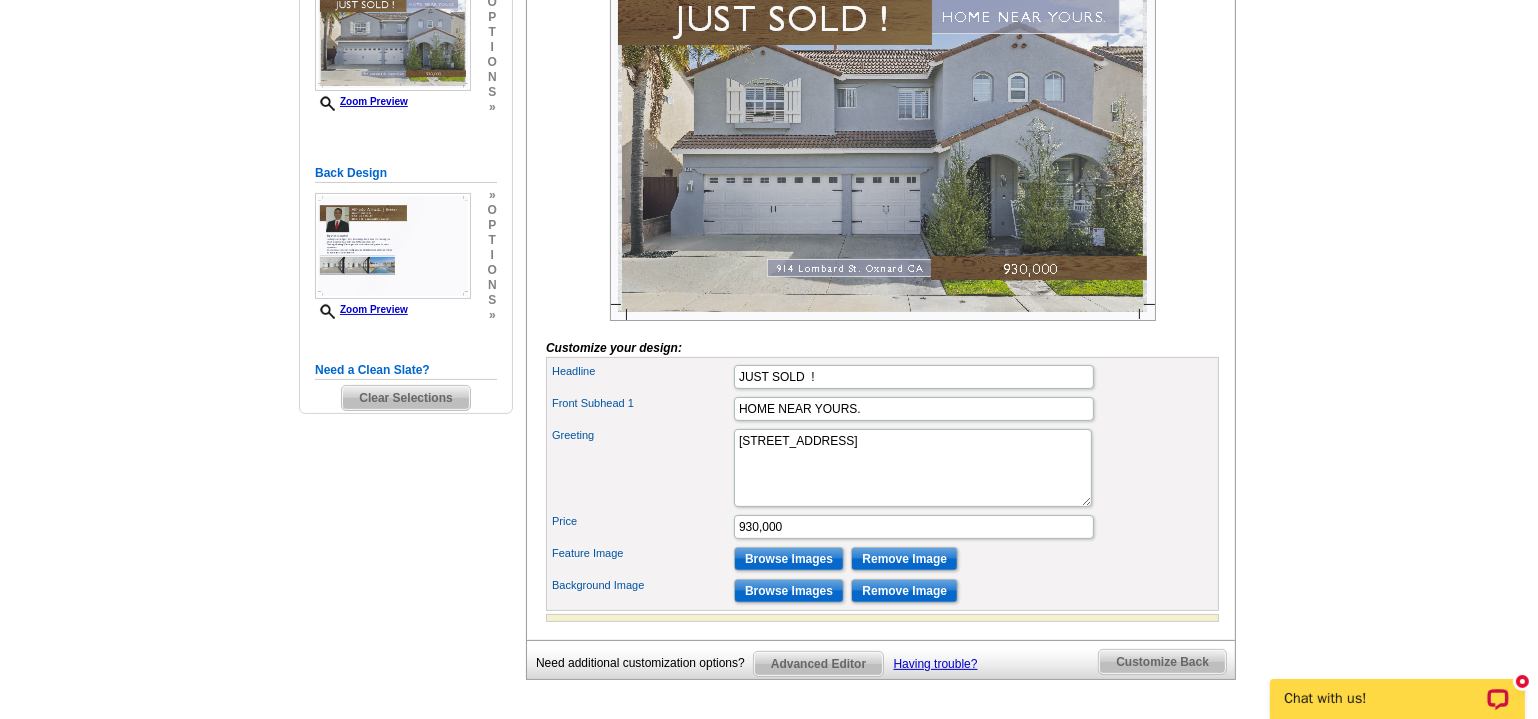 scroll, scrollTop: 181, scrollLeft: 0, axis: vertical 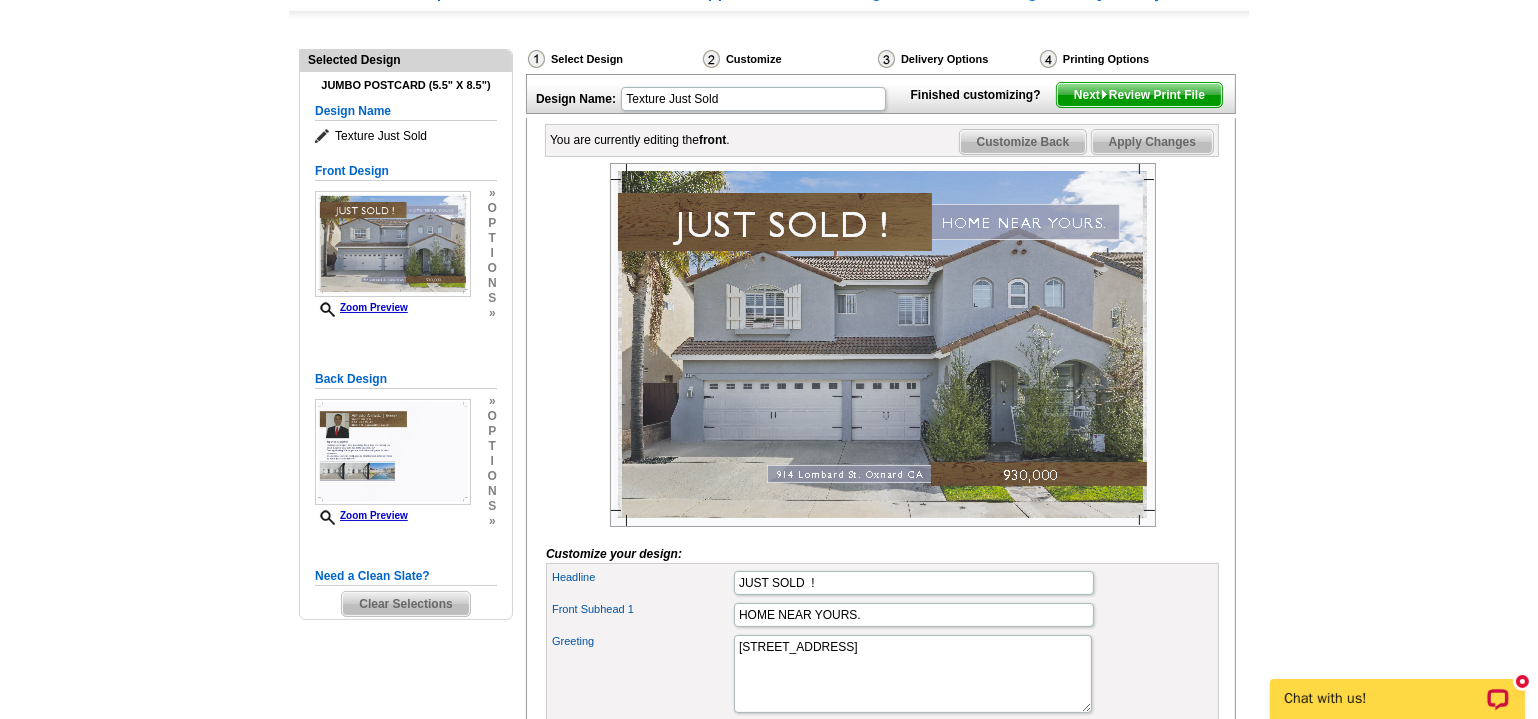 click on "Apply Changes" at bounding box center [1152, 142] 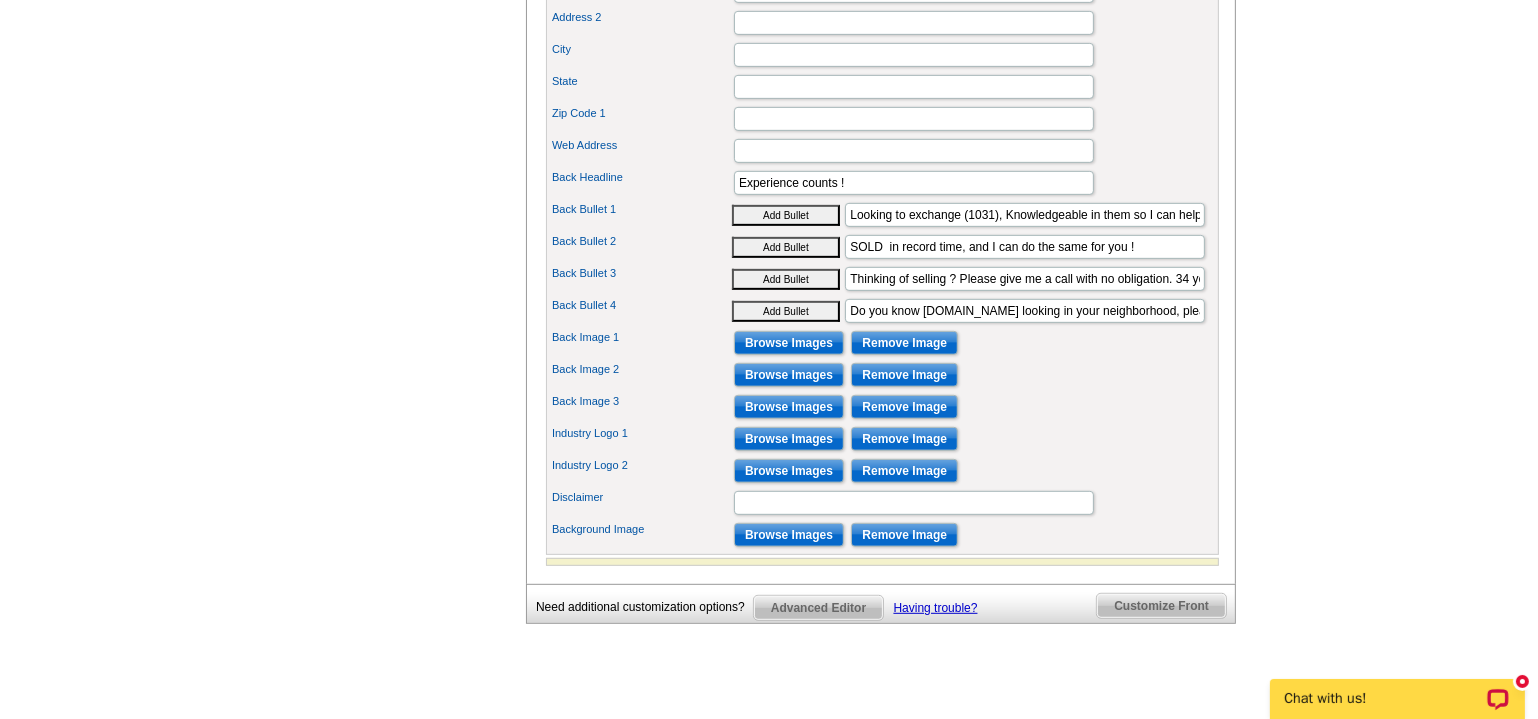 scroll, scrollTop: 1090, scrollLeft: 0, axis: vertical 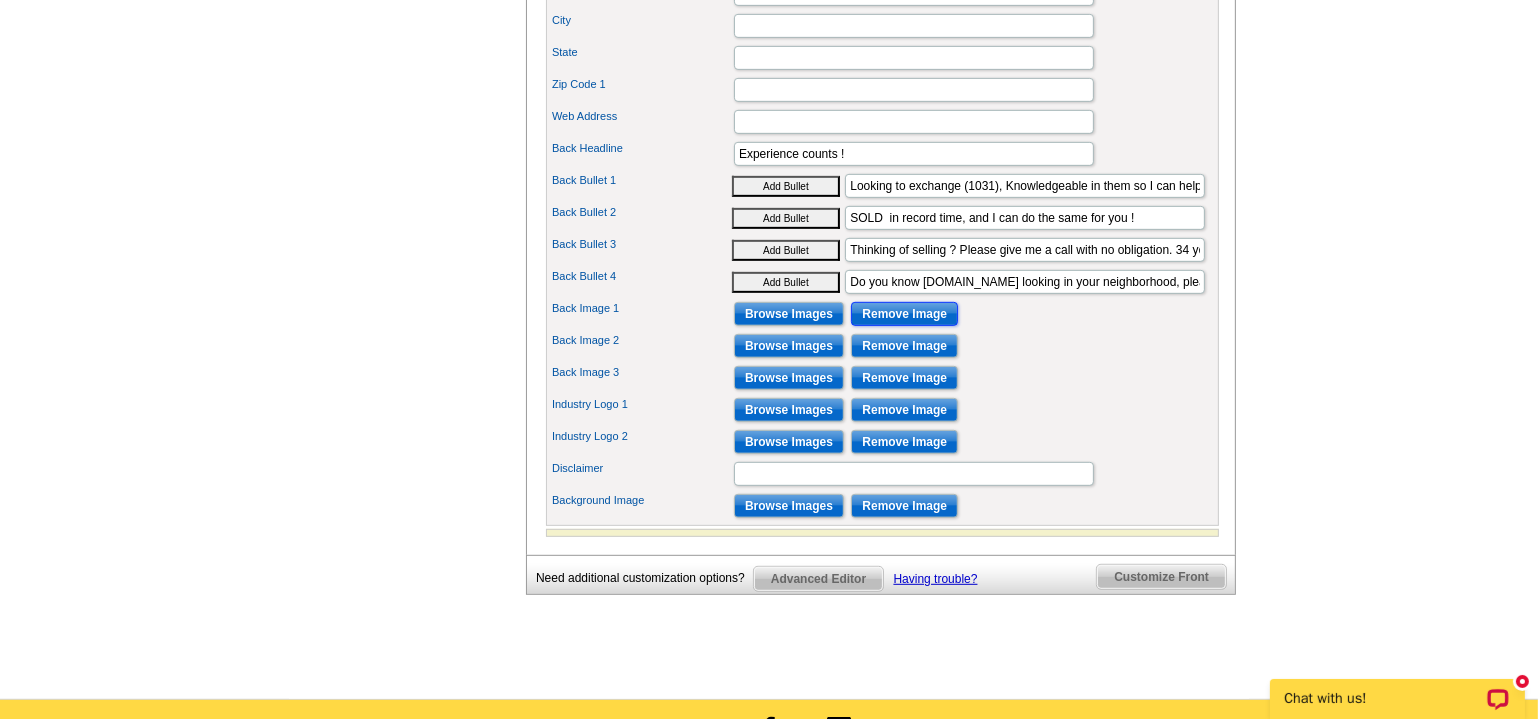 click on "Remove Image" at bounding box center (904, 314) 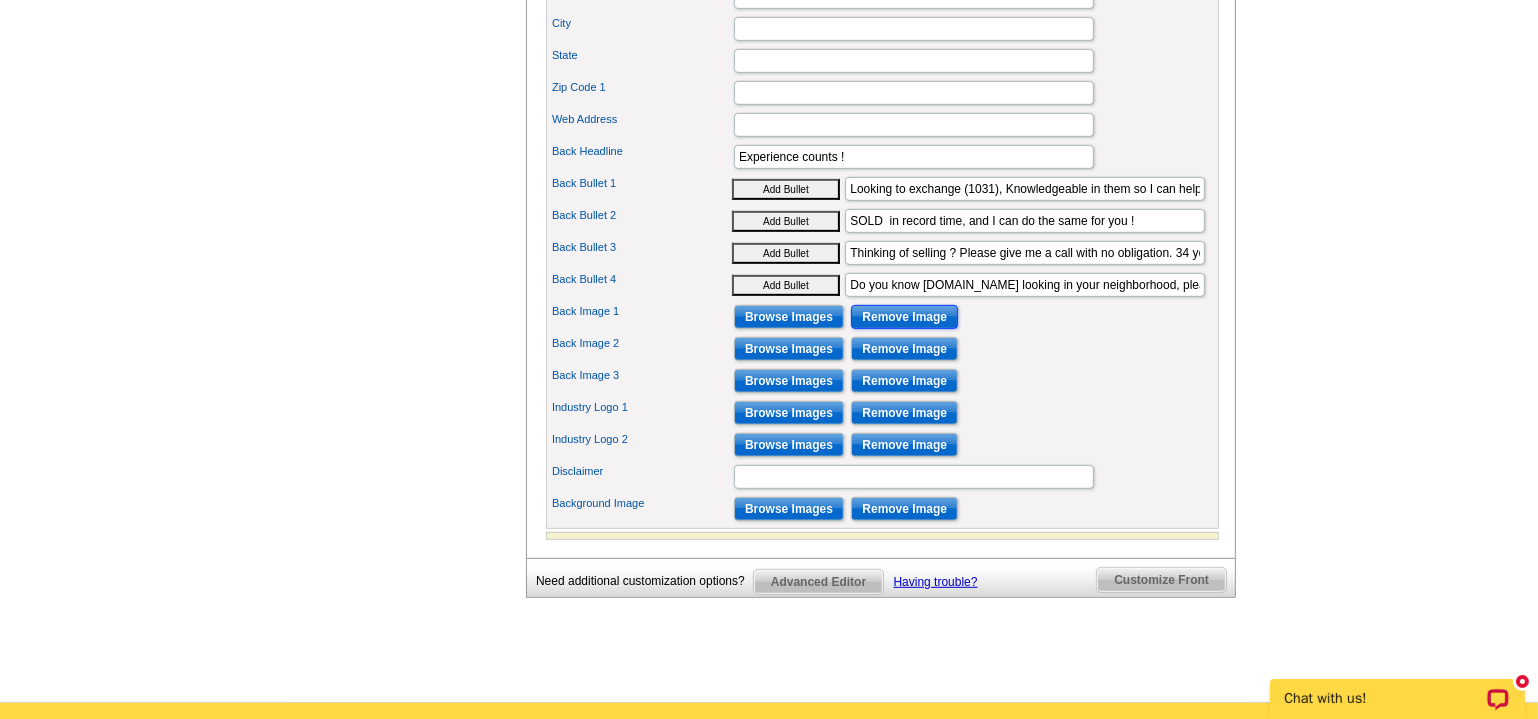 scroll, scrollTop: 1090, scrollLeft: 0, axis: vertical 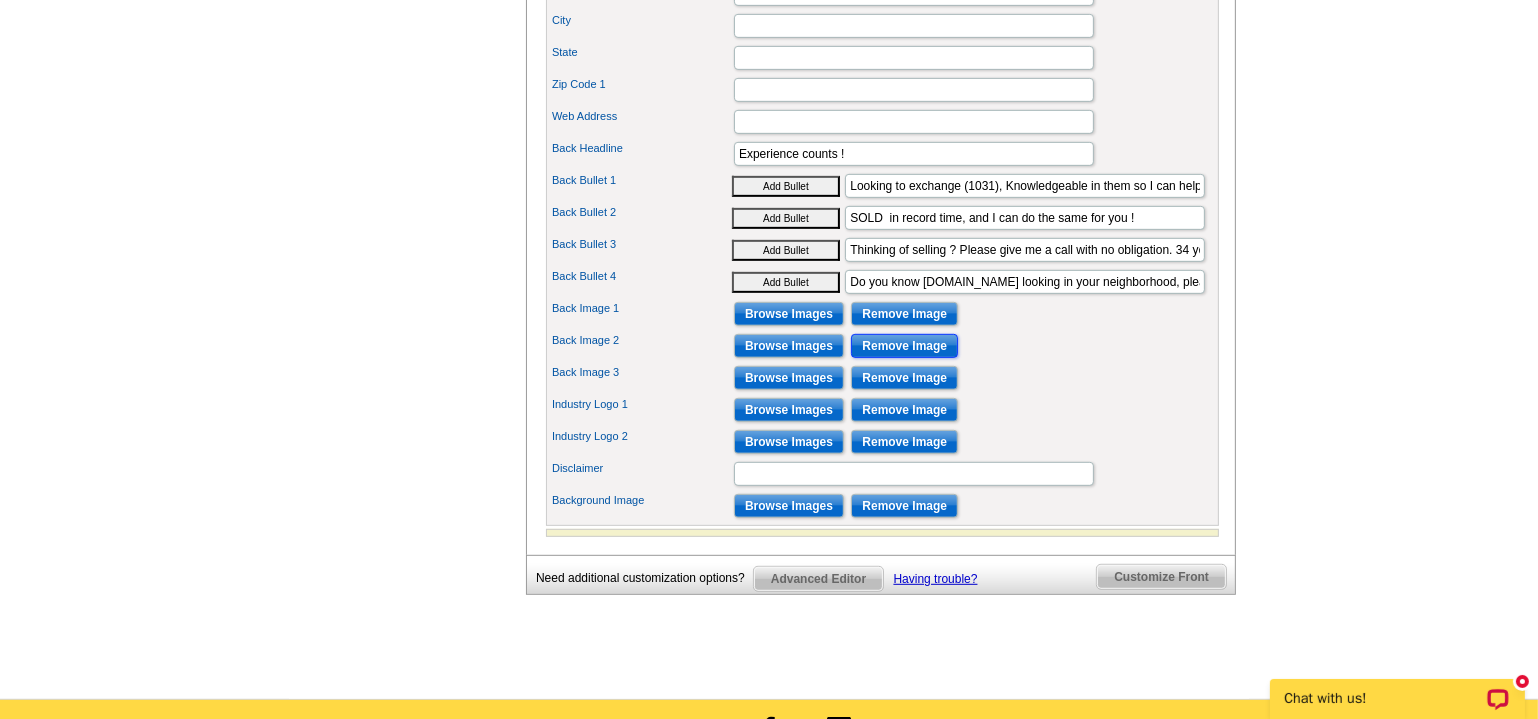 click on "Remove Image" at bounding box center (904, 346) 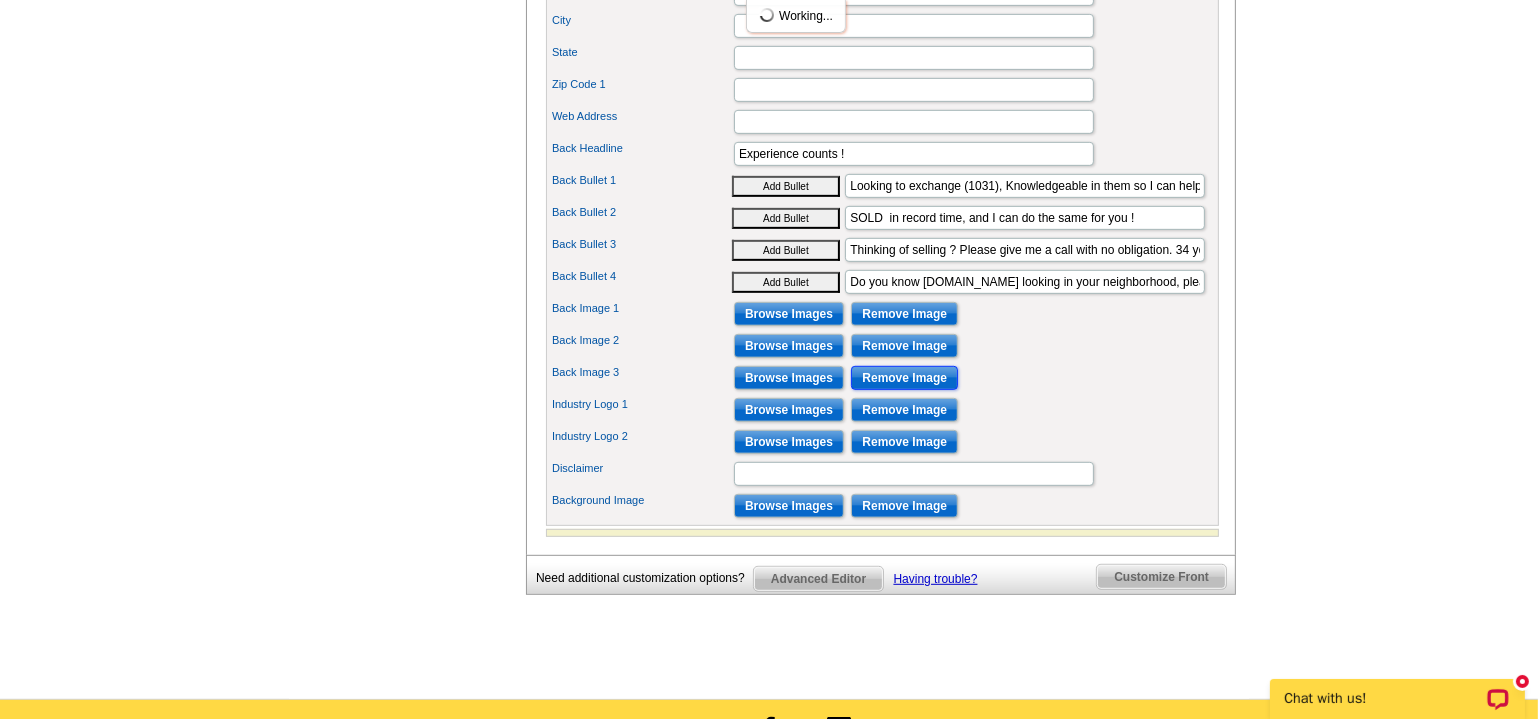 click on "Remove Image" at bounding box center [904, 378] 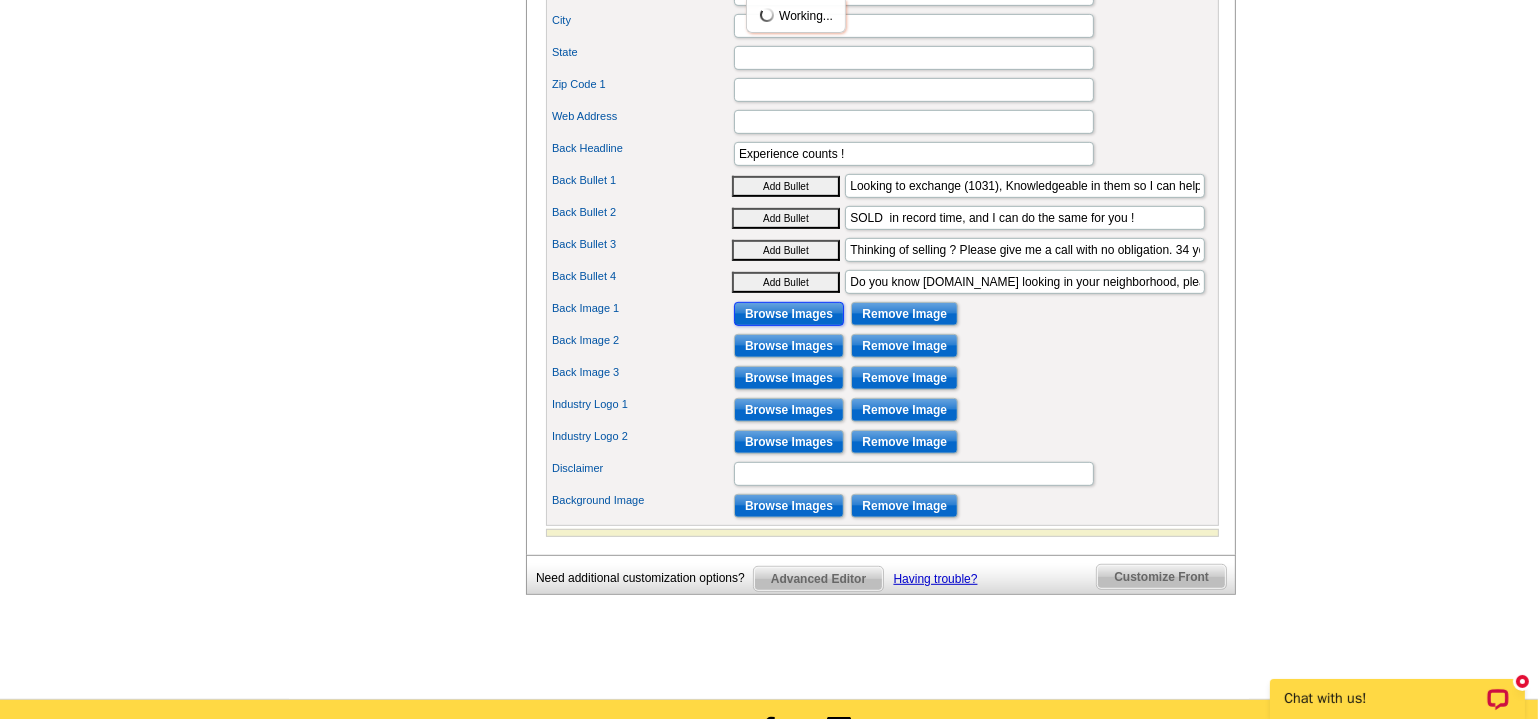 click on "Browse Images" at bounding box center [789, 314] 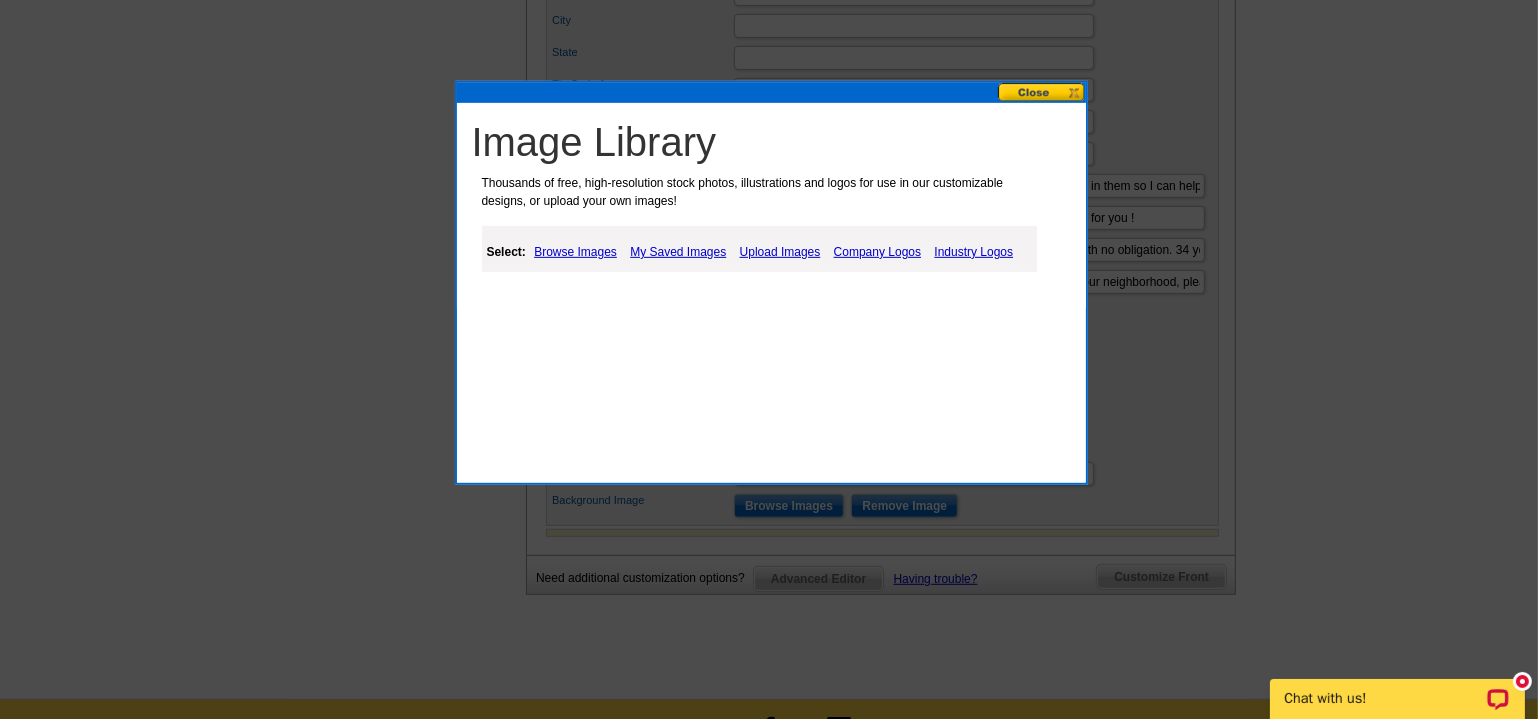 click on "Upload Images" at bounding box center (780, 252) 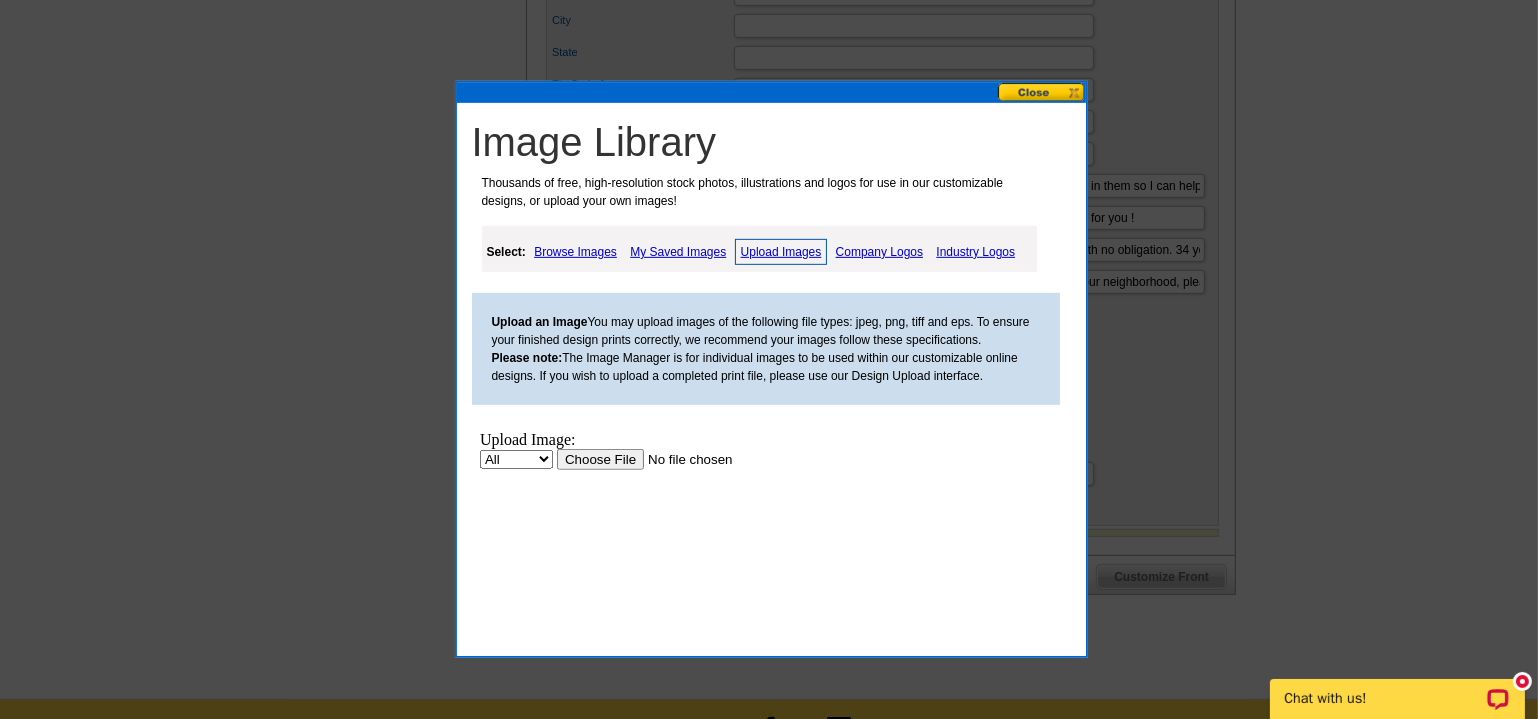 scroll, scrollTop: 0, scrollLeft: 0, axis: both 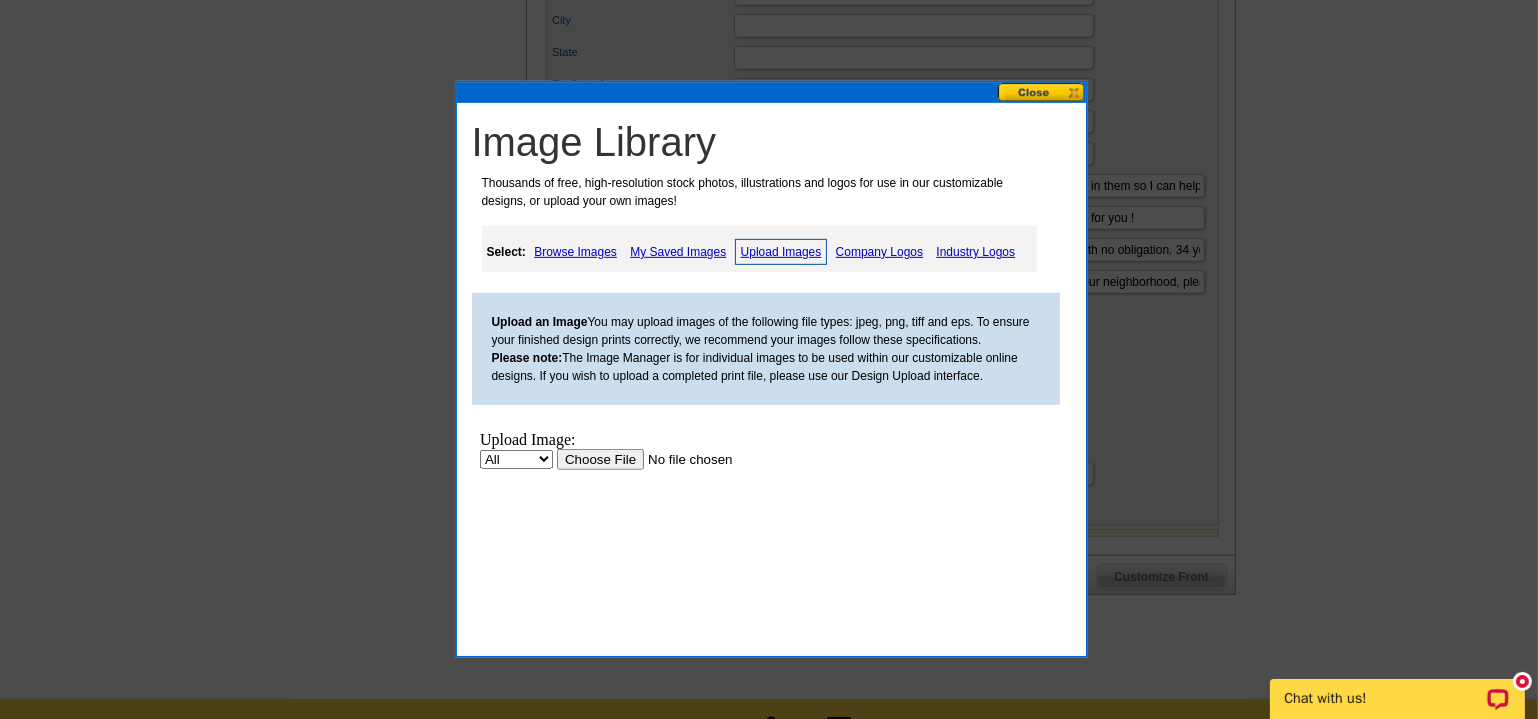click at bounding box center [682, 458] 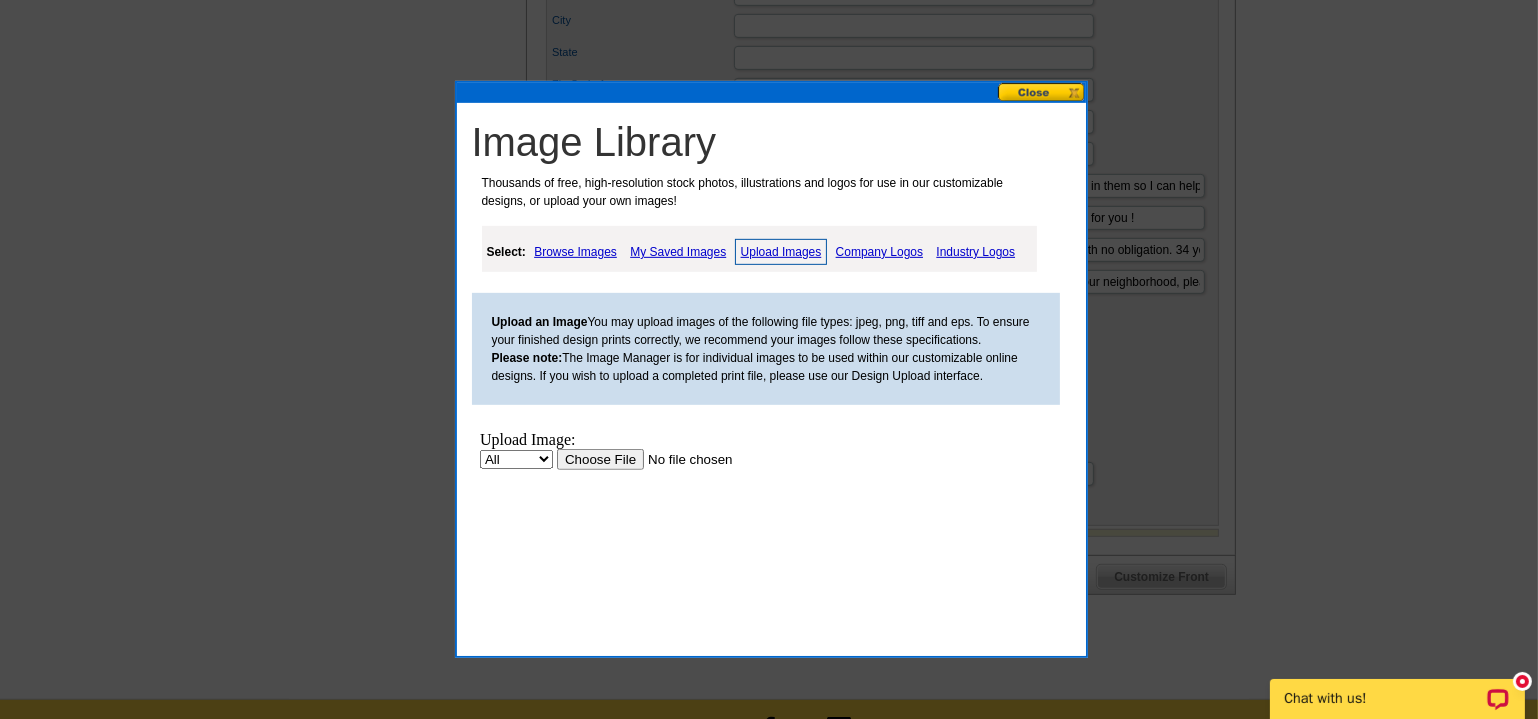 scroll, scrollTop: 0, scrollLeft: 0, axis: both 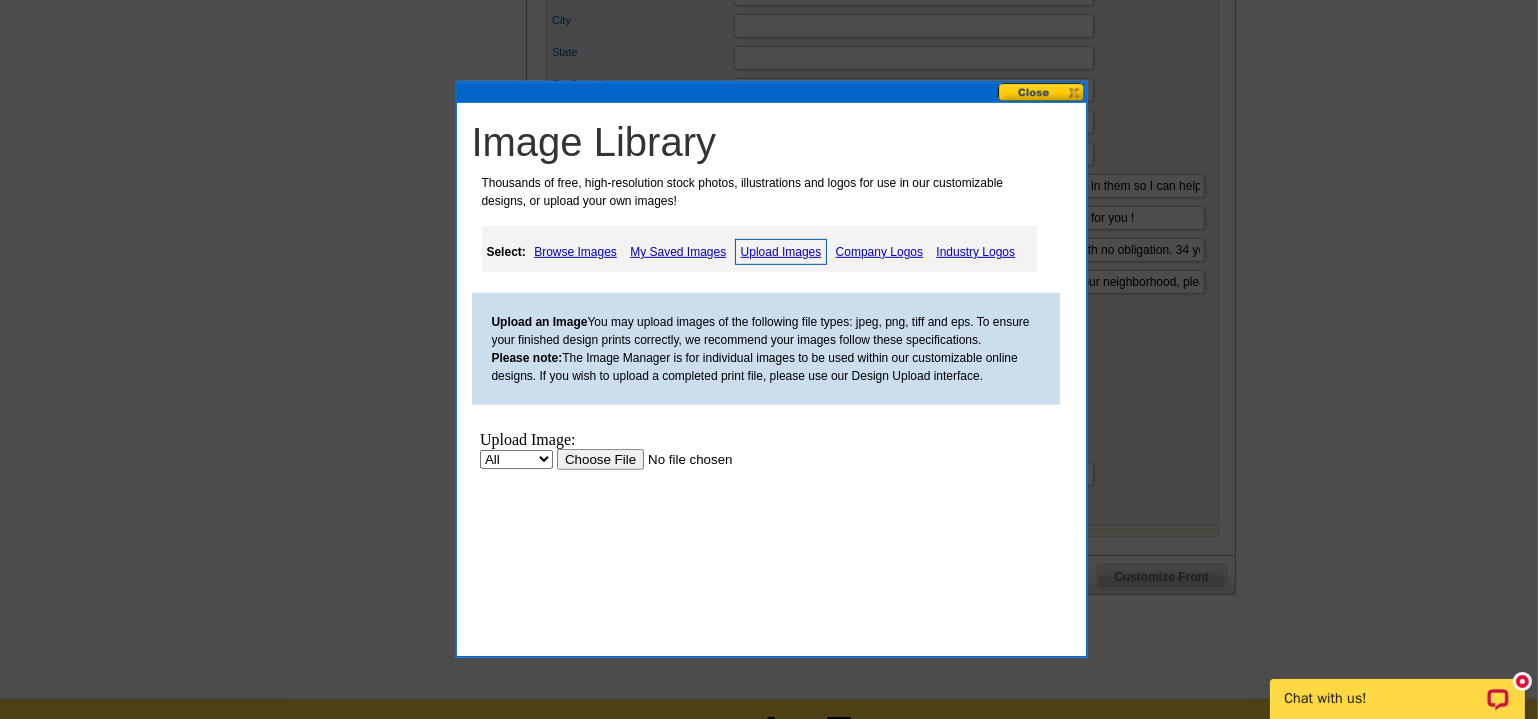 click at bounding box center [682, 458] 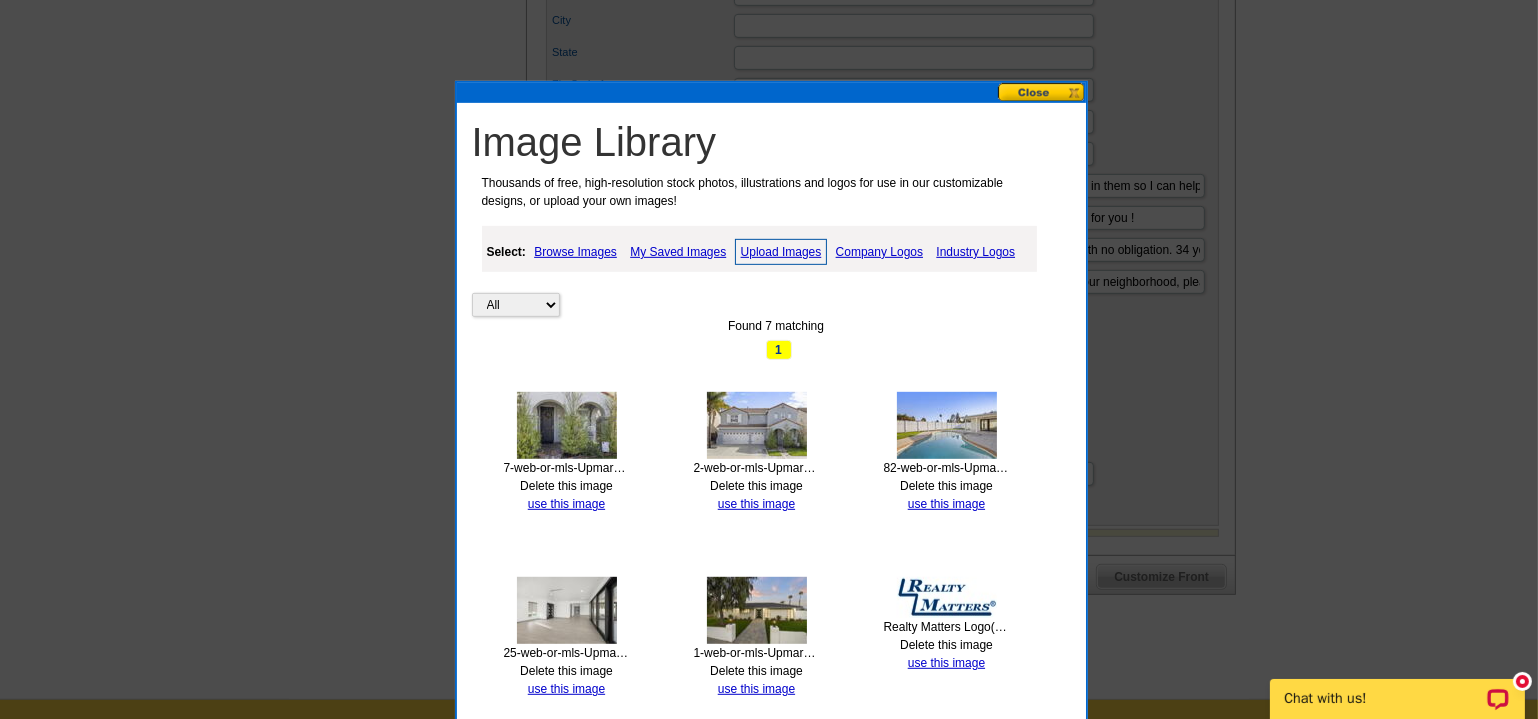 click on "Browse Images" at bounding box center [575, 252] 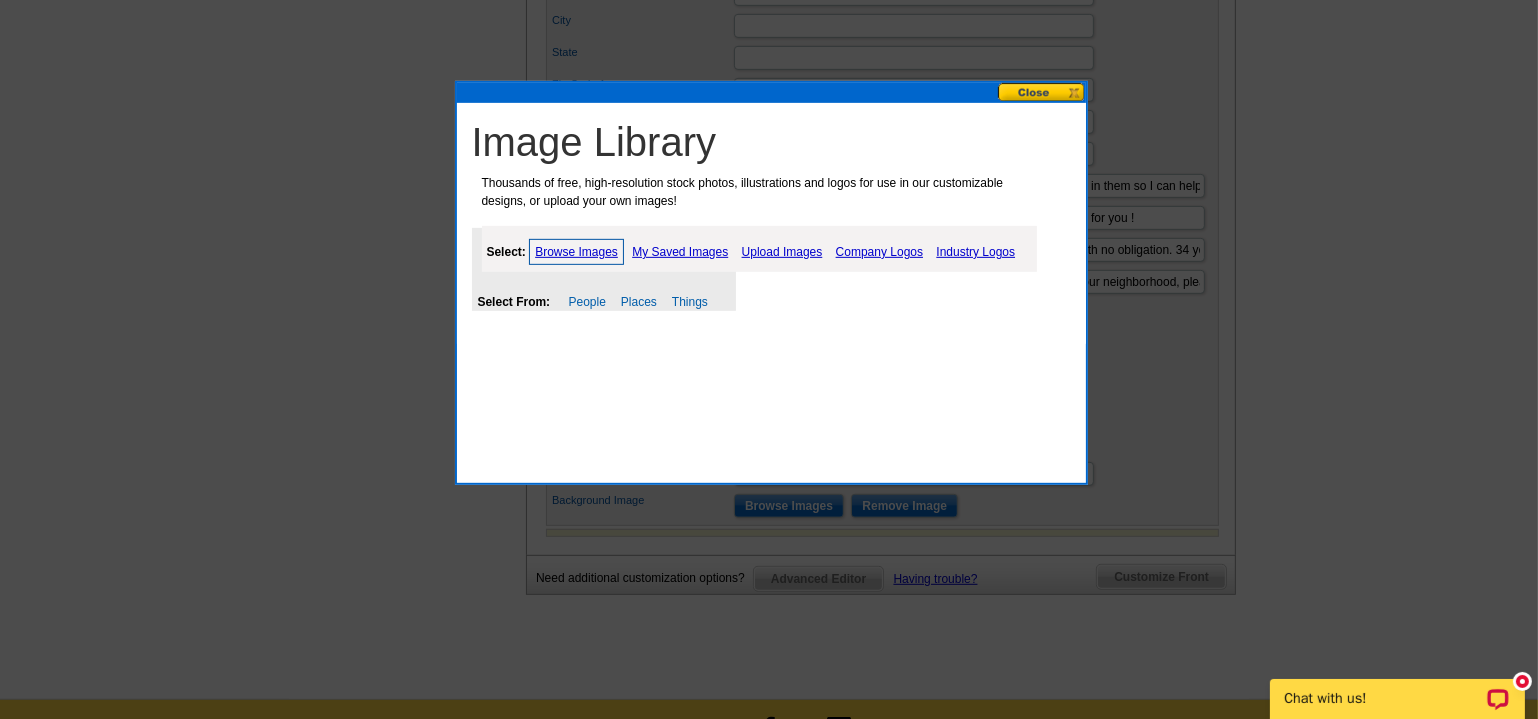 click on "Upload Images" at bounding box center (782, 252) 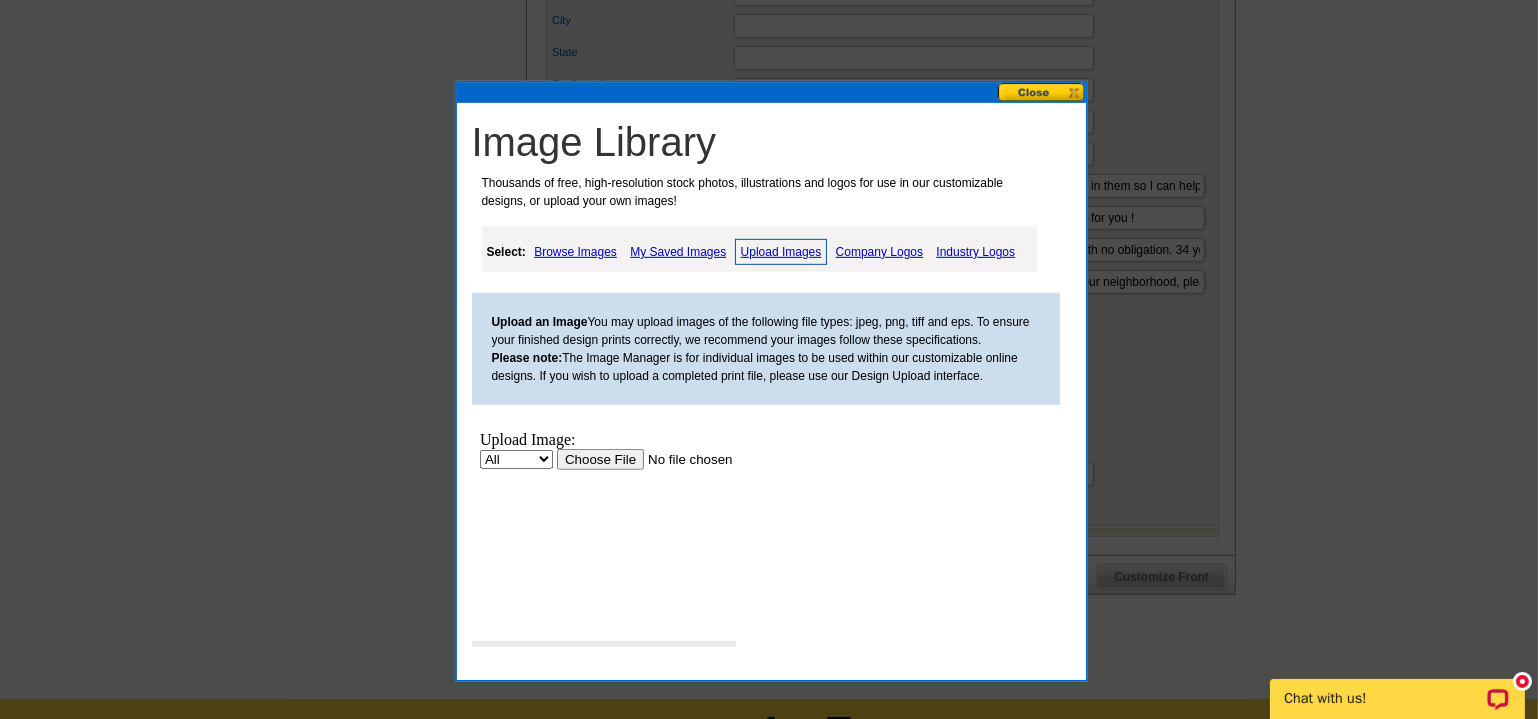 scroll, scrollTop: 0, scrollLeft: 0, axis: both 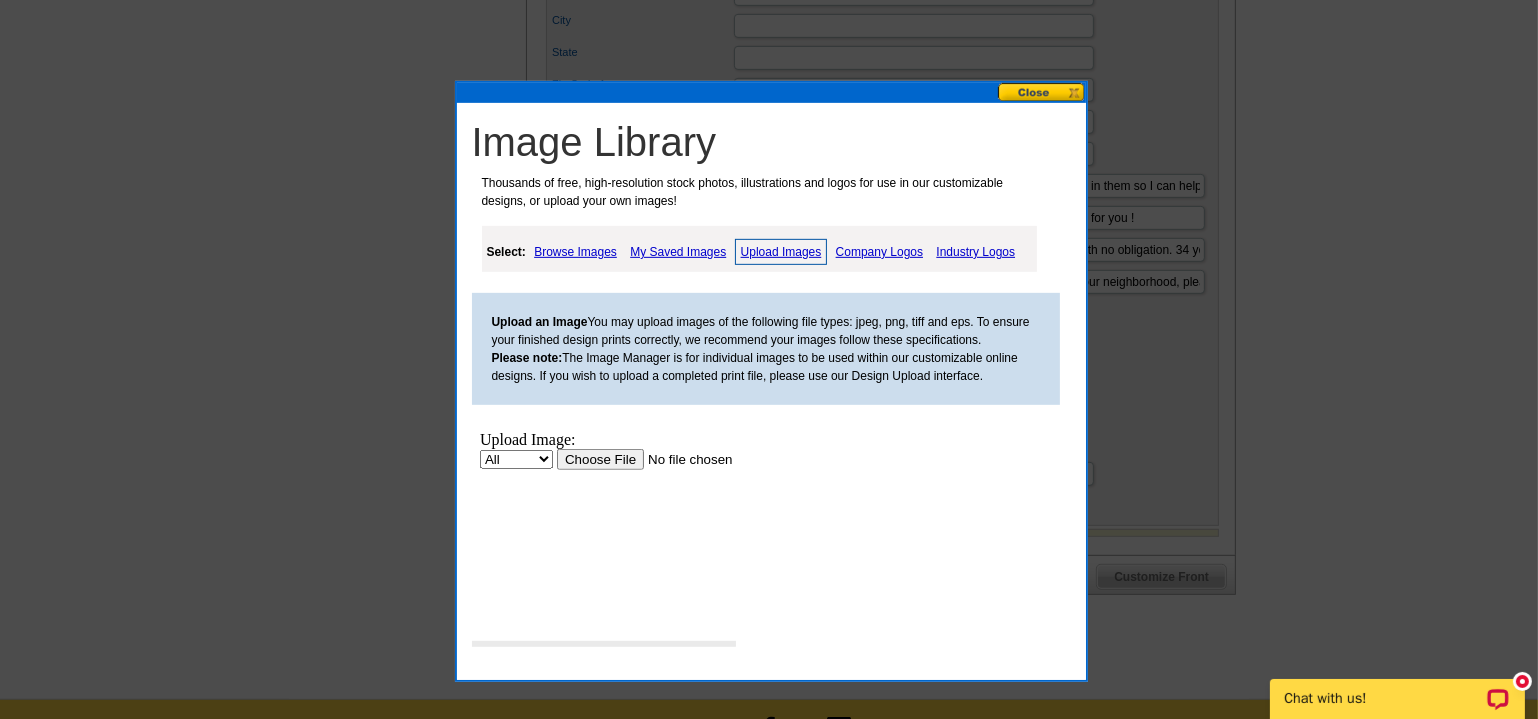 click at bounding box center [682, 458] 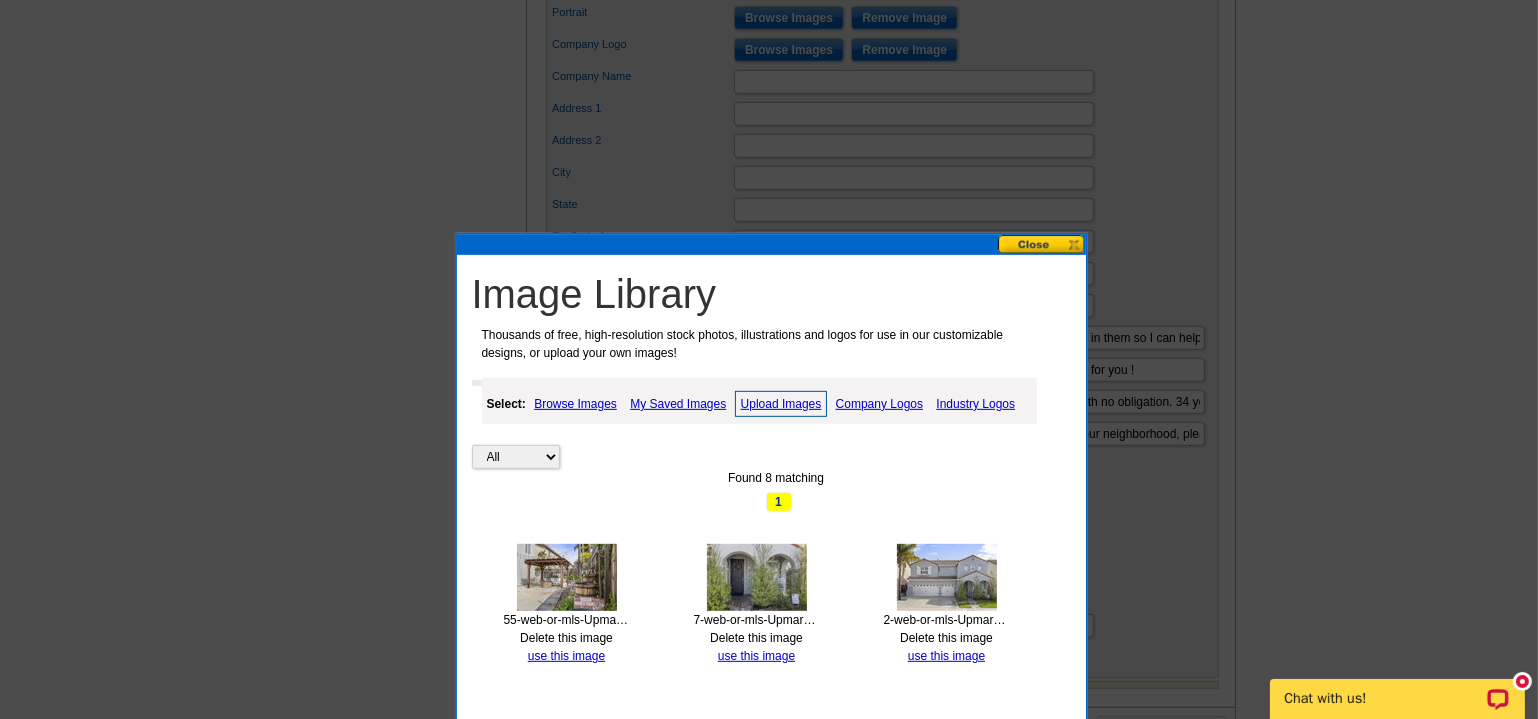 scroll, scrollTop: 909, scrollLeft: 0, axis: vertical 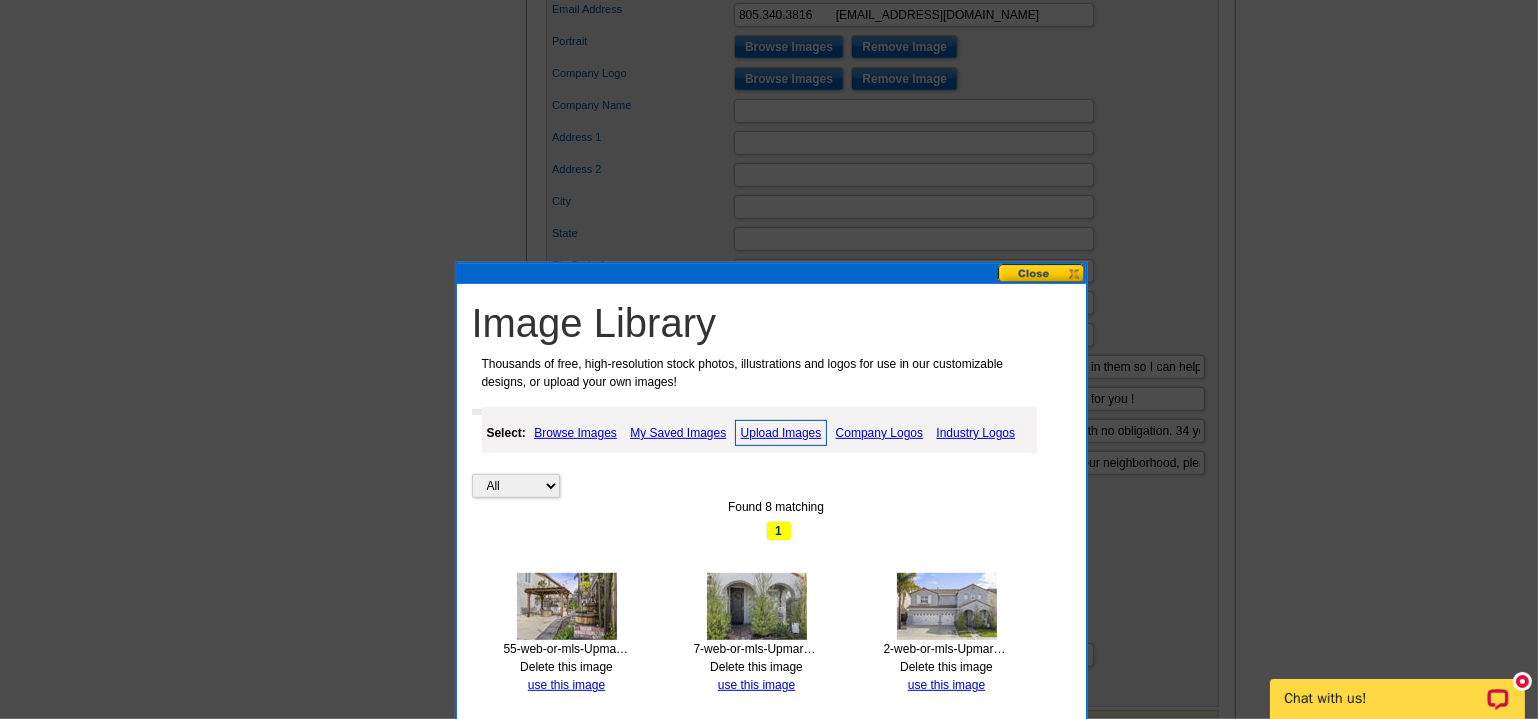 click on "My Saved Images" at bounding box center [678, 433] 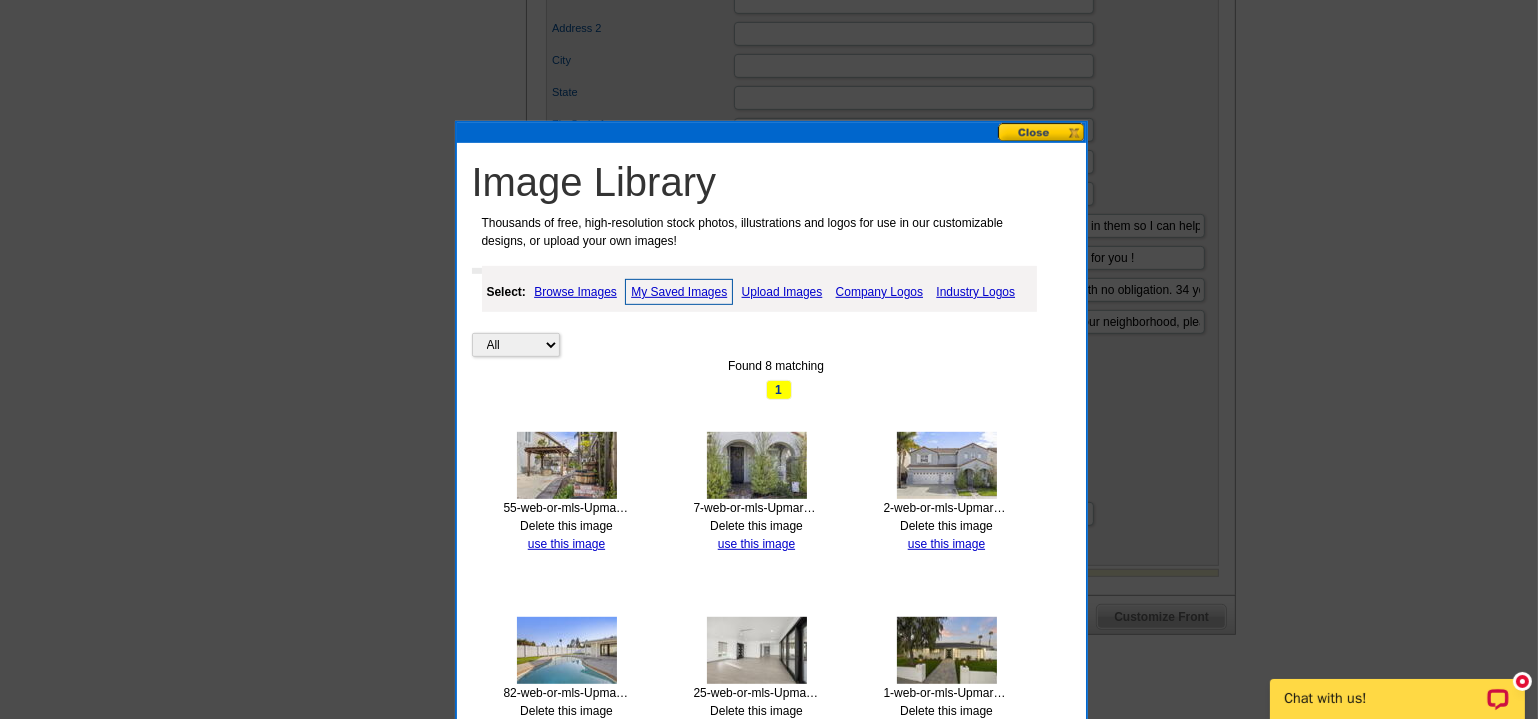 scroll, scrollTop: 1090, scrollLeft: 0, axis: vertical 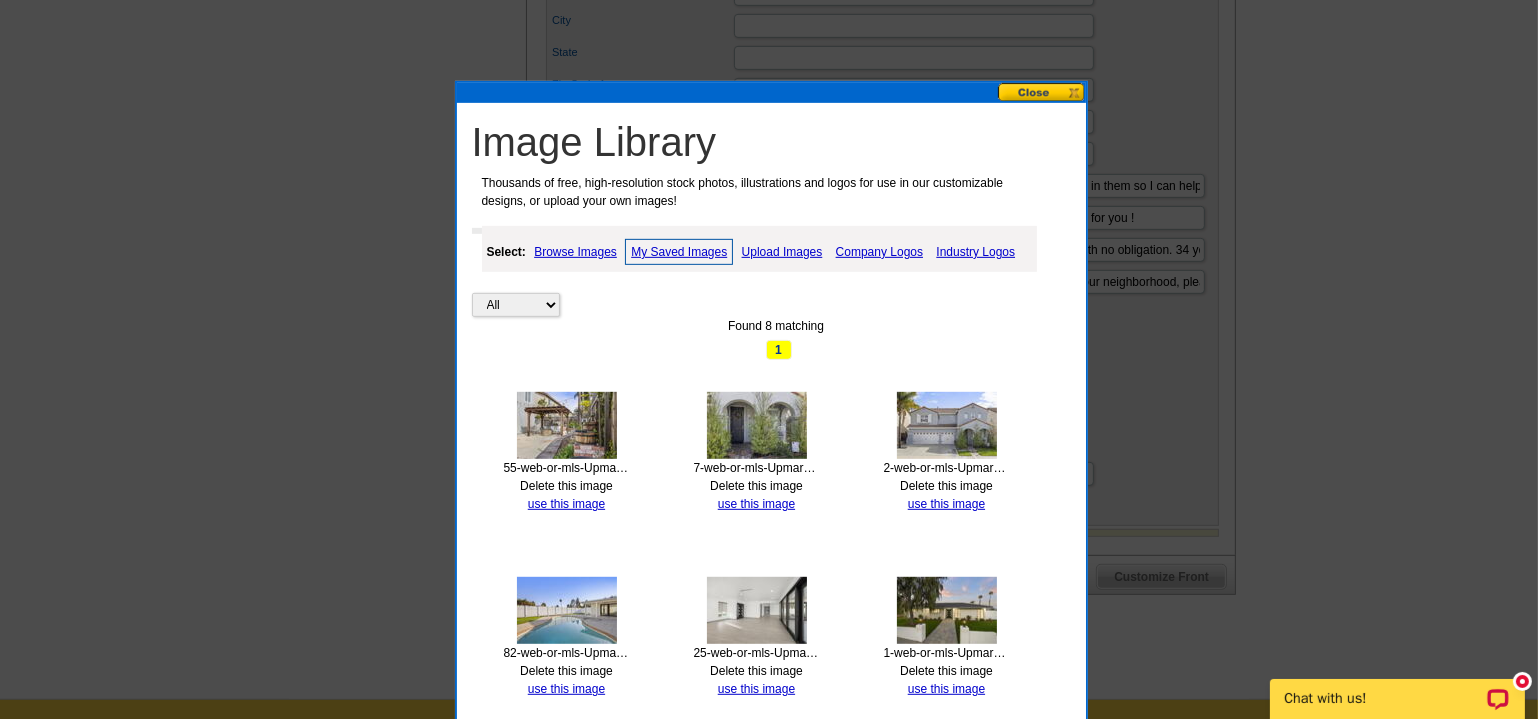 click at bounding box center (567, 425) 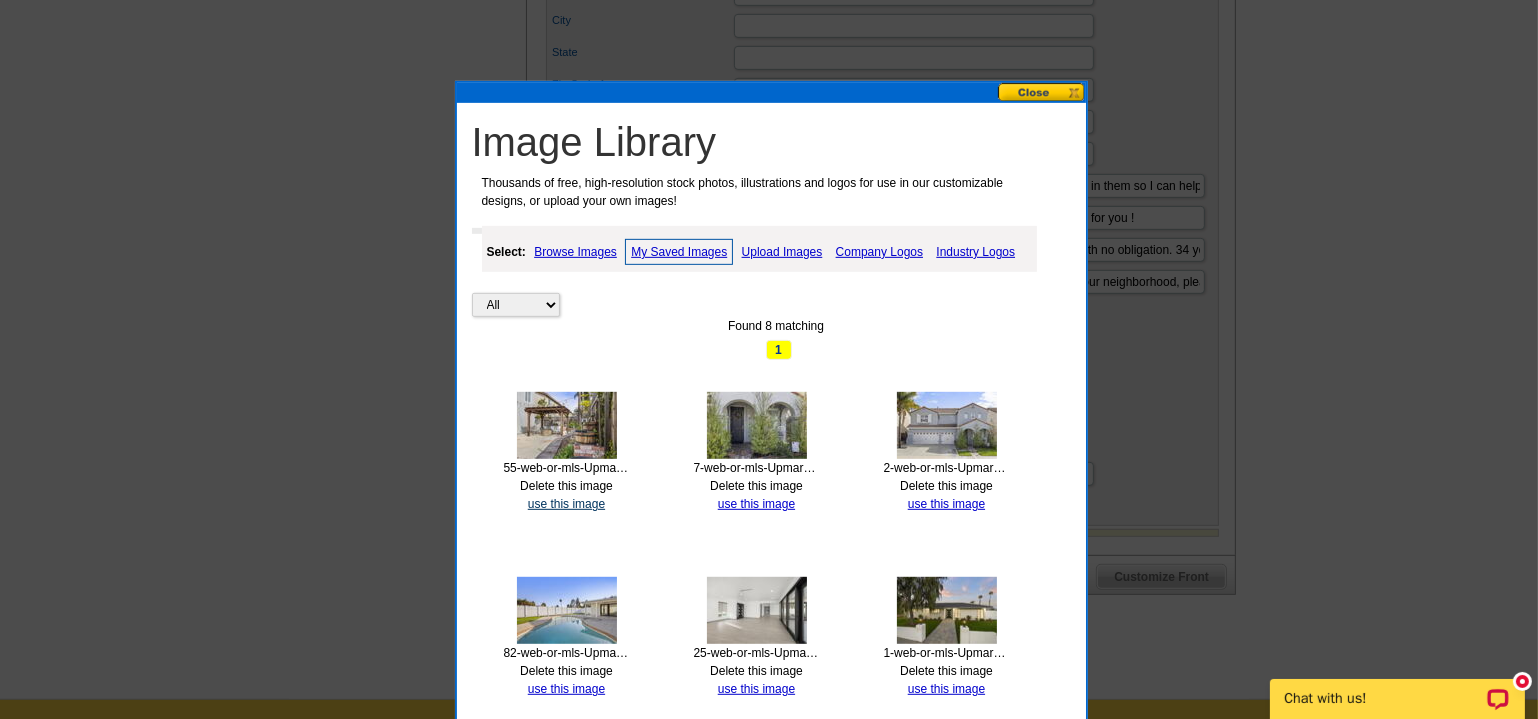 click on "use this image" at bounding box center [566, 504] 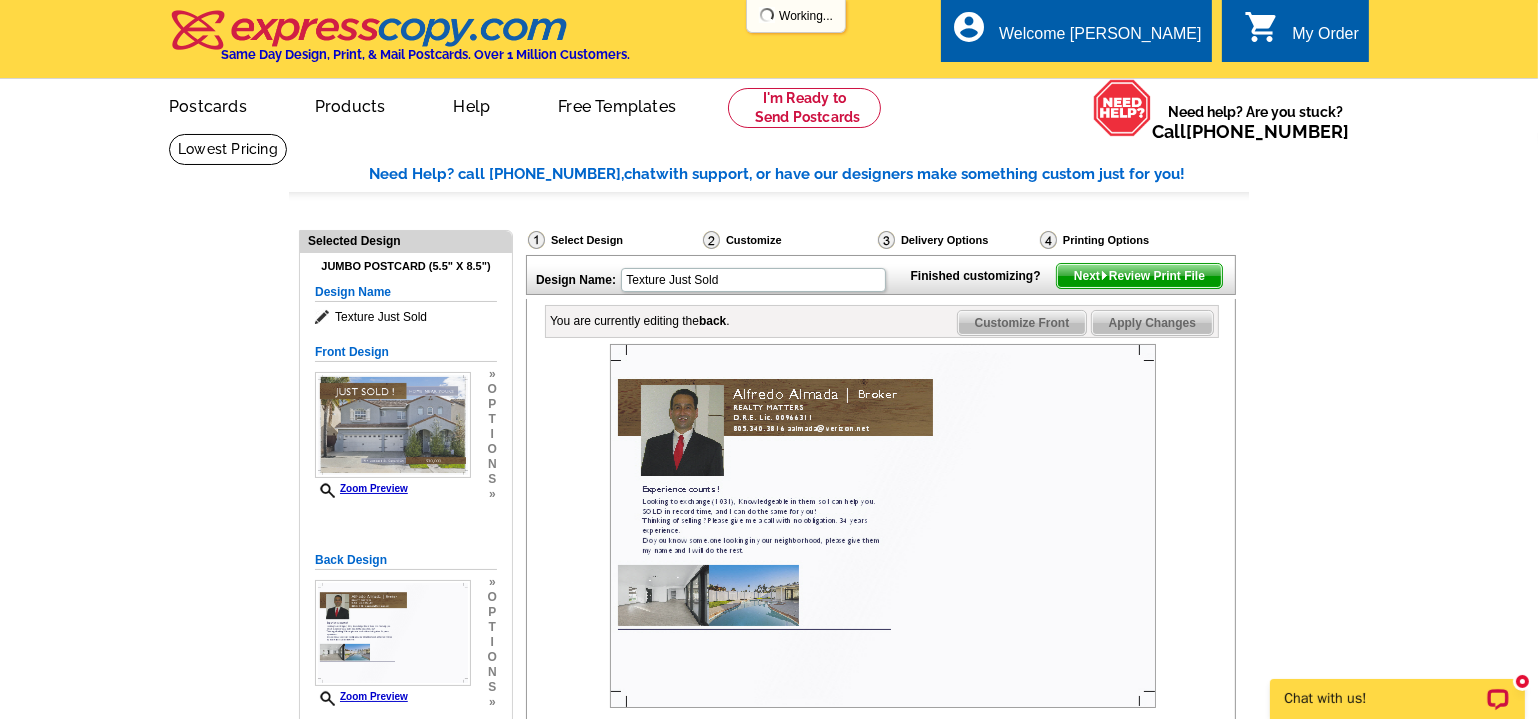 click on "Apply Changes" at bounding box center (1152, 323) 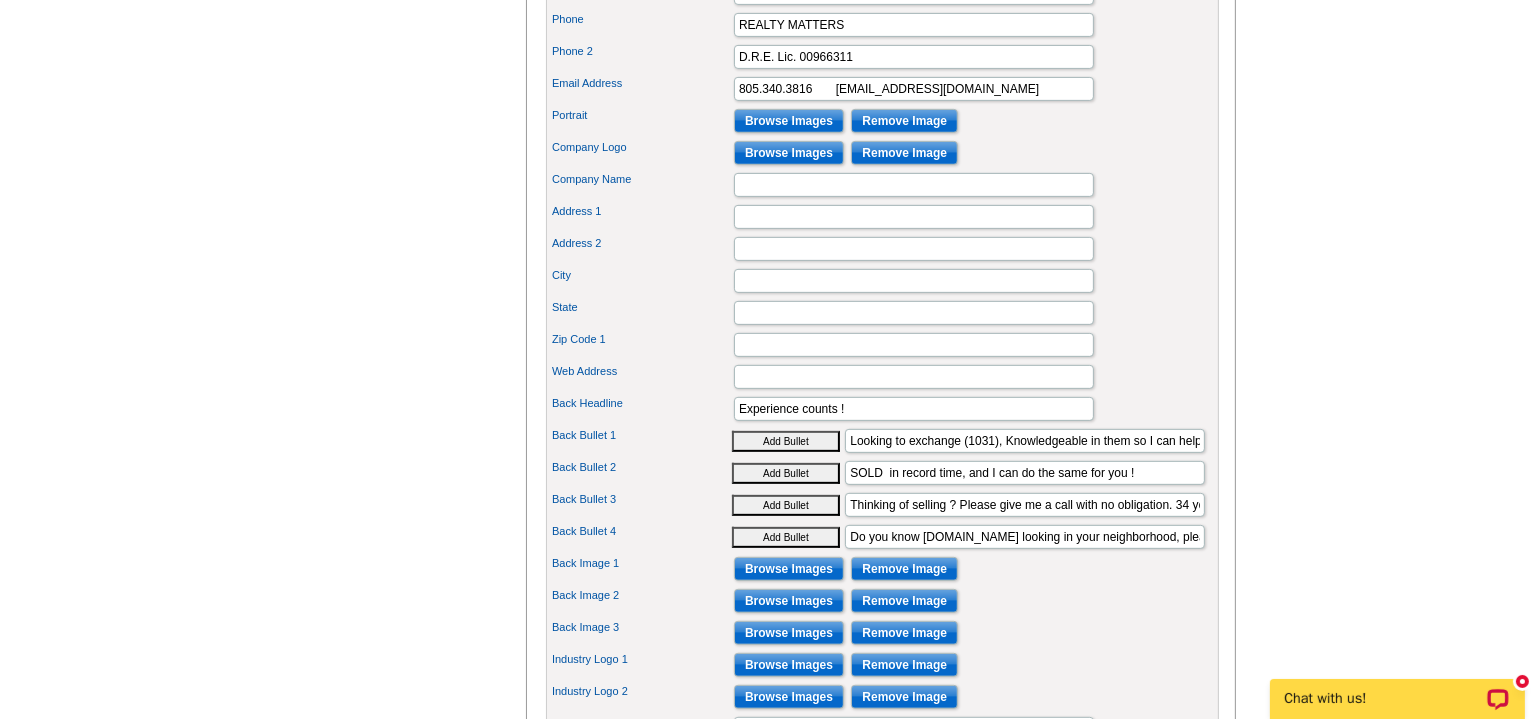 scroll, scrollTop: 909, scrollLeft: 0, axis: vertical 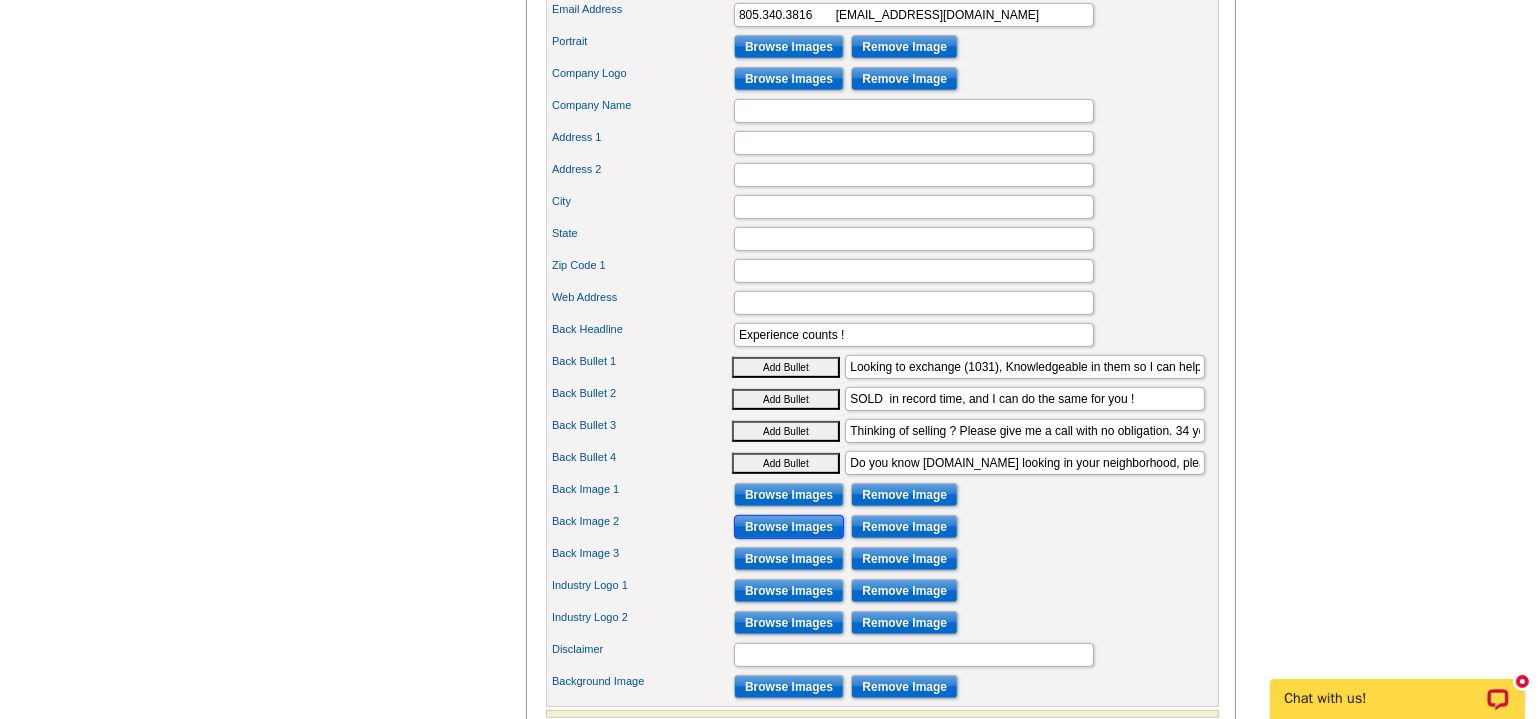 click on "Browse Images" at bounding box center (789, 527) 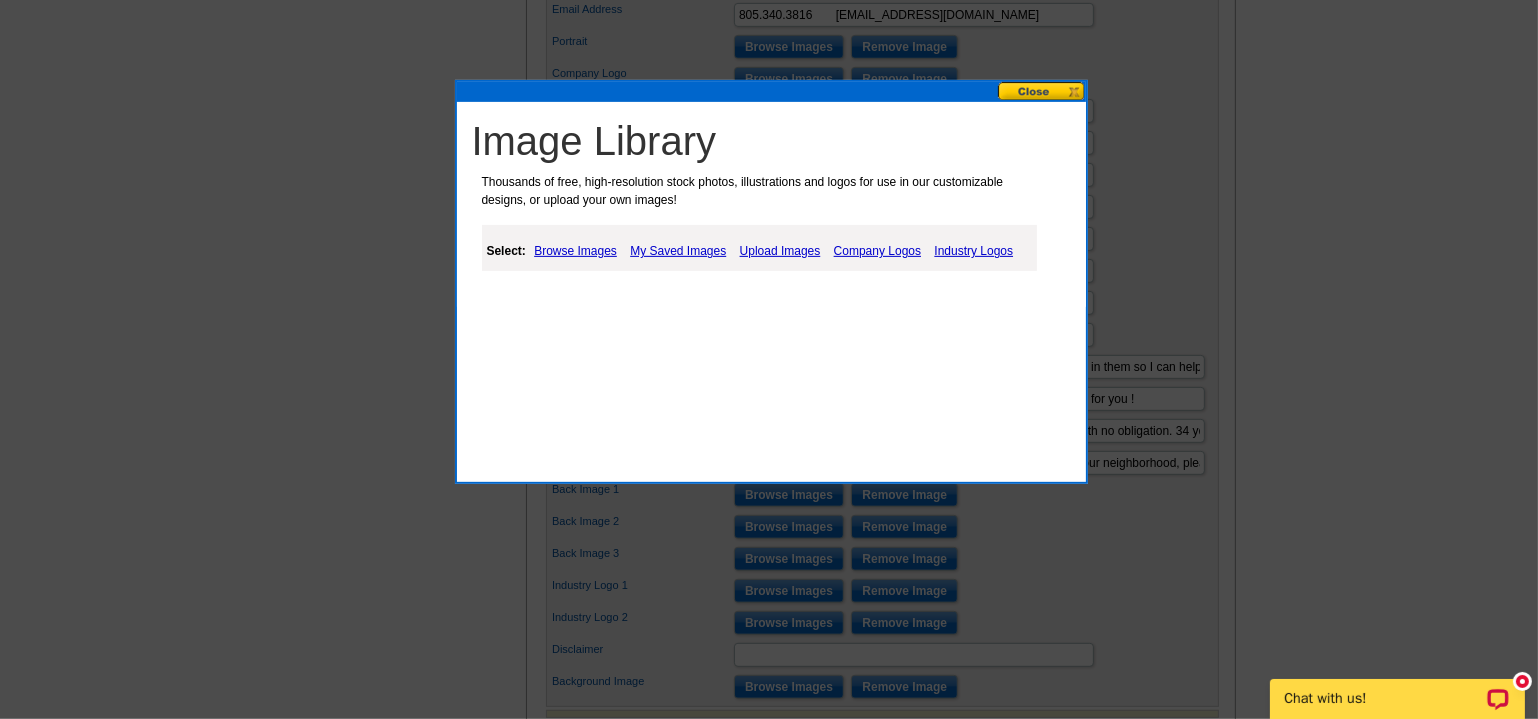 click on "My Saved Images" at bounding box center (678, 251) 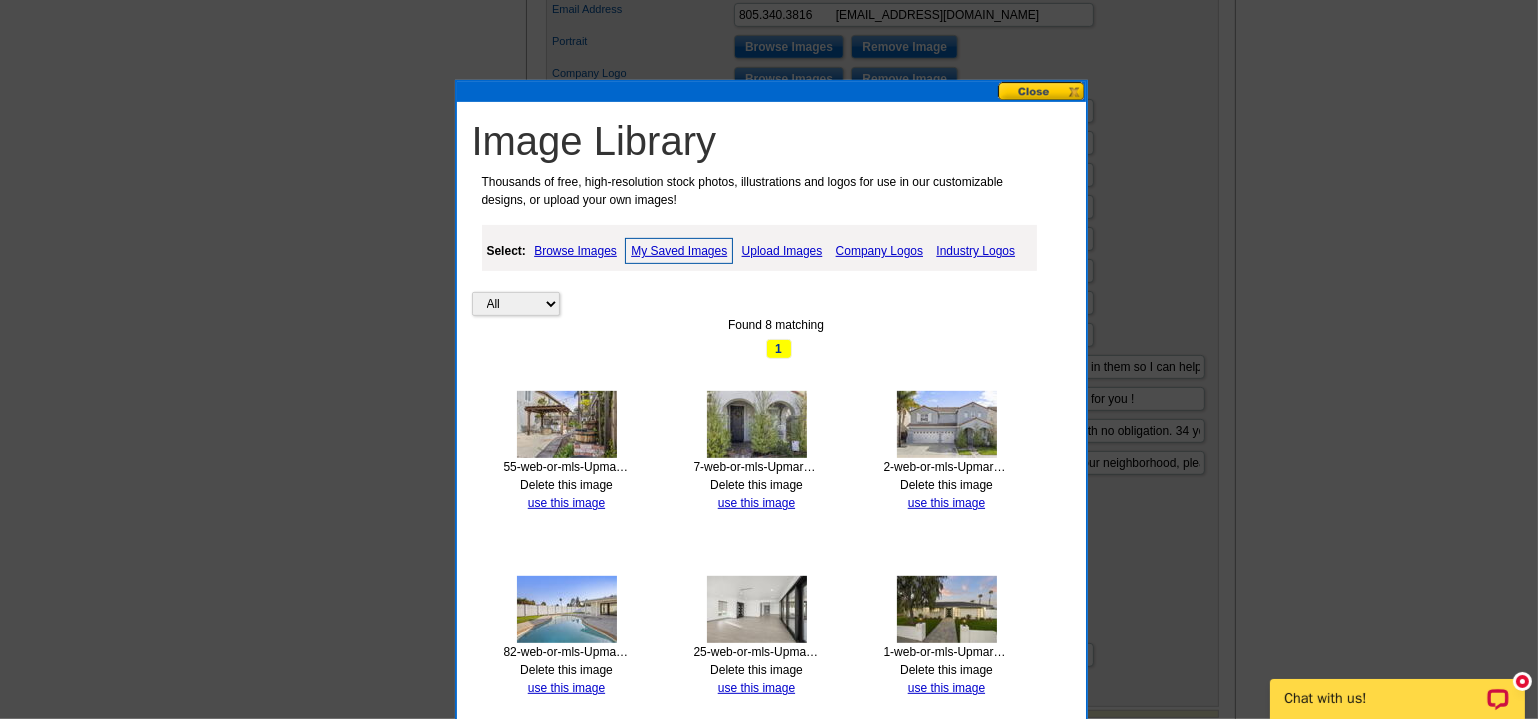 click at bounding box center (757, 424) 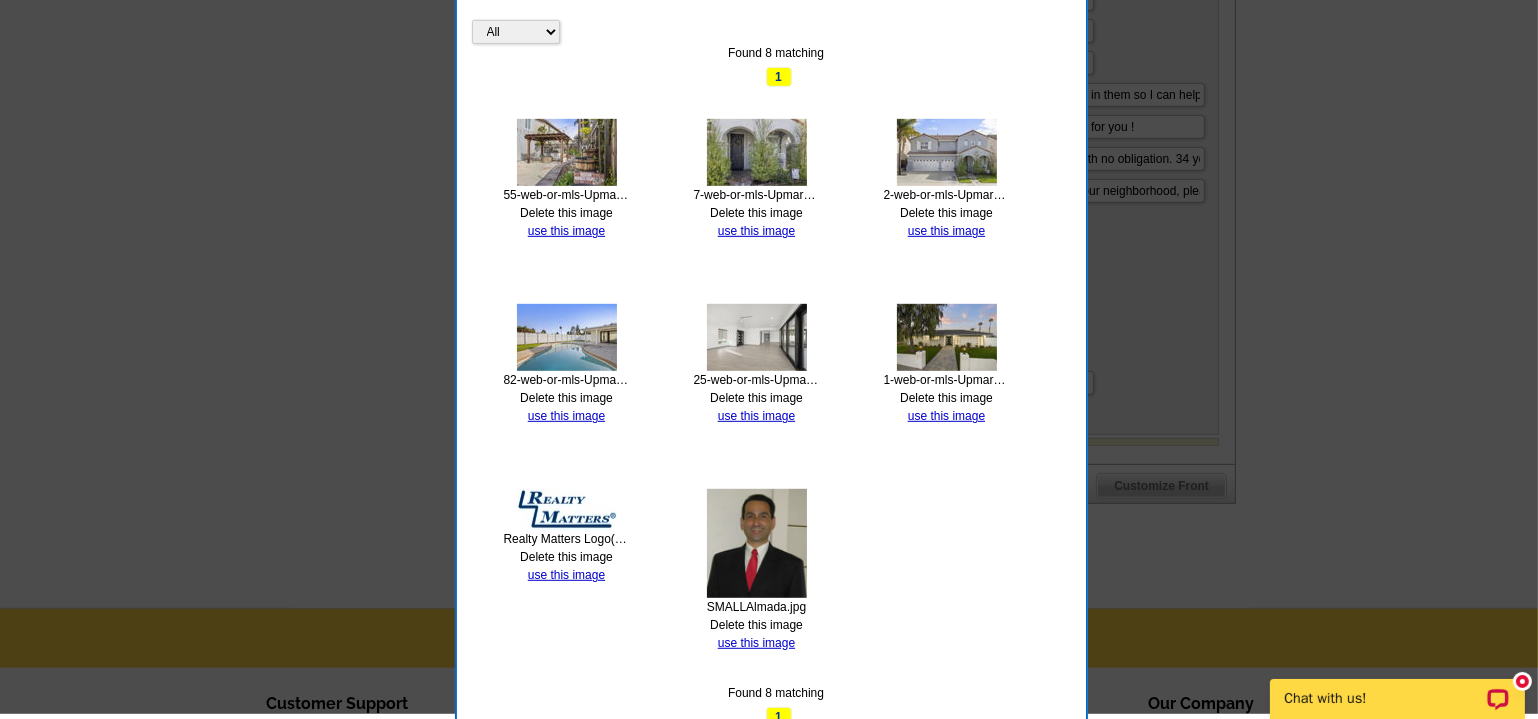 scroll, scrollTop: 1090, scrollLeft: 0, axis: vertical 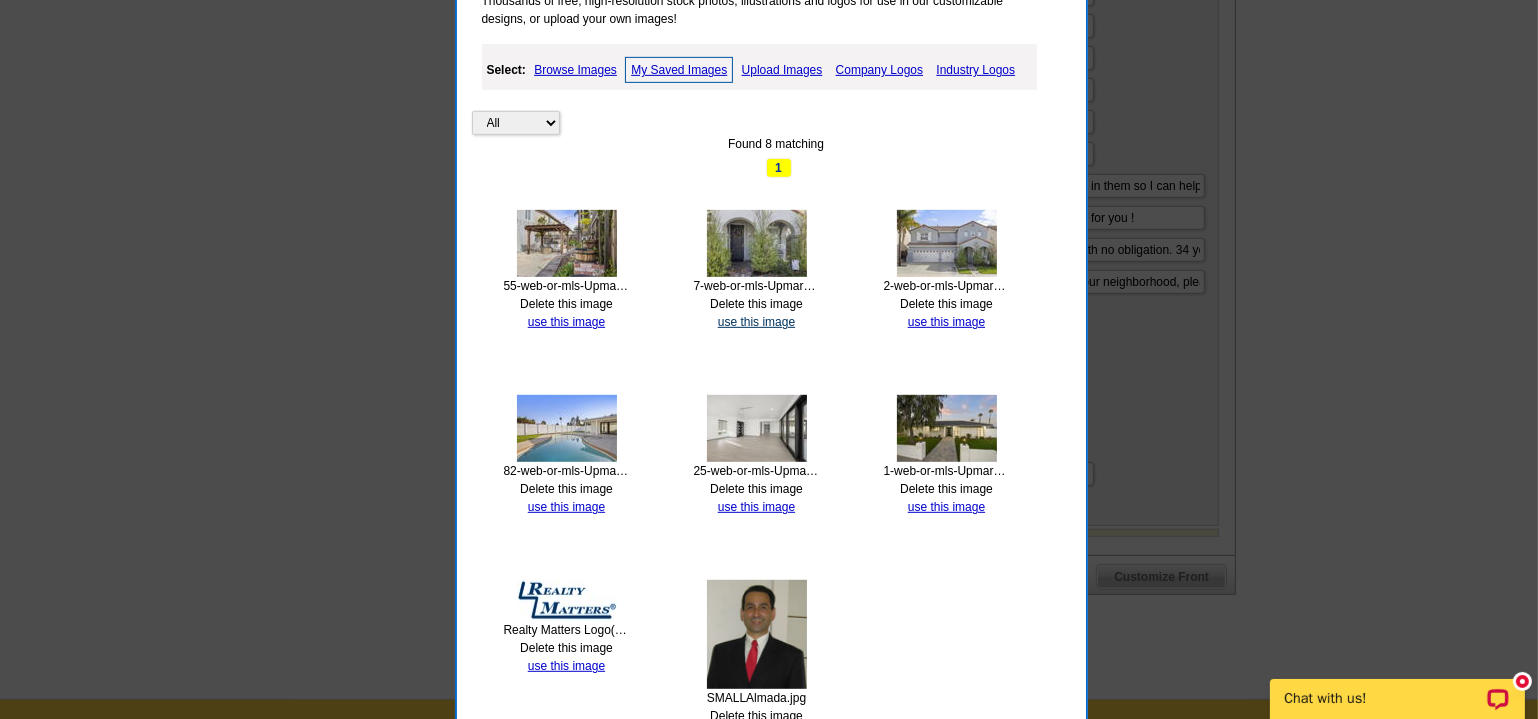 click on "use this image" at bounding box center [756, 322] 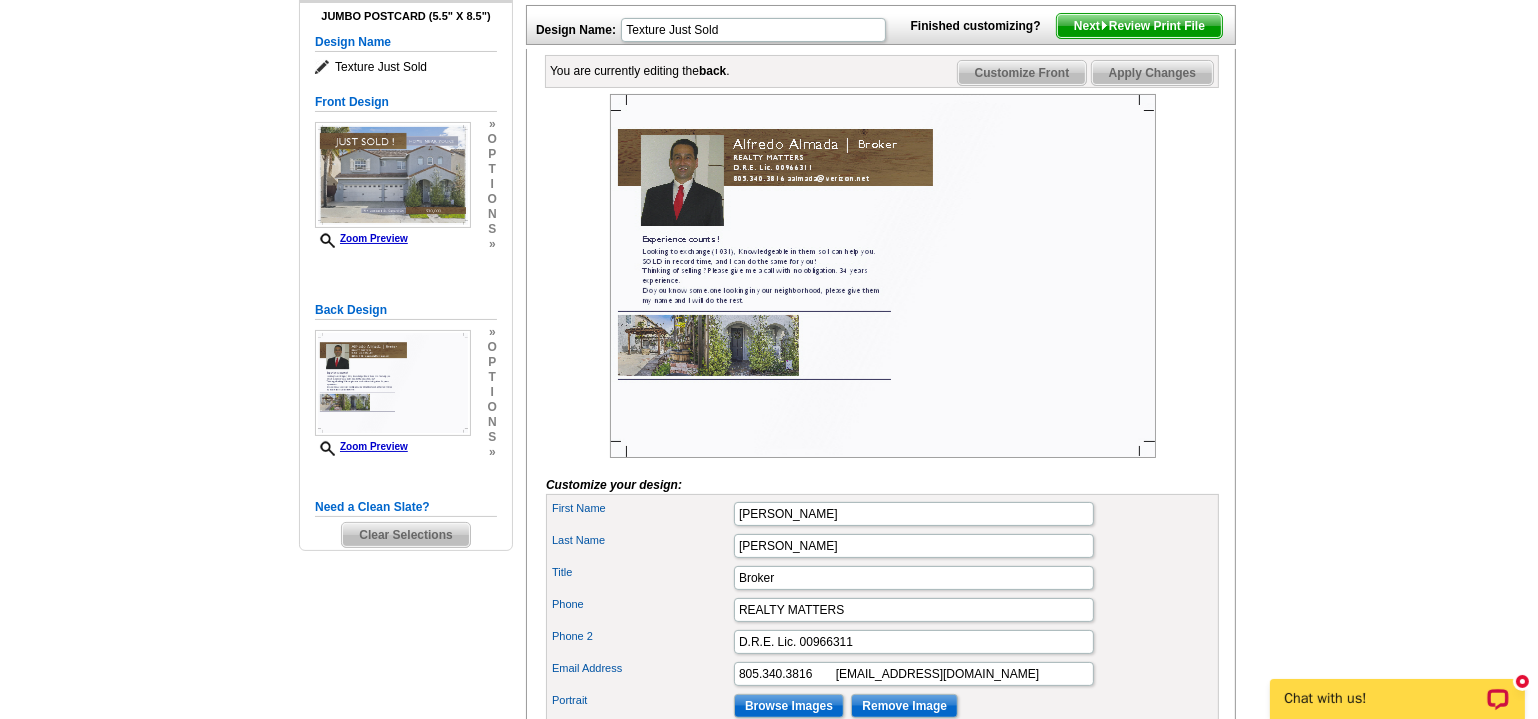 scroll, scrollTop: 90, scrollLeft: 0, axis: vertical 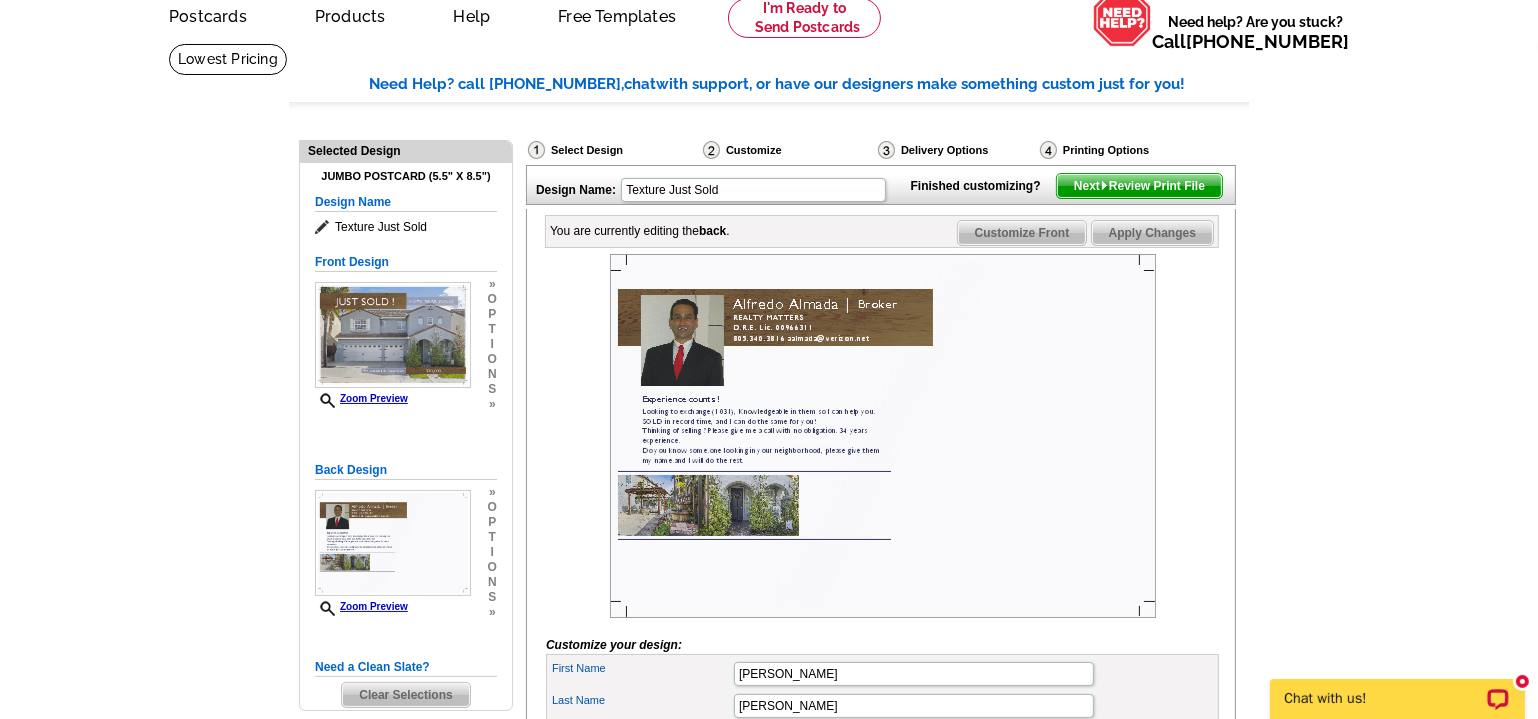 click on "Apply Changes" at bounding box center (1152, 233) 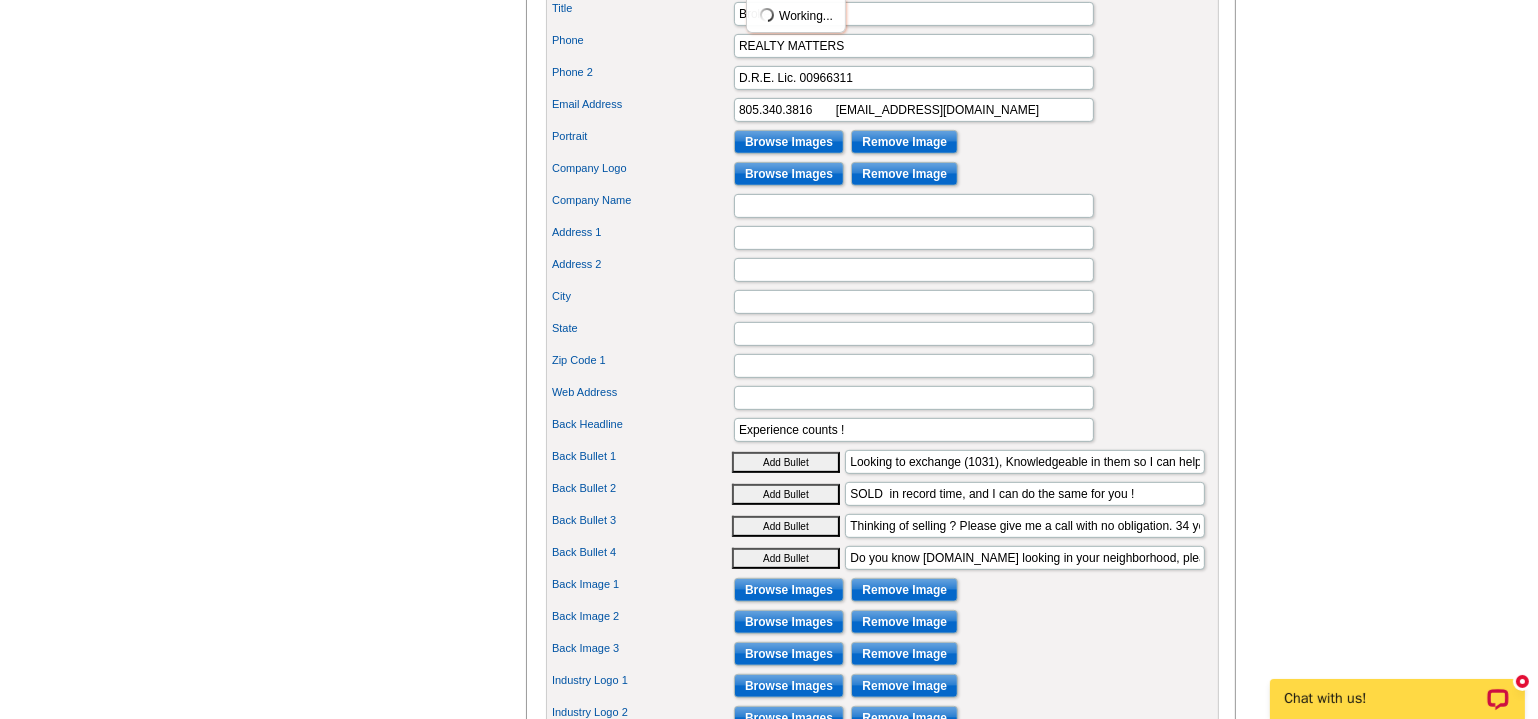 scroll, scrollTop: 818, scrollLeft: 0, axis: vertical 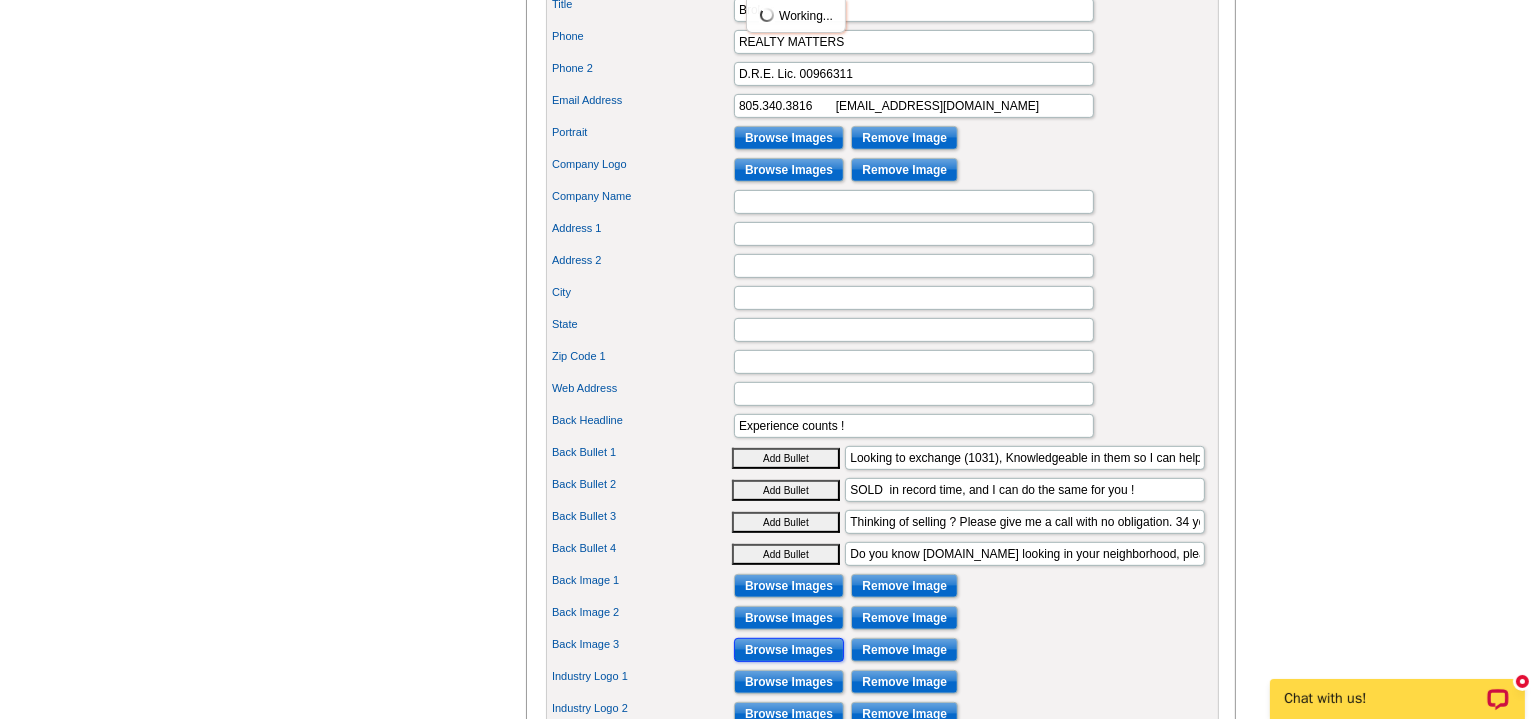 click on "Browse Images" at bounding box center (789, 650) 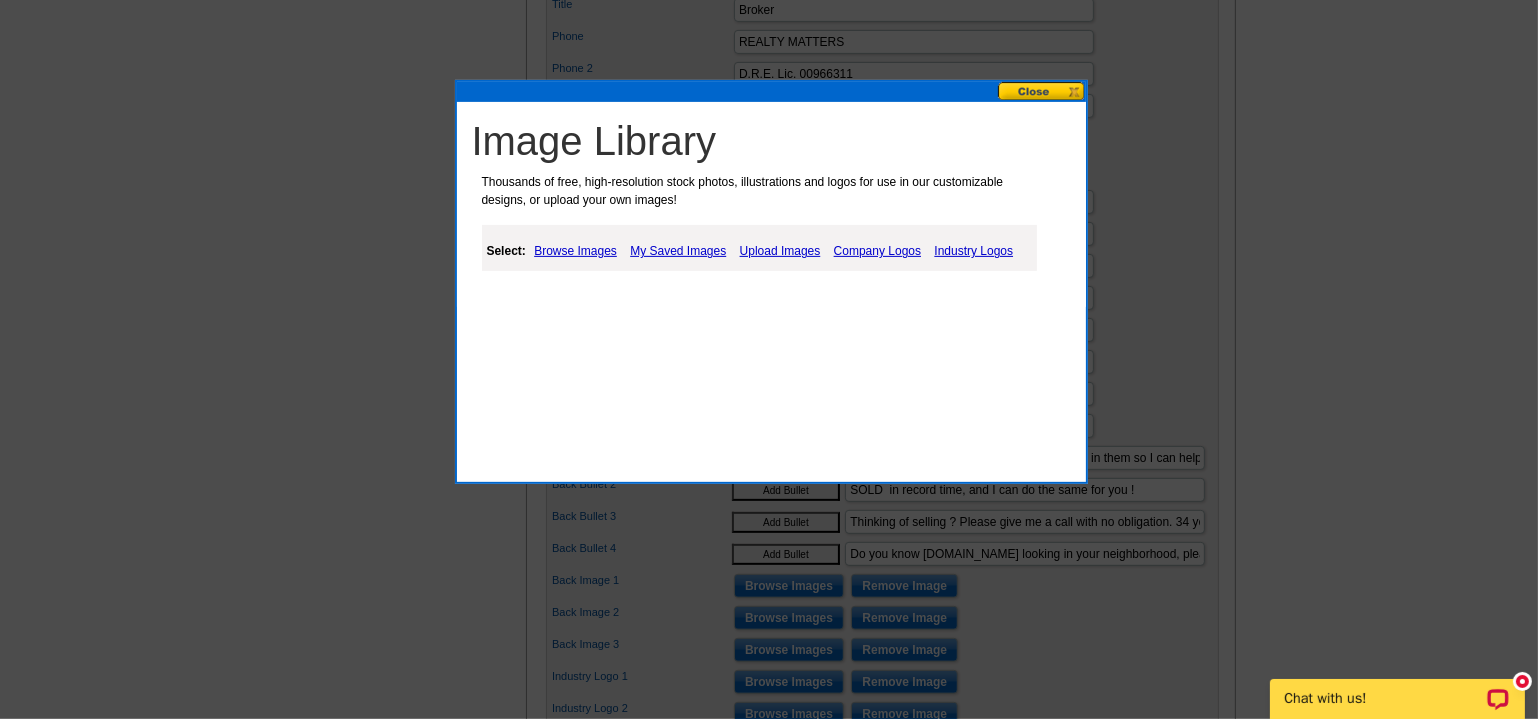 click on "My Saved Images" at bounding box center [678, 251] 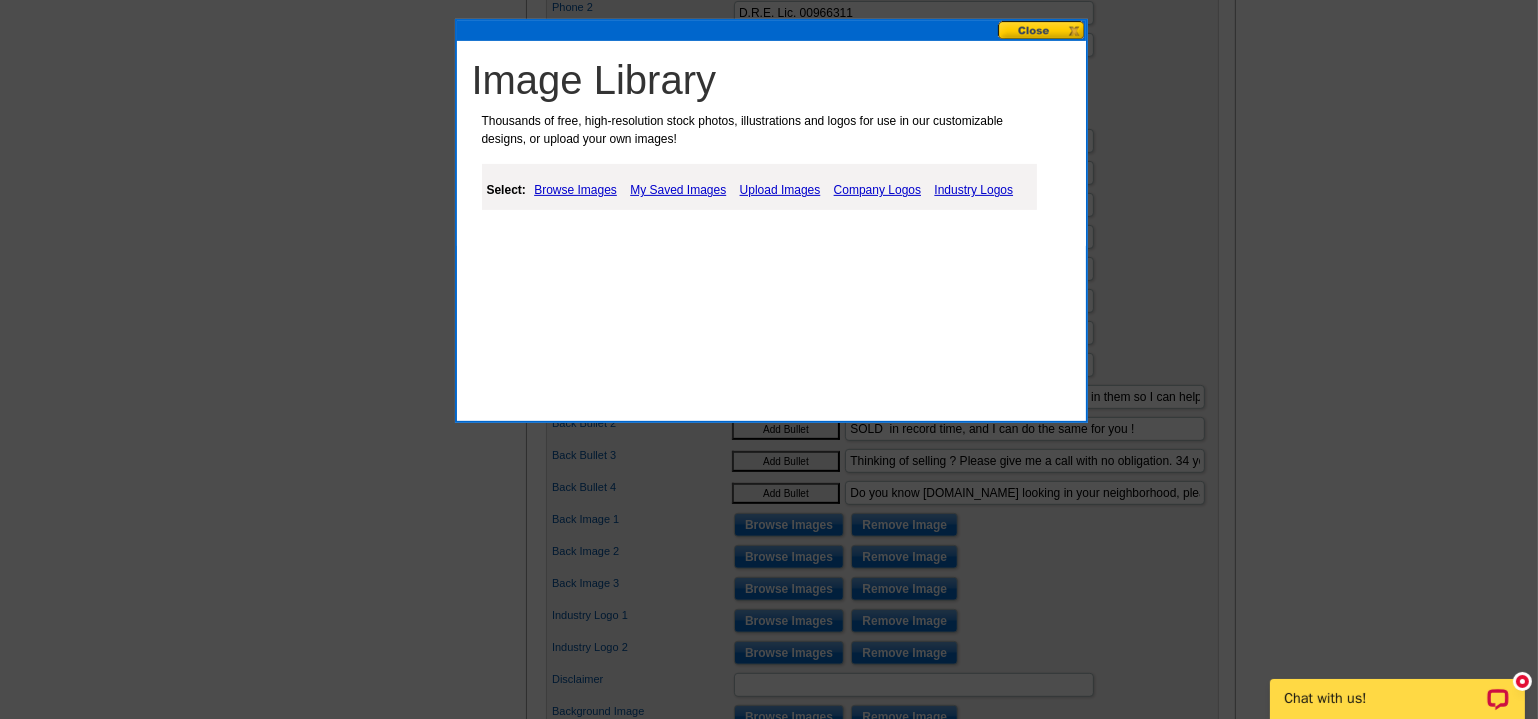 scroll, scrollTop: 818, scrollLeft: 0, axis: vertical 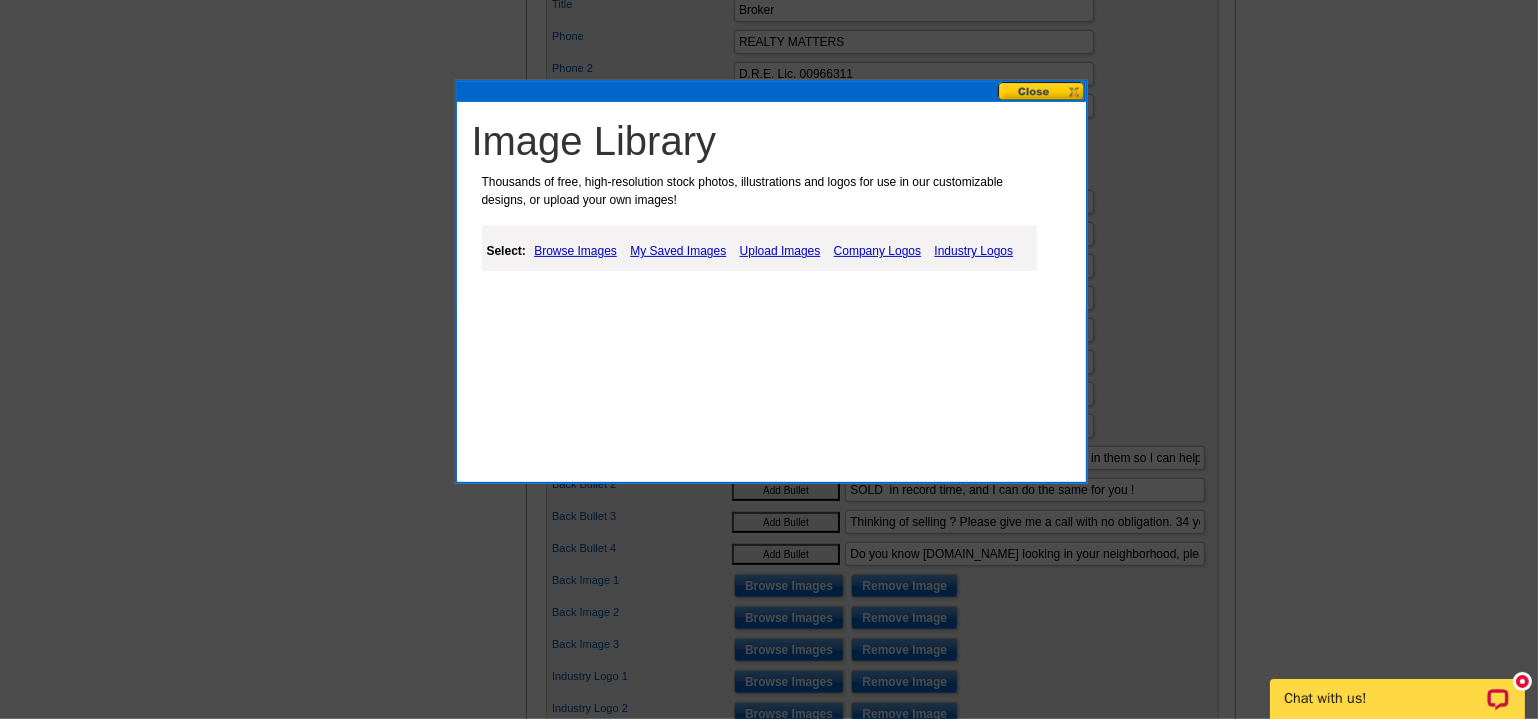 click on "Browse Images" at bounding box center [575, 251] 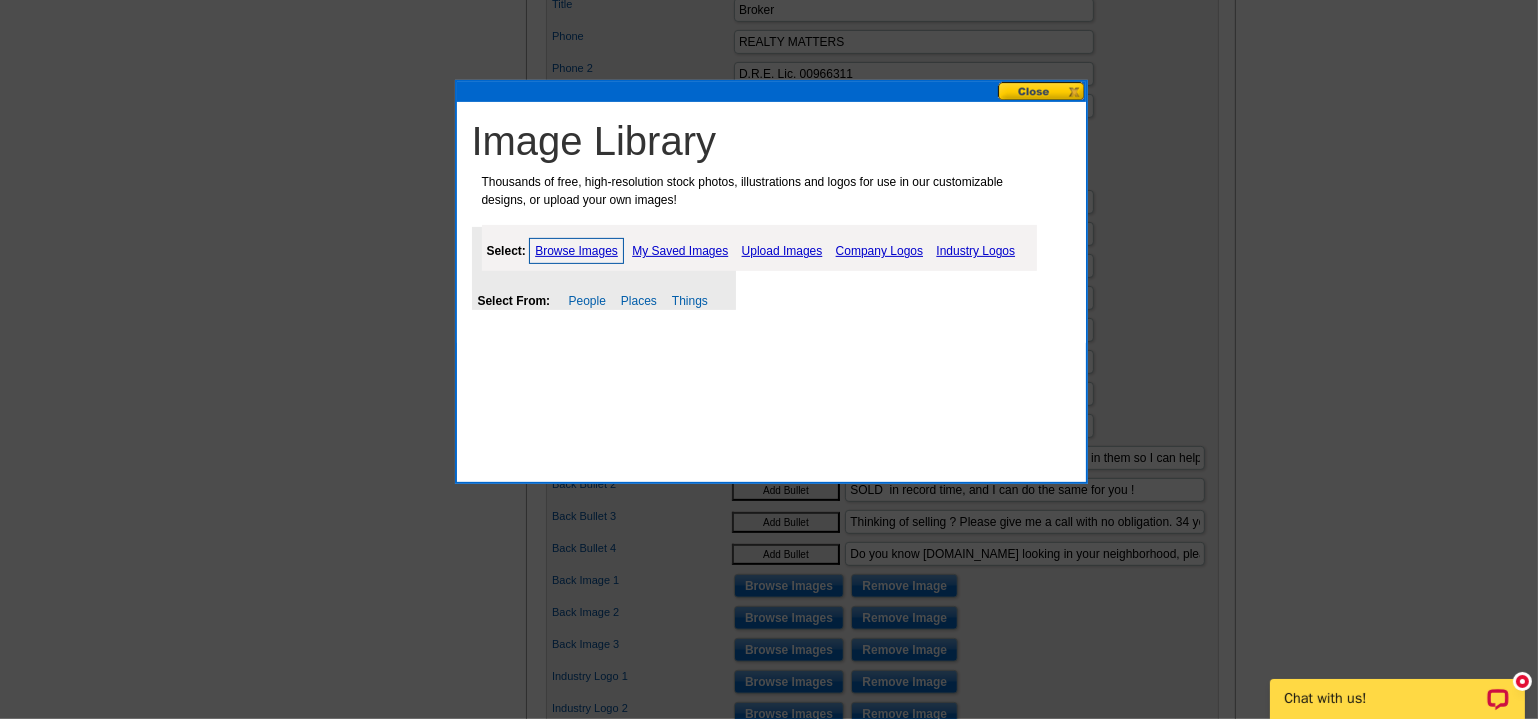 click on "Upload Images" at bounding box center [782, 251] 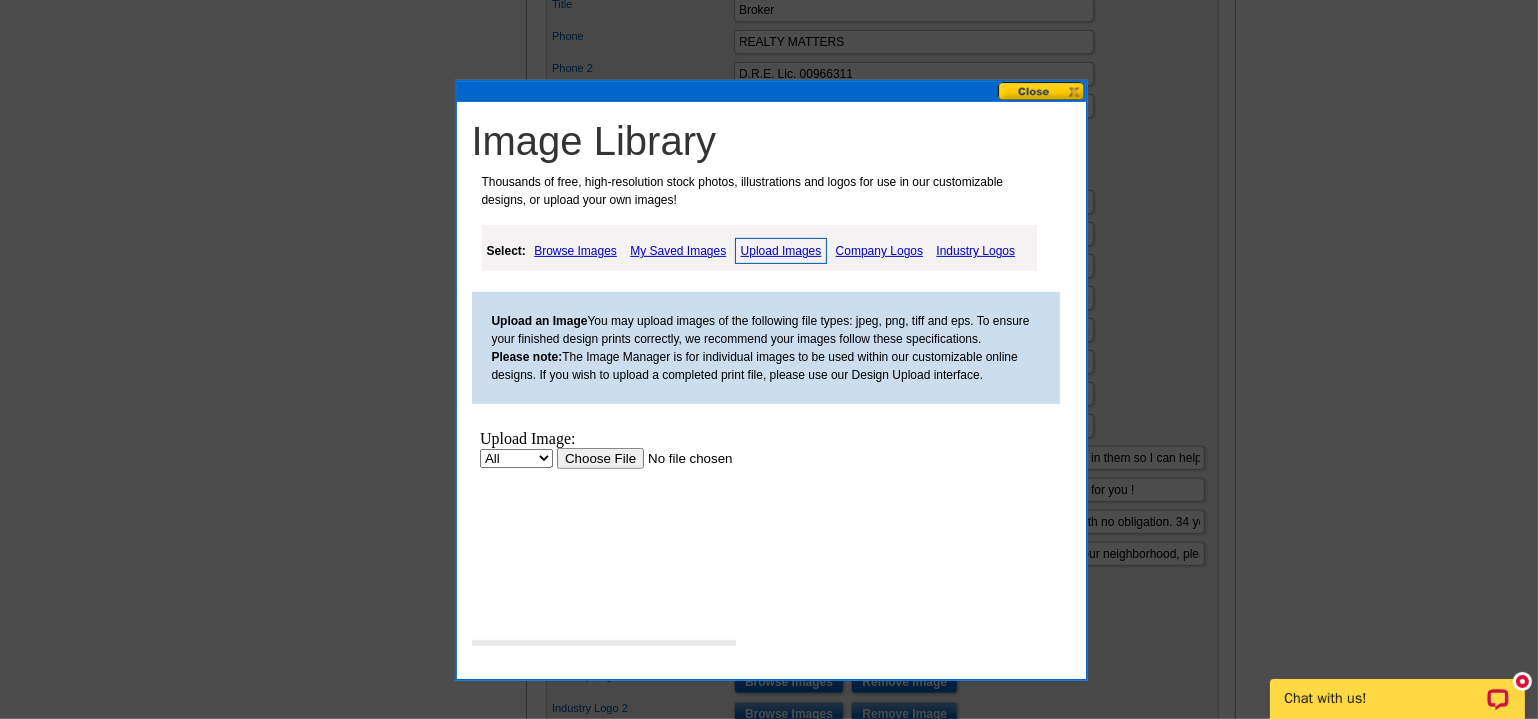 scroll, scrollTop: 0, scrollLeft: 0, axis: both 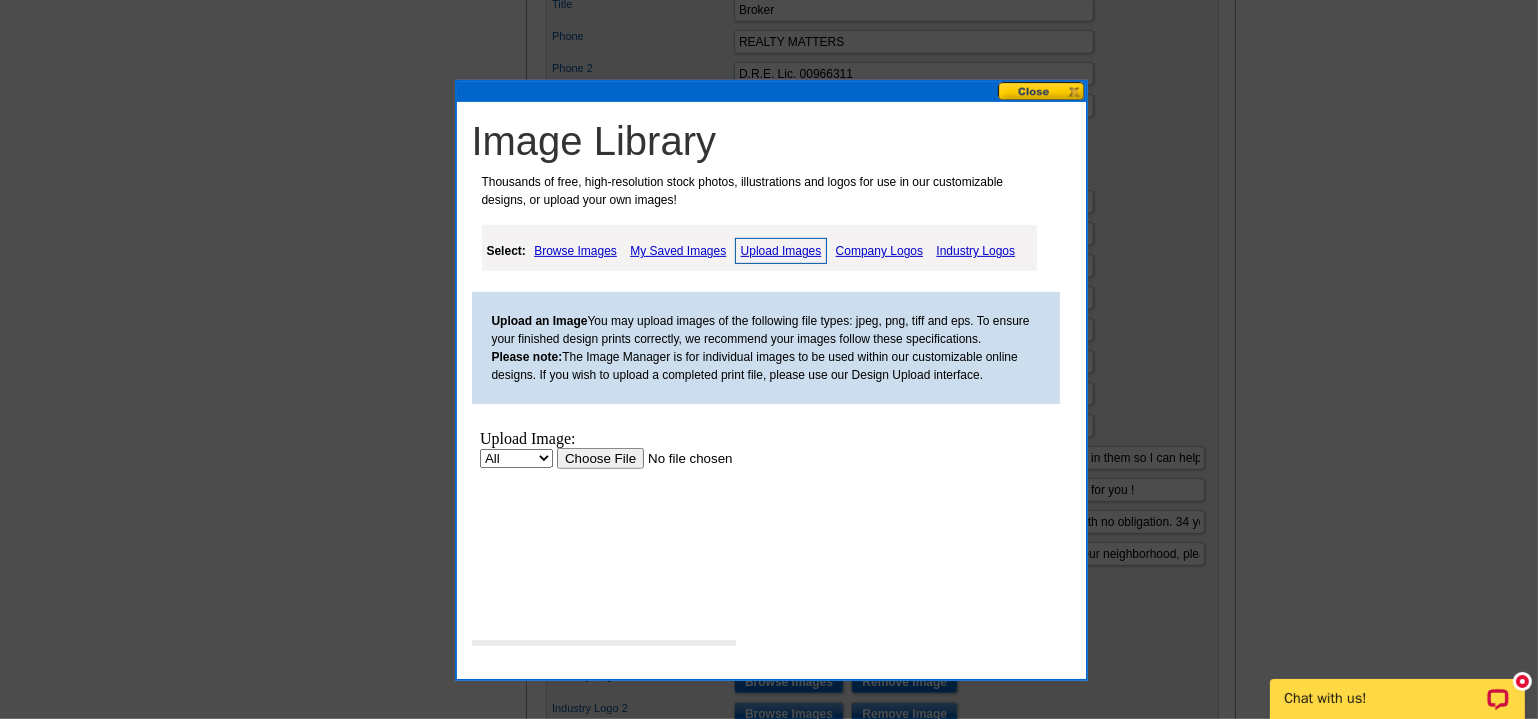 click at bounding box center [682, 458] 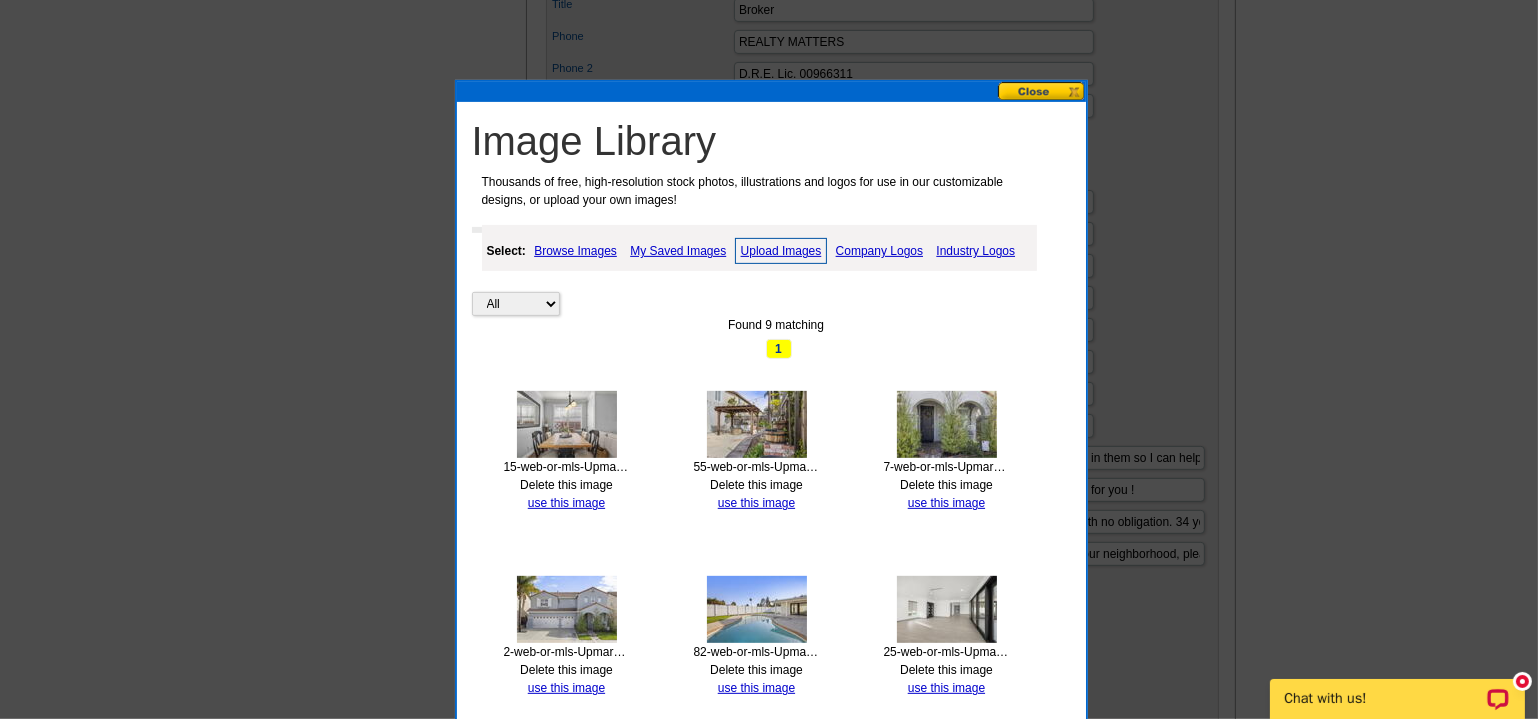 click at bounding box center (1042, 91) 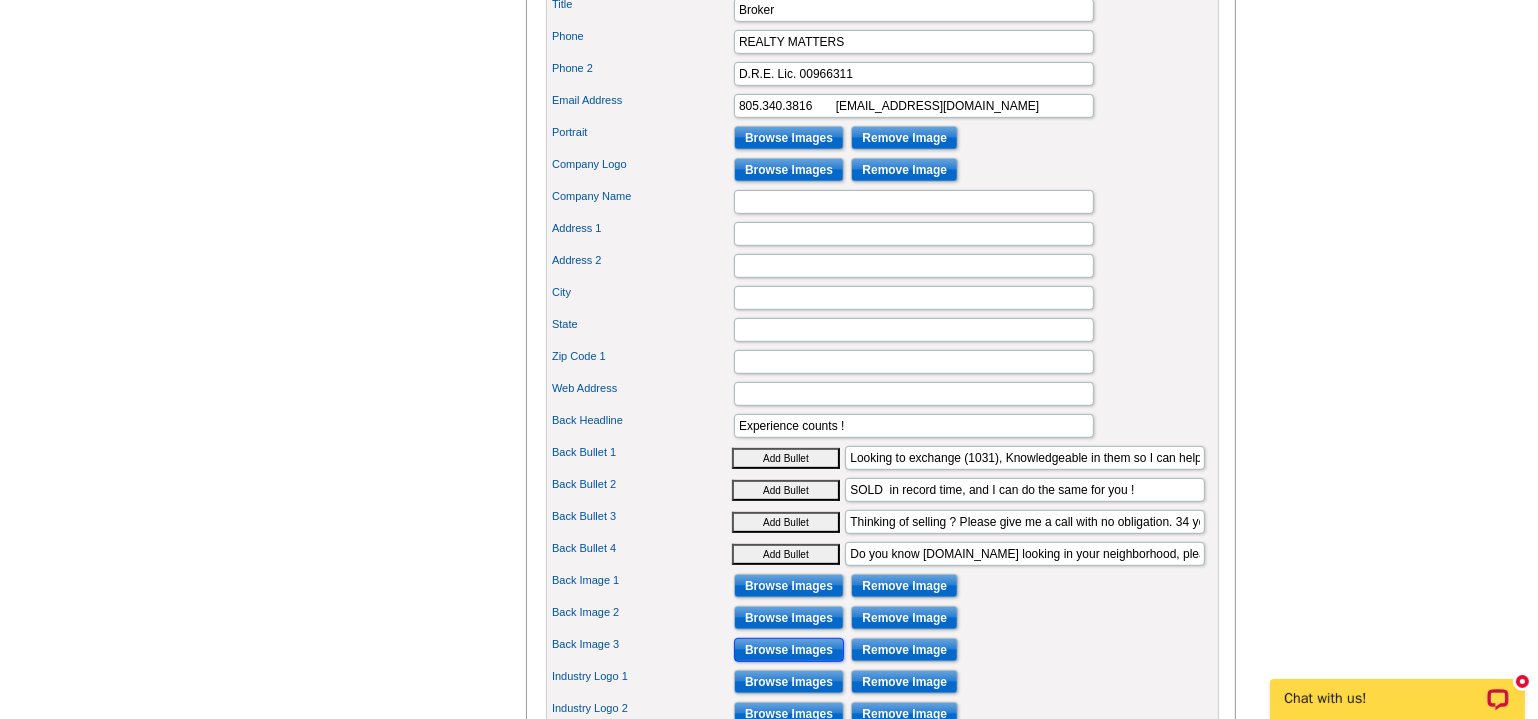 click on "Browse Images" at bounding box center [789, 650] 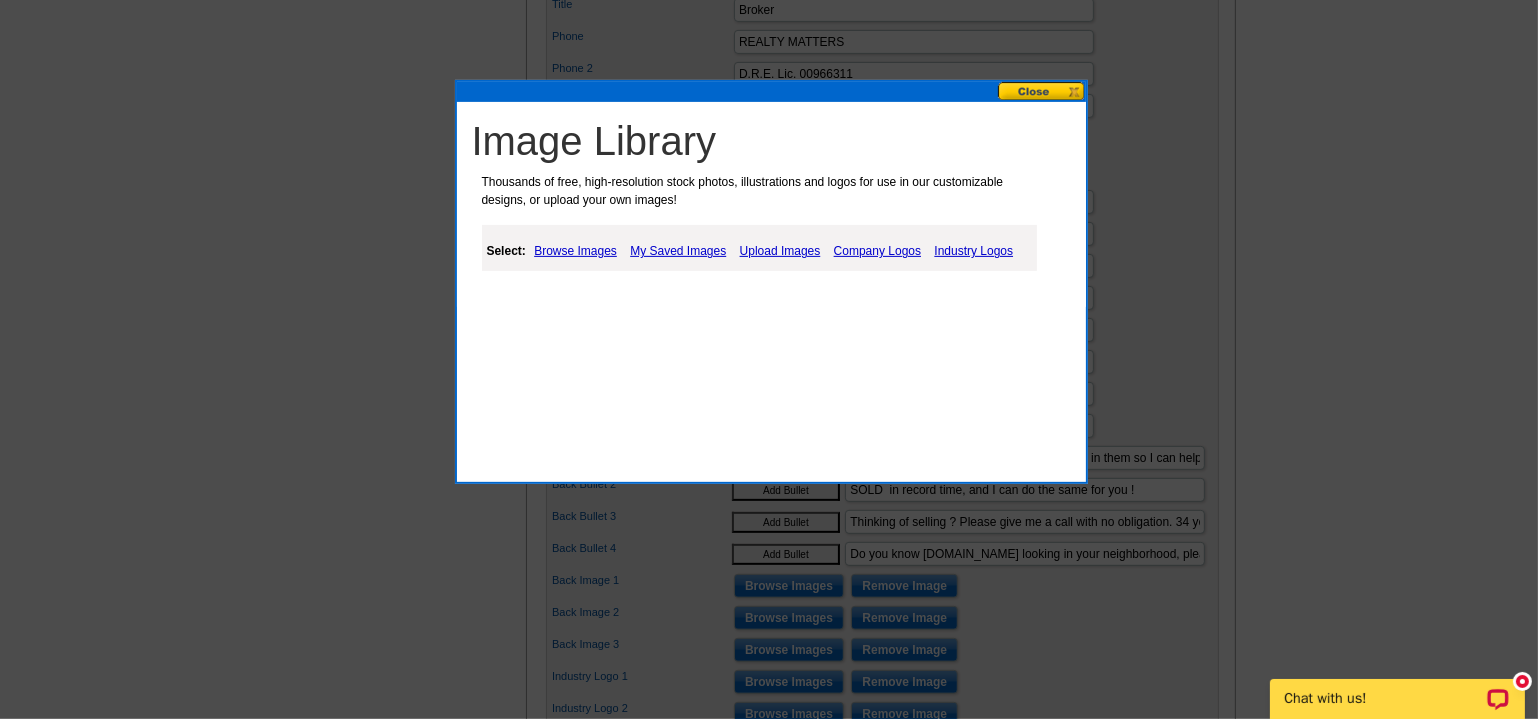 click on "My Saved Images" at bounding box center [678, 251] 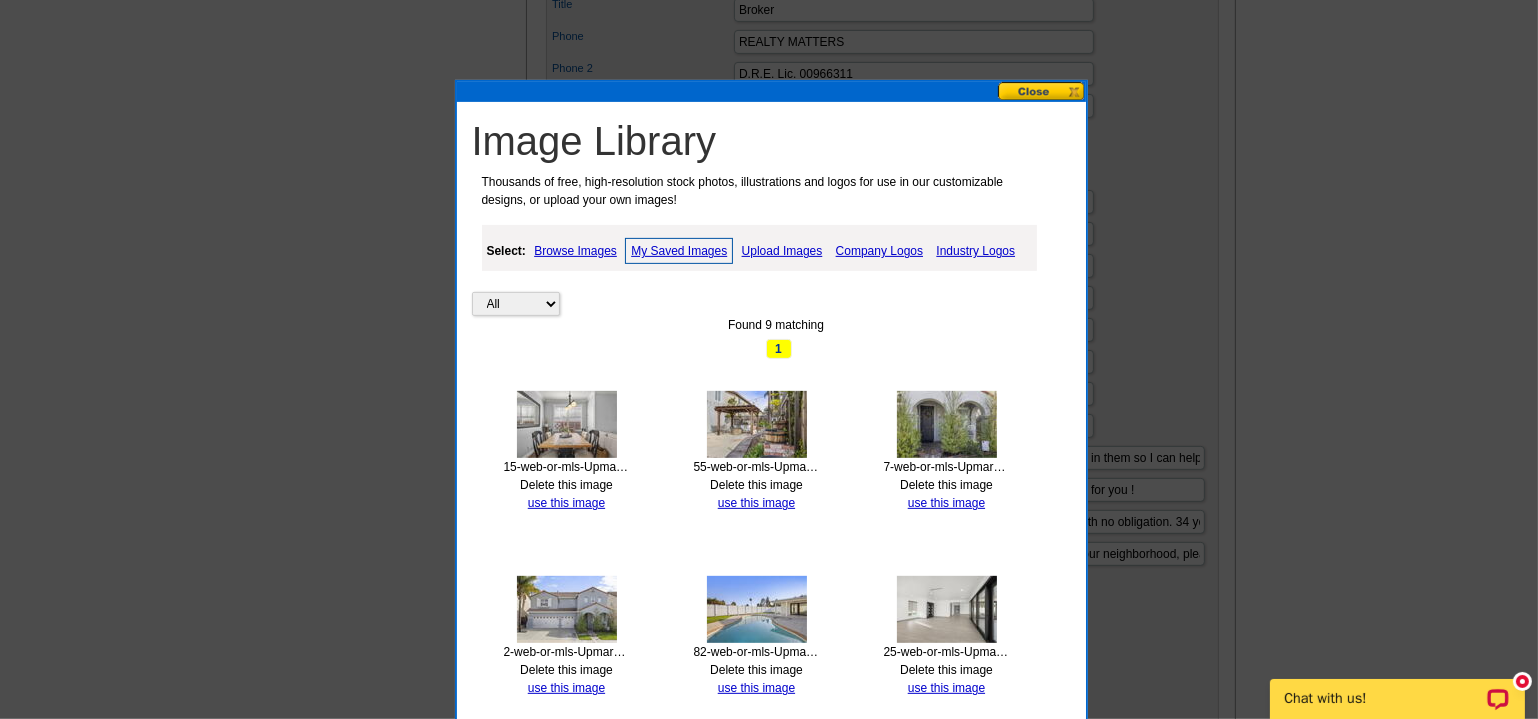 click at bounding box center (567, 424) 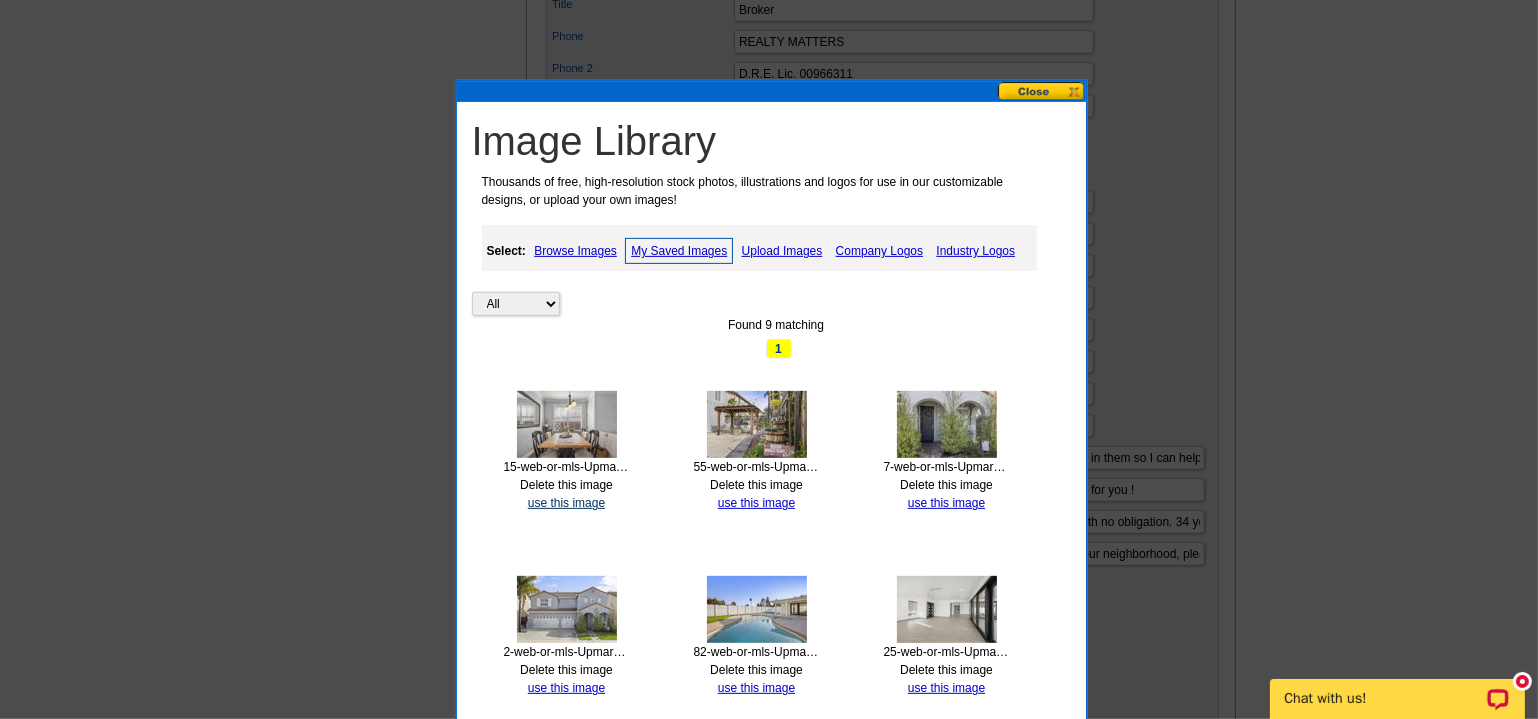 click on "use this image" at bounding box center (566, 503) 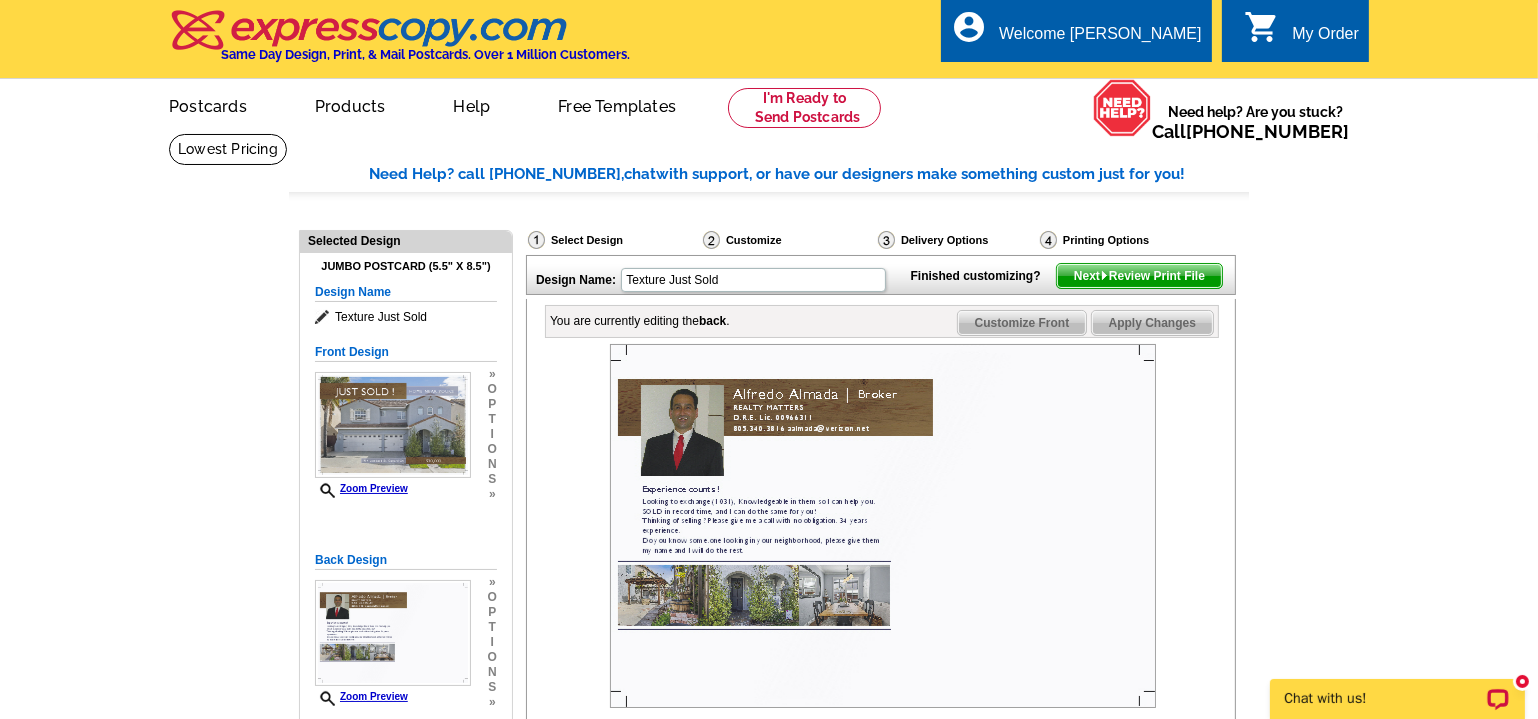 click on "Apply Changes" at bounding box center (1152, 323) 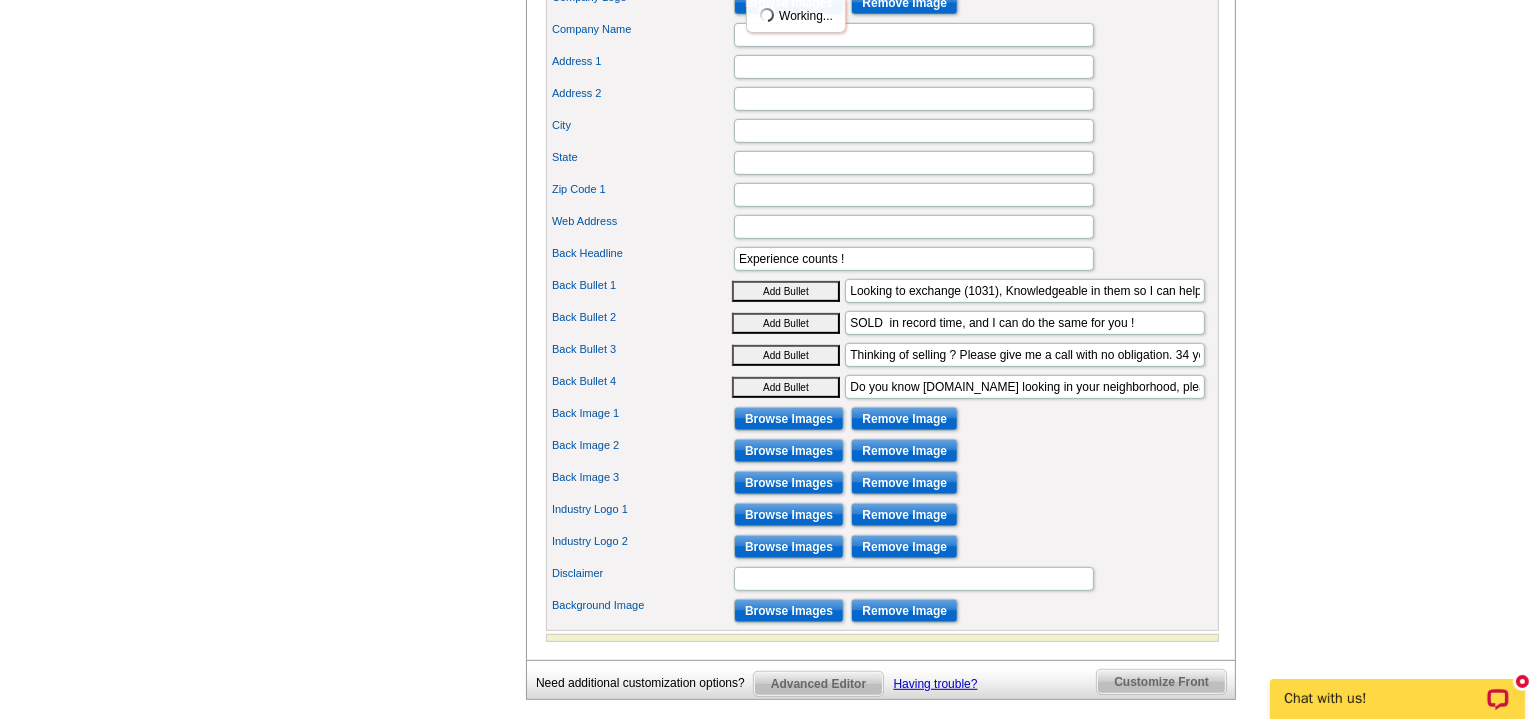 scroll, scrollTop: 999, scrollLeft: 0, axis: vertical 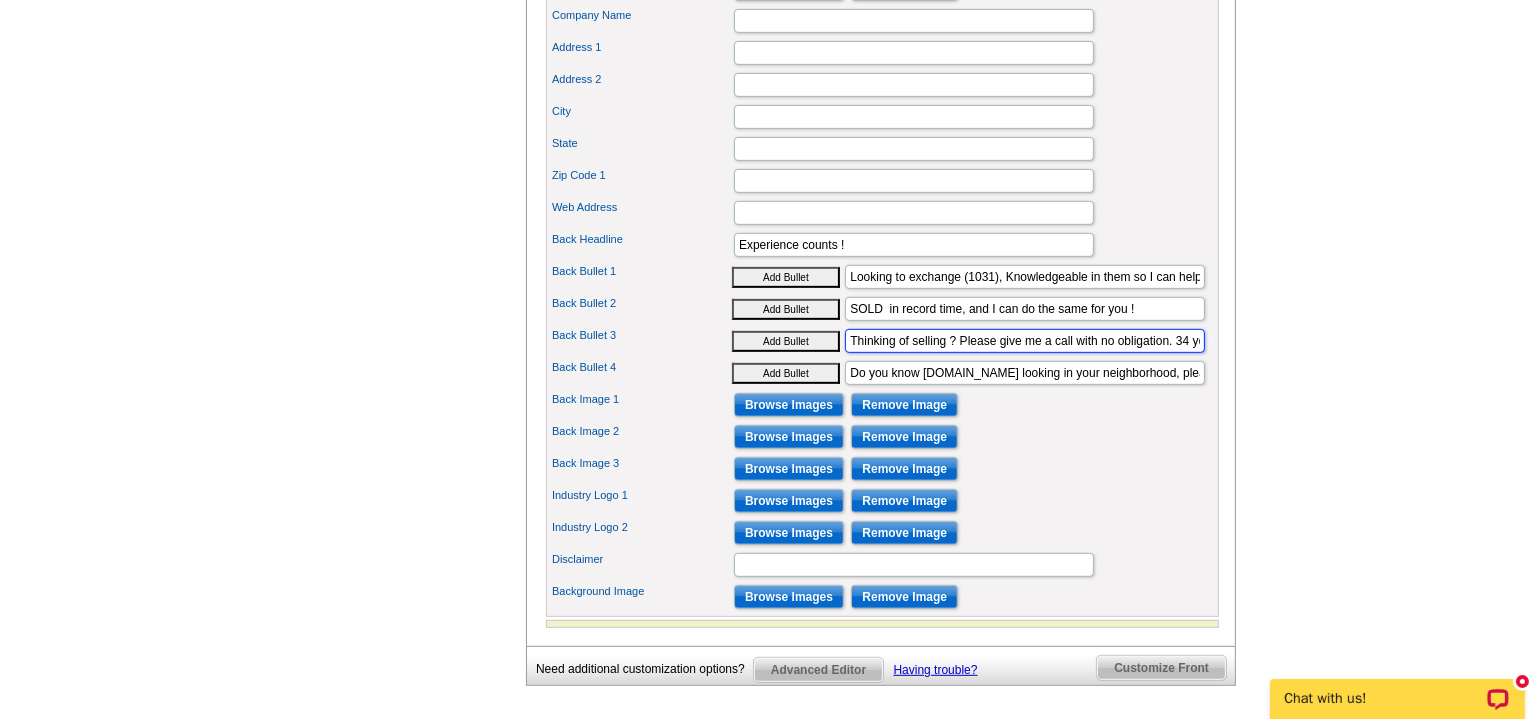 click on "Thinking of selling ? Please give me a call with no obligation. 34 years experience." at bounding box center (1025, 341) 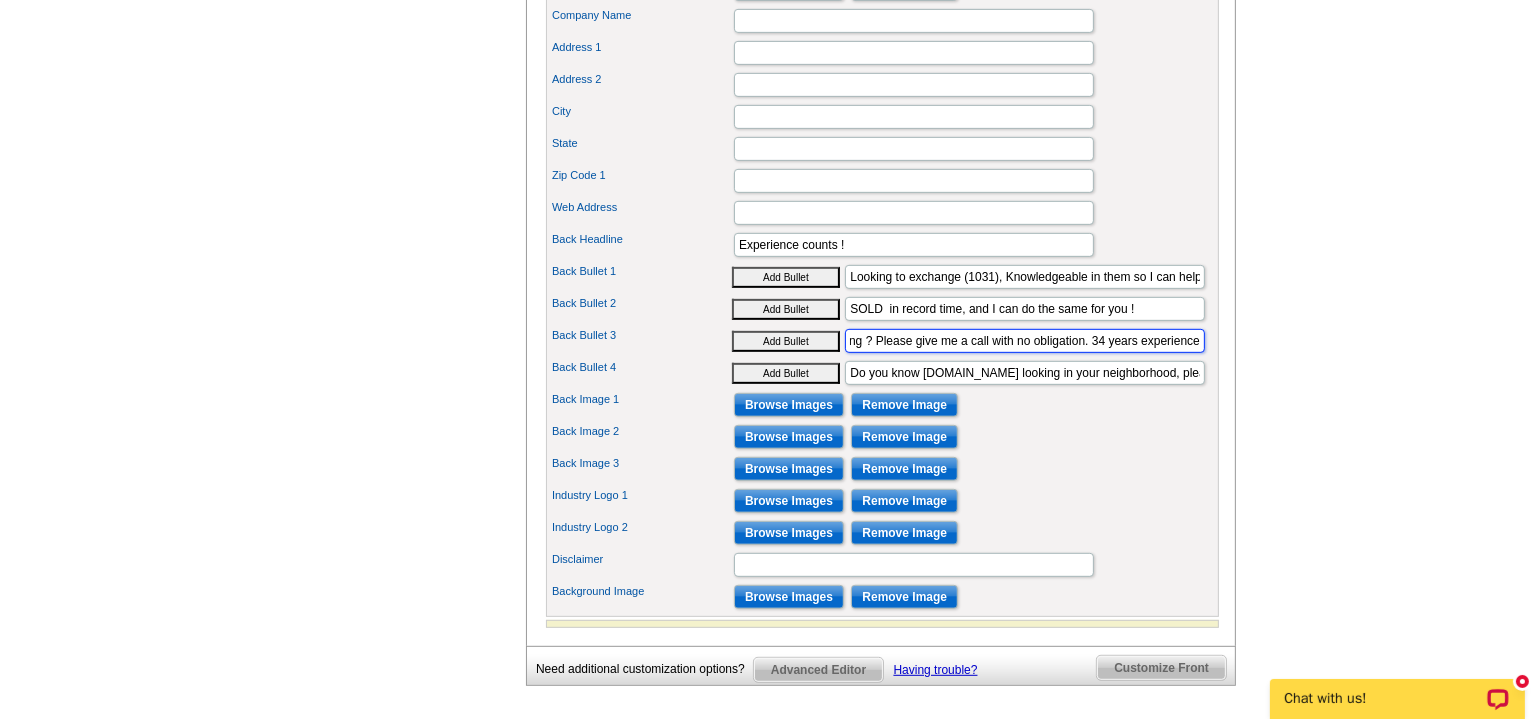 scroll, scrollTop: 0, scrollLeft: 86, axis: horizontal 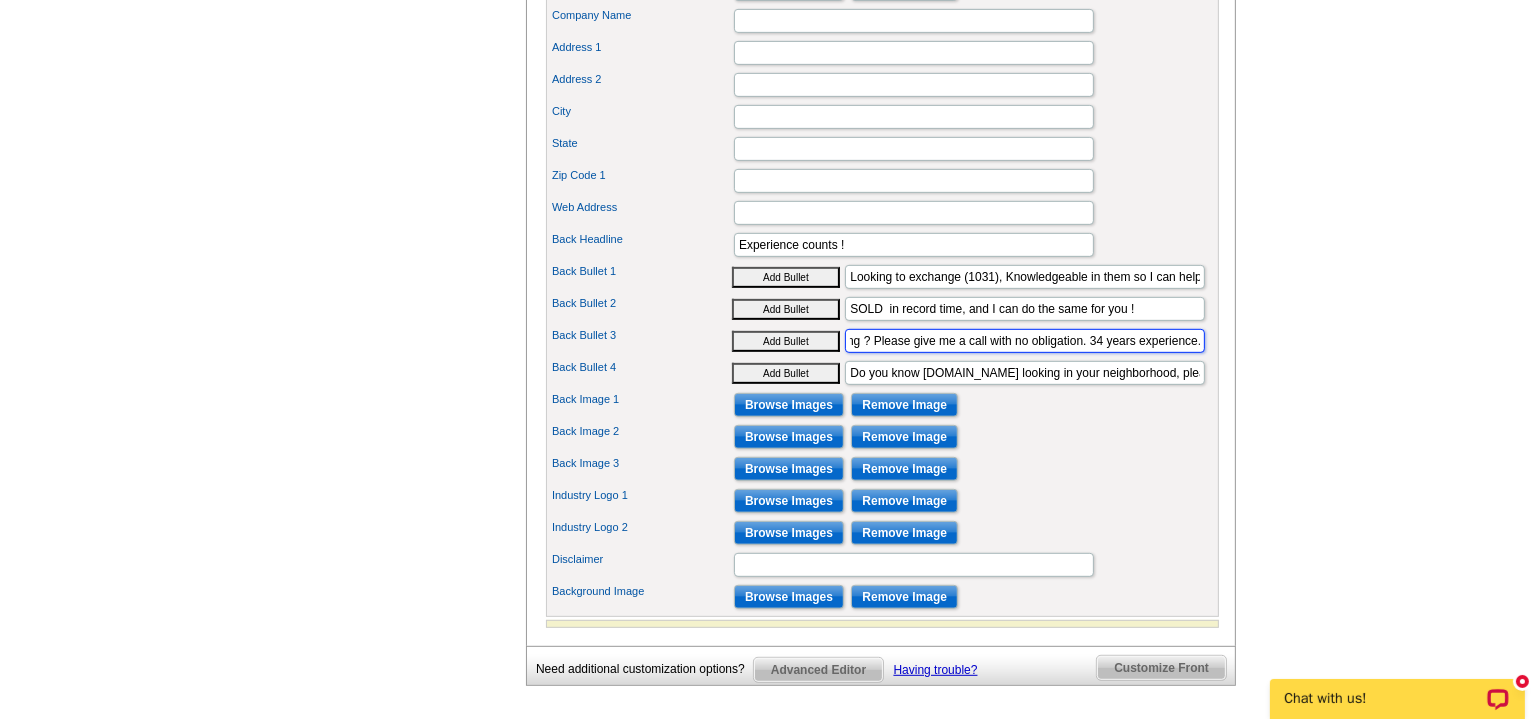 drag, startPoint x: 1101, startPoint y: 353, endPoint x: 1089, endPoint y: 357, distance: 12.649111 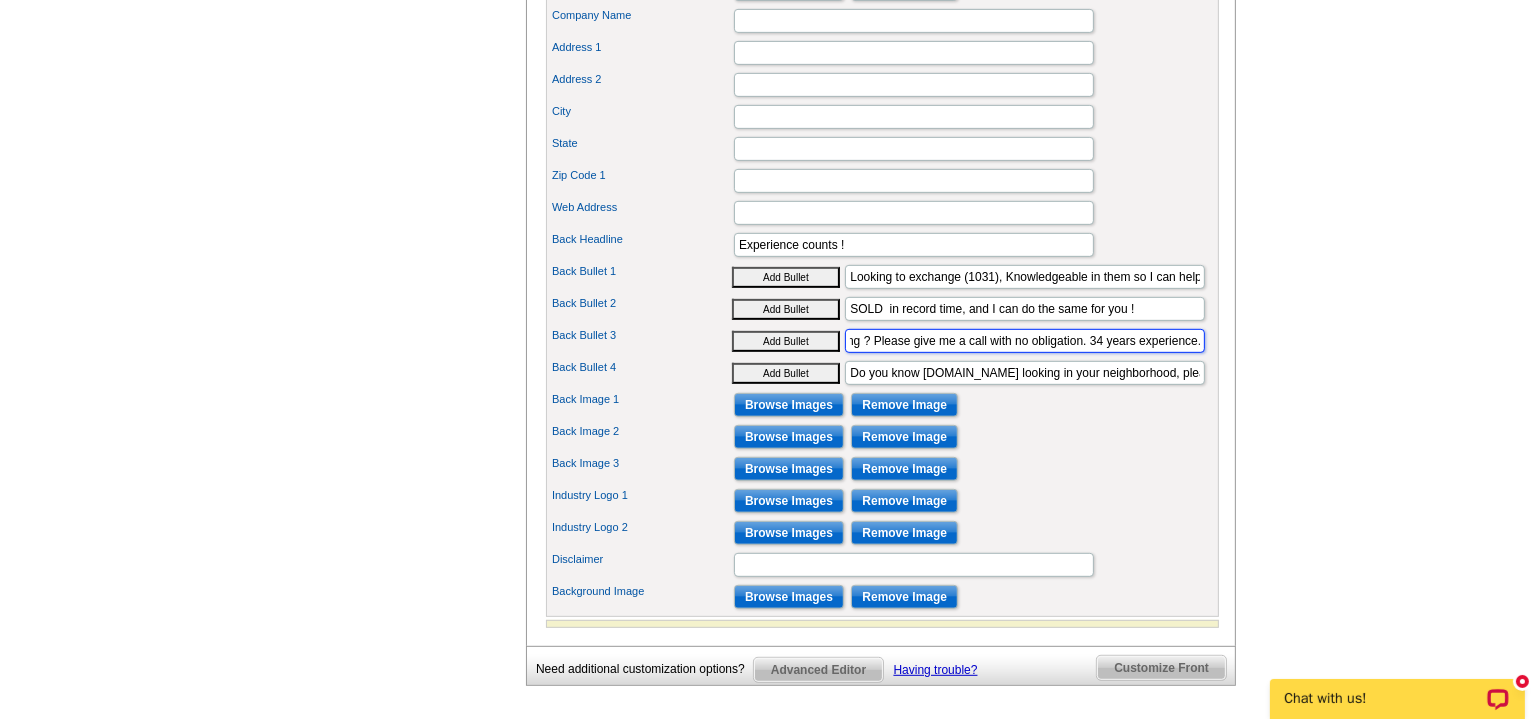 click on "Thinking of selling ? Please give me a call with no obligation. 34 years experience." at bounding box center [1025, 341] 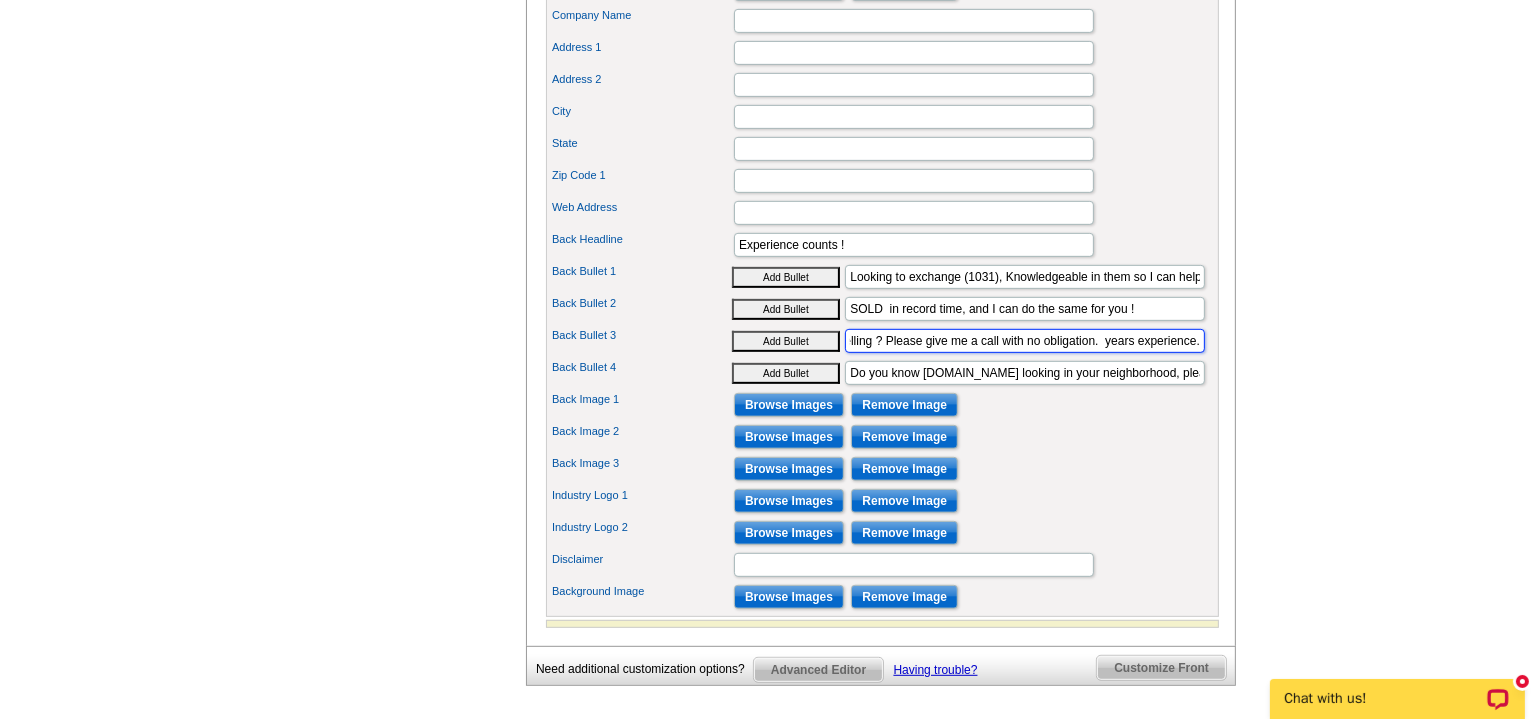 scroll, scrollTop: 0, scrollLeft: 73, axis: horizontal 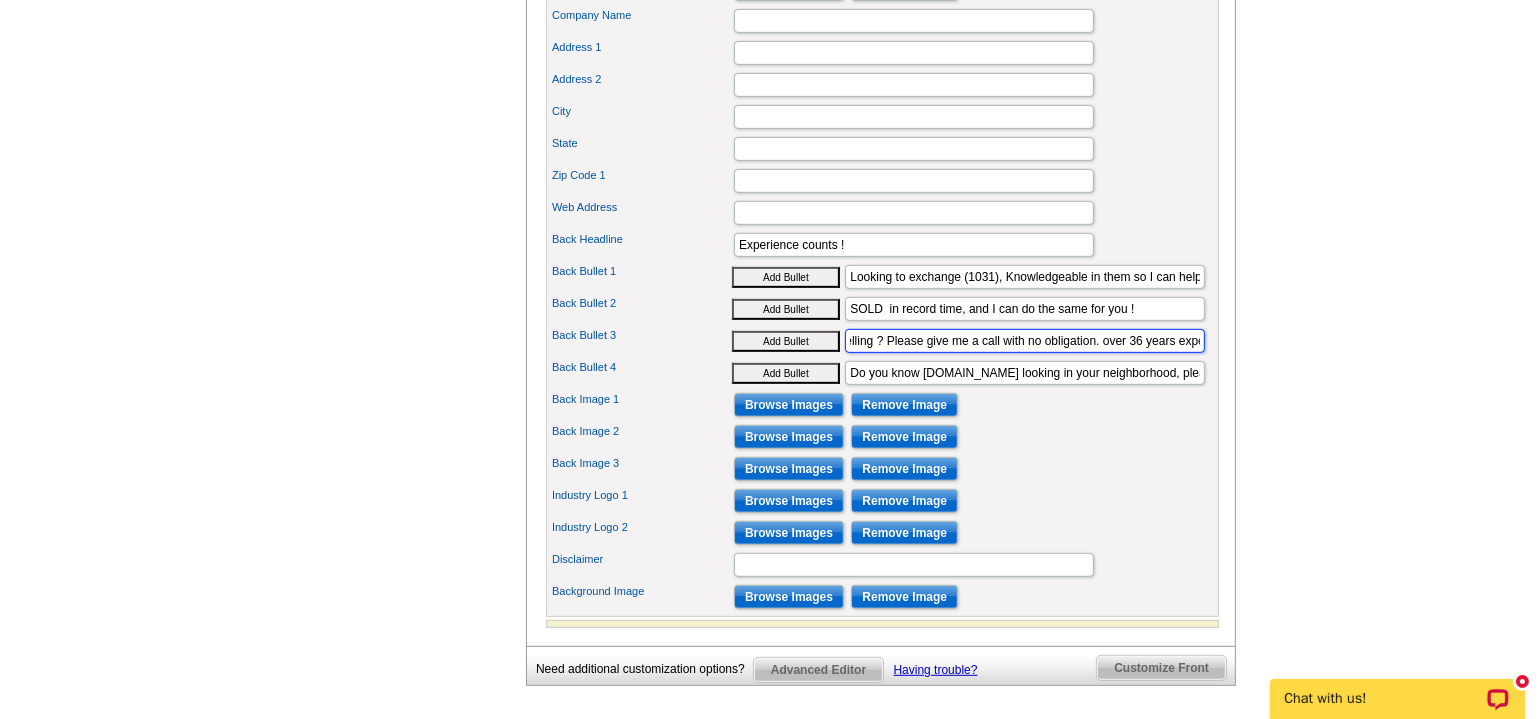 click on "Thinking of selling ? Please give me a call with no obligation. over 36 years experience." at bounding box center [1025, 341] 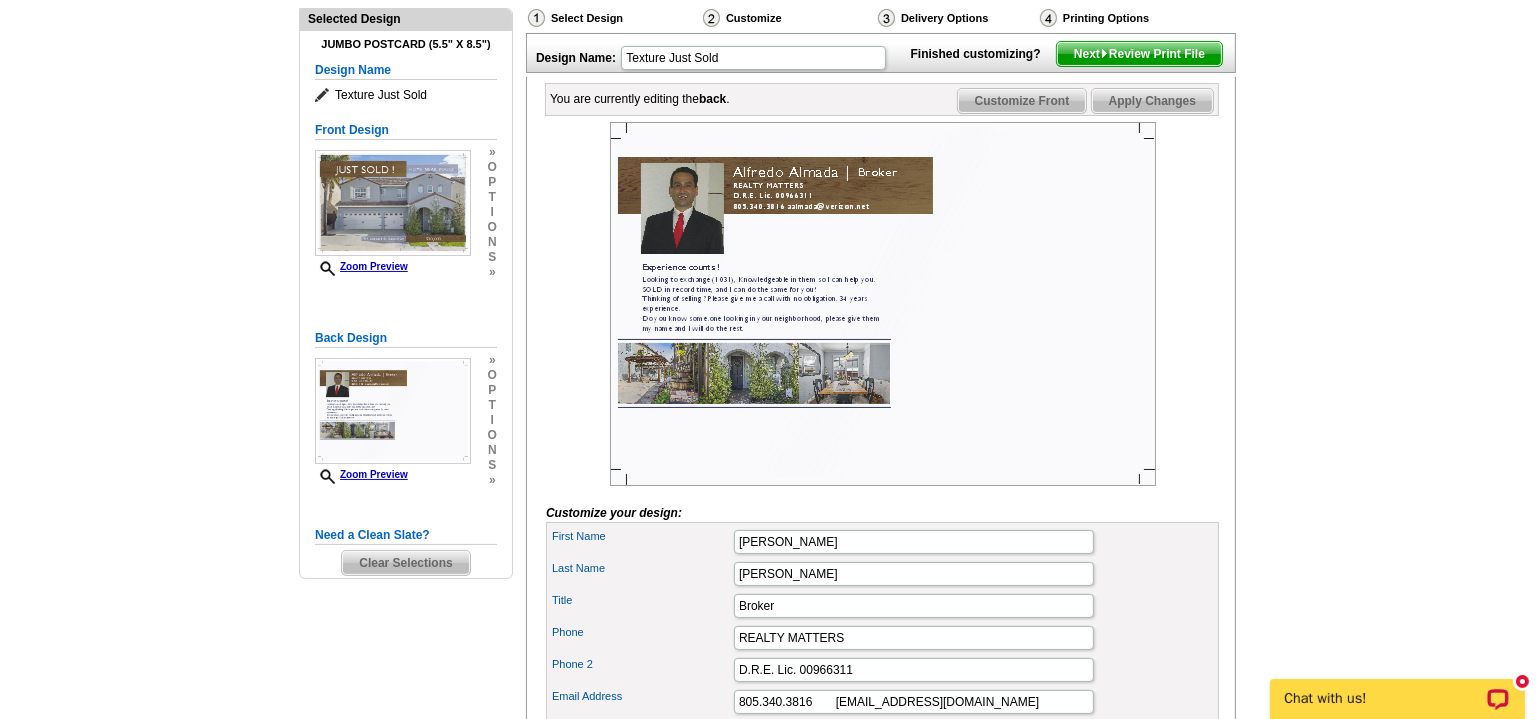scroll, scrollTop: 181, scrollLeft: 0, axis: vertical 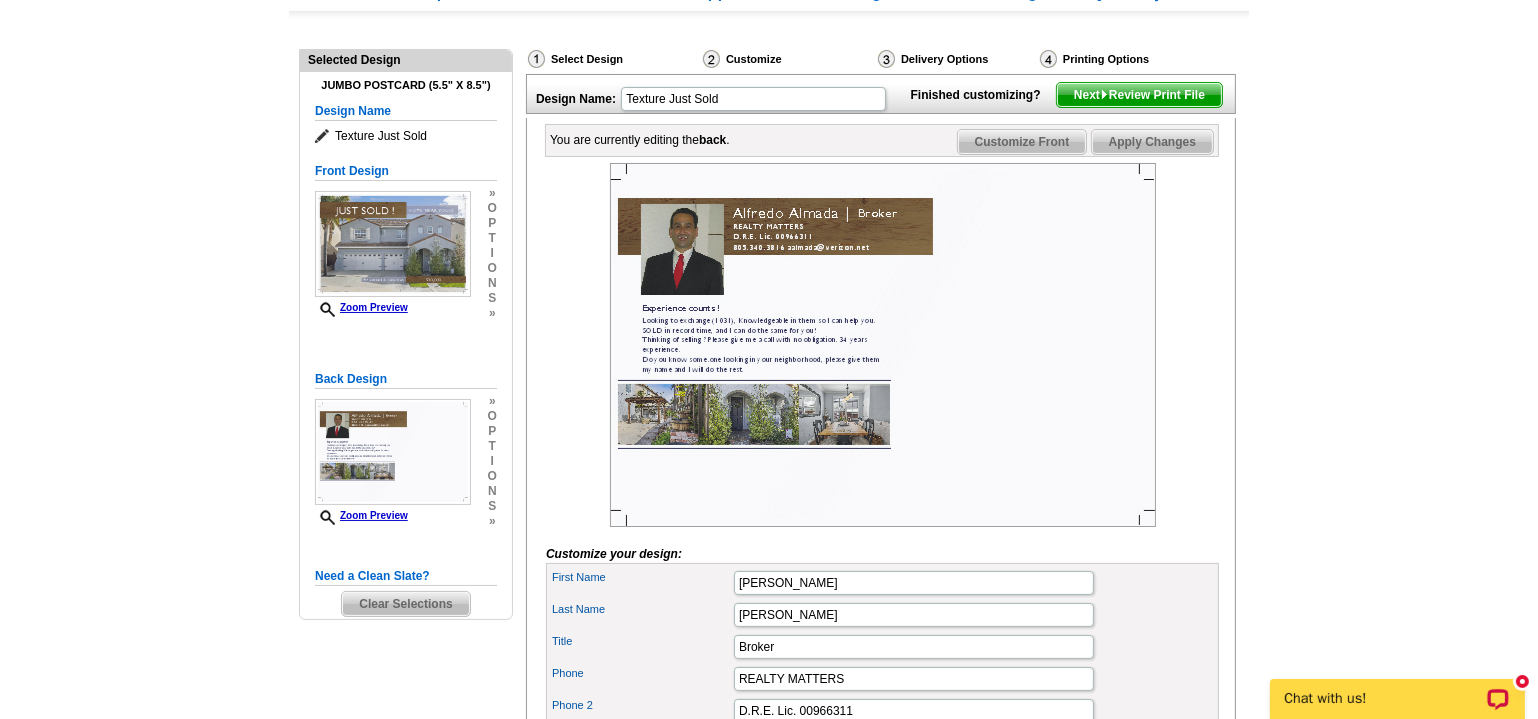 type on "Thinking of selling ? Please give me a call with no obligation. Over 36 years experience." 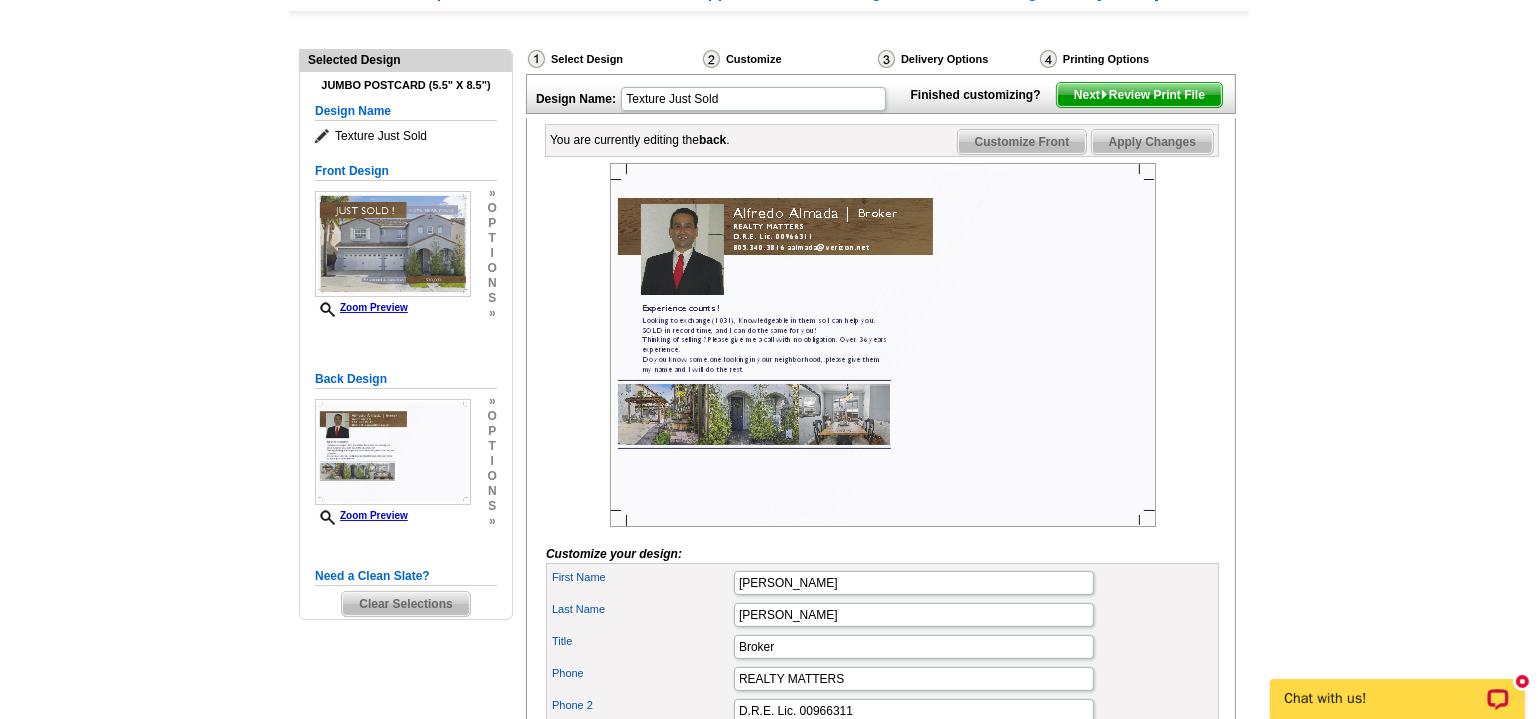 click on "Next   Review Print File" at bounding box center (1139, 95) 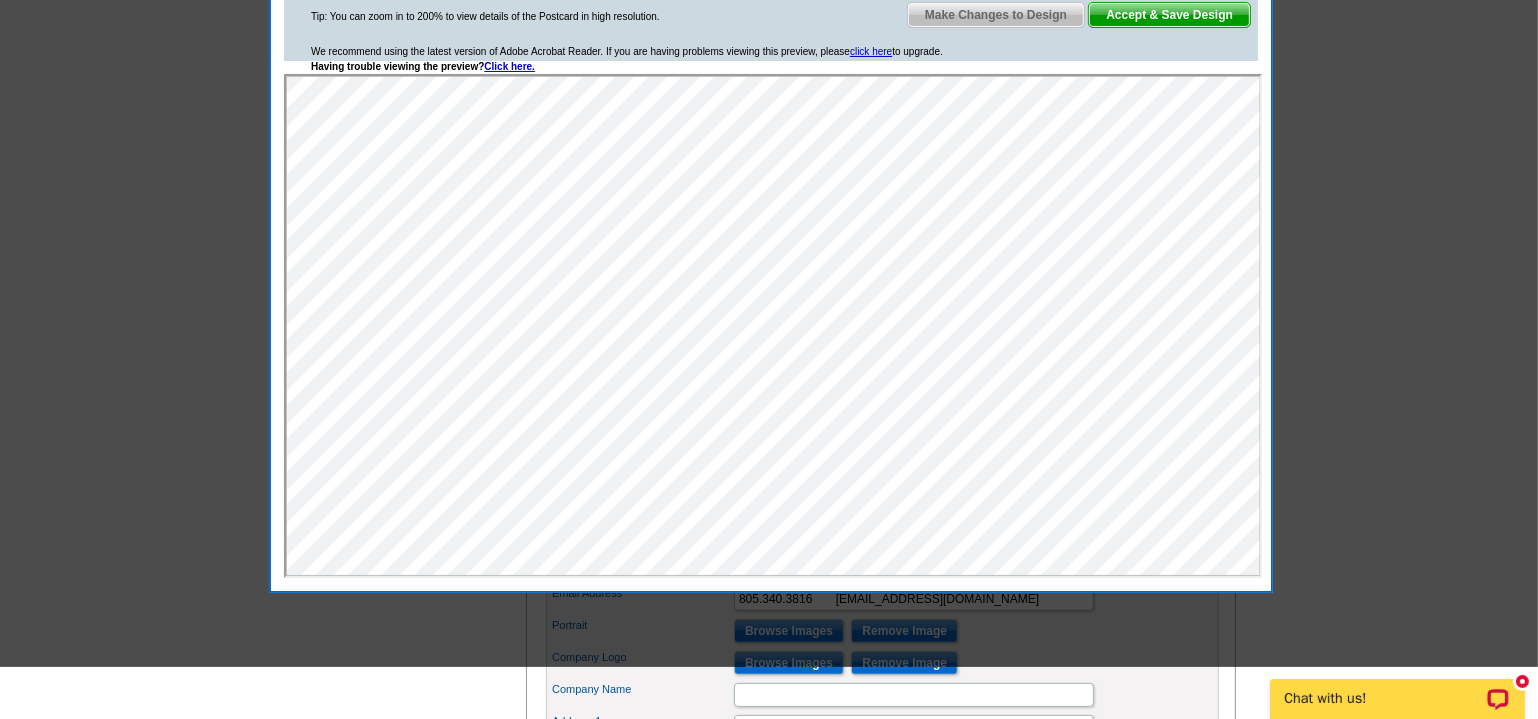 scroll, scrollTop: 272, scrollLeft: 0, axis: vertical 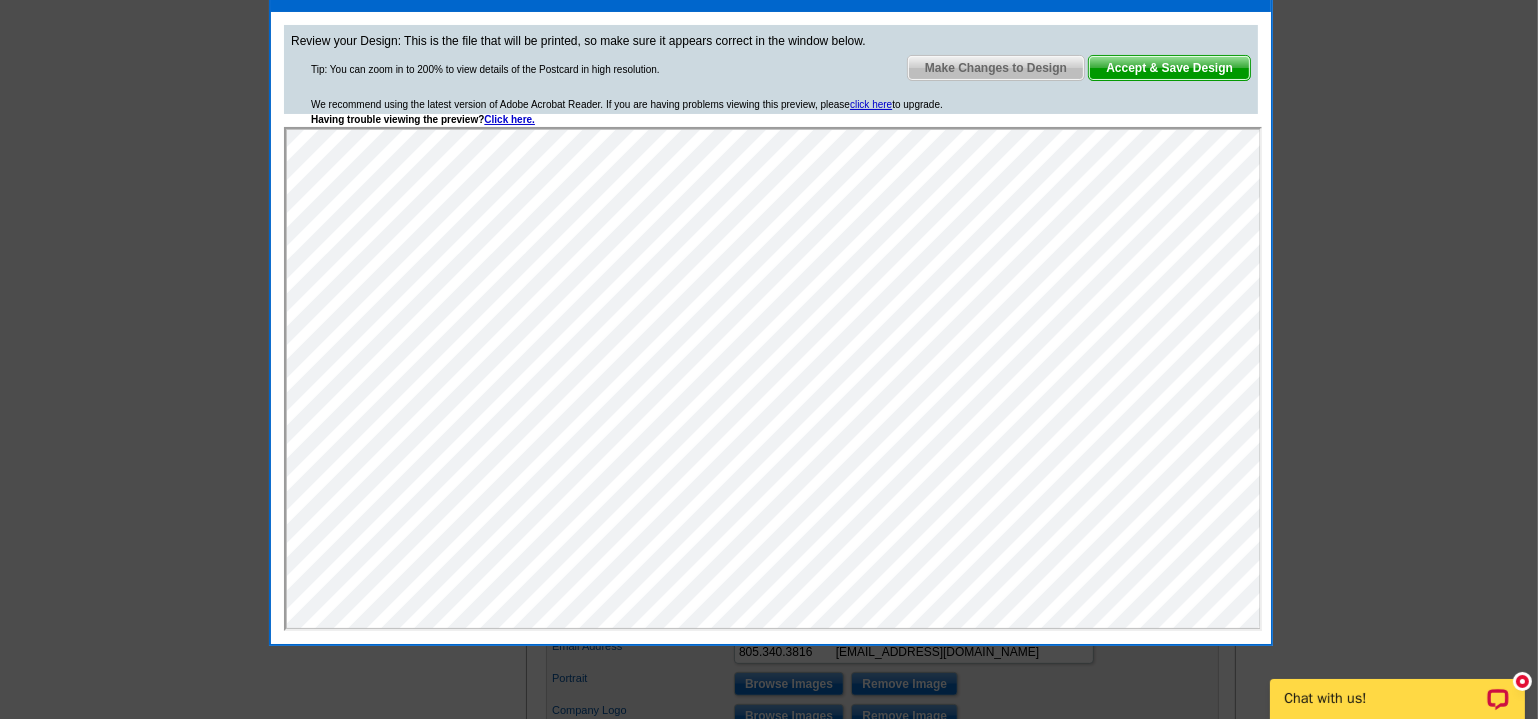 click on "Accept & Save Design" at bounding box center [1169, 68] 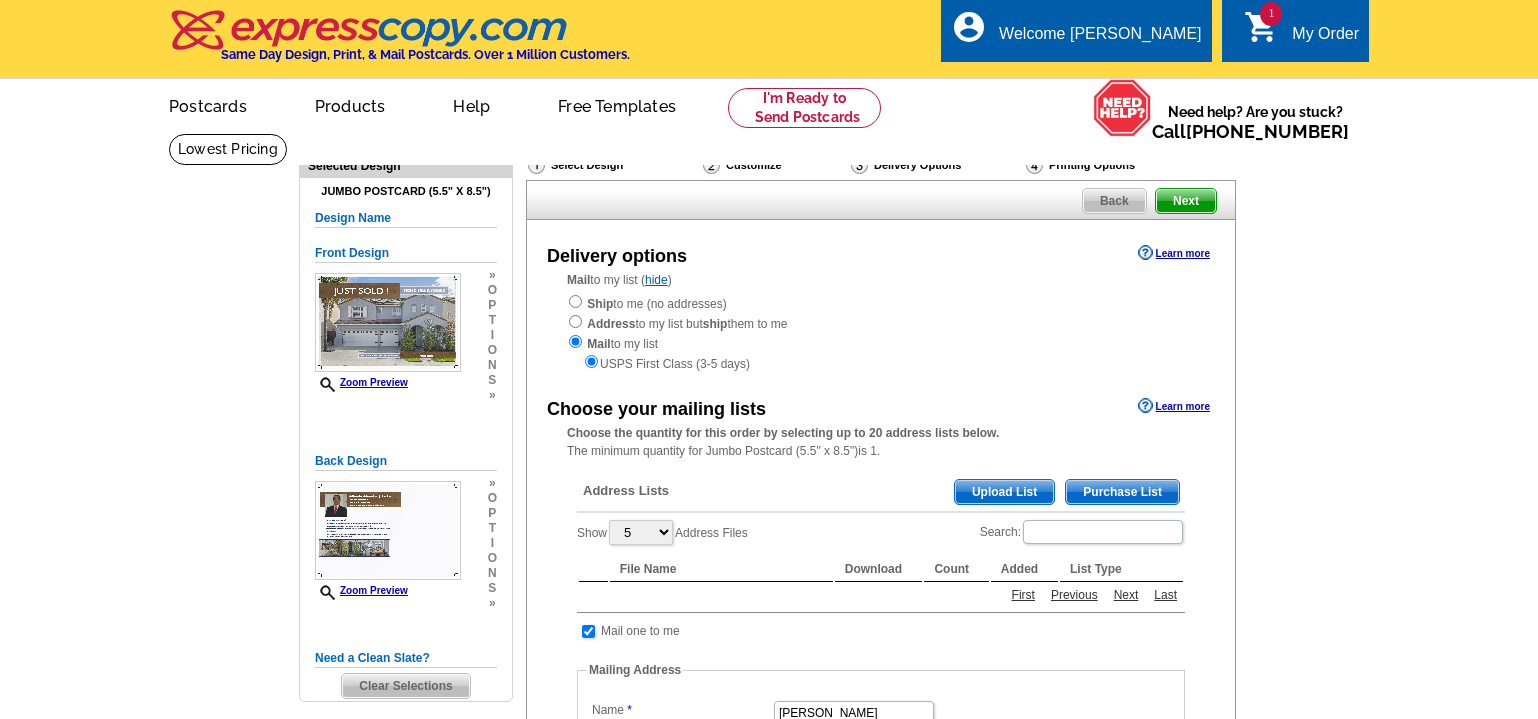scroll, scrollTop: 0, scrollLeft: 0, axis: both 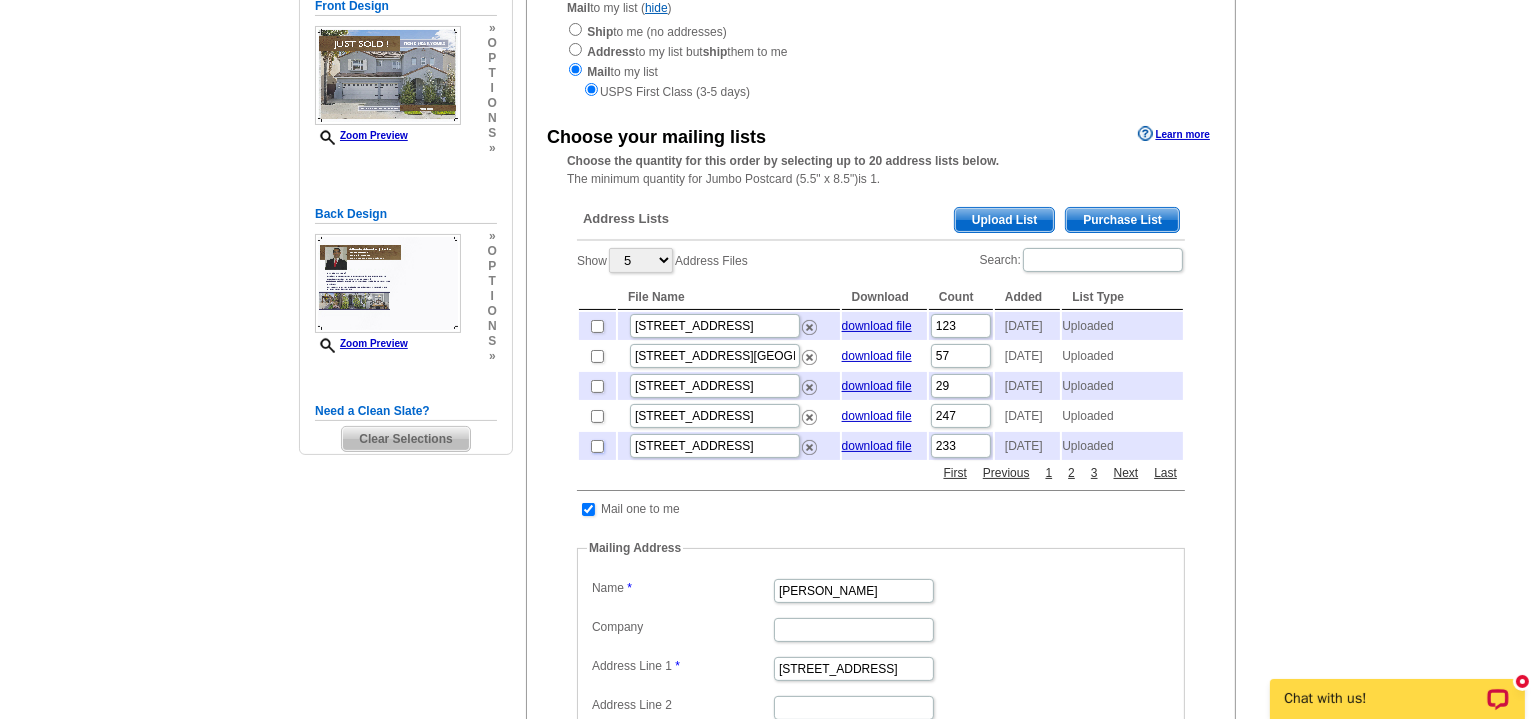 click at bounding box center [597, 446] 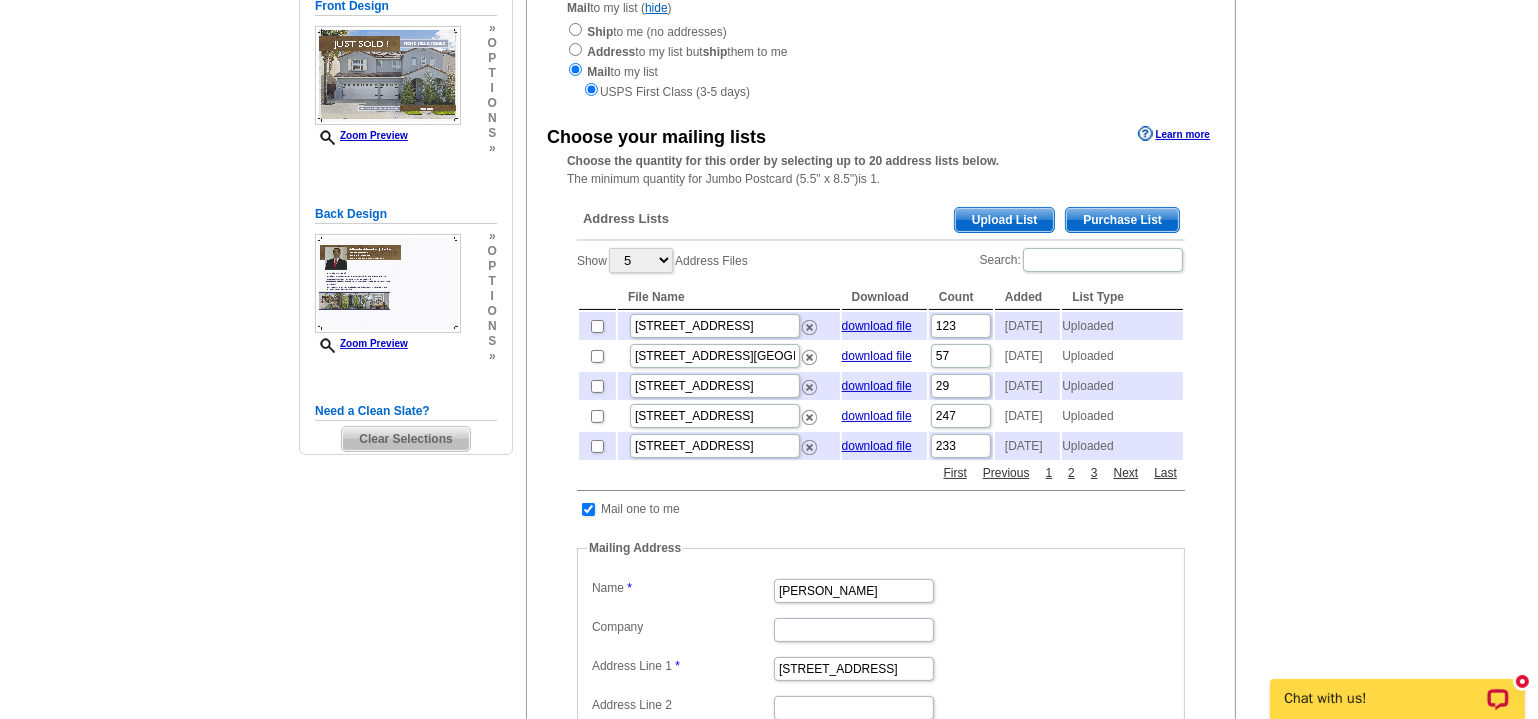 checkbox on "true" 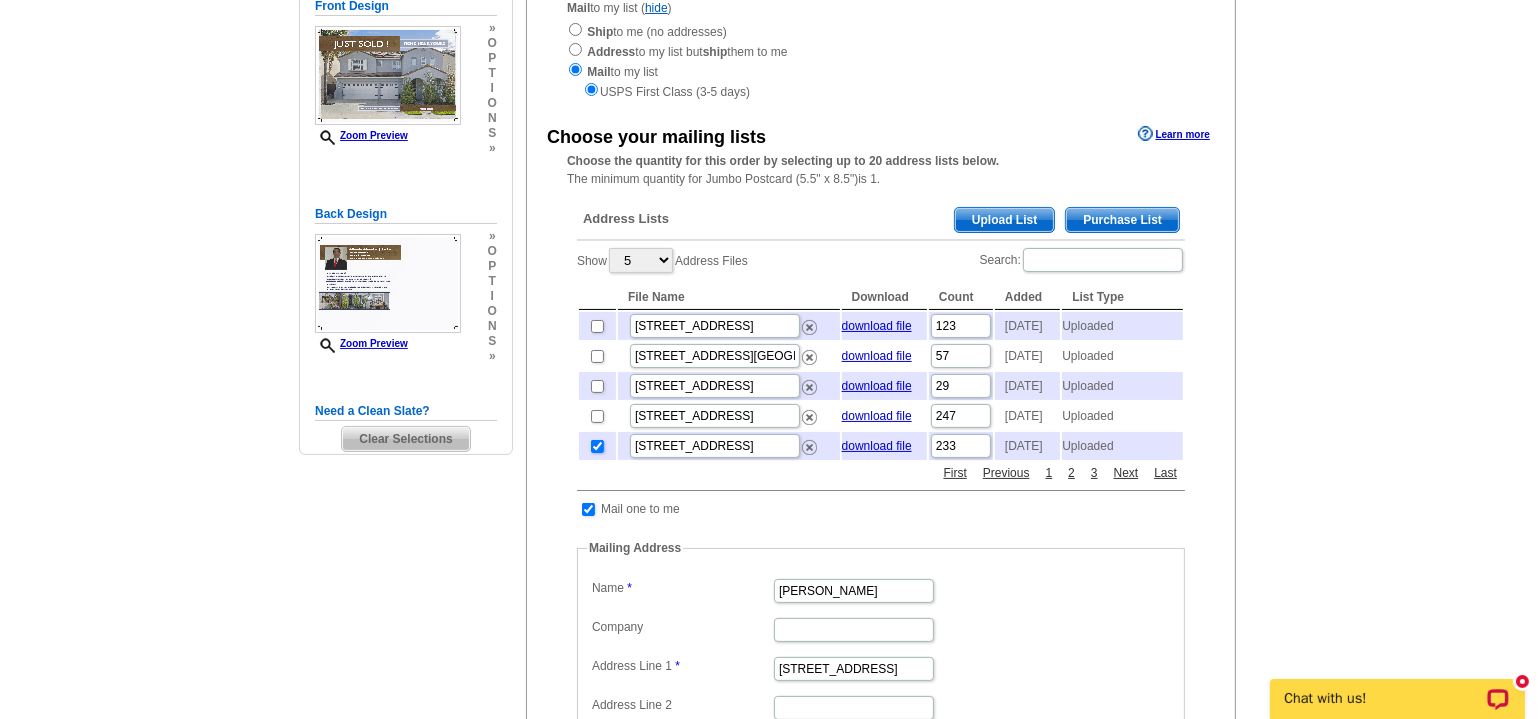 click at bounding box center [597, 446] 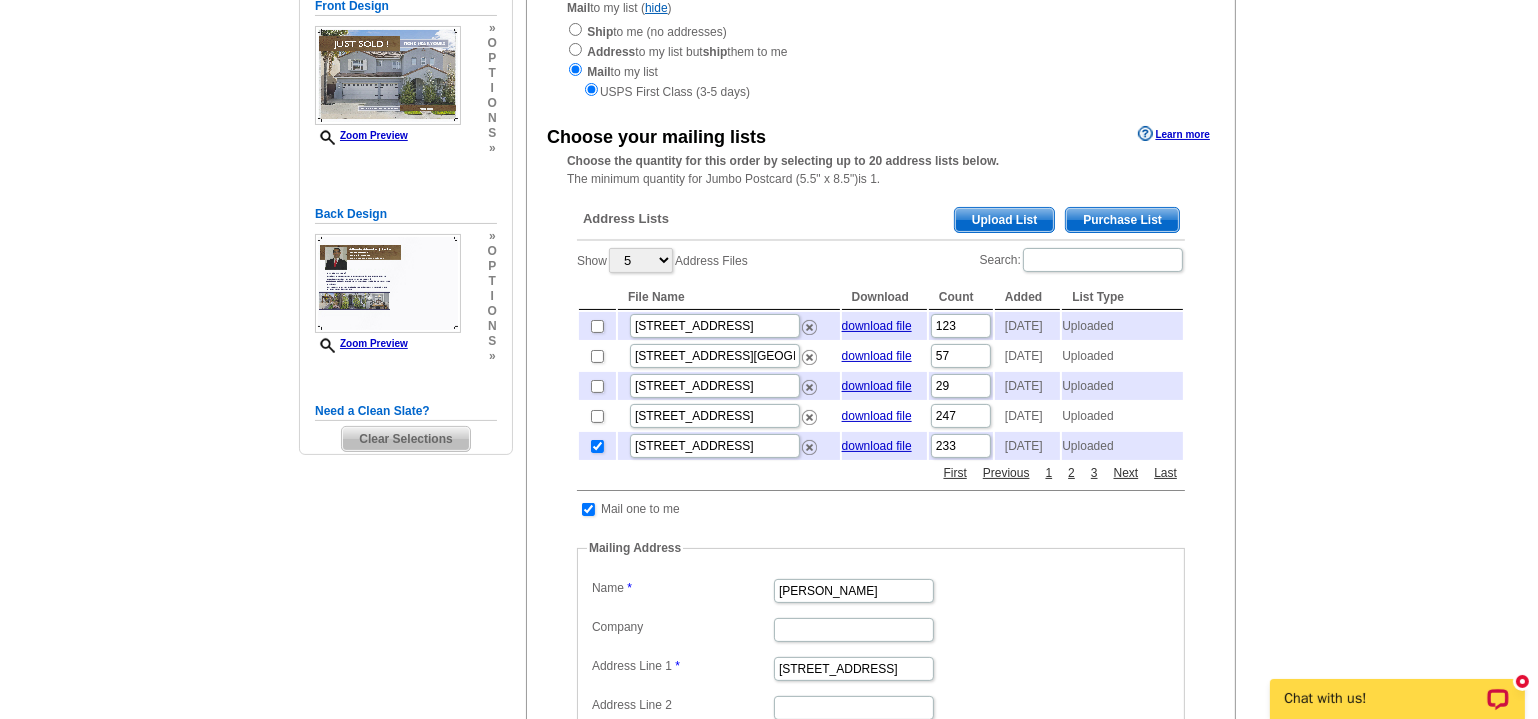 checkbox on "false" 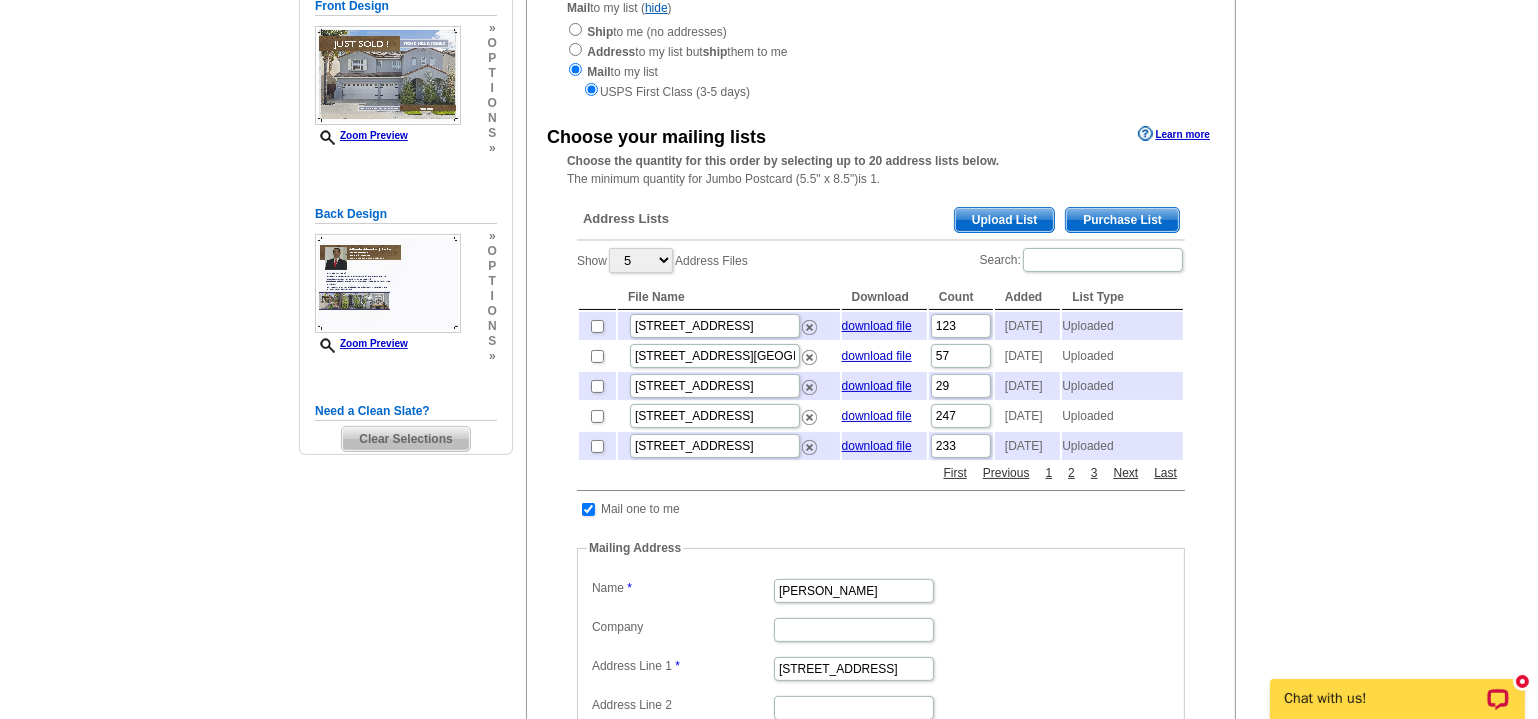 click on "Upload List" at bounding box center [1004, 220] 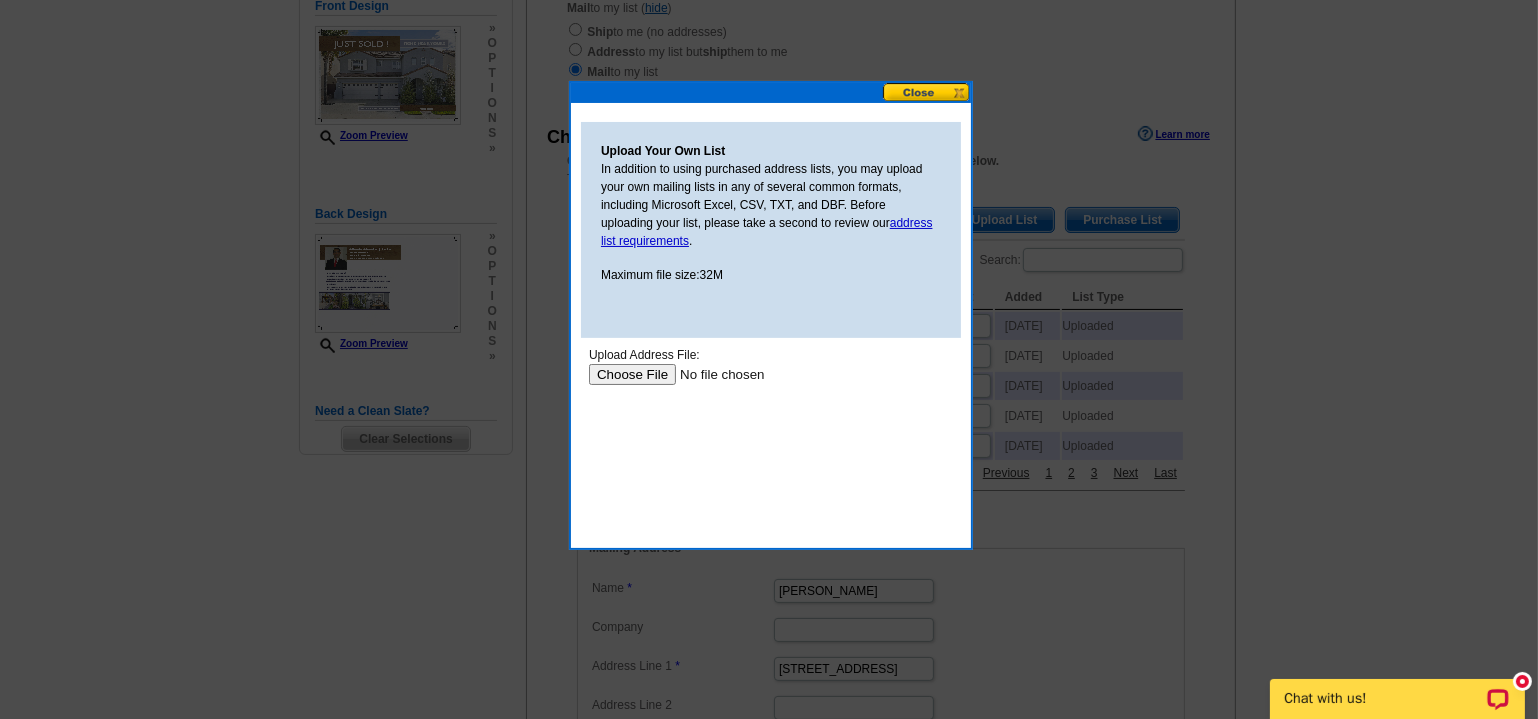 scroll, scrollTop: 0, scrollLeft: 0, axis: both 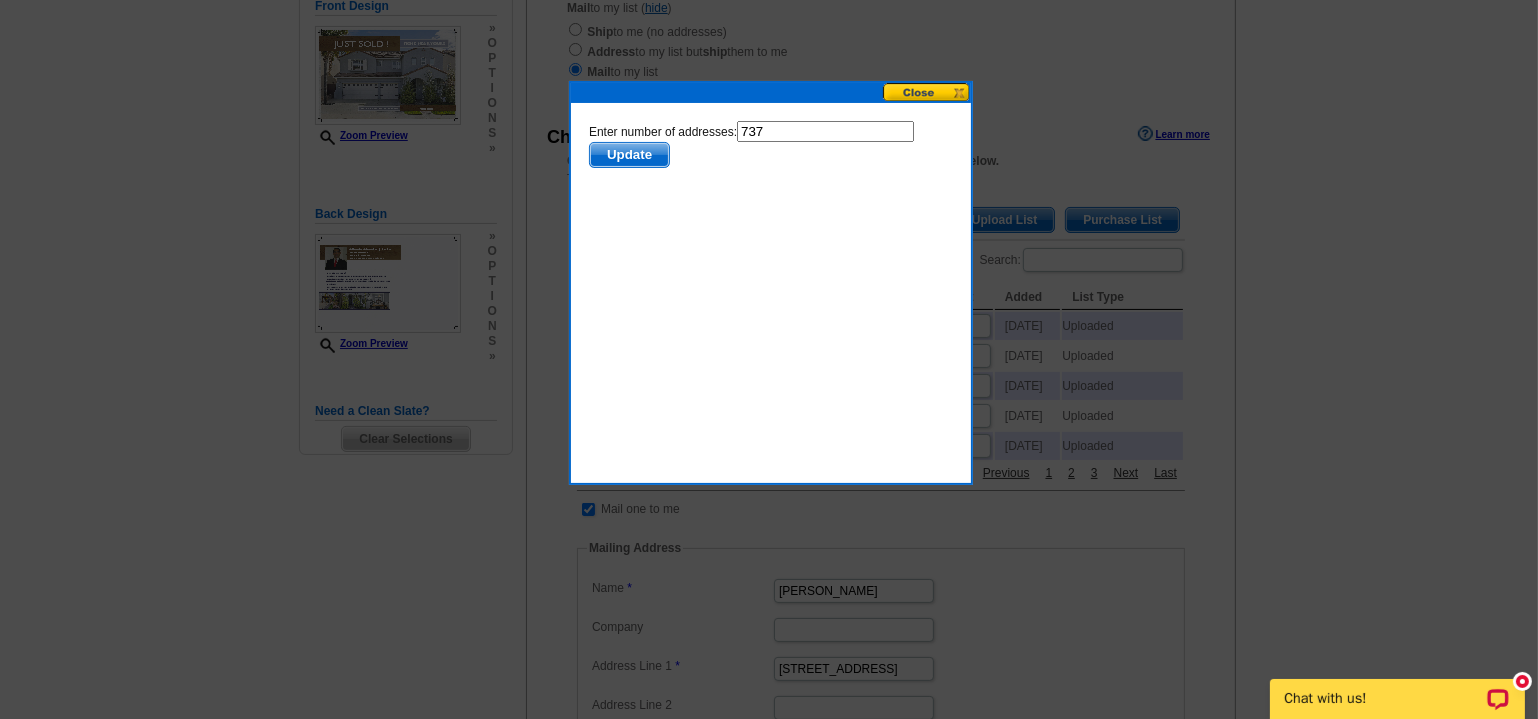 click on "Update" at bounding box center (628, 154) 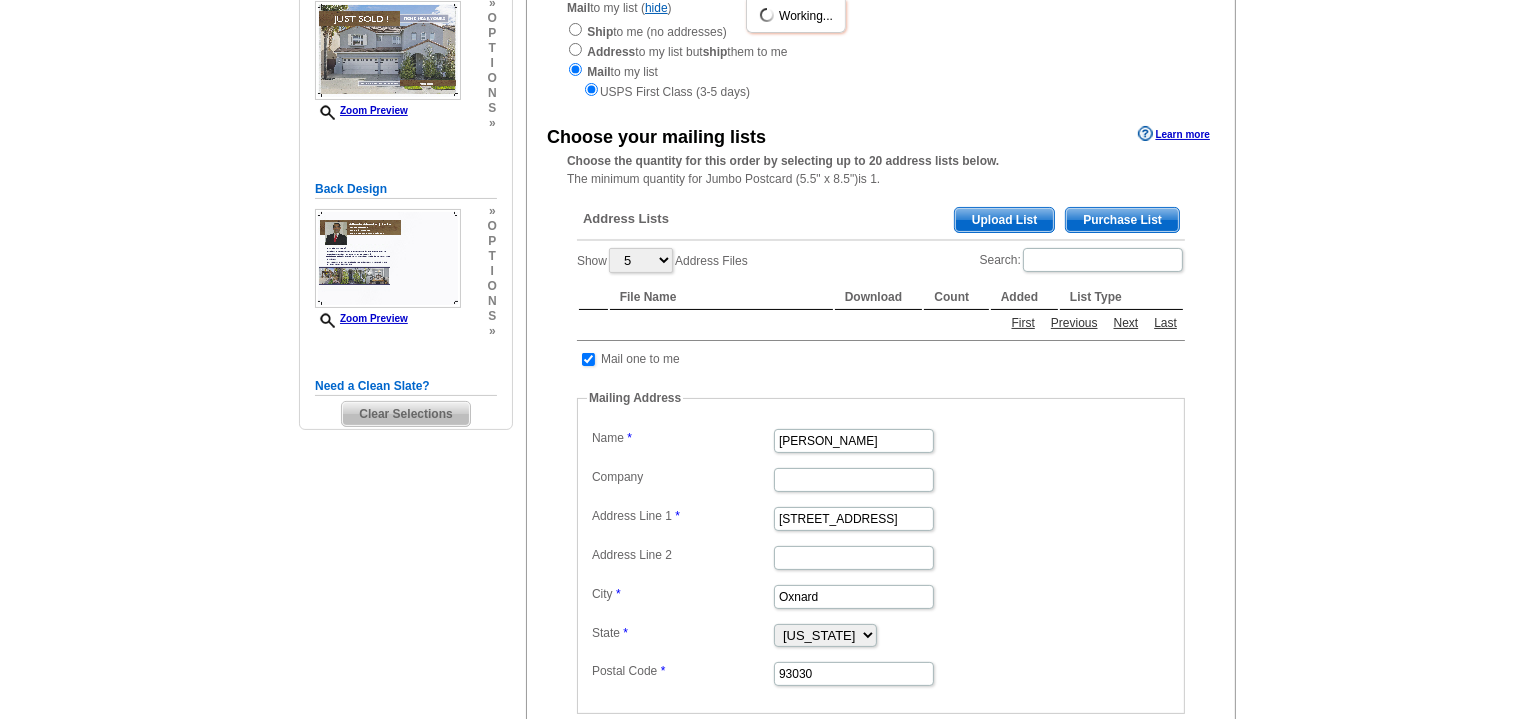 scroll, scrollTop: 297, scrollLeft: 0, axis: vertical 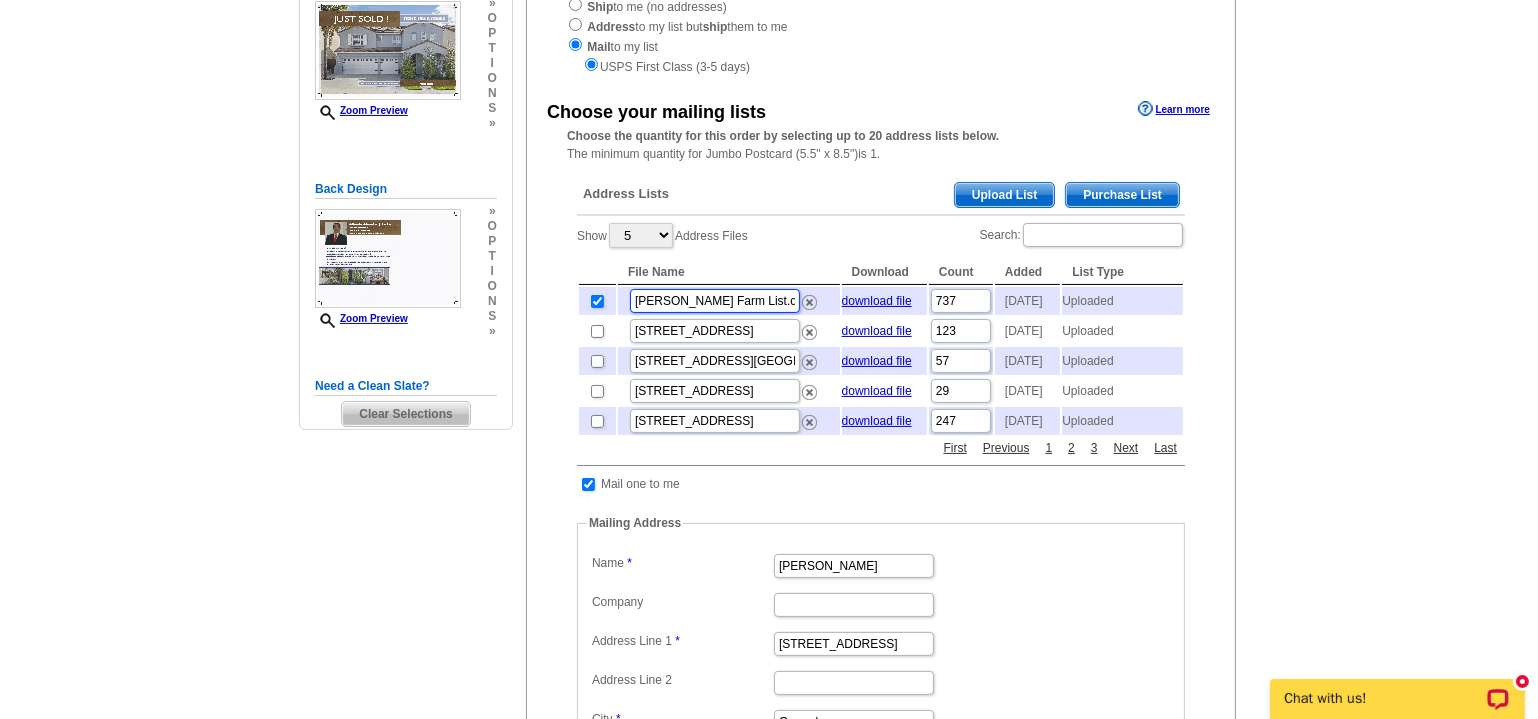 drag, startPoint x: 632, startPoint y: 303, endPoint x: 771, endPoint y: 307, distance: 139.05754 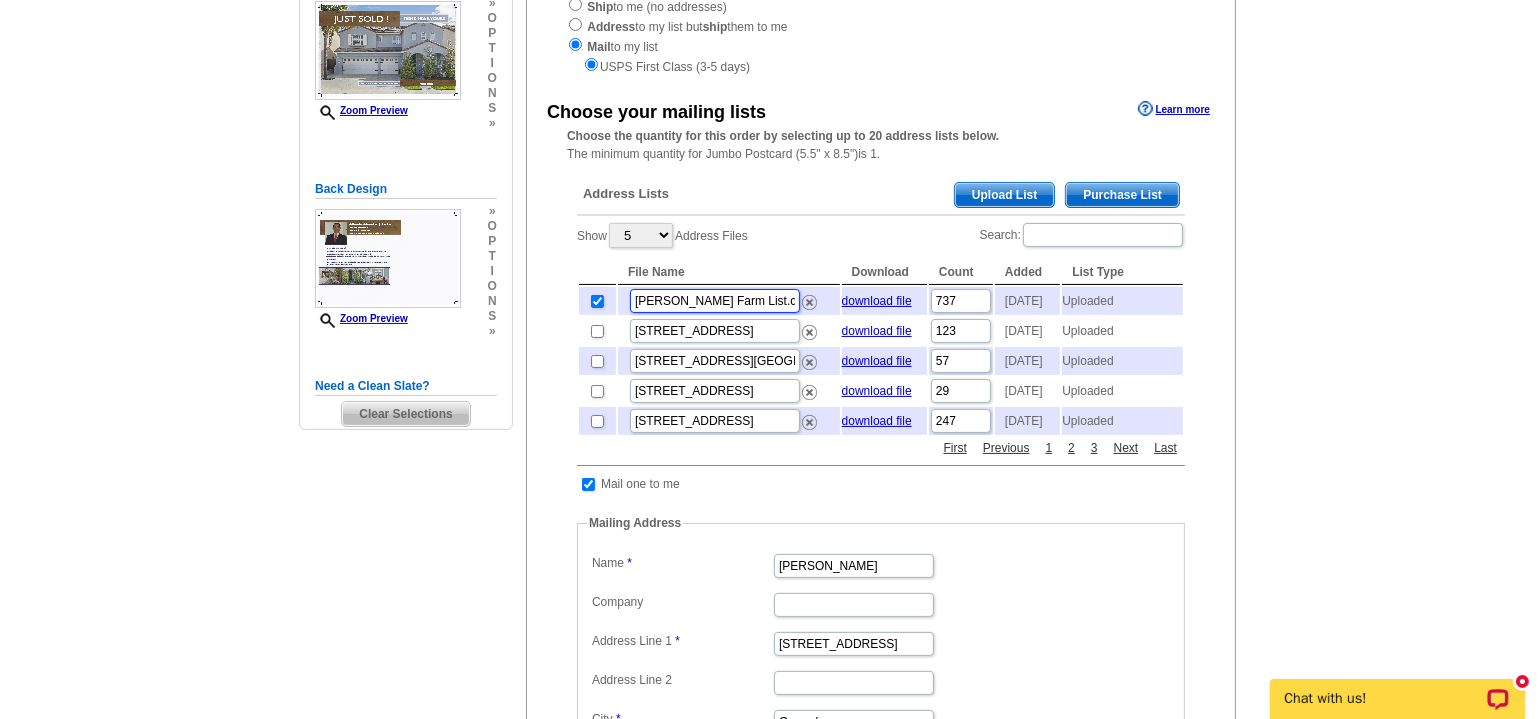 click on "Alfredo Almada Farm List.csv" at bounding box center [715, 301] 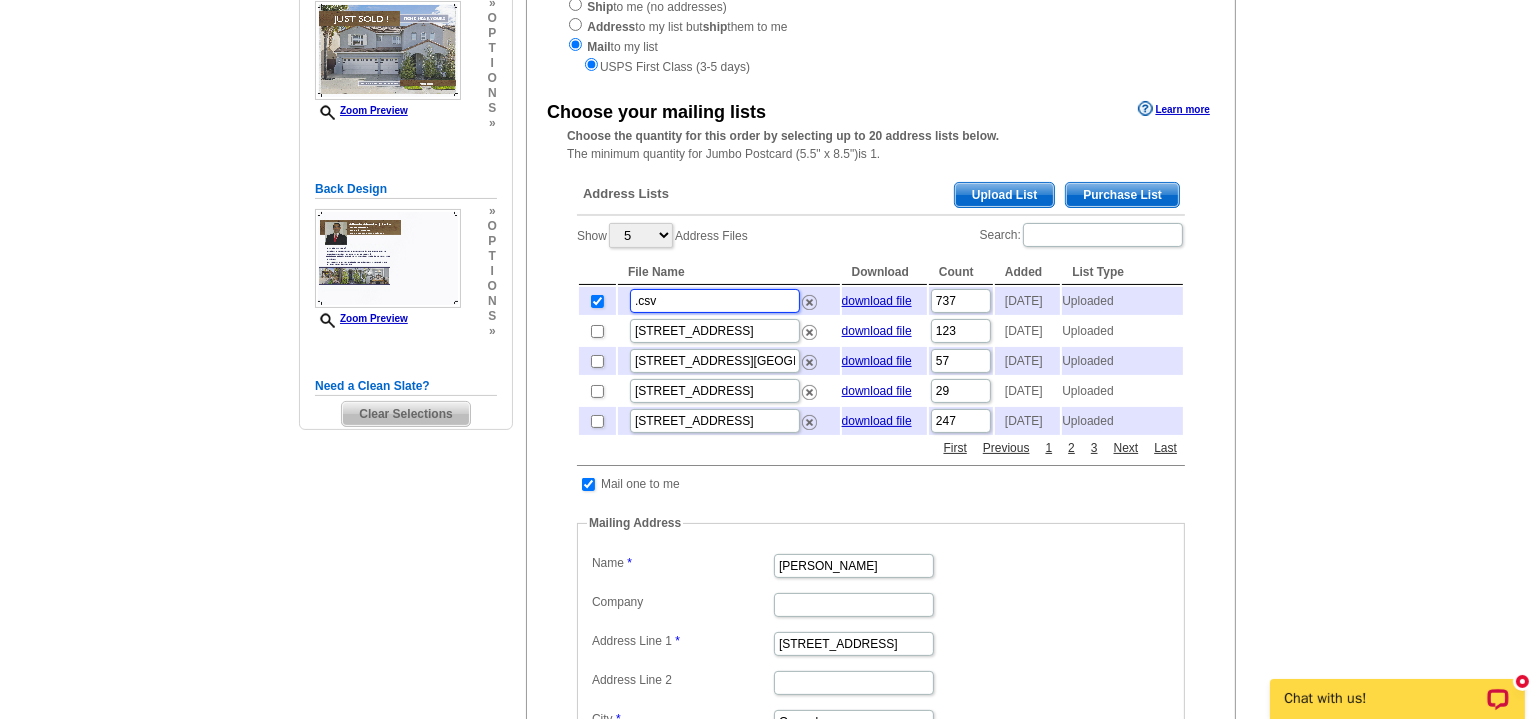 type on ".csv" 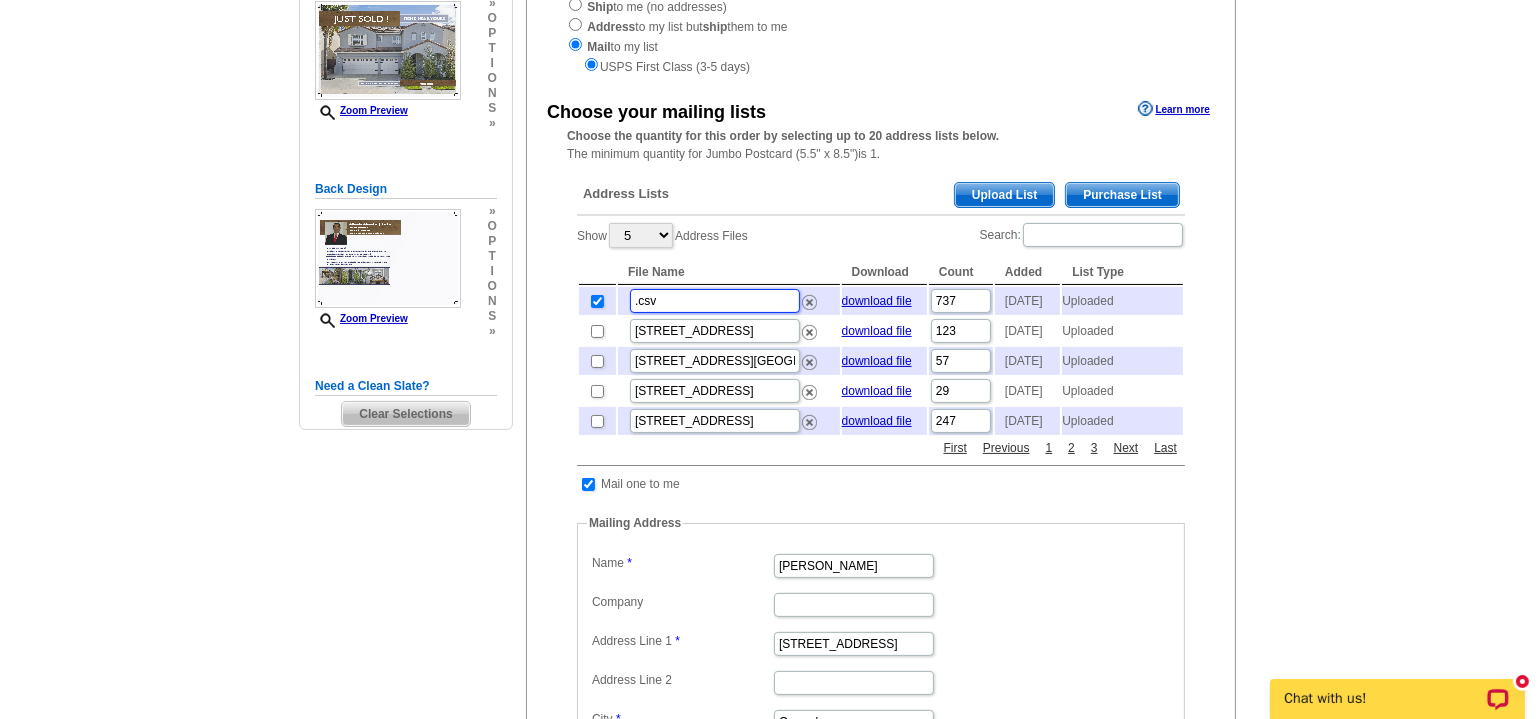 click on ".csv" at bounding box center [715, 301] 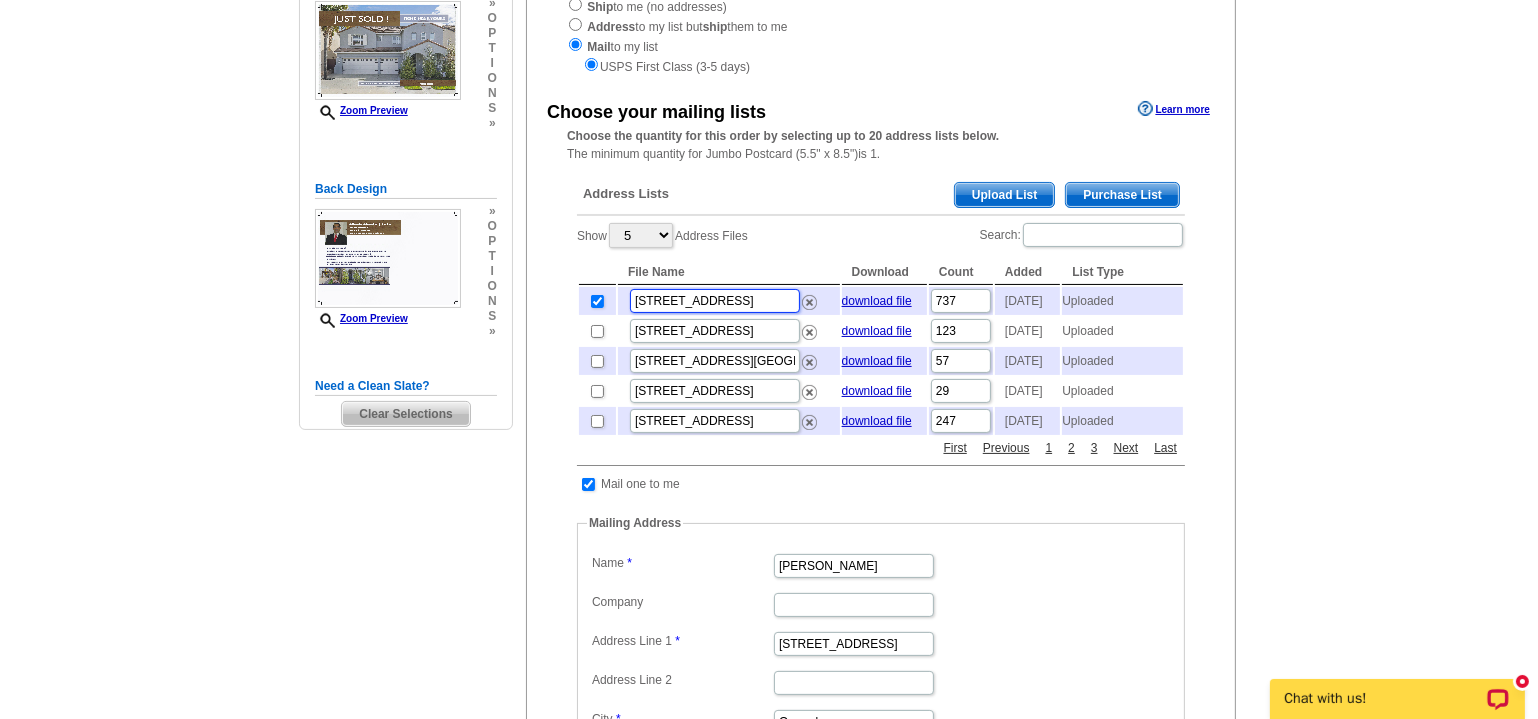 type on "914 Lombard St.csv" 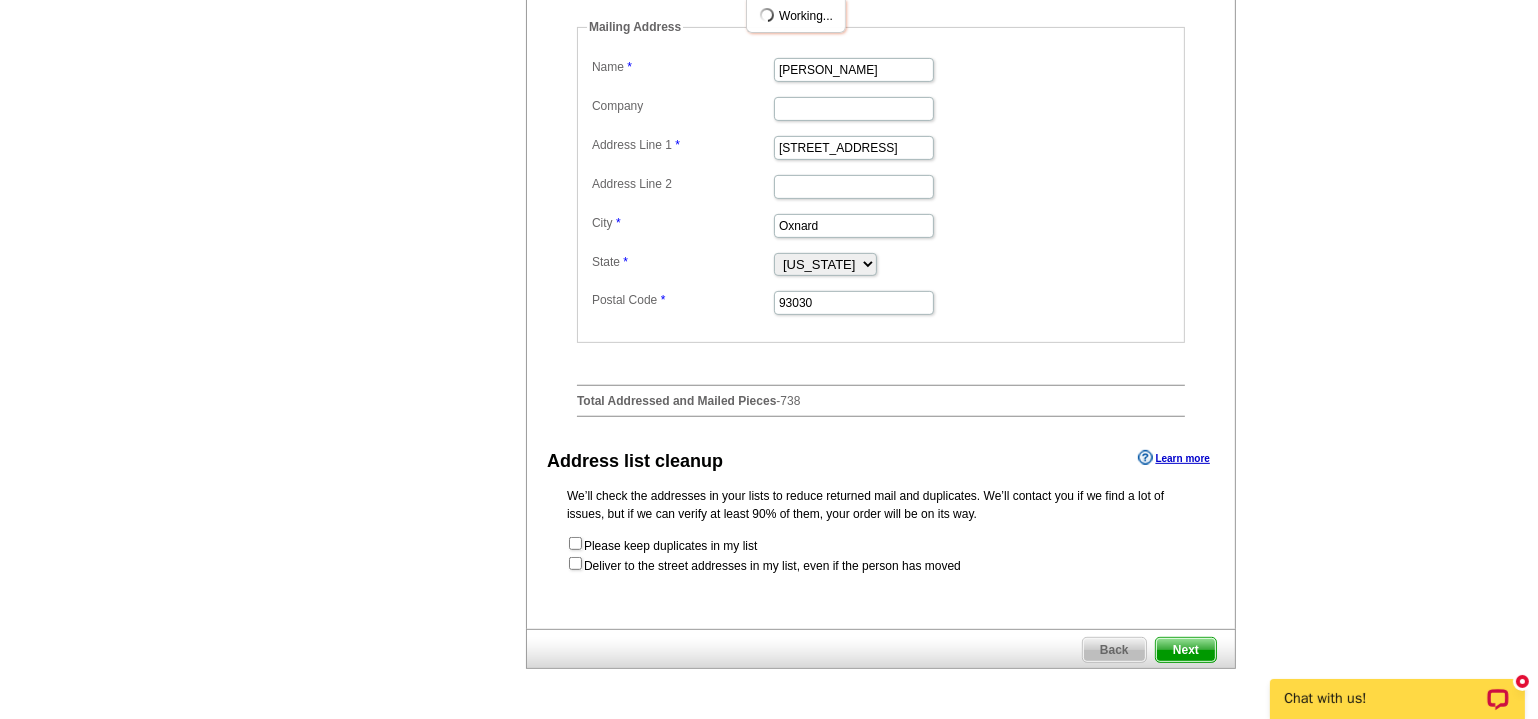 scroll, scrollTop: 843, scrollLeft: 0, axis: vertical 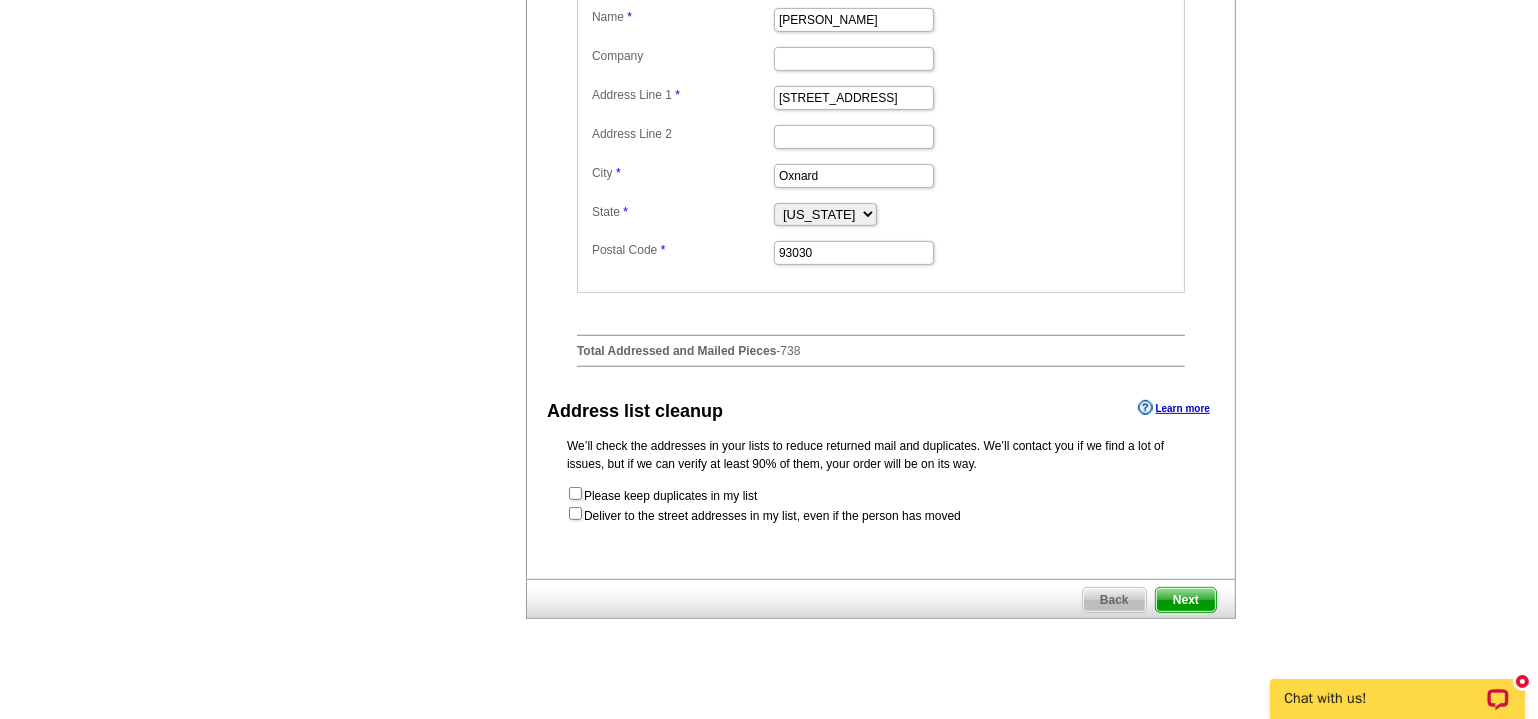 click on "Next" at bounding box center [1186, 600] 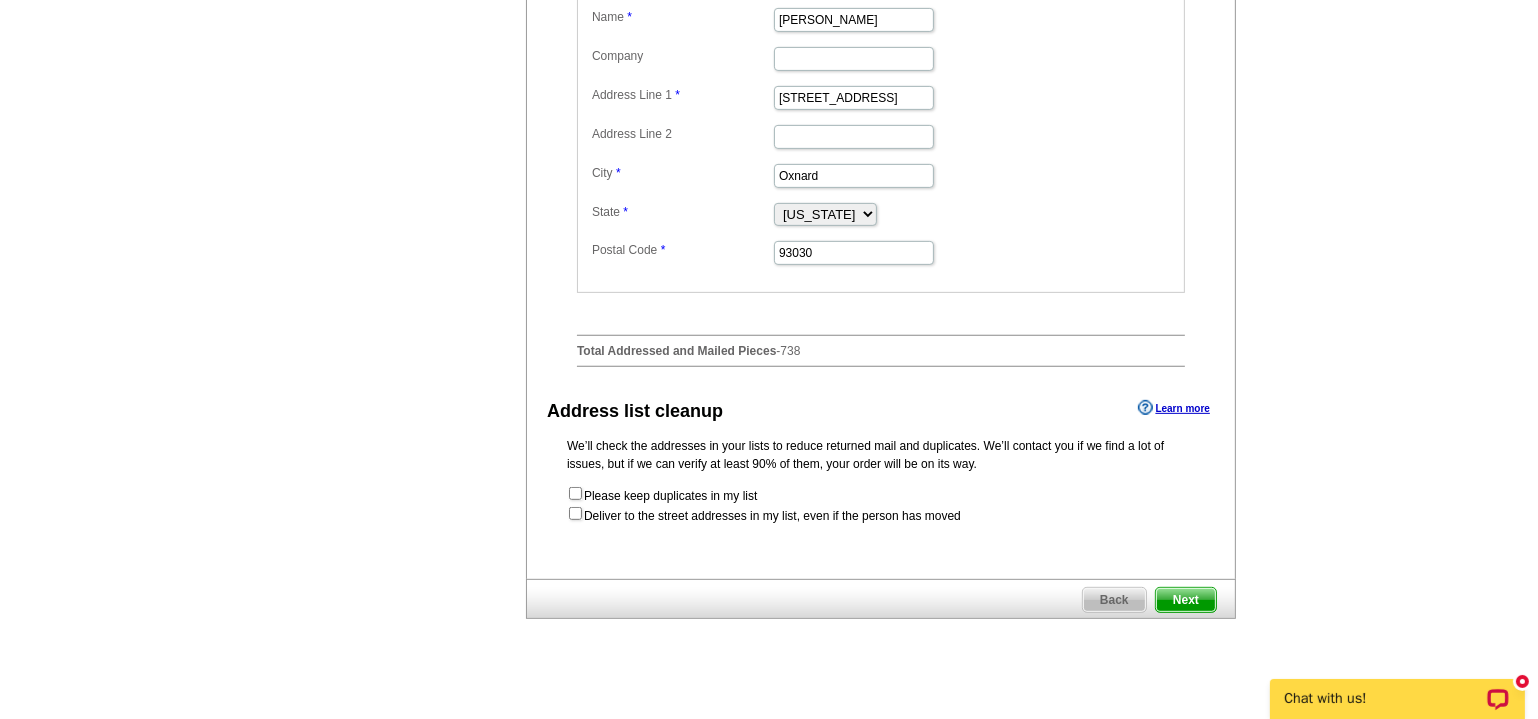 scroll, scrollTop: 0, scrollLeft: 0, axis: both 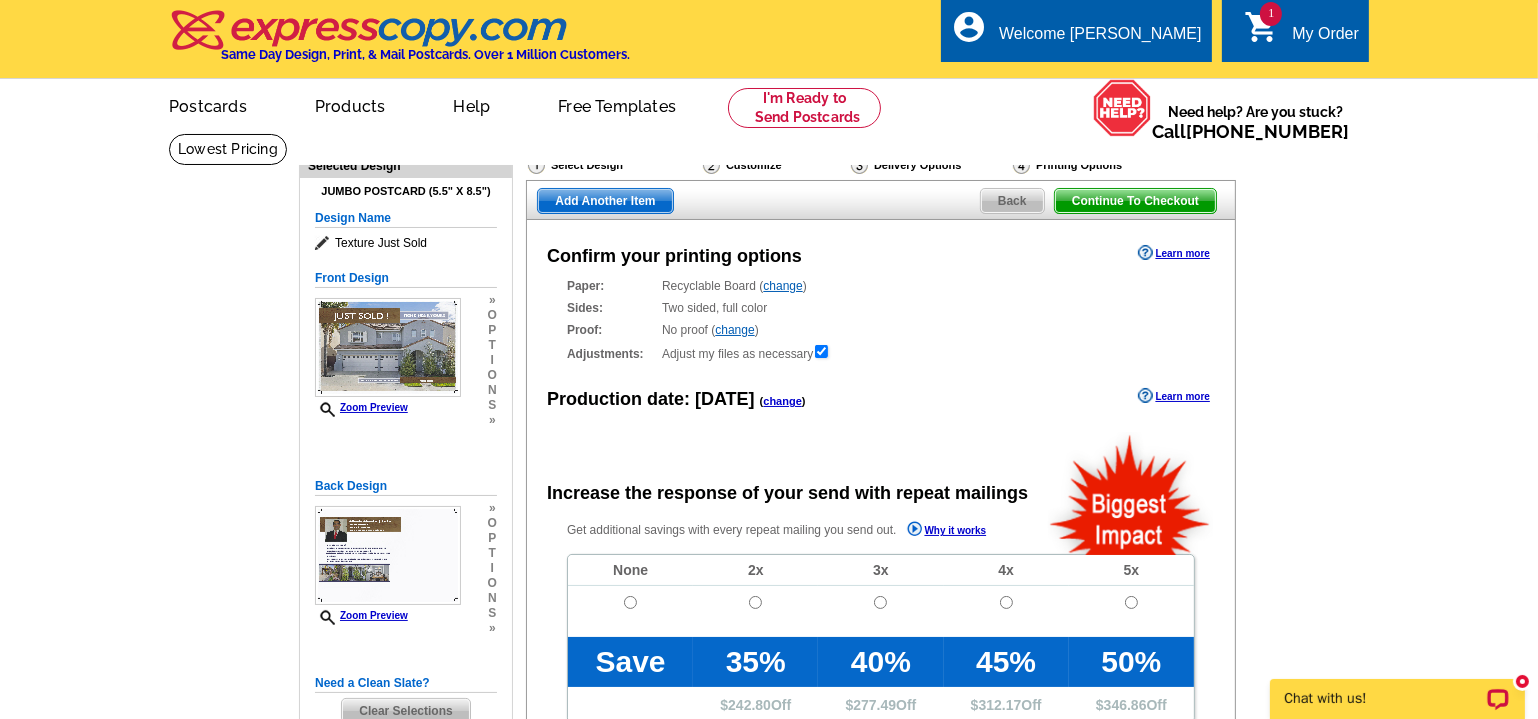 radio on "false" 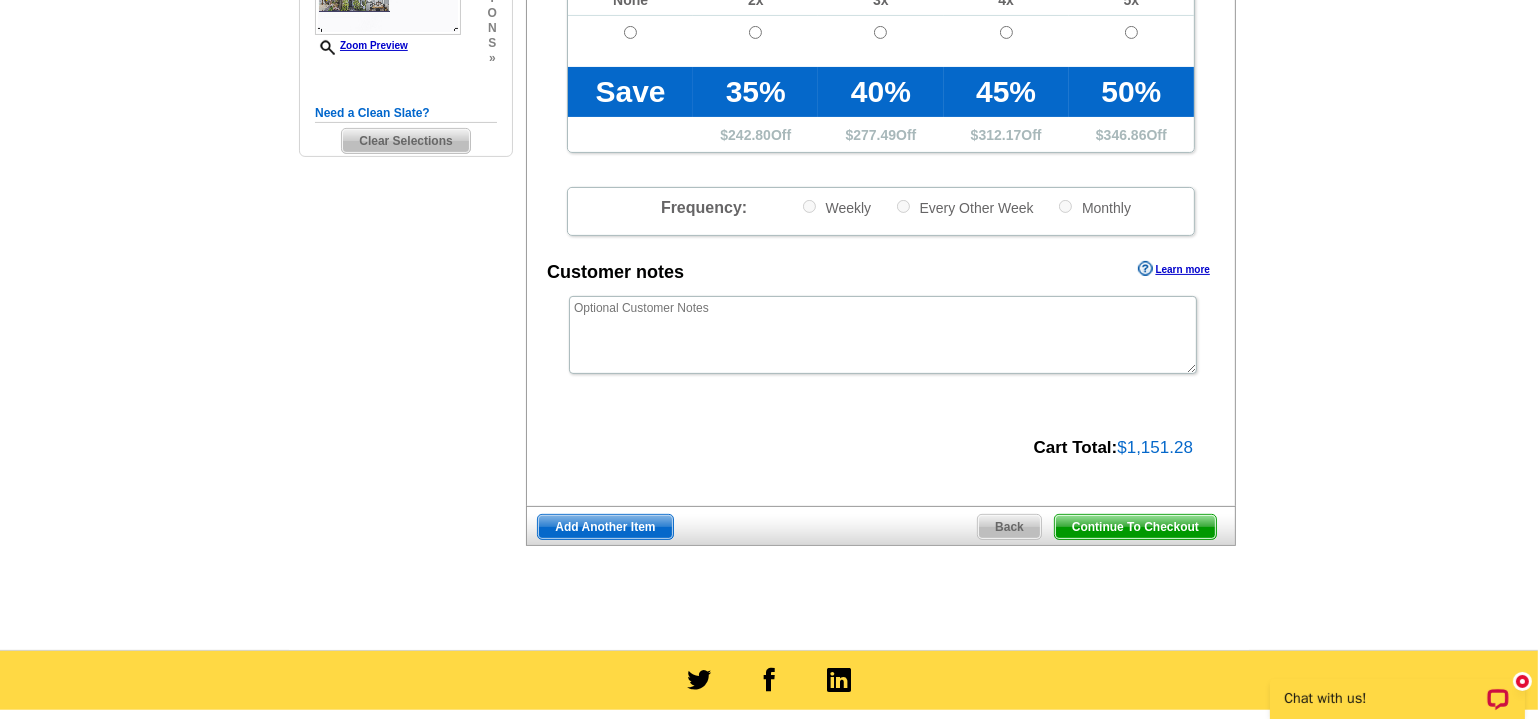 scroll, scrollTop: 636, scrollLeft: 0, axis: vertical 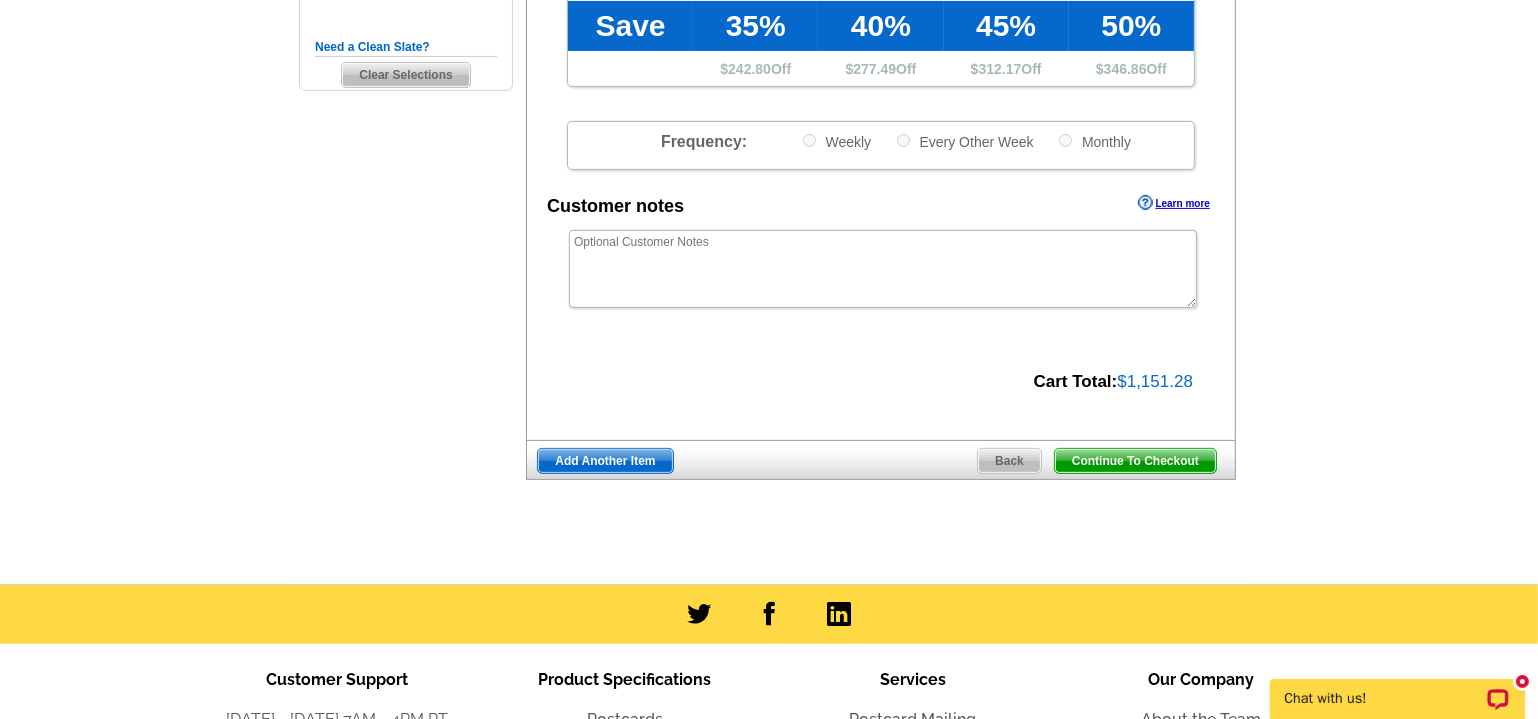 click on "Continue To Checkout" at bounding box center (1135, 461) 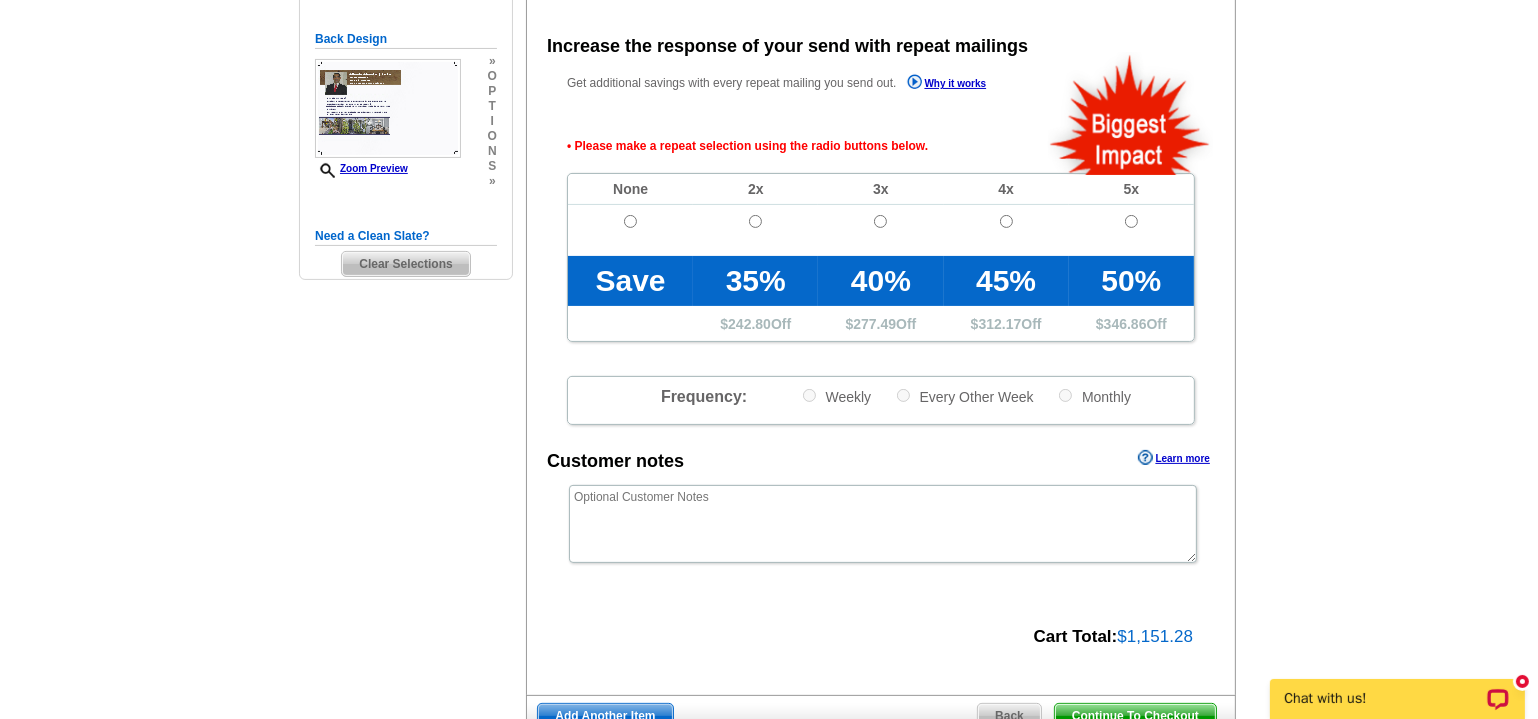 scroll, scrollTop: 446, scrollLeft: 0, axis: vertical 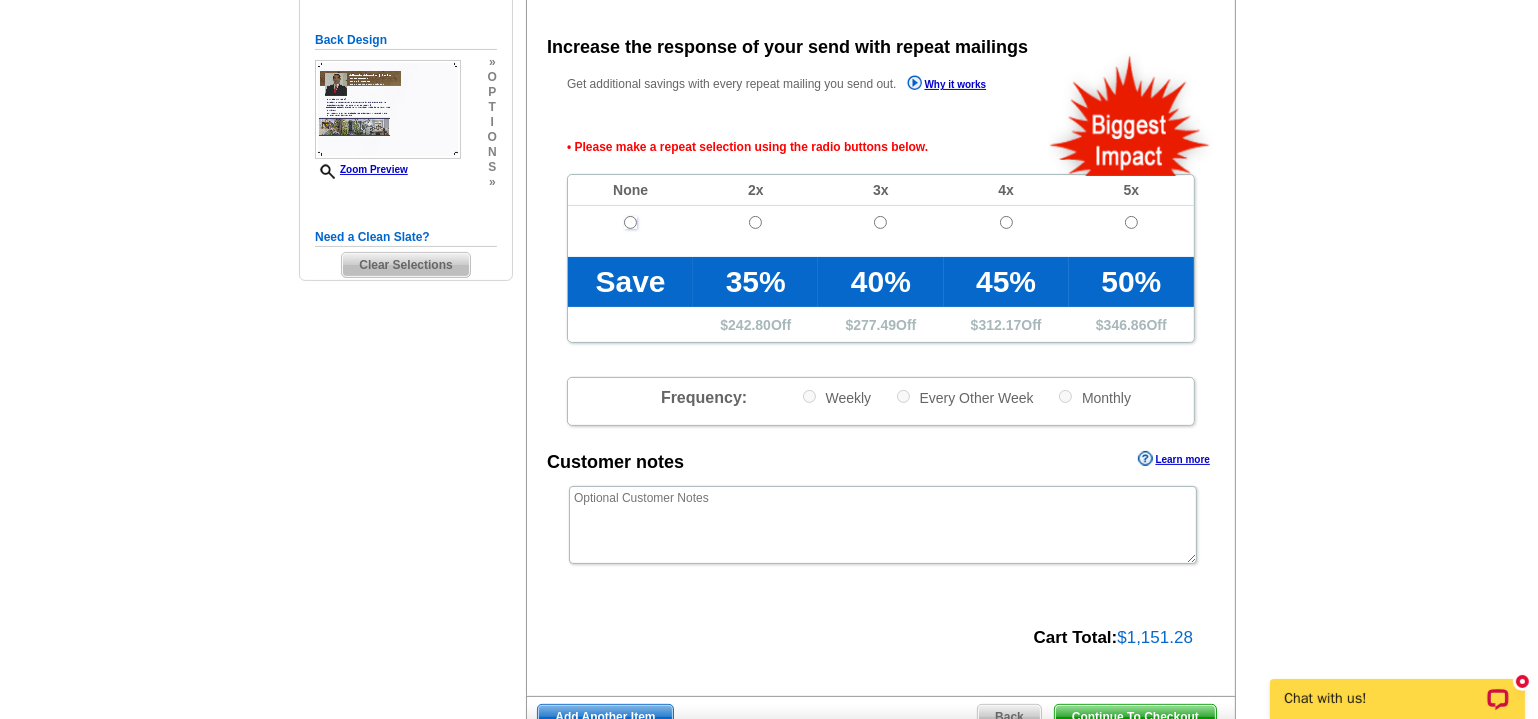 click at bounding box center (630, 222) 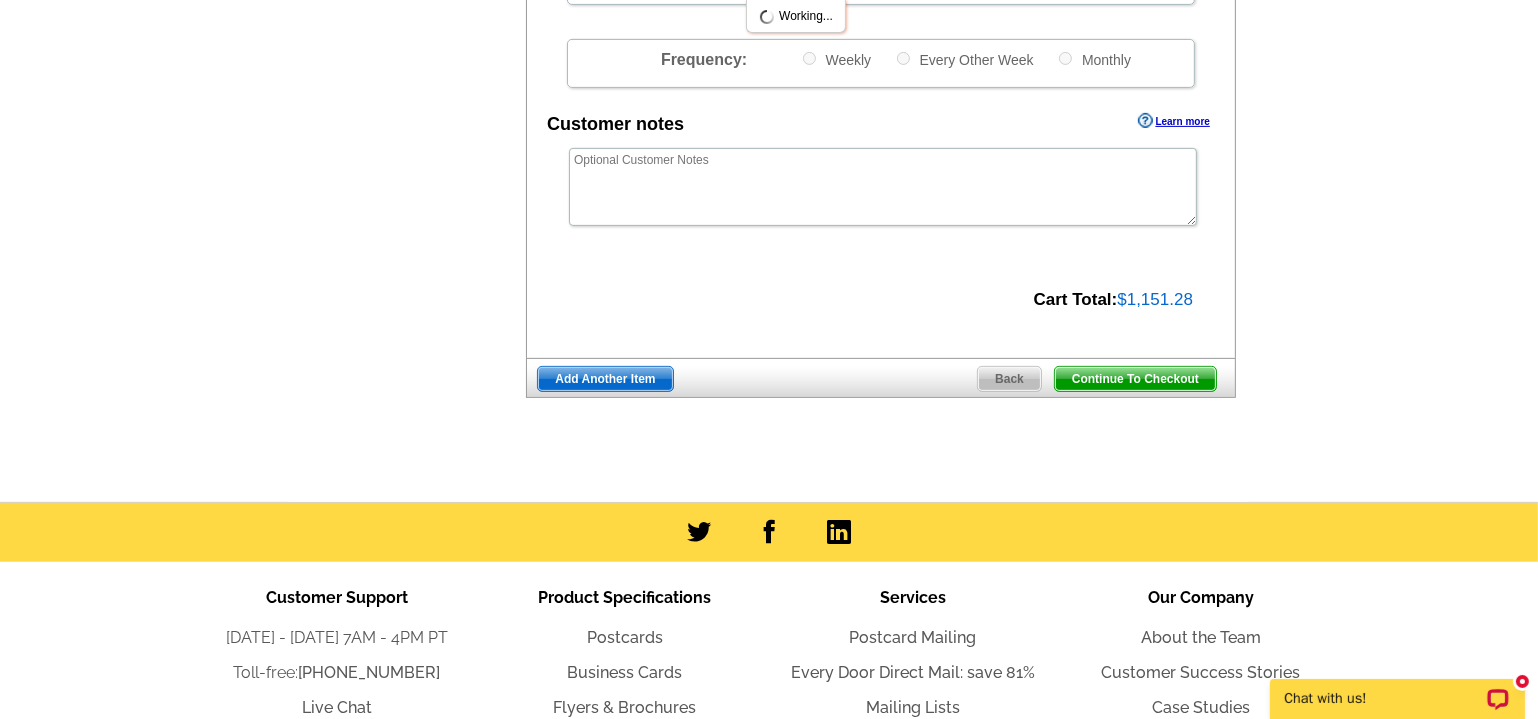 scroll, scrollTop: 810, scrollLeft: 0, axis: vertical 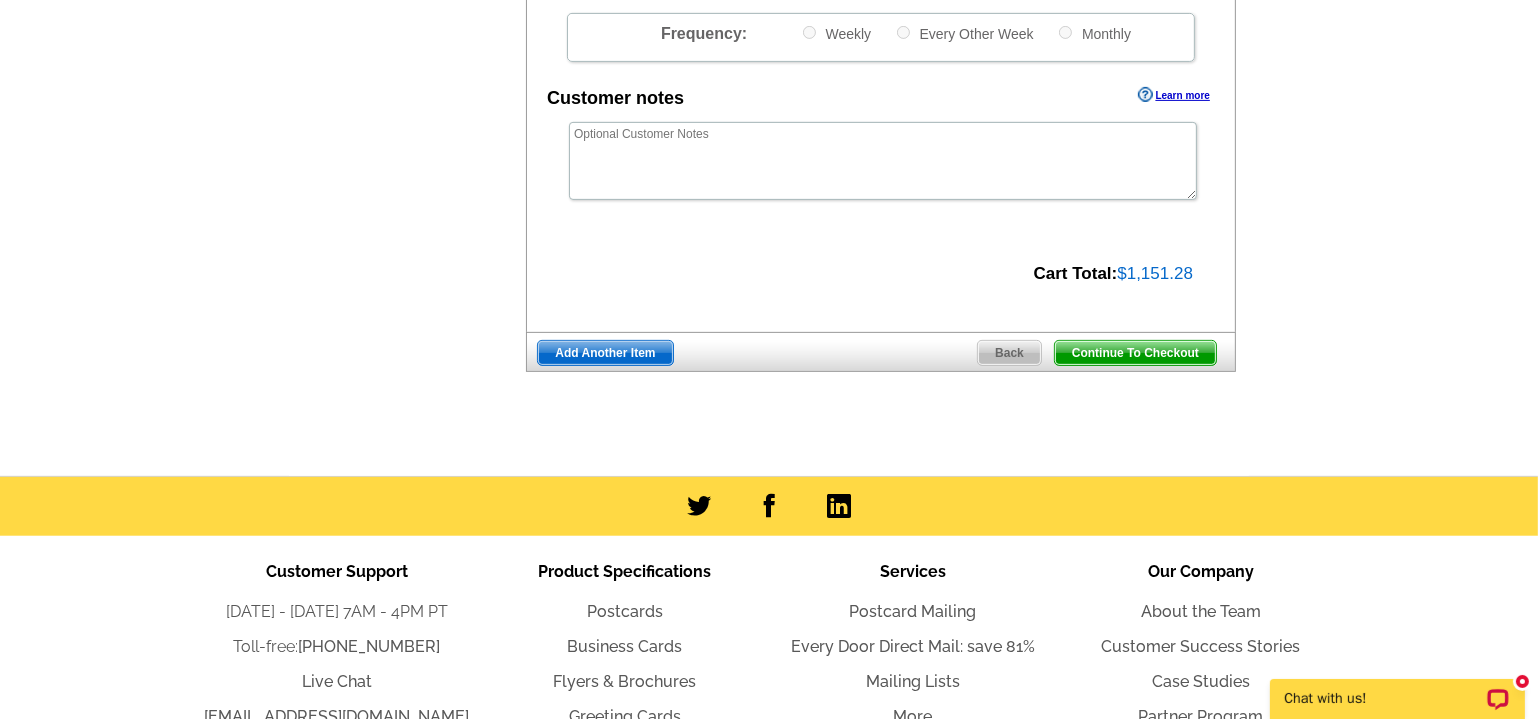 drag, startPoint x: 1117, startPoint y: 345, endPoint x: 1056, endPoint y: 387, distance: 74.06078 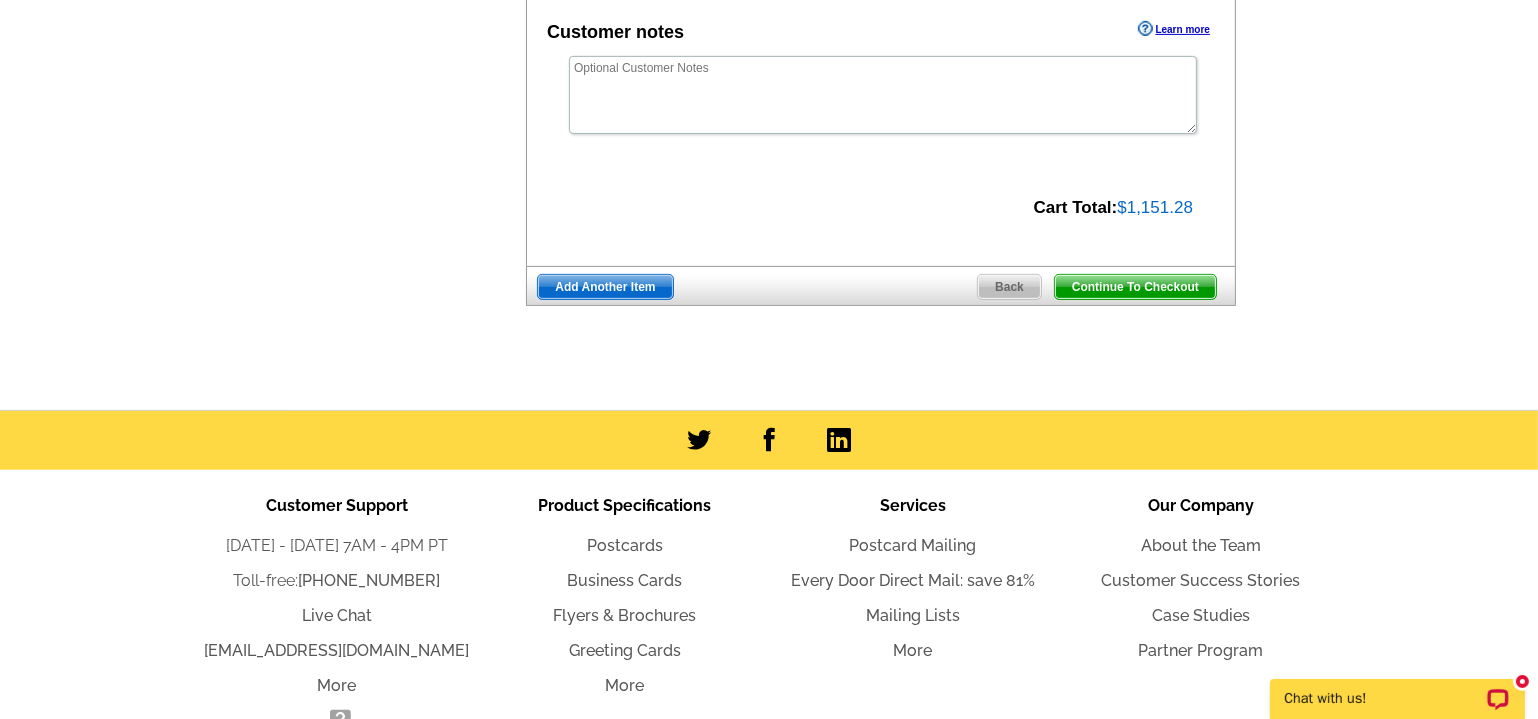 scroll, scrollTop: 744, scrollLeft: 0, axis: vertical 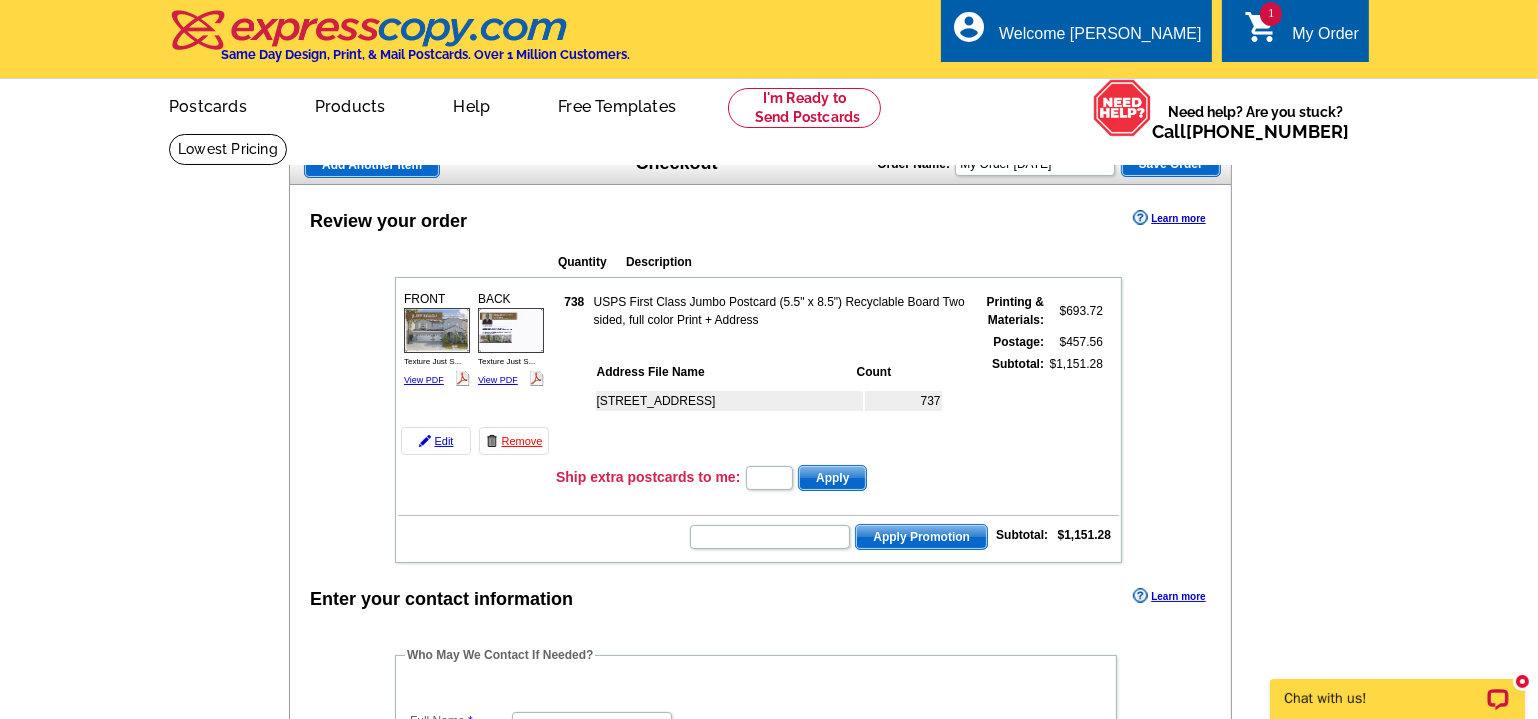 drag, startPoint x: 523, startPoint y: 433, endPoint x: 854, endPoint y: 63, distance: 496.4484 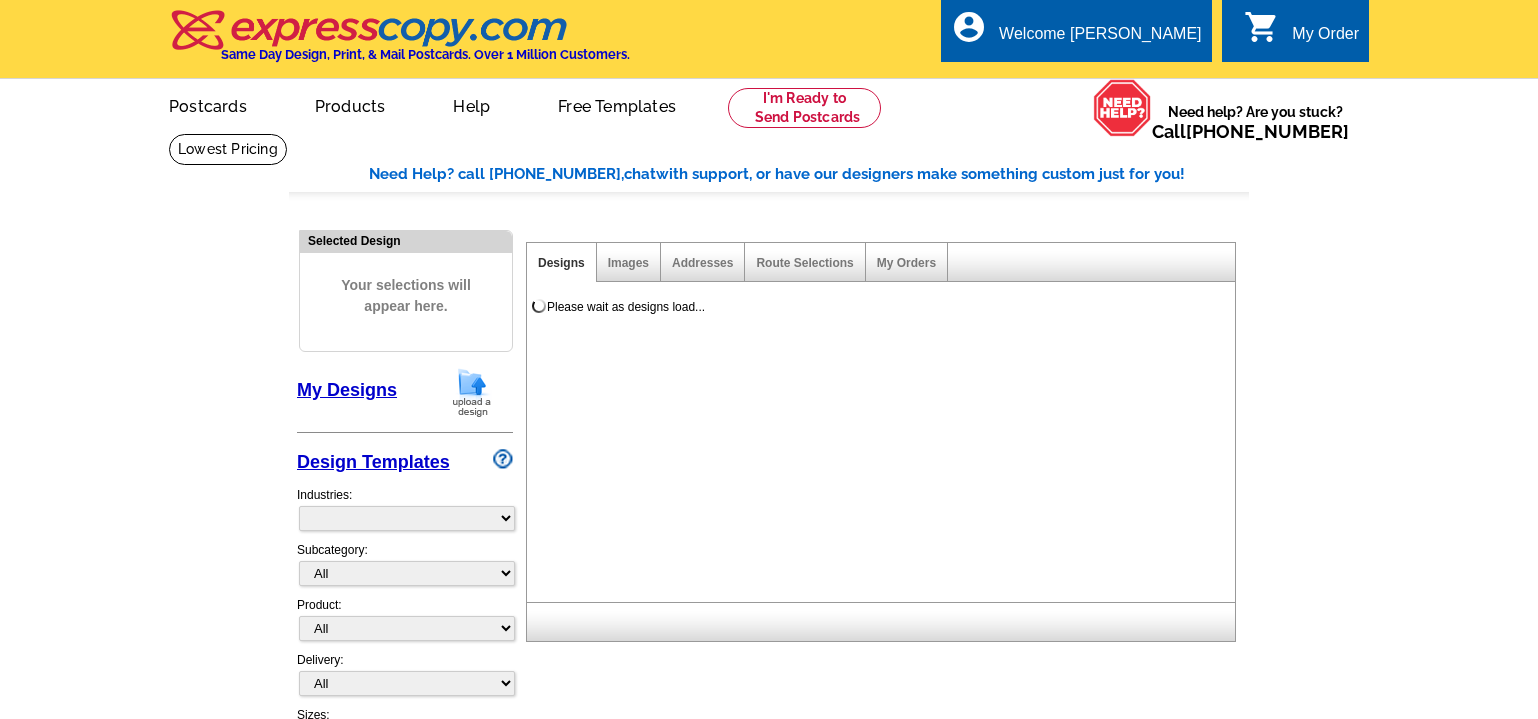scroll, scrollTop: 0, scrollLeft: 0, axis: both 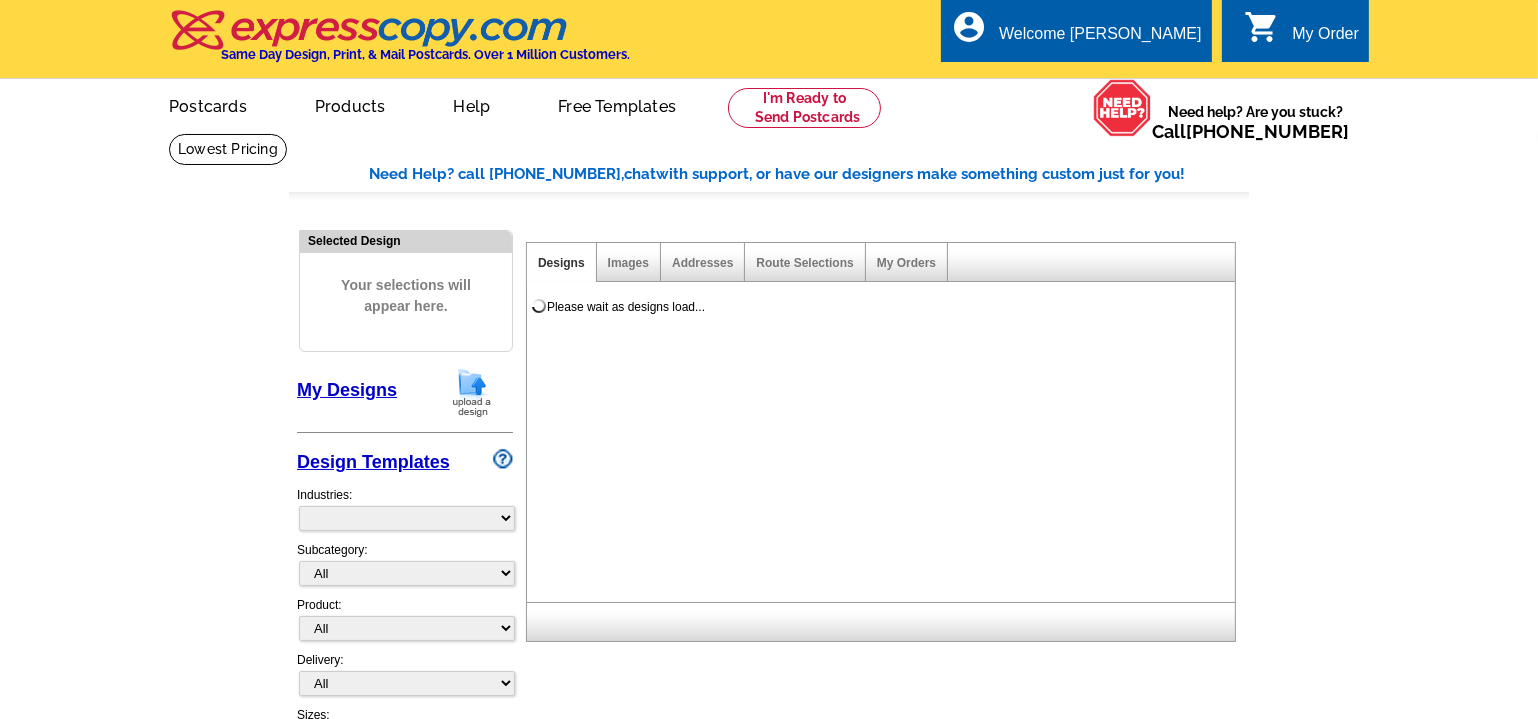 select on "785" 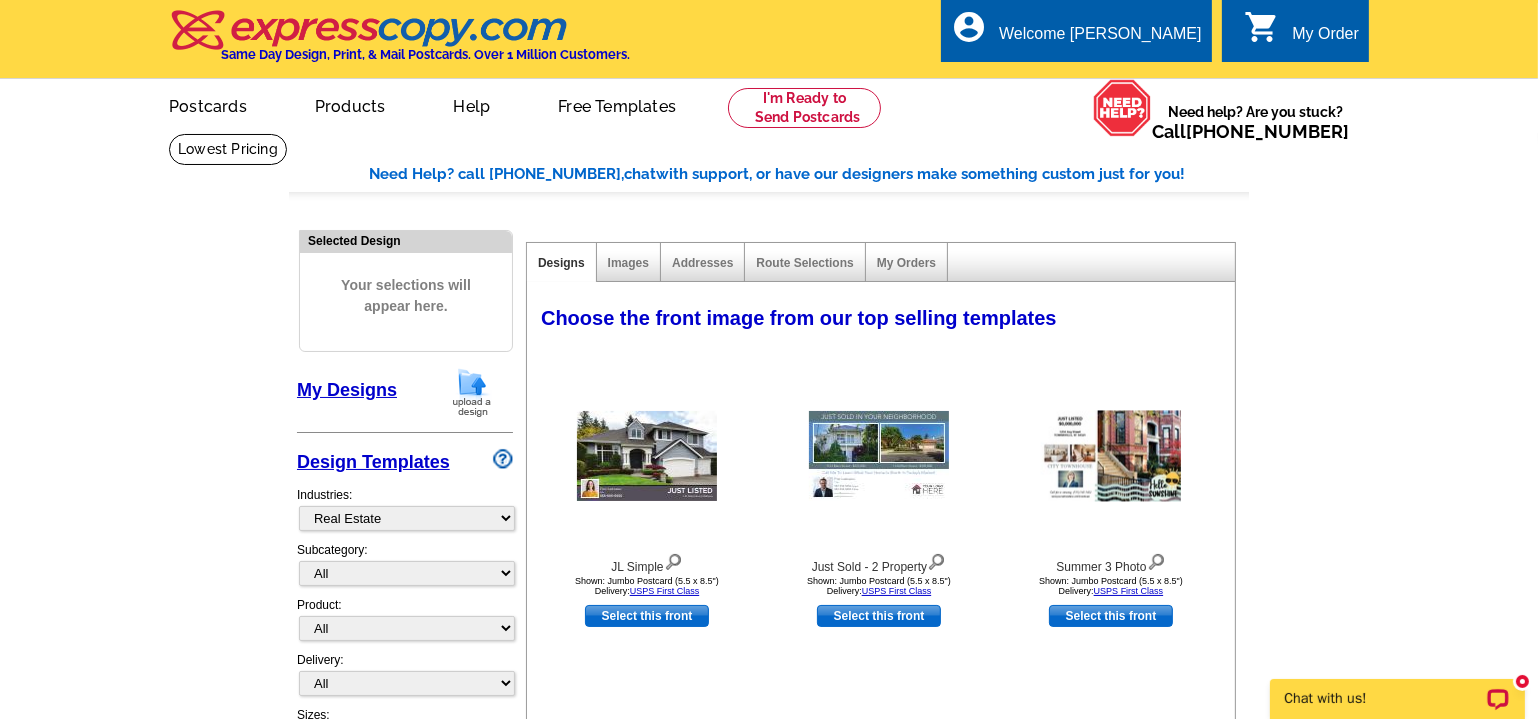 scroll, scrollTop: 0, scrollLeft: 0, axis: both 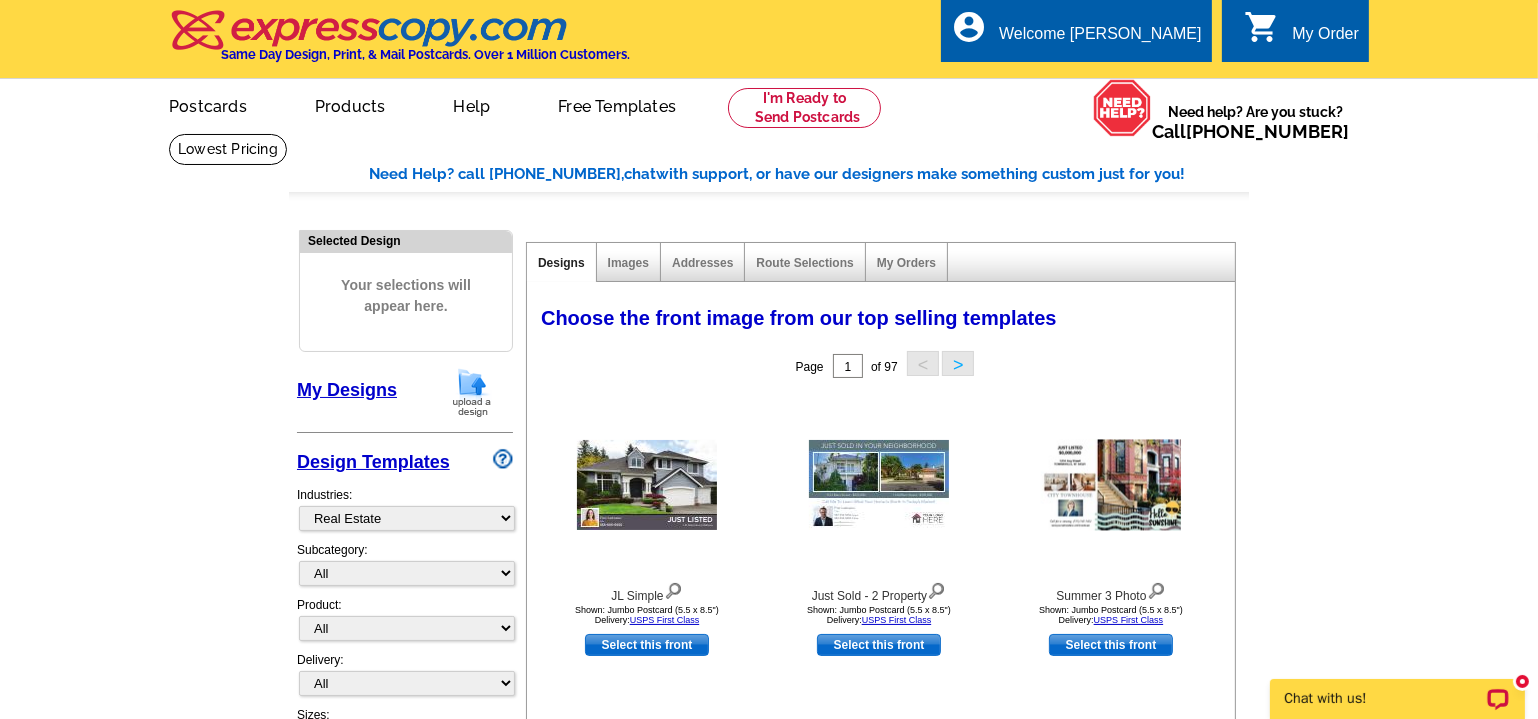 click on "Designs" at bounding box center (561, 263) 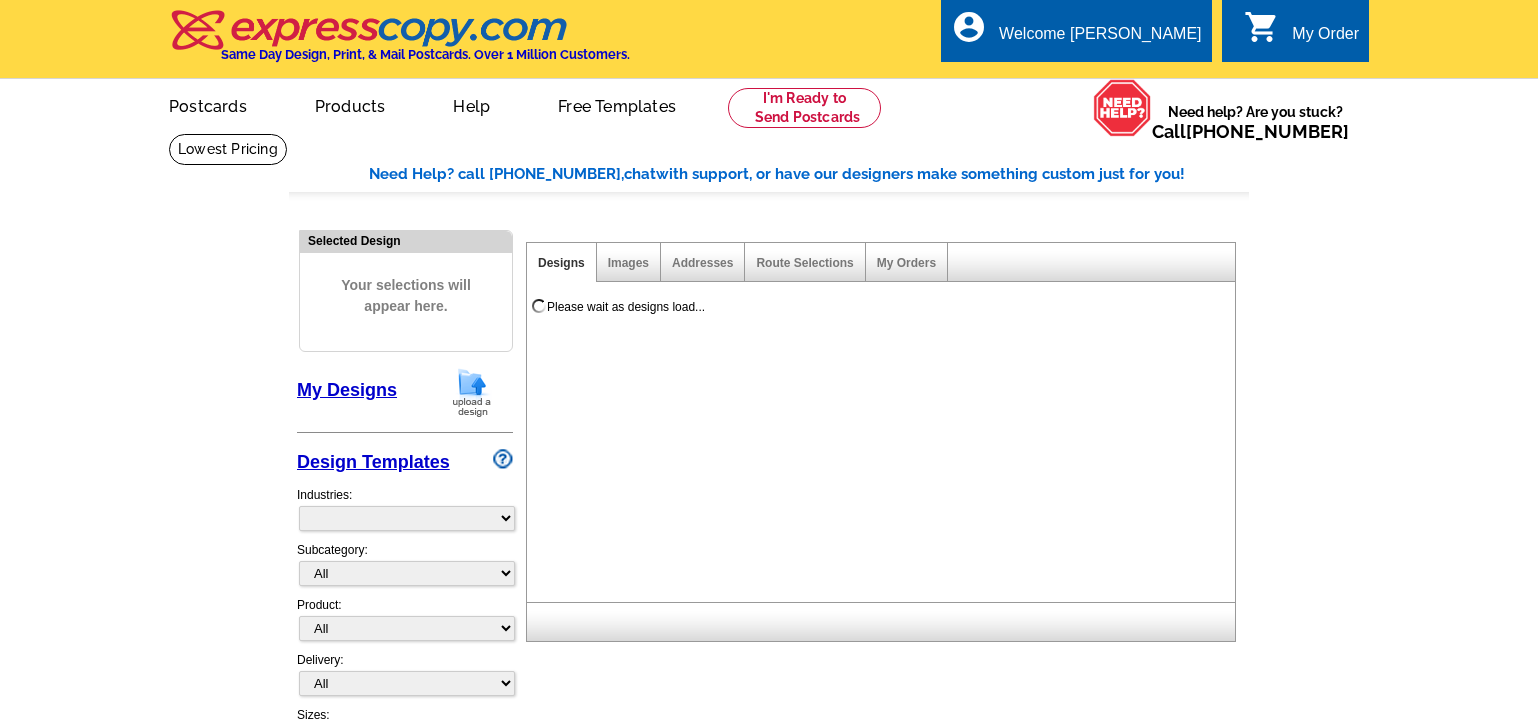 scroll, scrollTop: 0, scrollLeft: 0, axis: both 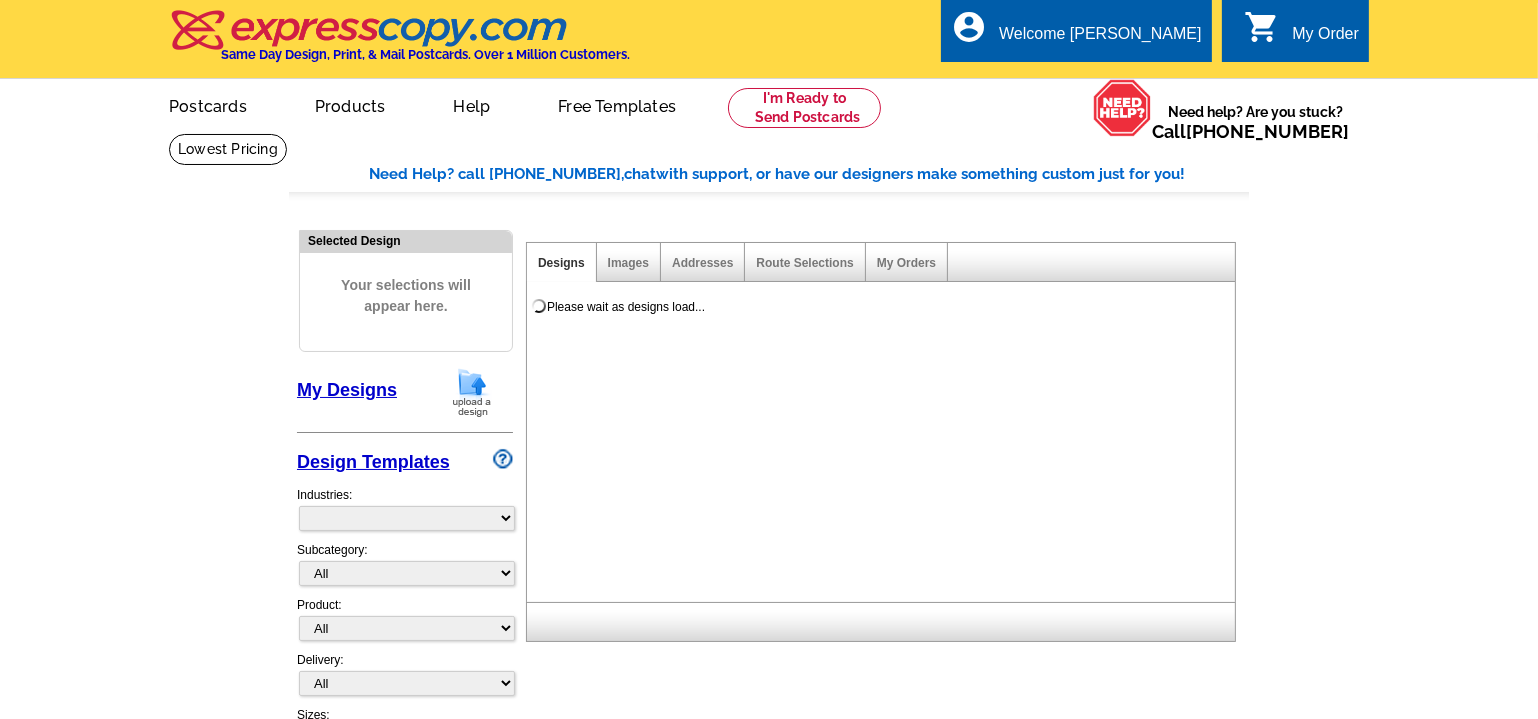 select on "785" 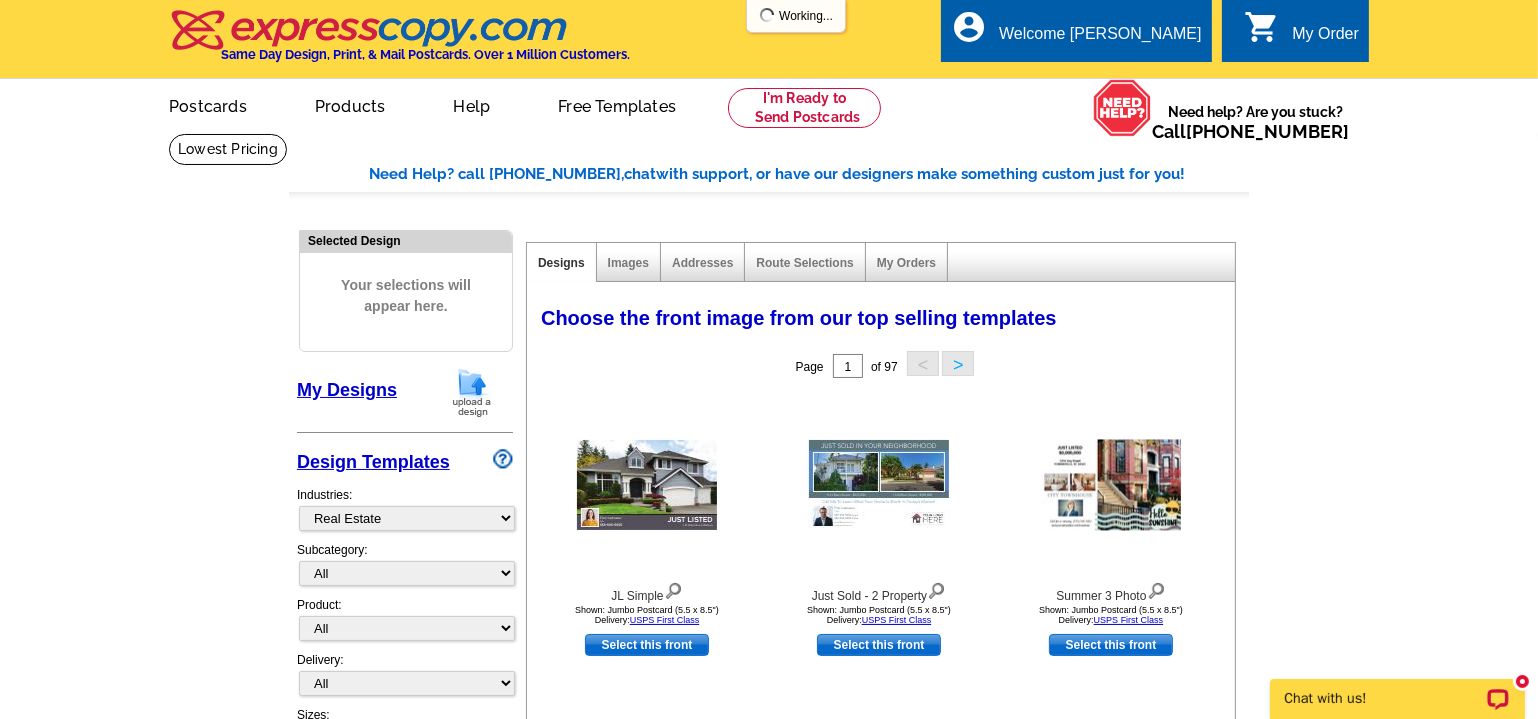 scroll, scrollTop: 0, scrollLeft: 0, axis: both 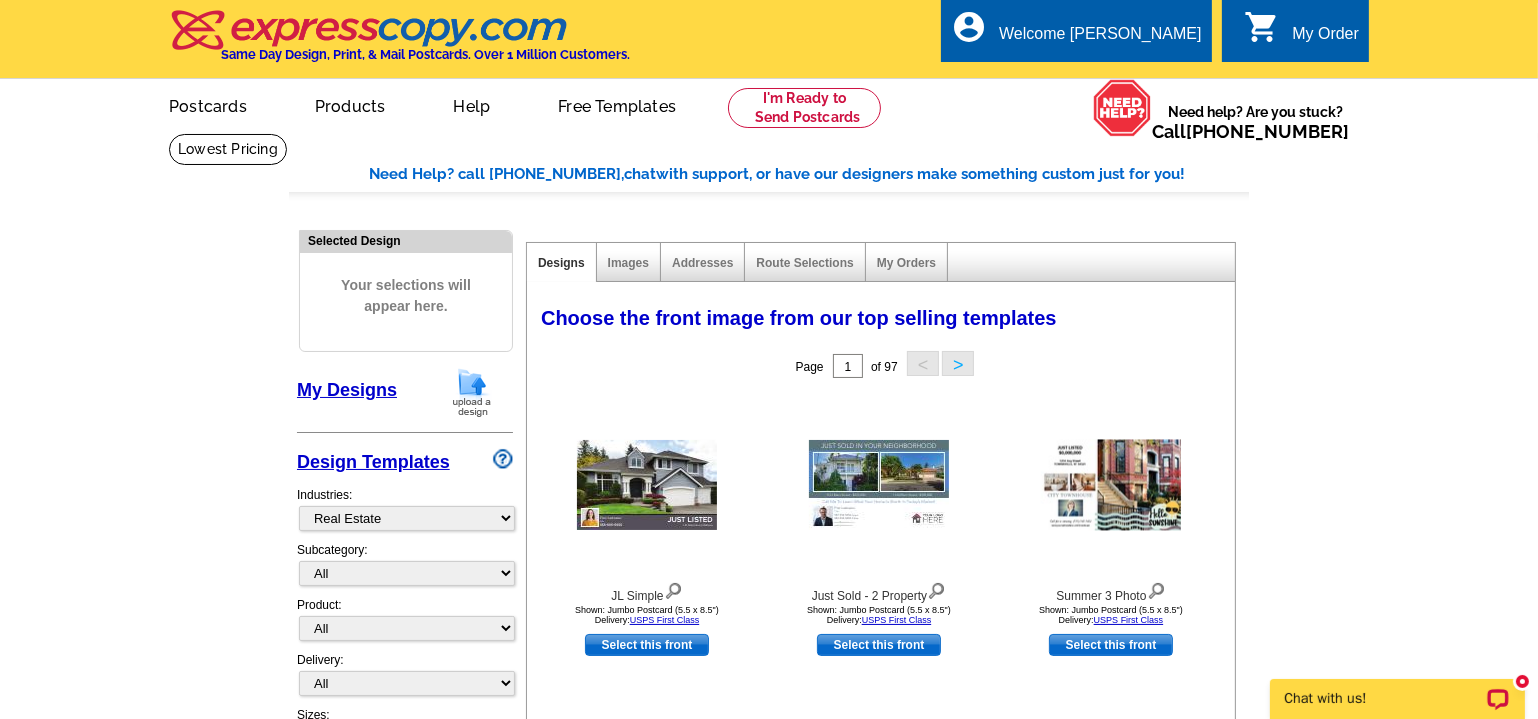 click on "Designs" at bounding box center [562, 262] 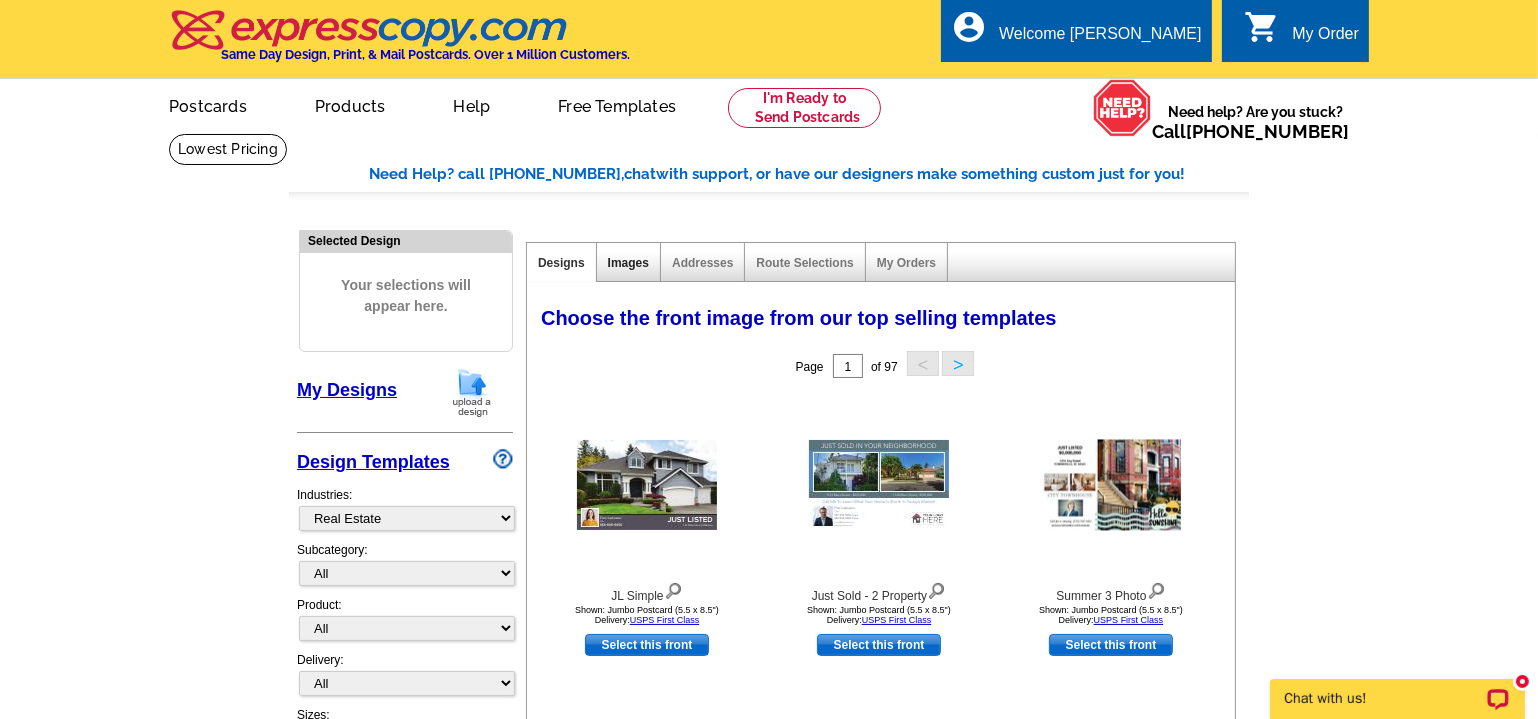 click on "Images" at bounding box center (628, 263) 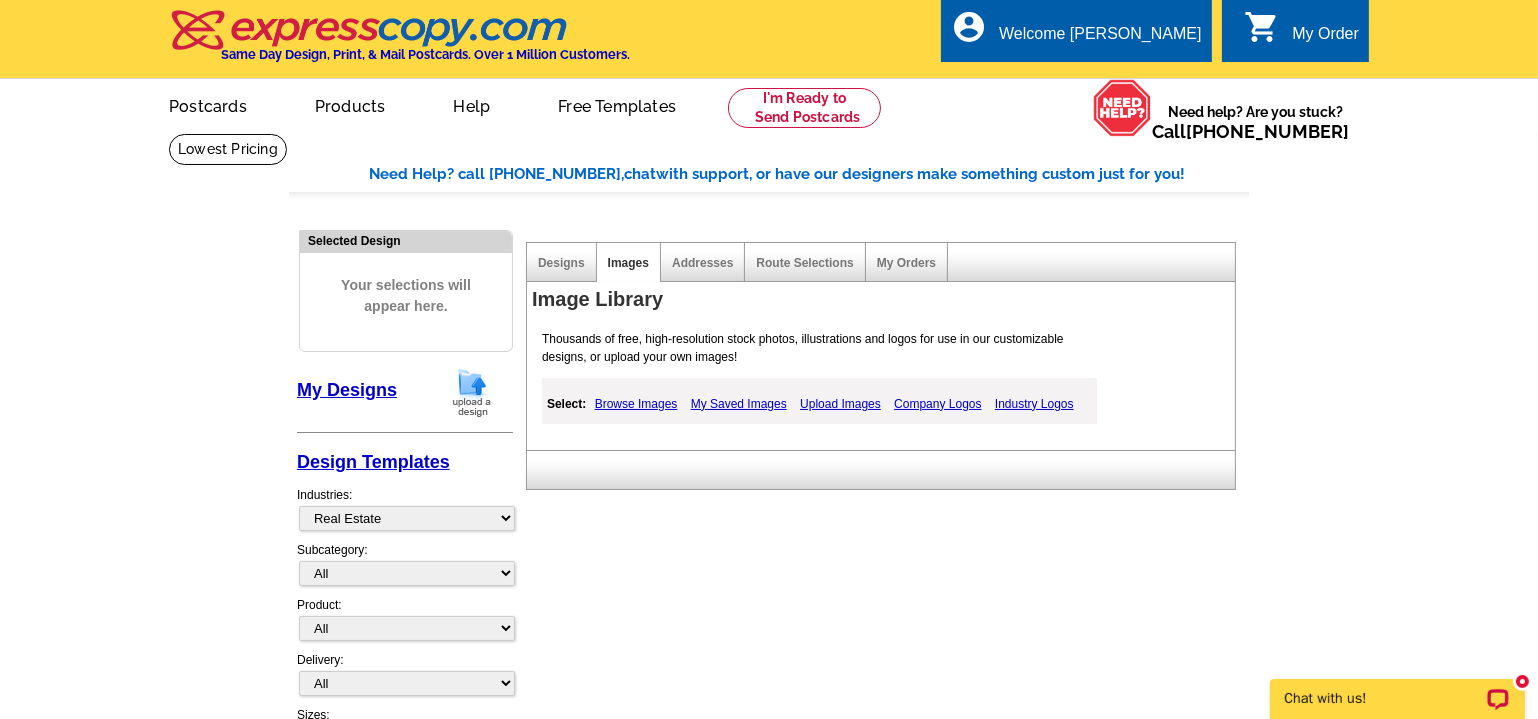 click on "My Saved Images" at bounding box center (739, 404) 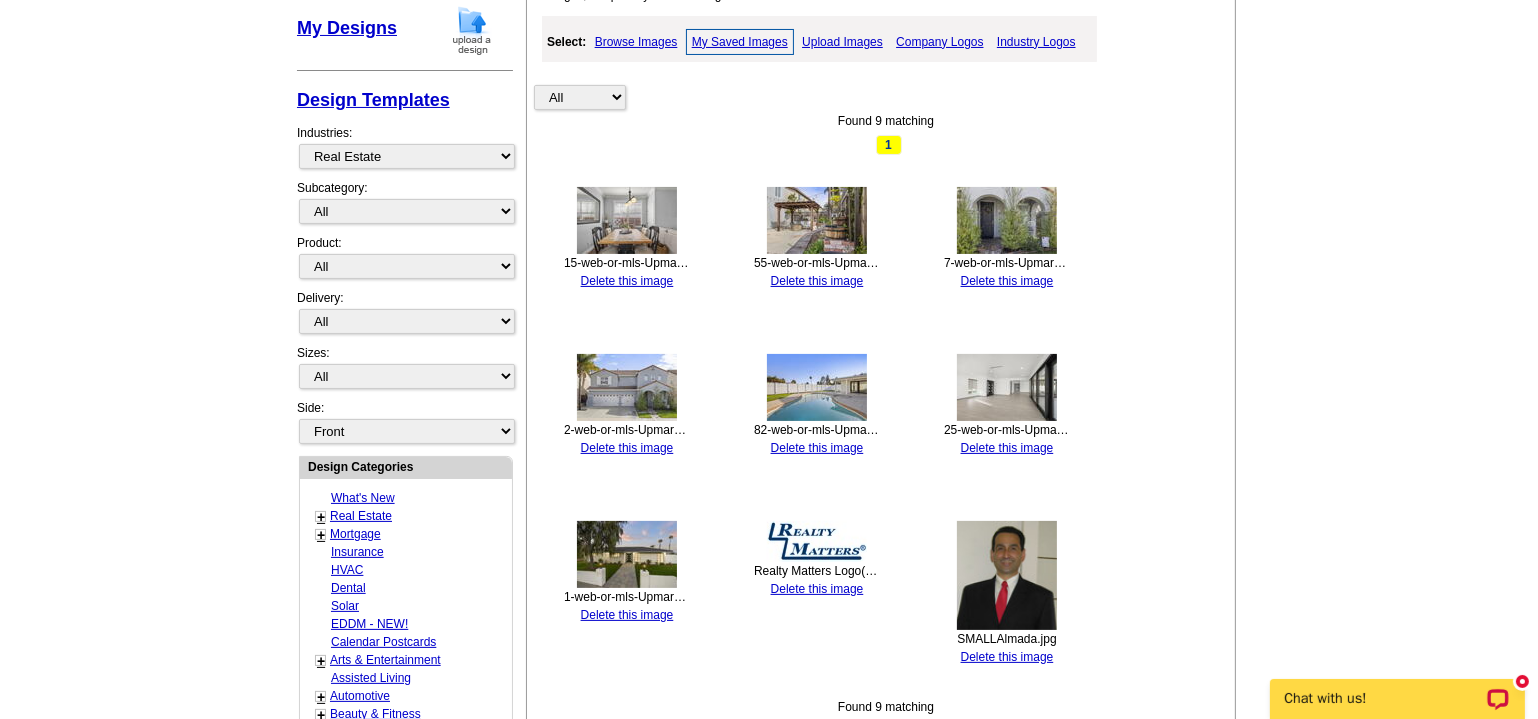 scroll, scrollTop: 363, scrollLeft: 0, axis: vertical 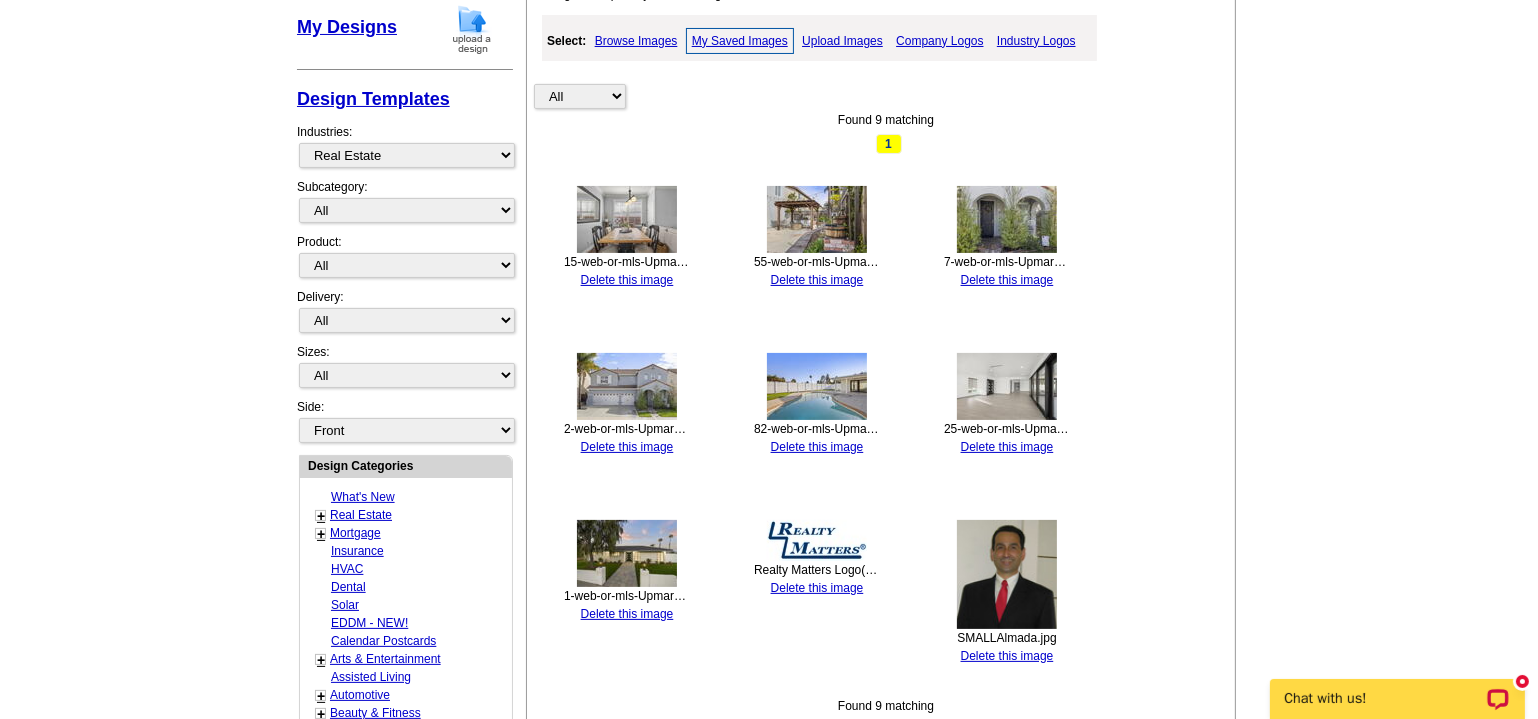 click on "Delete this image" at bounding box center (817, 447) 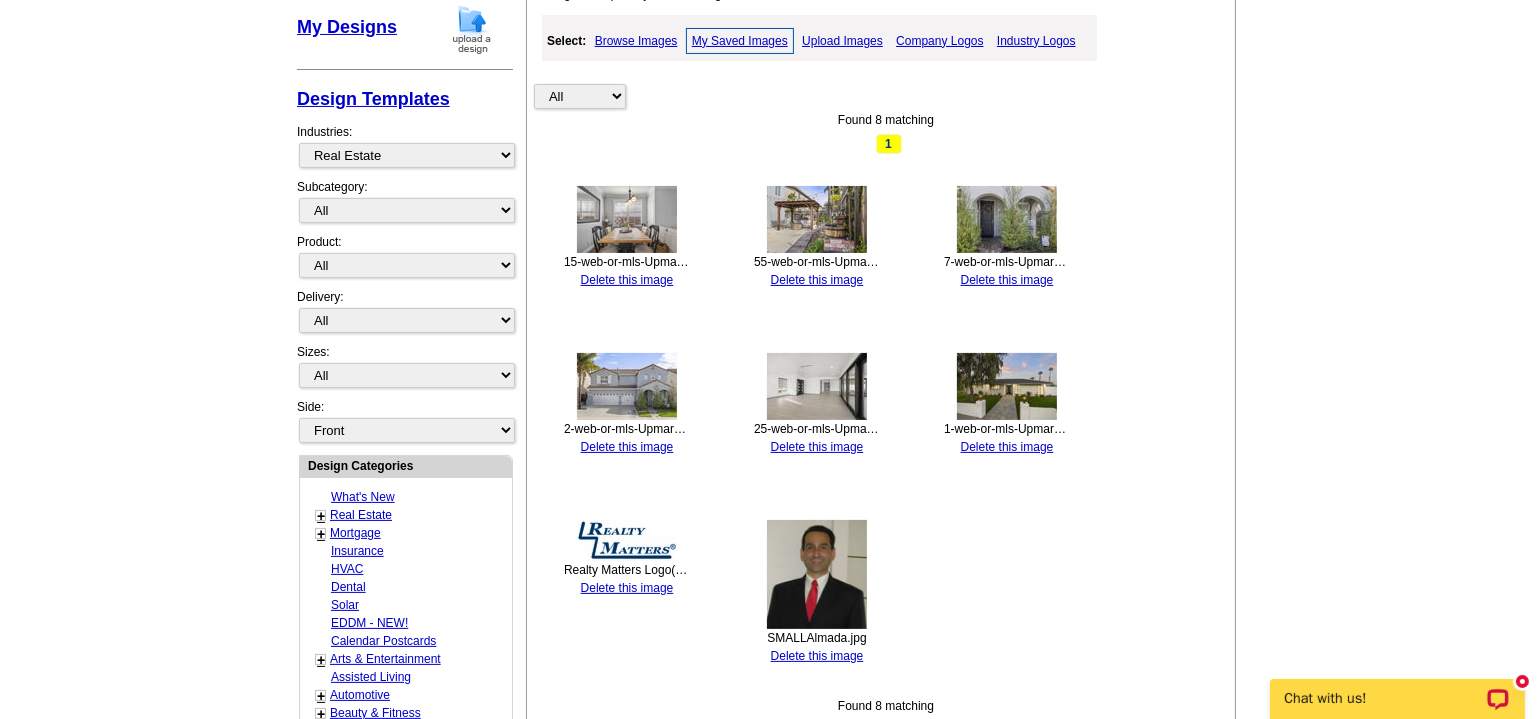 click on "25-web-or-mls-UpmarketMedia_162CalleBella-135.jpg  Delete this image" at bounding box center [817, 404] 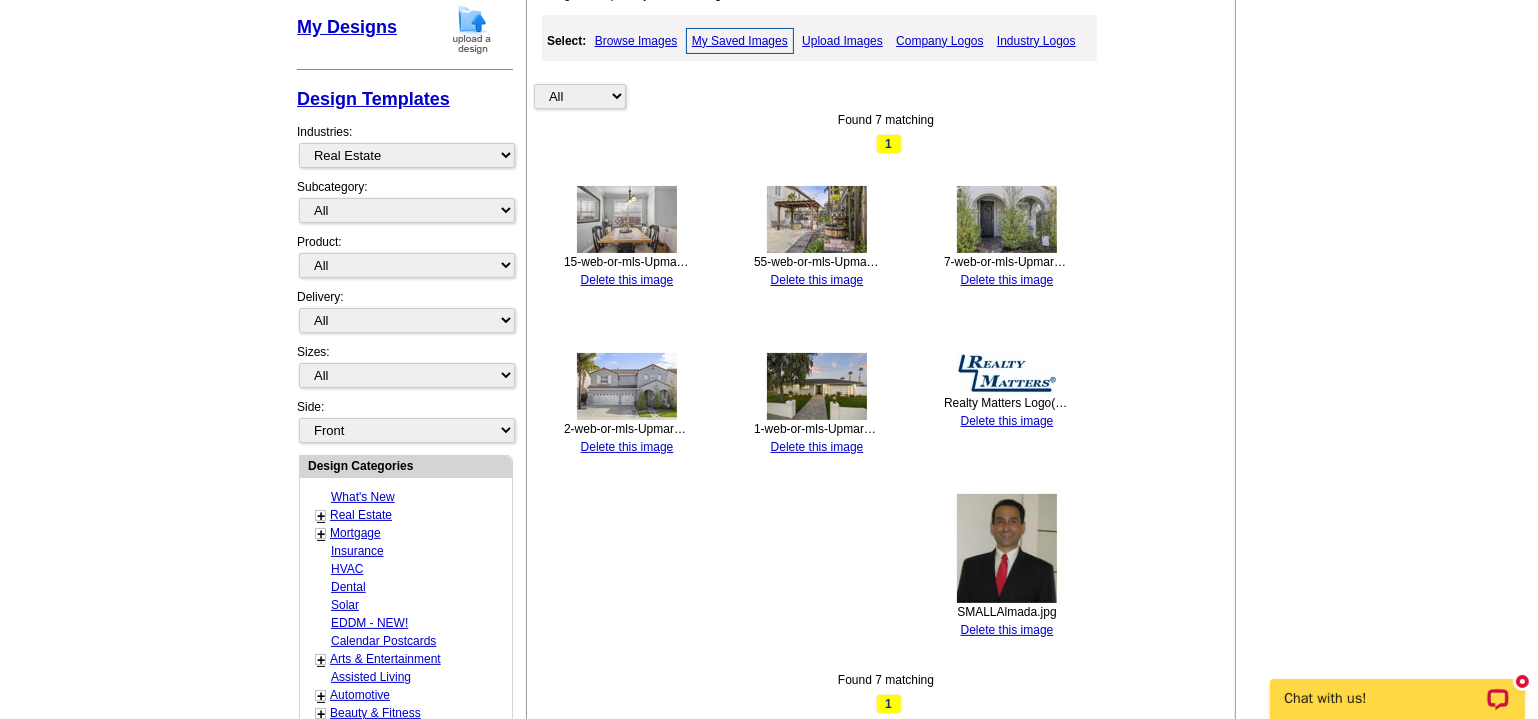 click on "Delete this image" at bounding box center [817, 447] 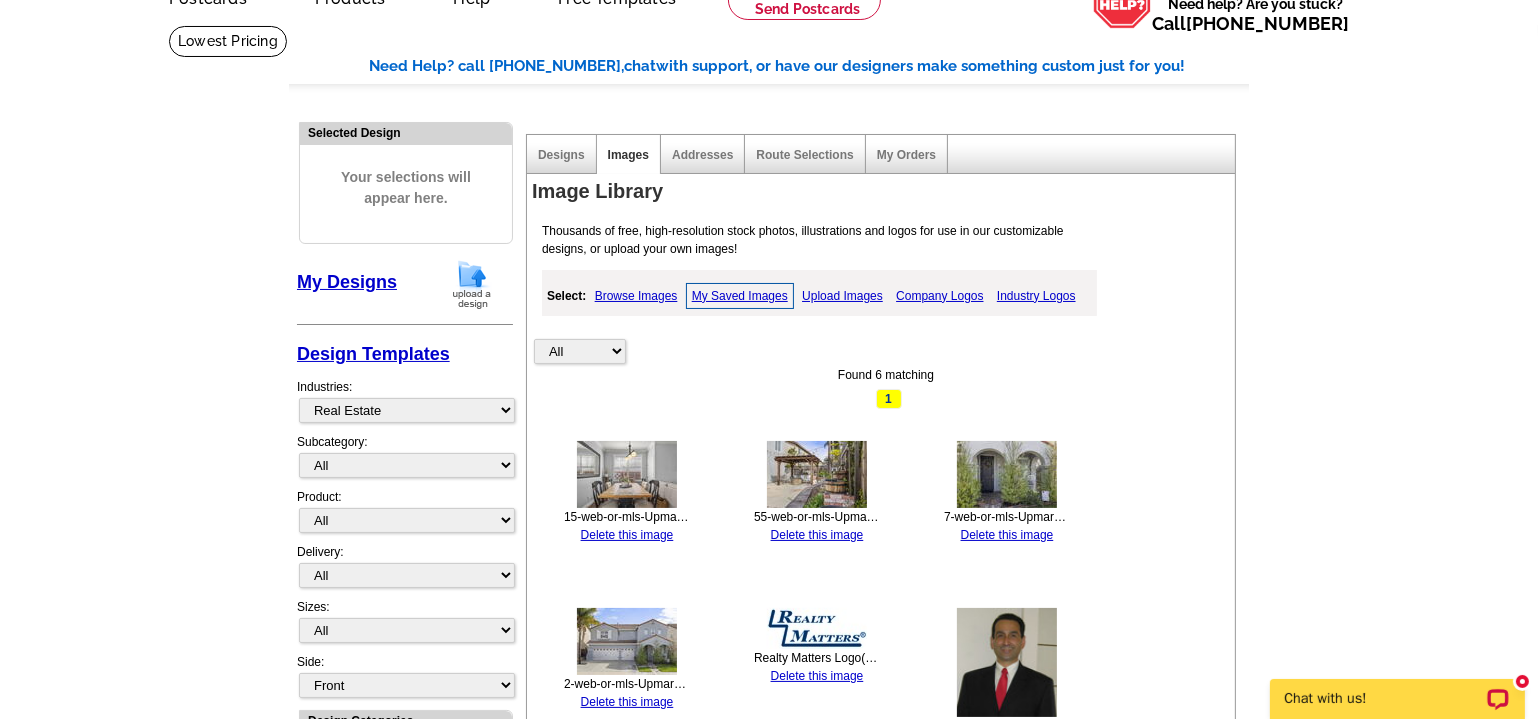 scroll, scrollTop: 0, scrollLeft: 0, axis: both 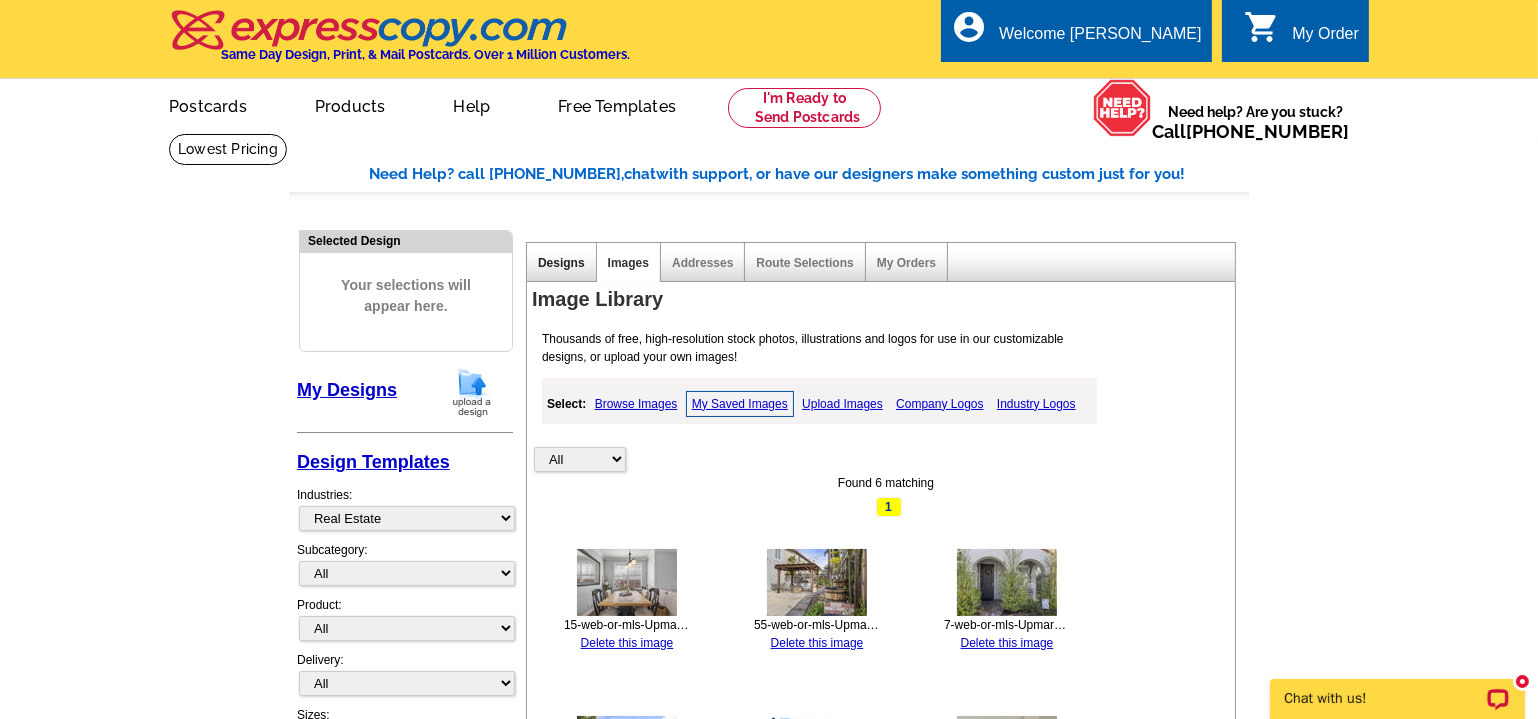 click on "Designs" at bounding box center (561, 263) 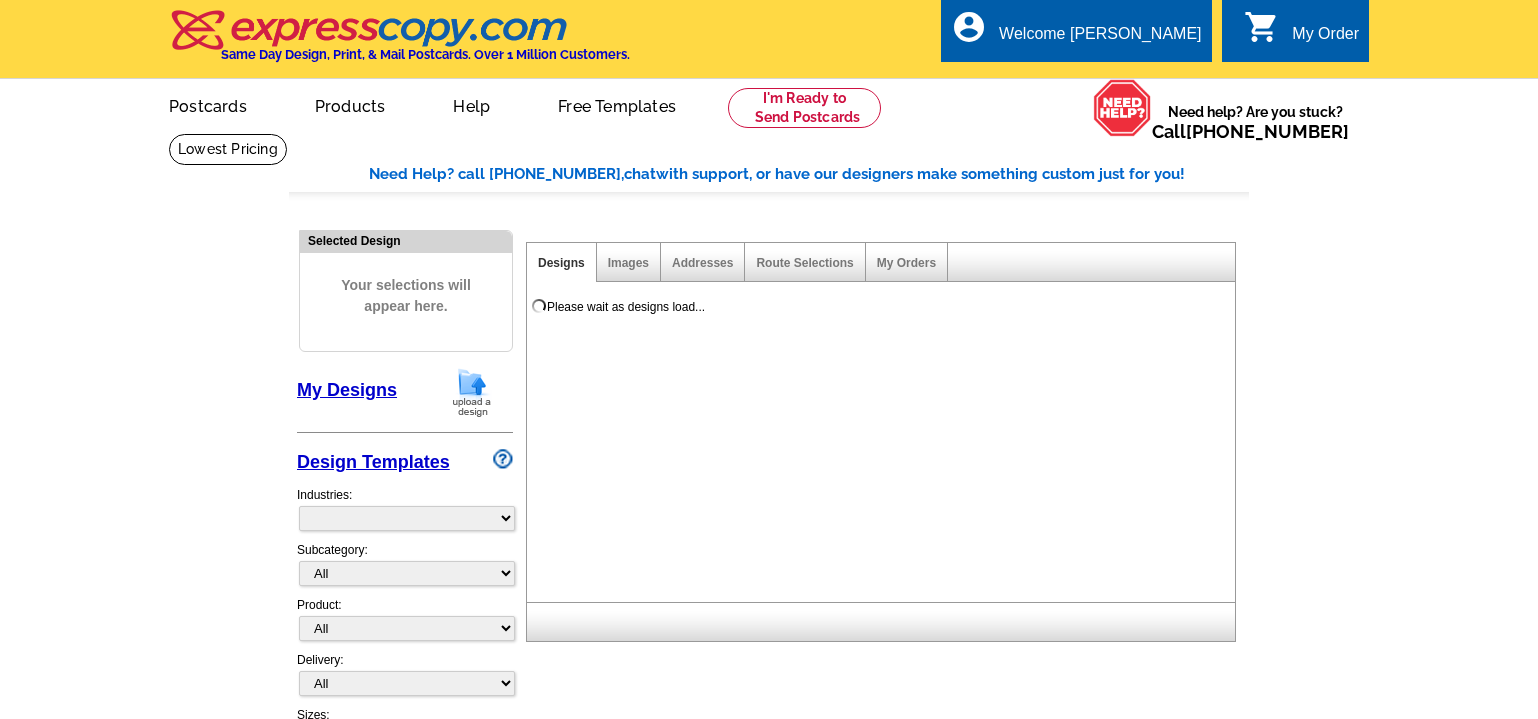 scroll, scrollTop: 0, scrollLeft: 0, axis: both 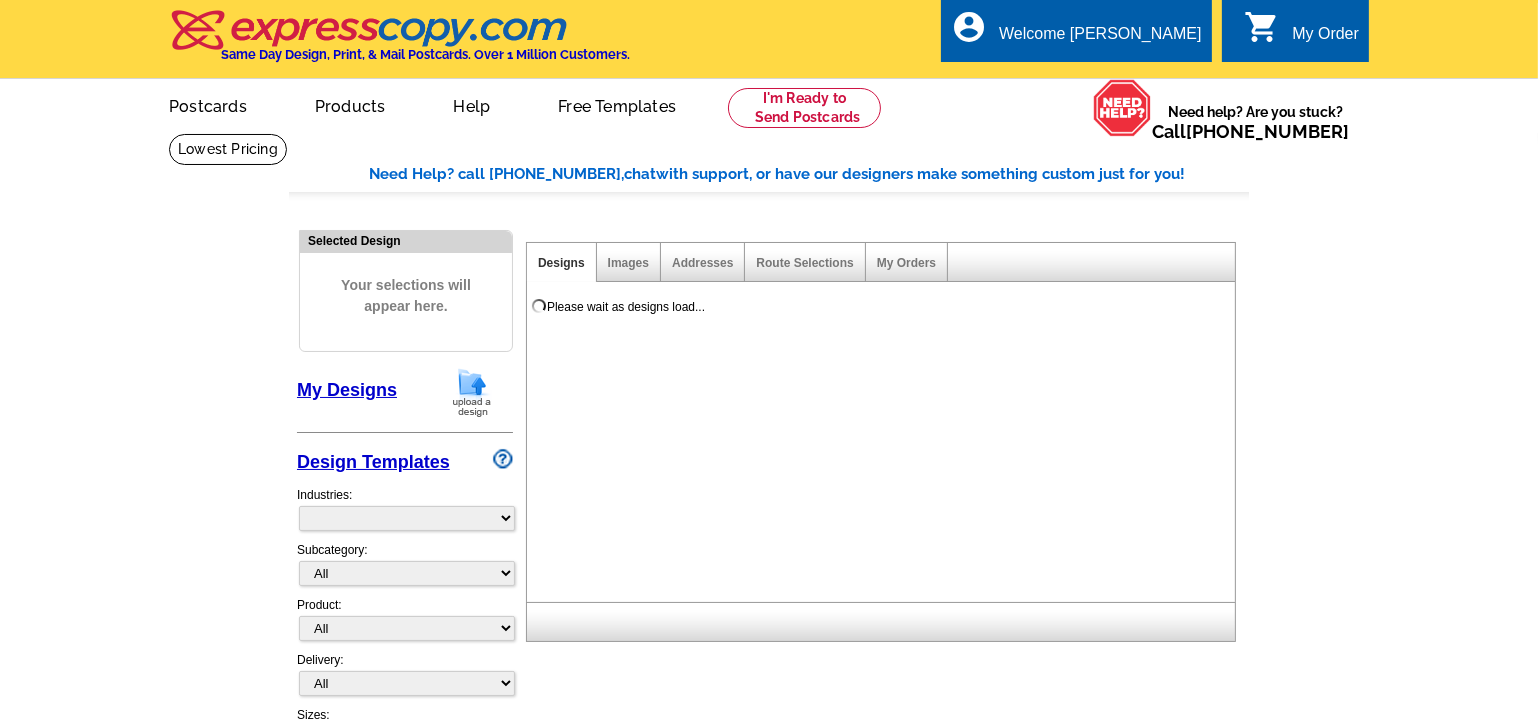 select on "785" 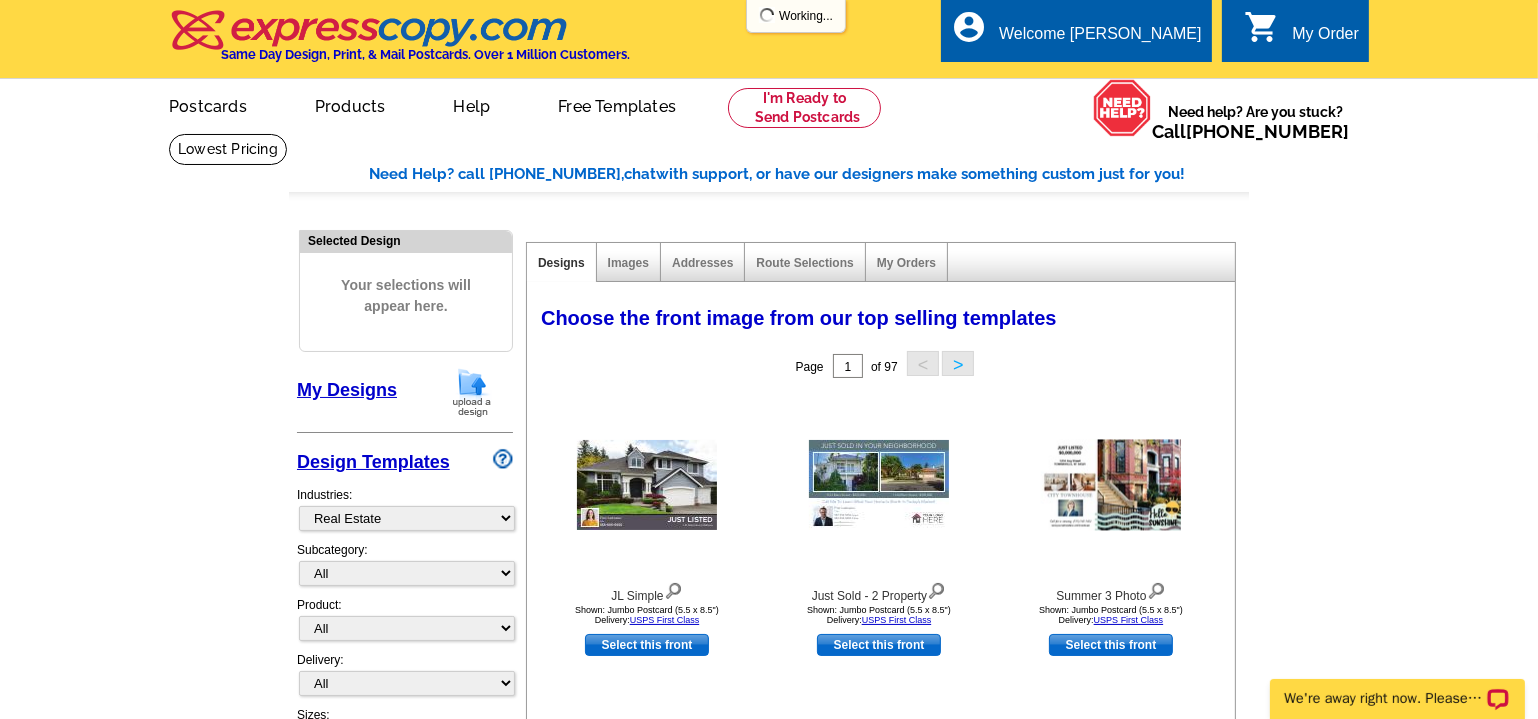 scroll, scrollTop: 0, scrollLeft: 0, axis: both 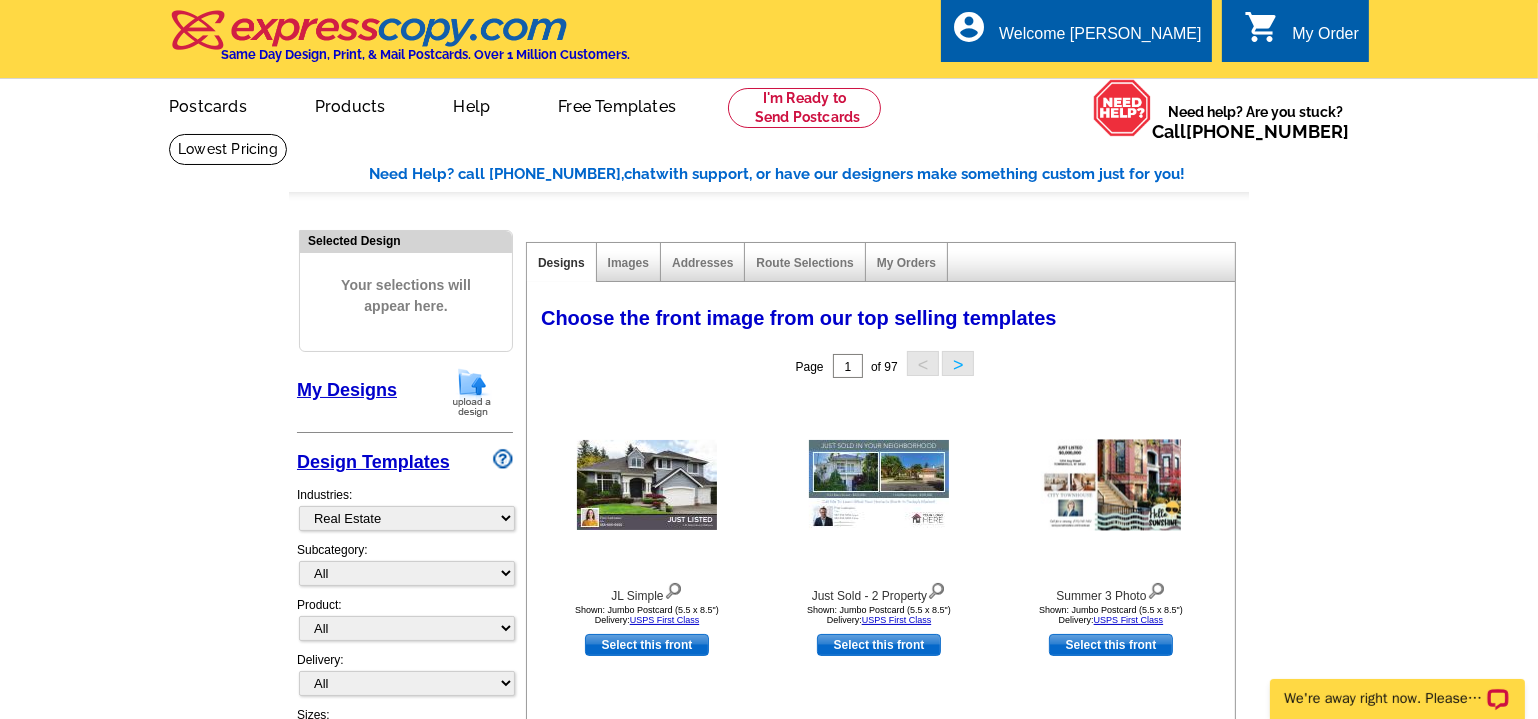 click on "My Designs" at bounding box center (347, 390) 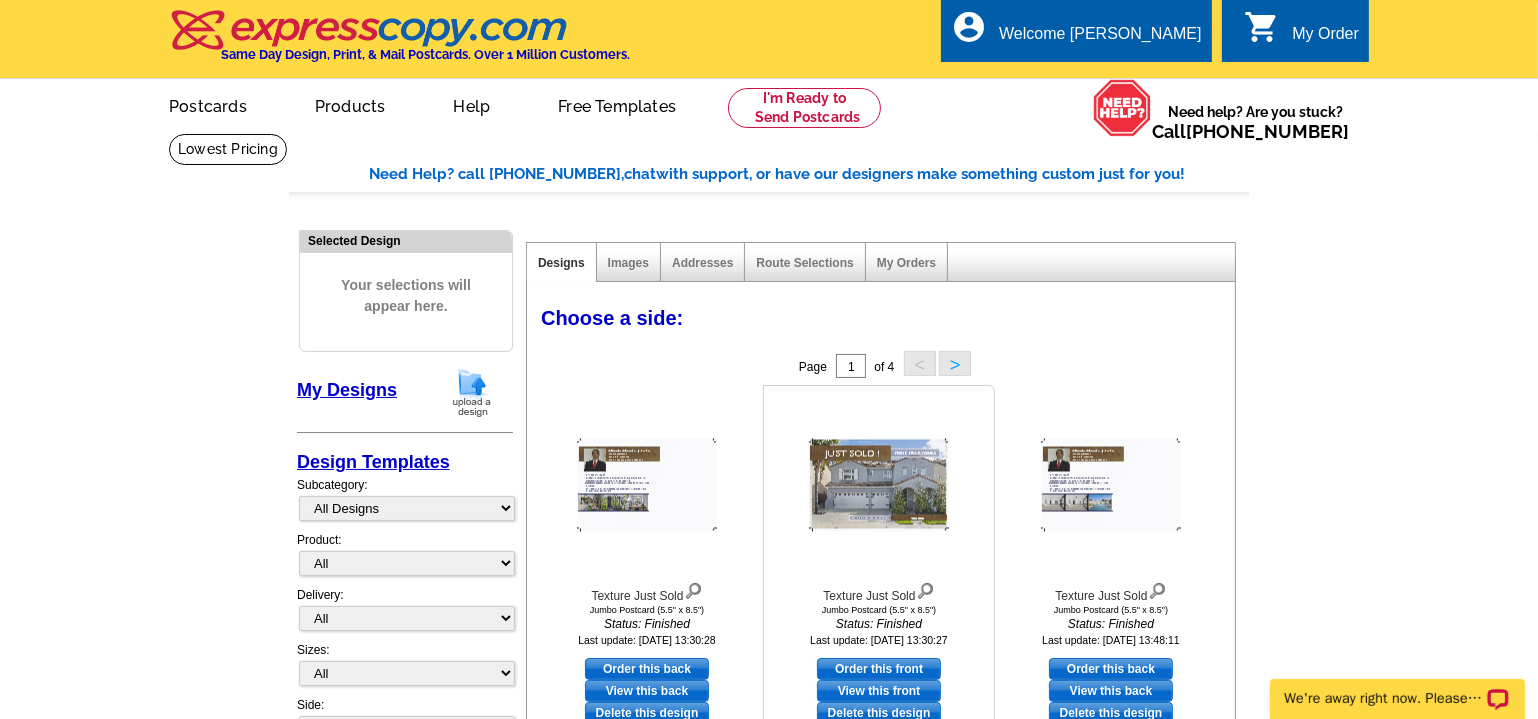 click at bounding box center [879, 485] 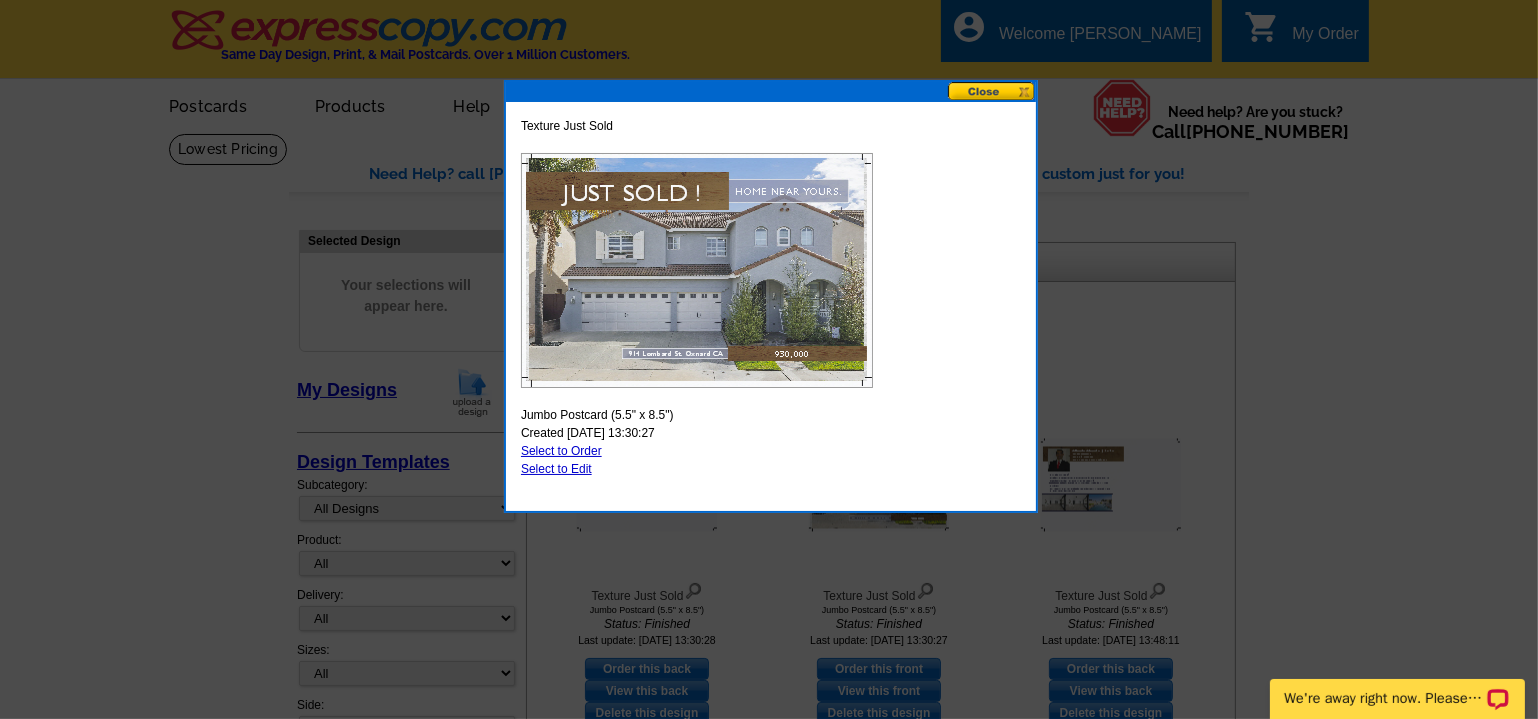 click on "Select to Order" at bounding box center [561, 451] 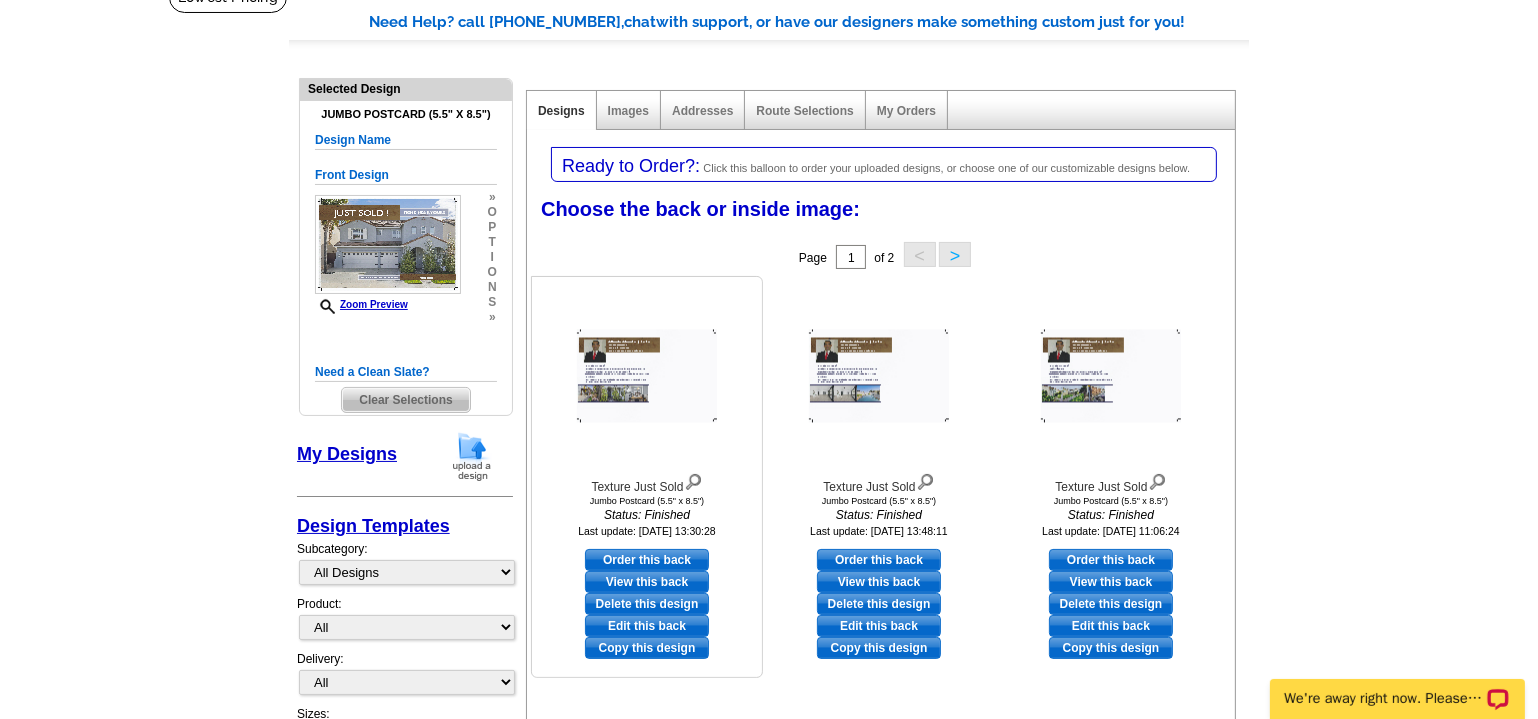 scroll, scrollTop: 181, scrollLeft: 0, axis: vertical 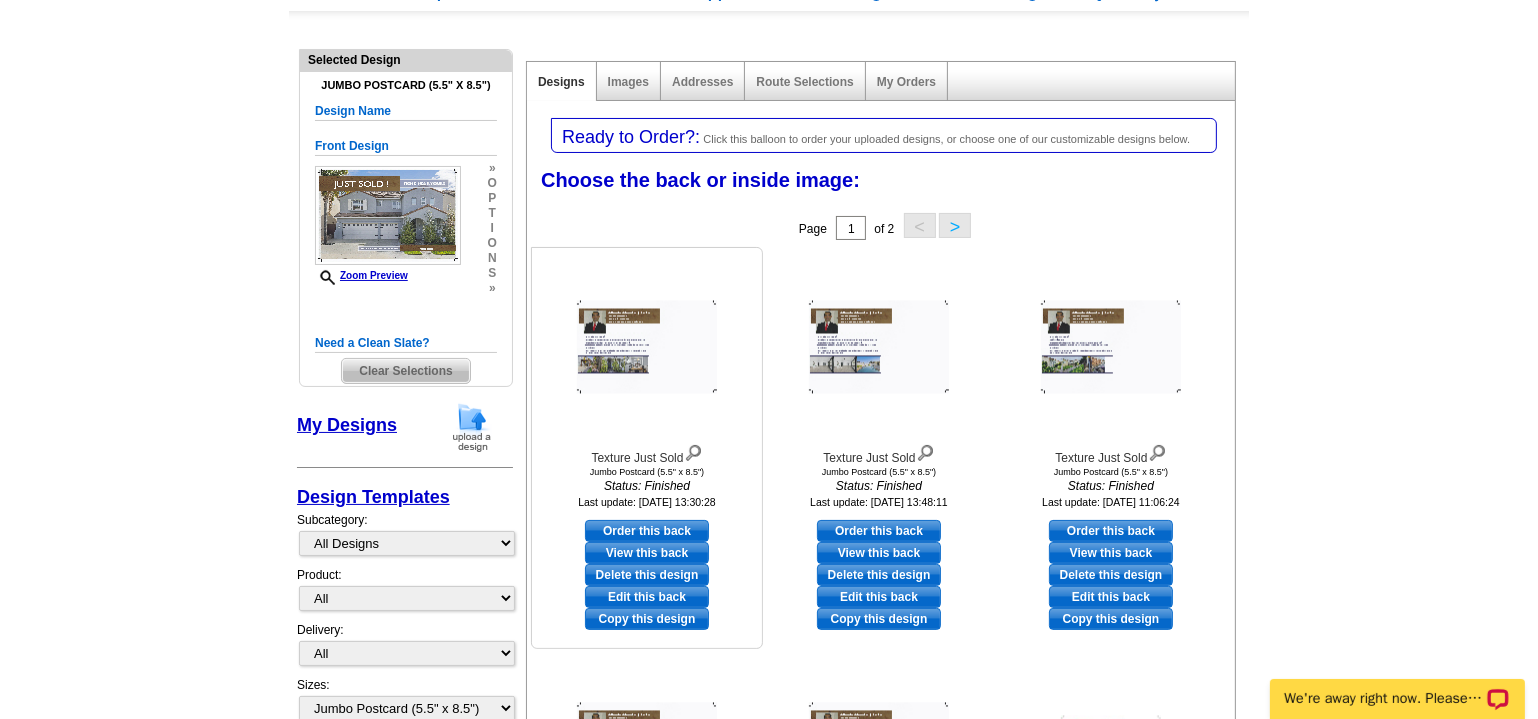 click at bounding box center [647, 347] 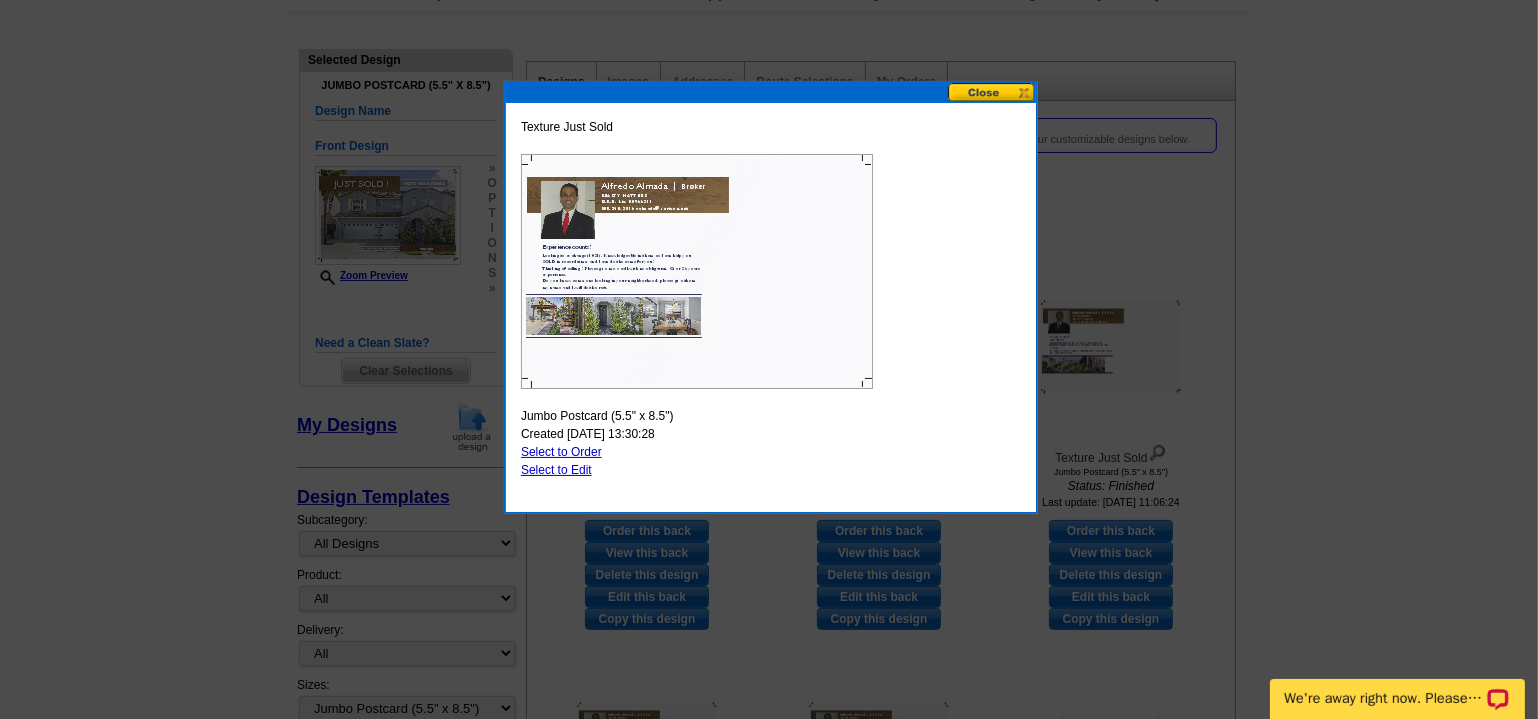 click at bounding box center (992, 92) 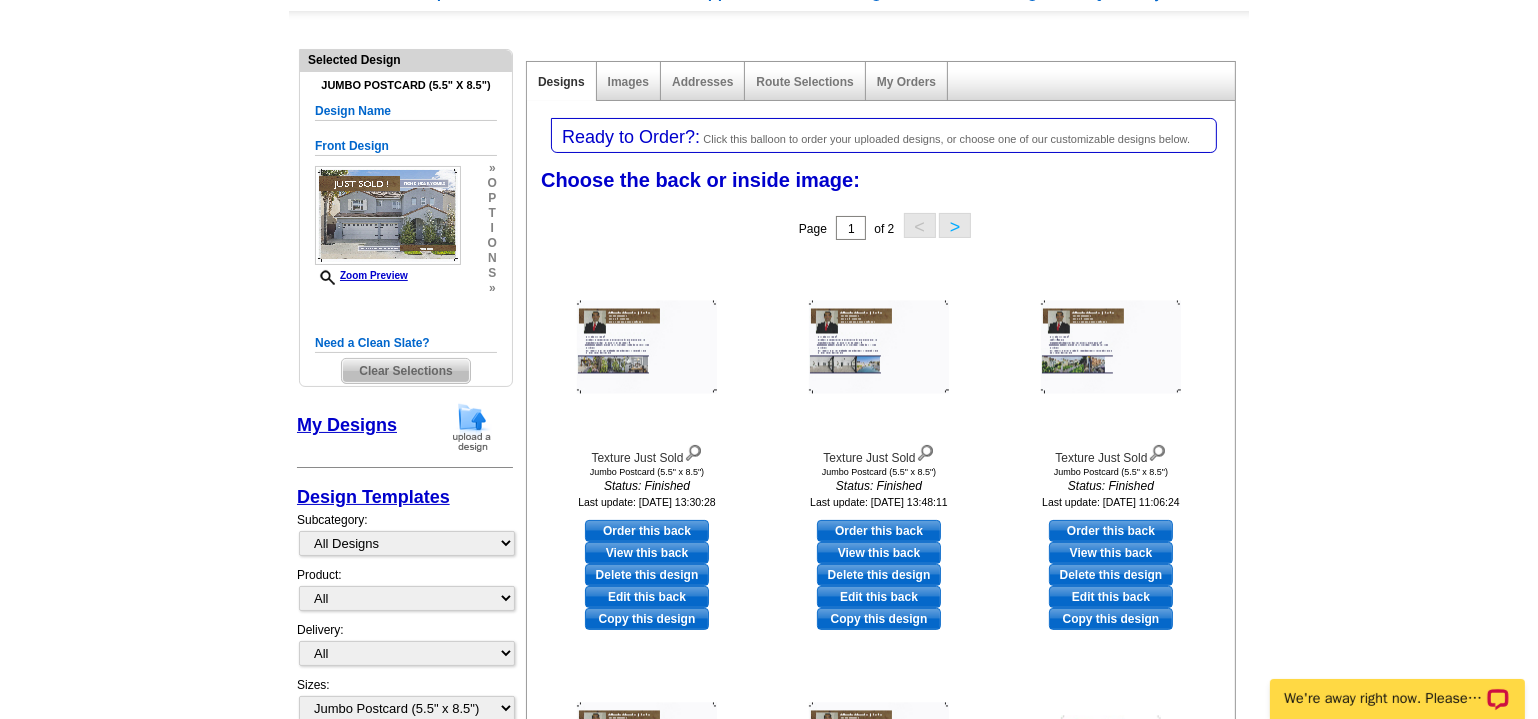 click on "Click this balloon to order your uploaded designs, or choose one of our customizable designs below." at bounding box center (946, 139) 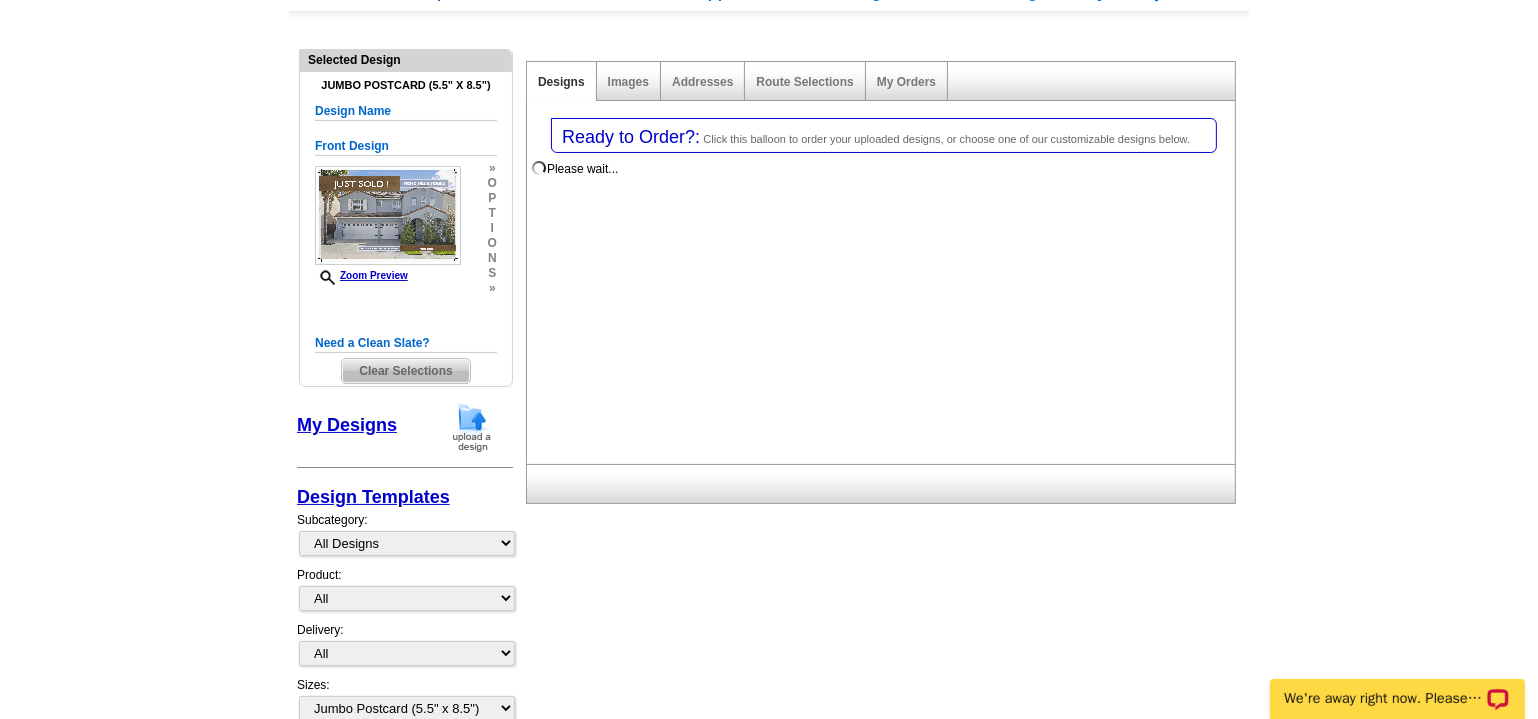 scroll, scrollTop: 0, scrollLeft: 0, axis: both 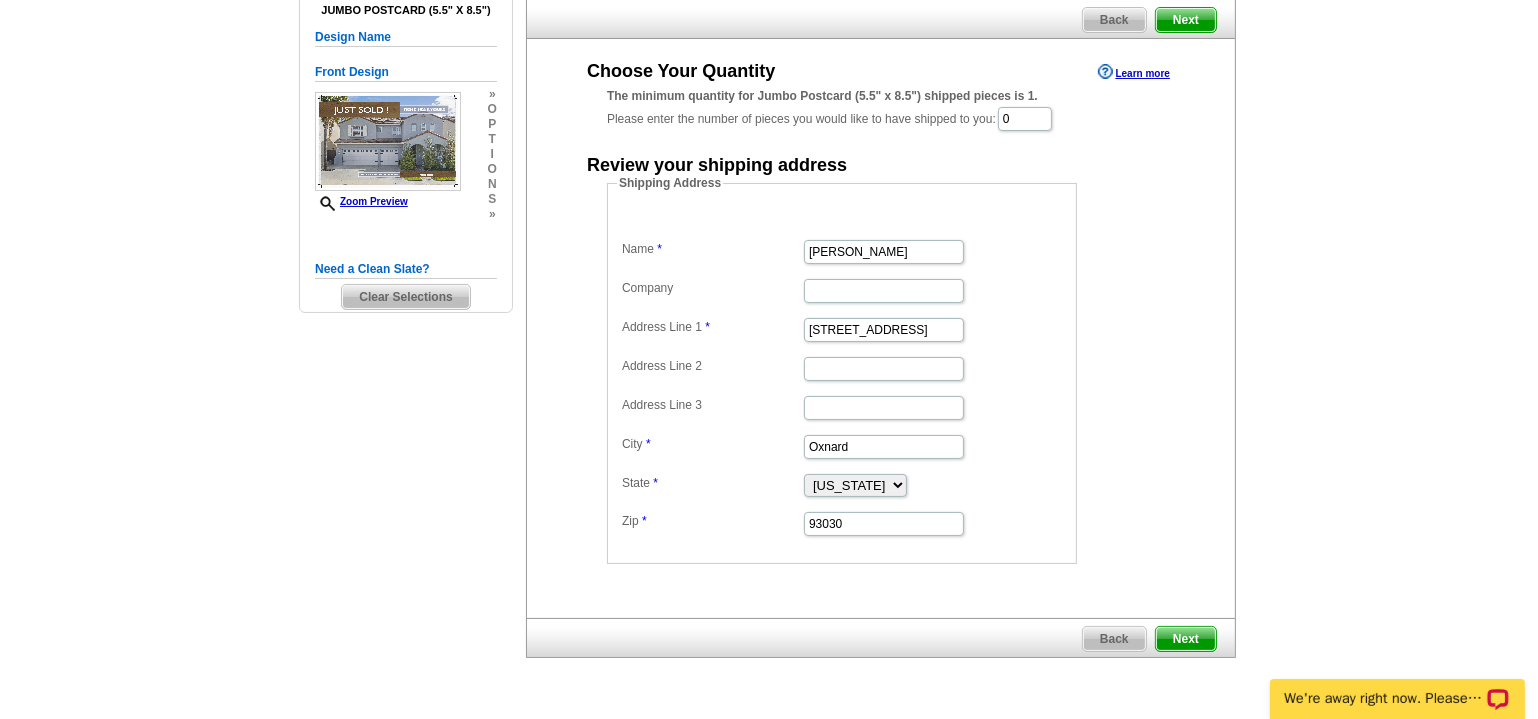 click on "Next" at bounding box center [1186, 639] 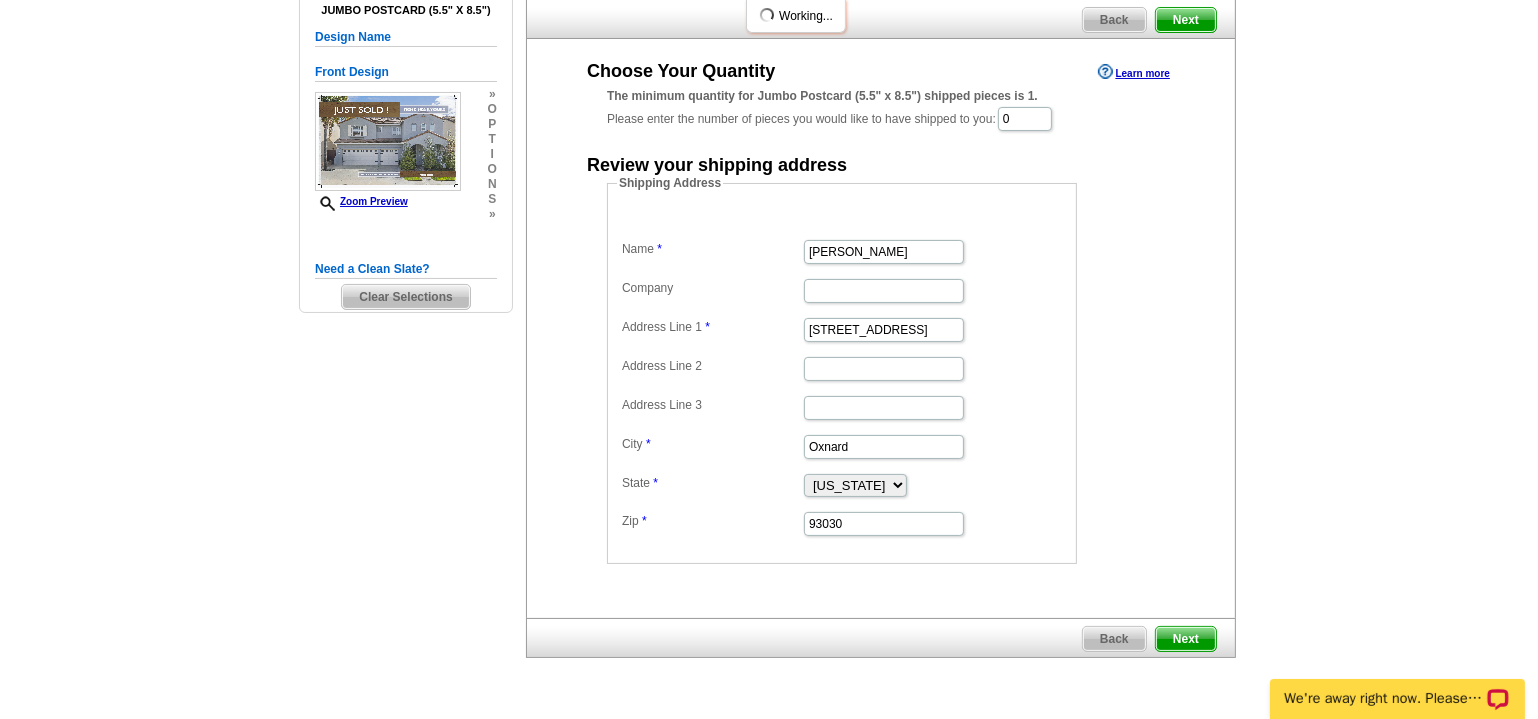 scroll, scrollTop: 0, scrollLeft: 0, axis: both 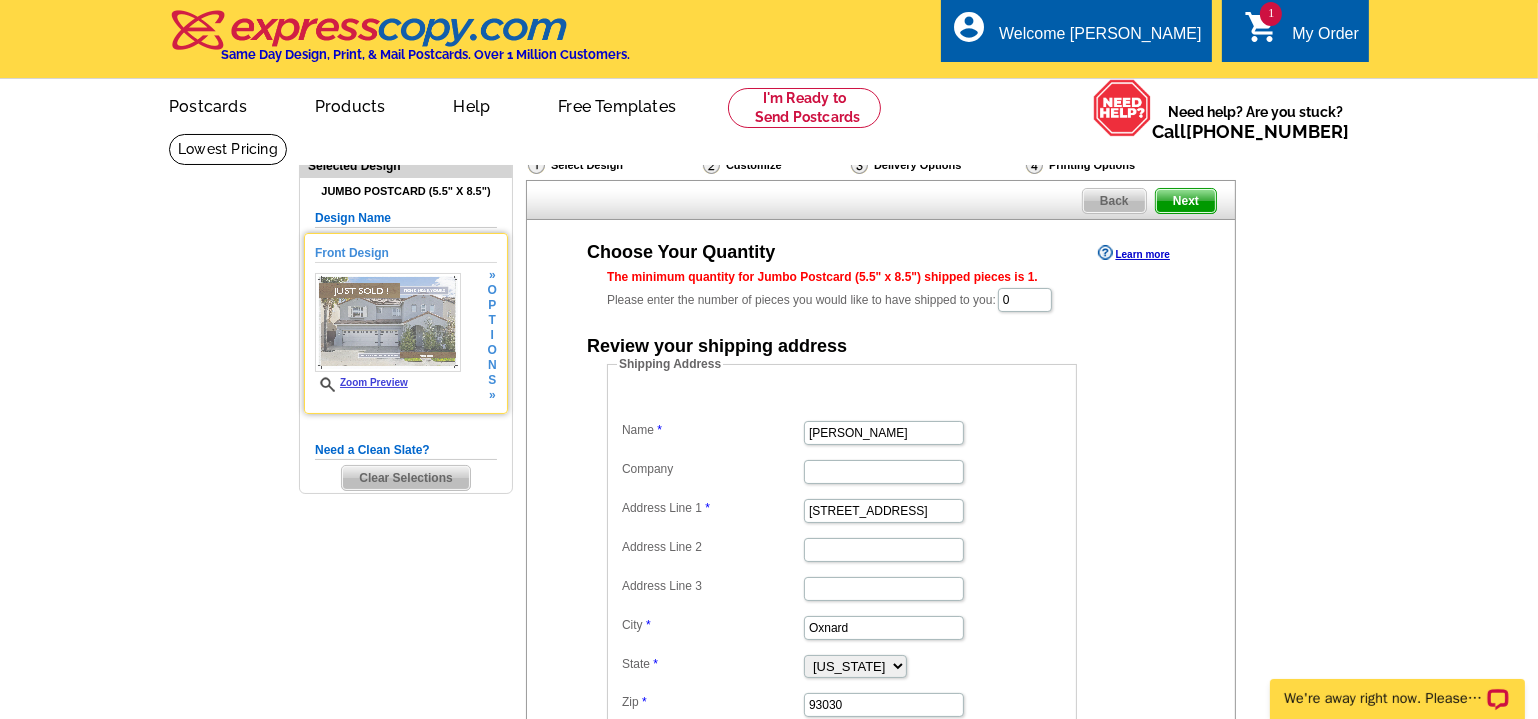 click at bounding box center (388, 322) 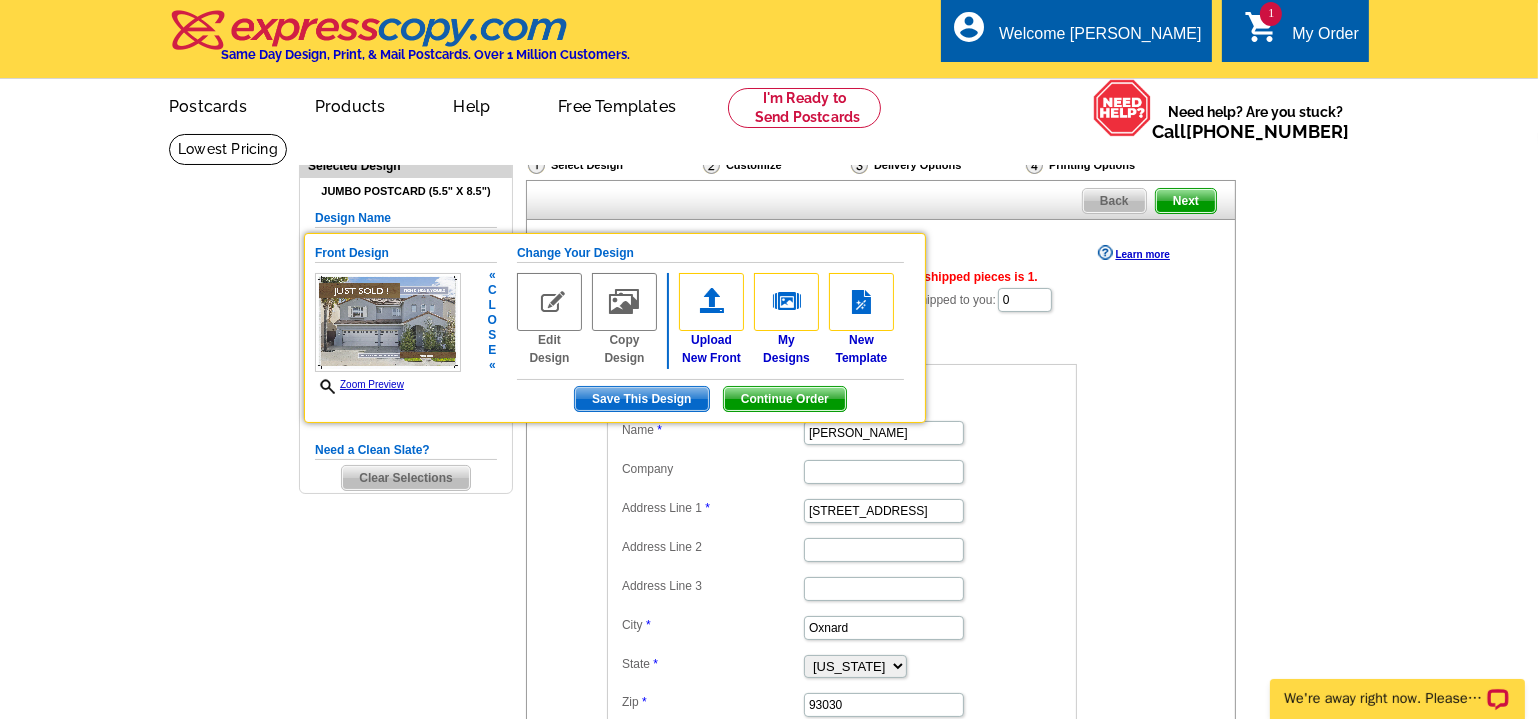 click on "Continue Order" at bounding box center [785, 399] 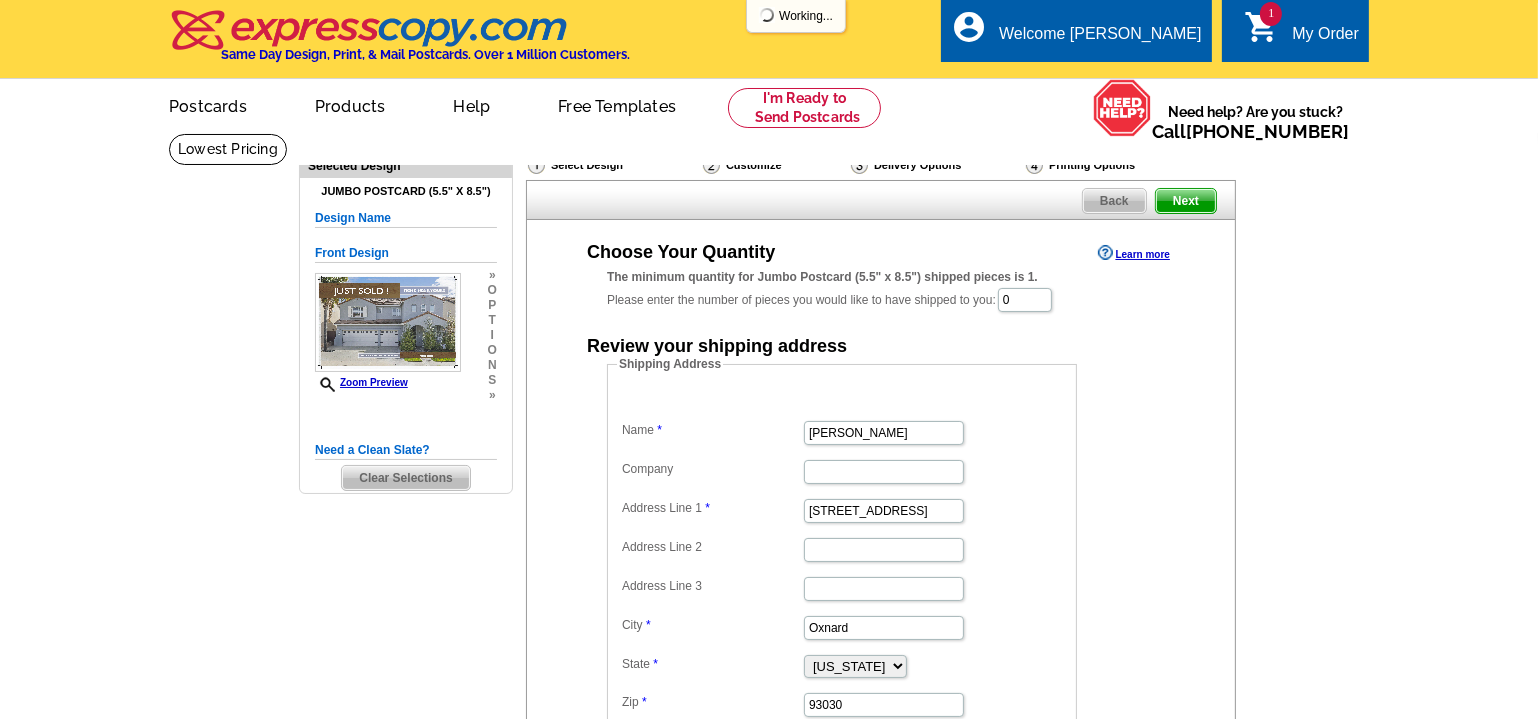 scroll, scrollTop: 637, scrollLeft: 0, axis: vertical 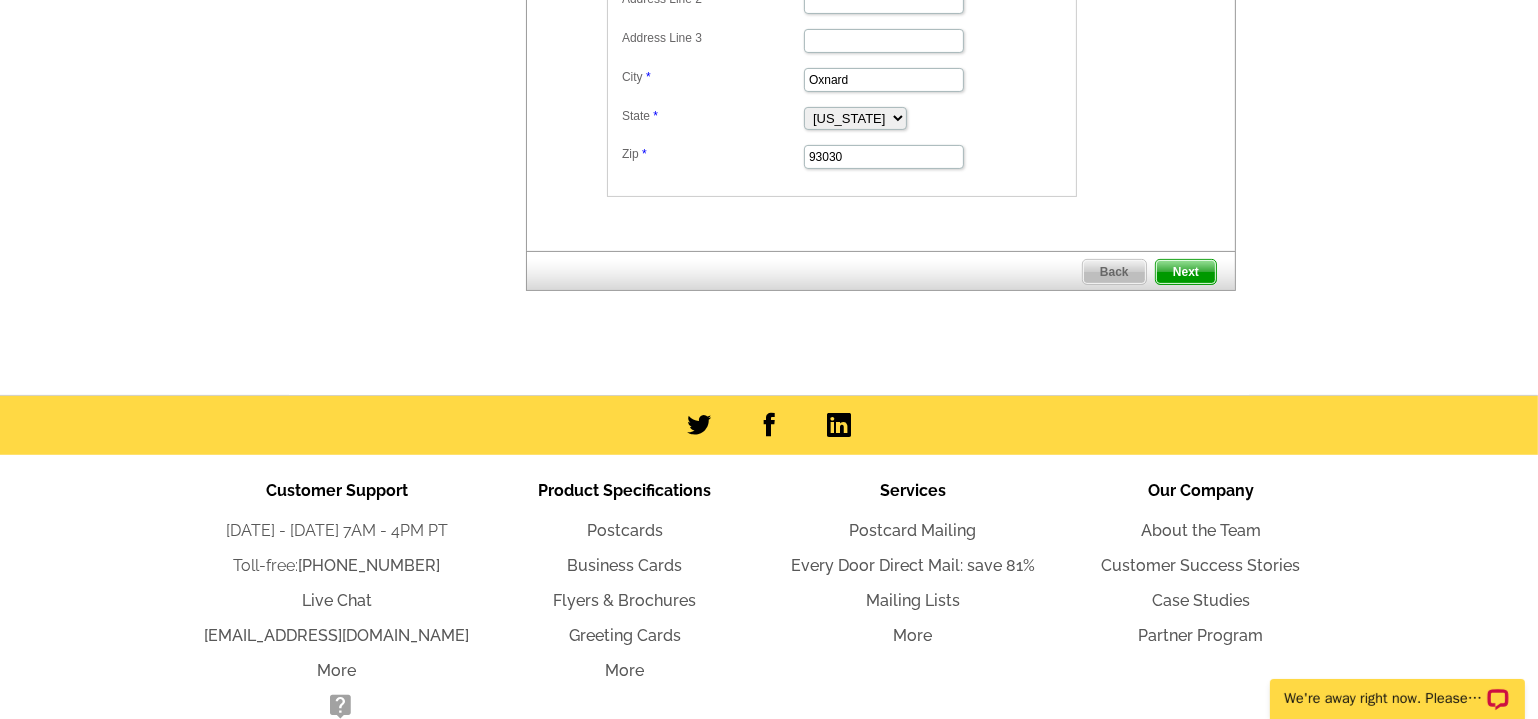 click on "Next" at bounding box center [1186, 272] 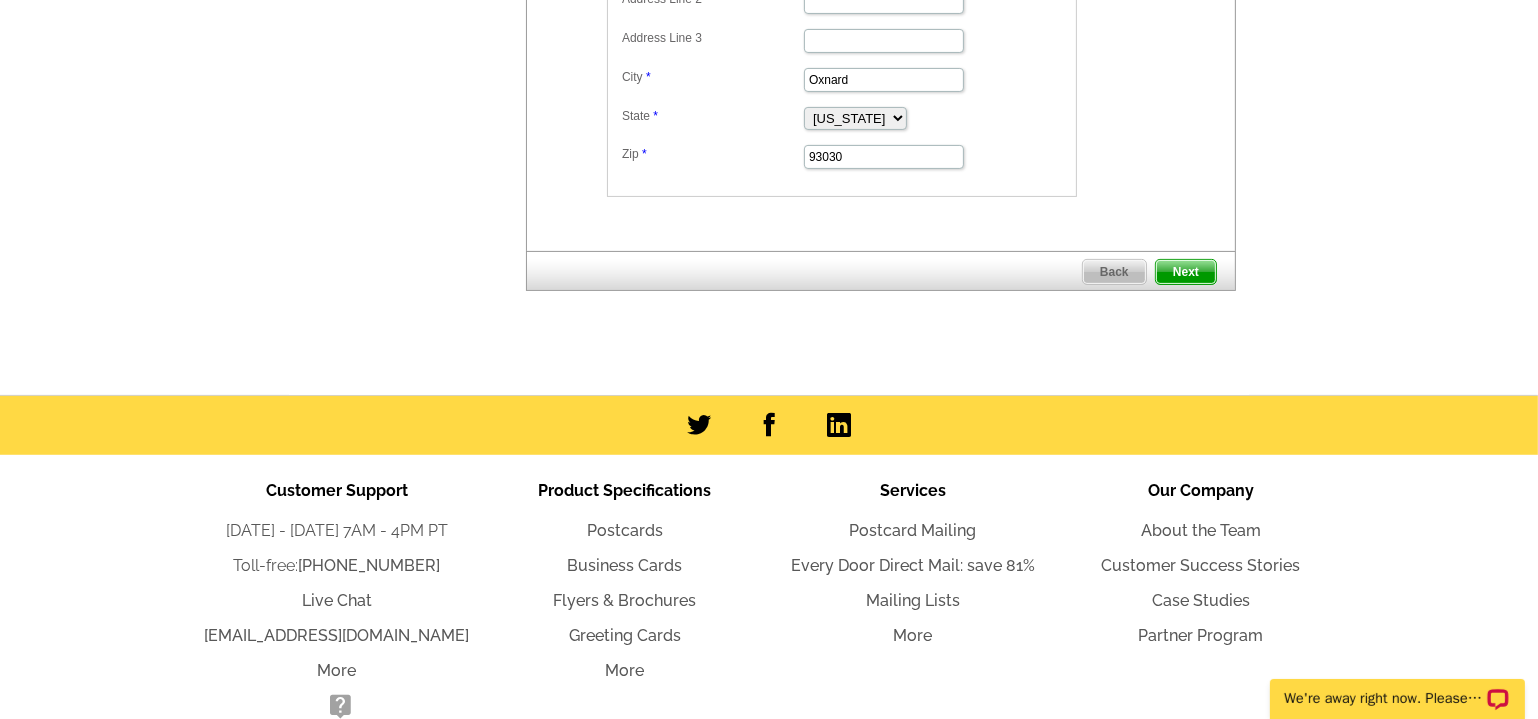 scroll, scrollTop: 0, scrollLeft: 0, axis: both 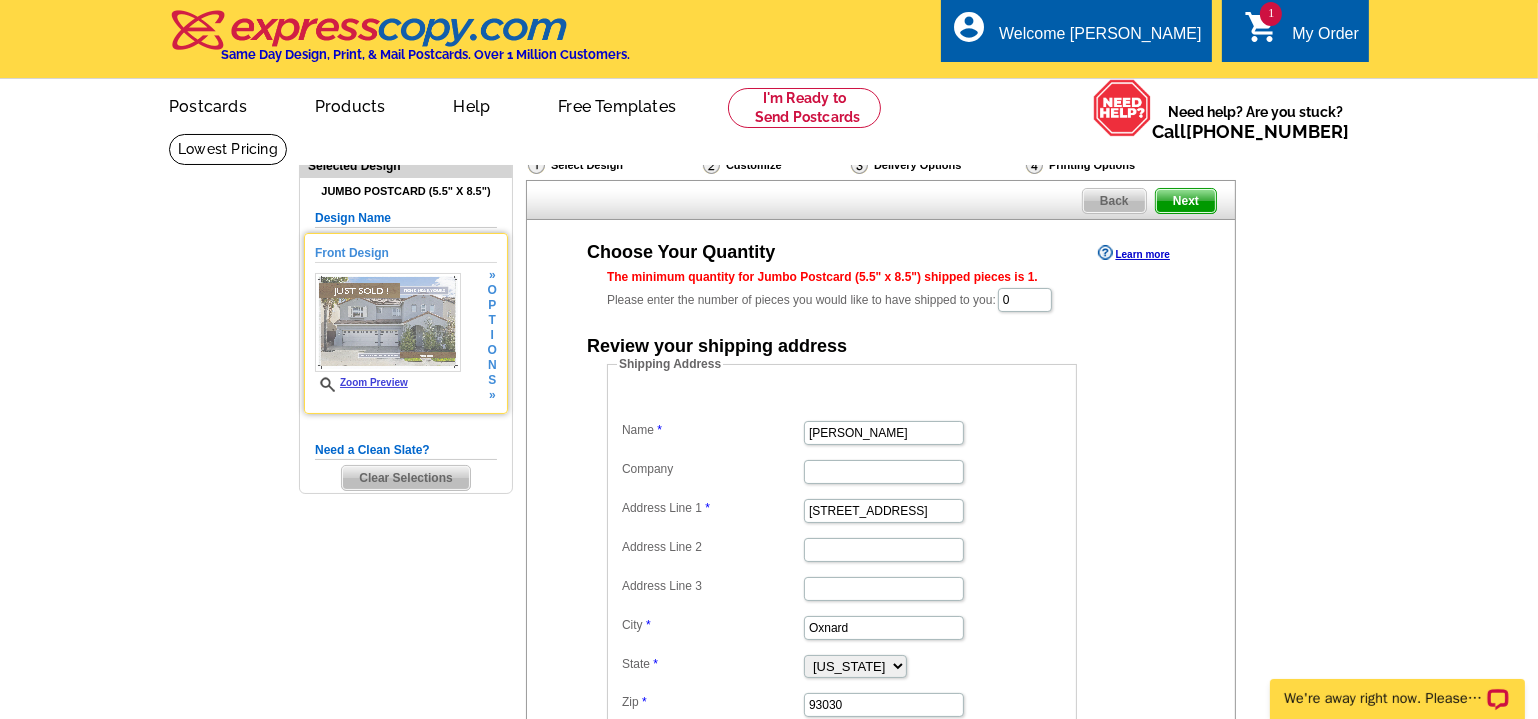 click on "Zoom Preview" at bounding box center (361, 382) 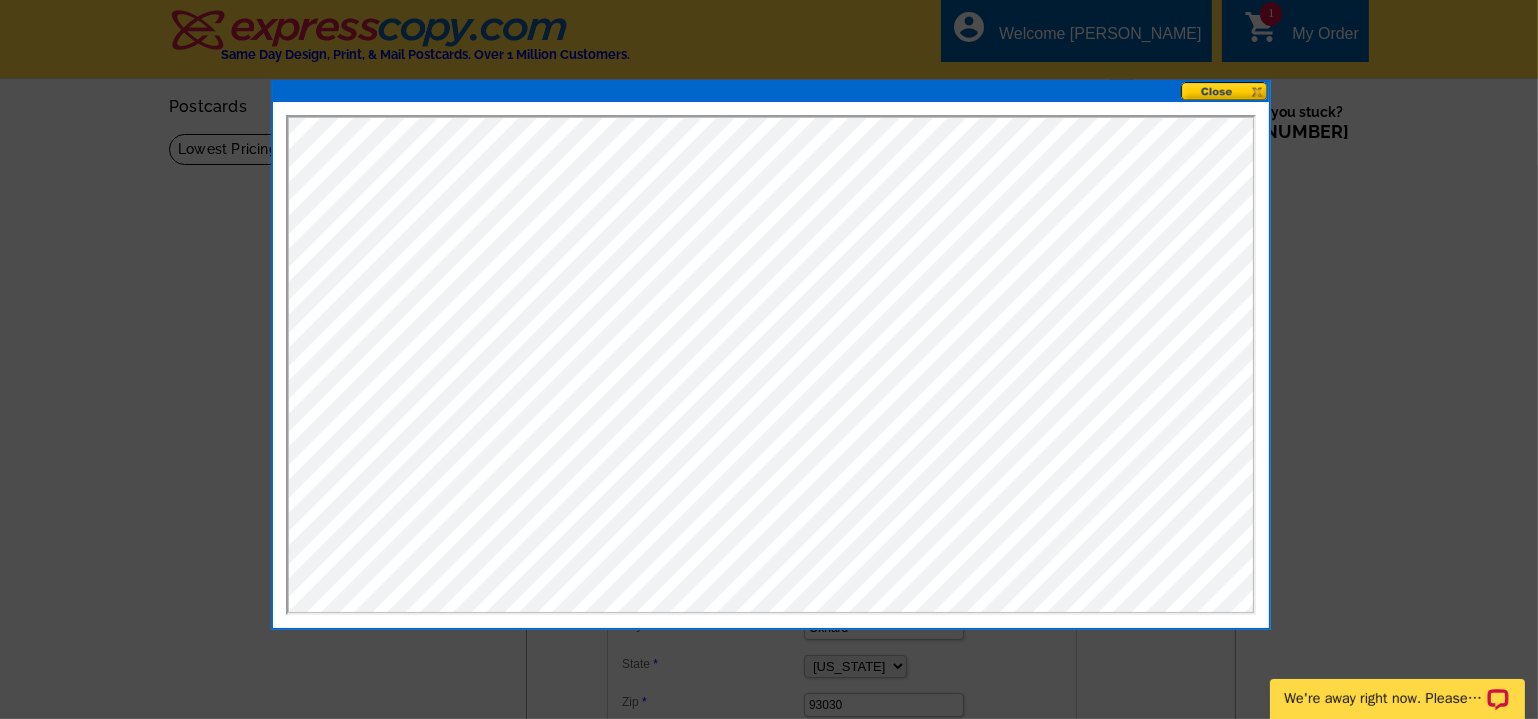 scroll, scrollTop: 0, scrollLeft: 0, axis: both 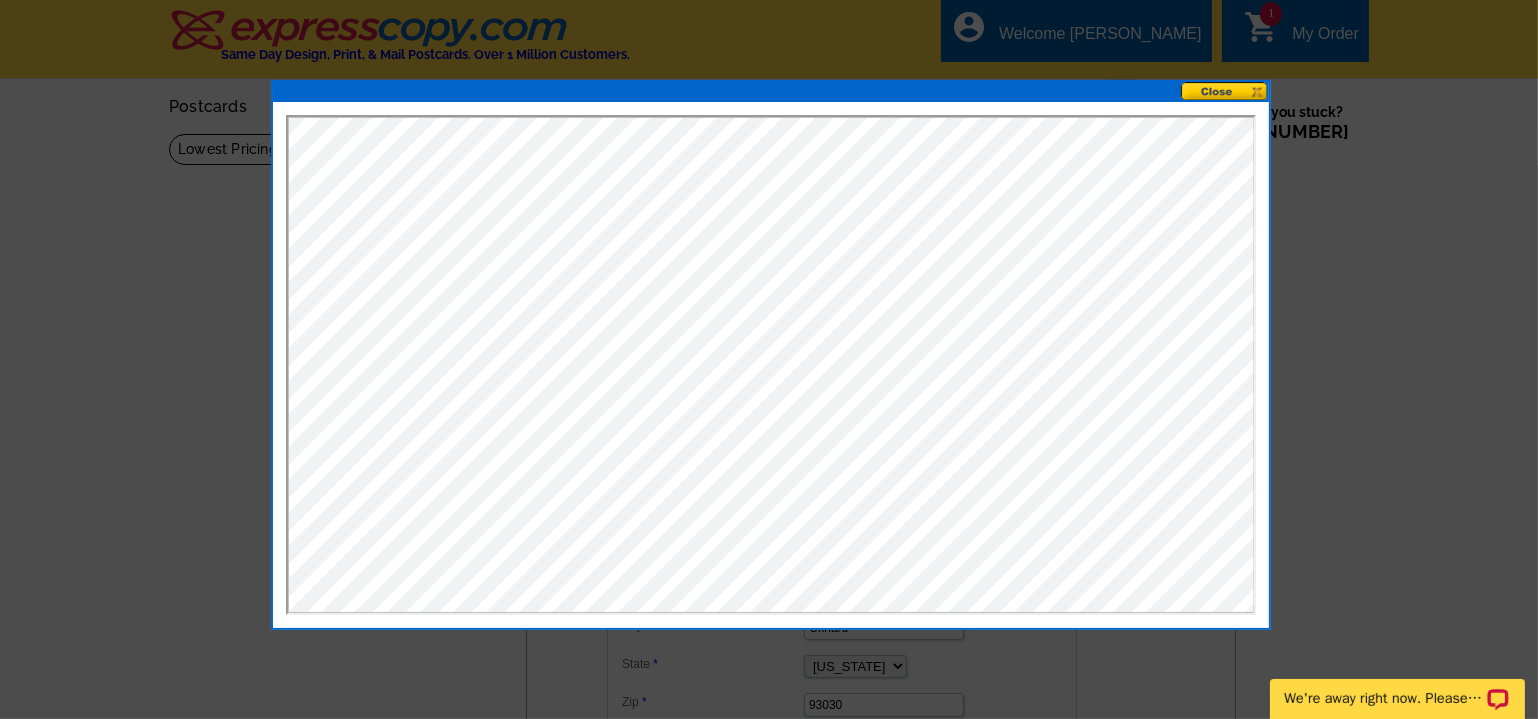 click at bounding box center [1225, 91] 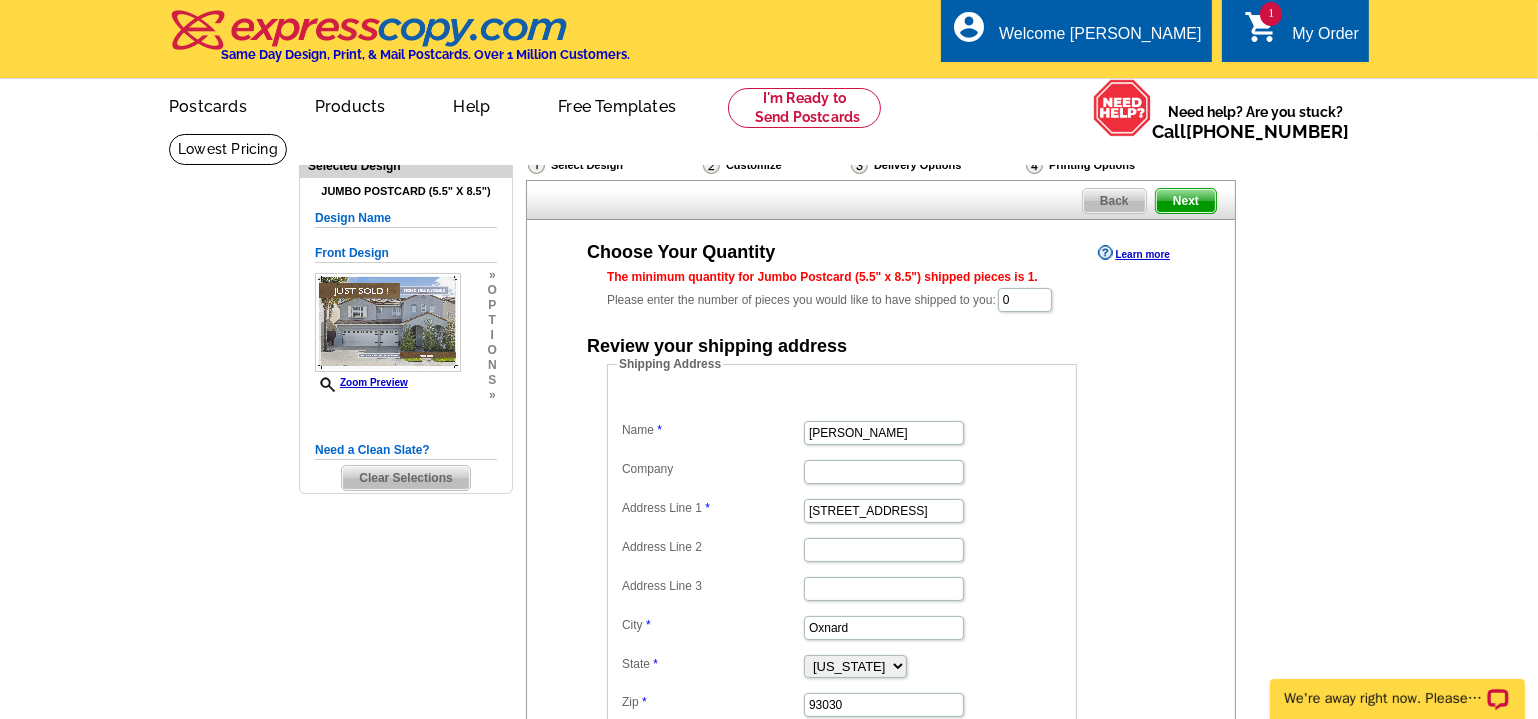 click on "Select Design" at bounding box center (613, 167) 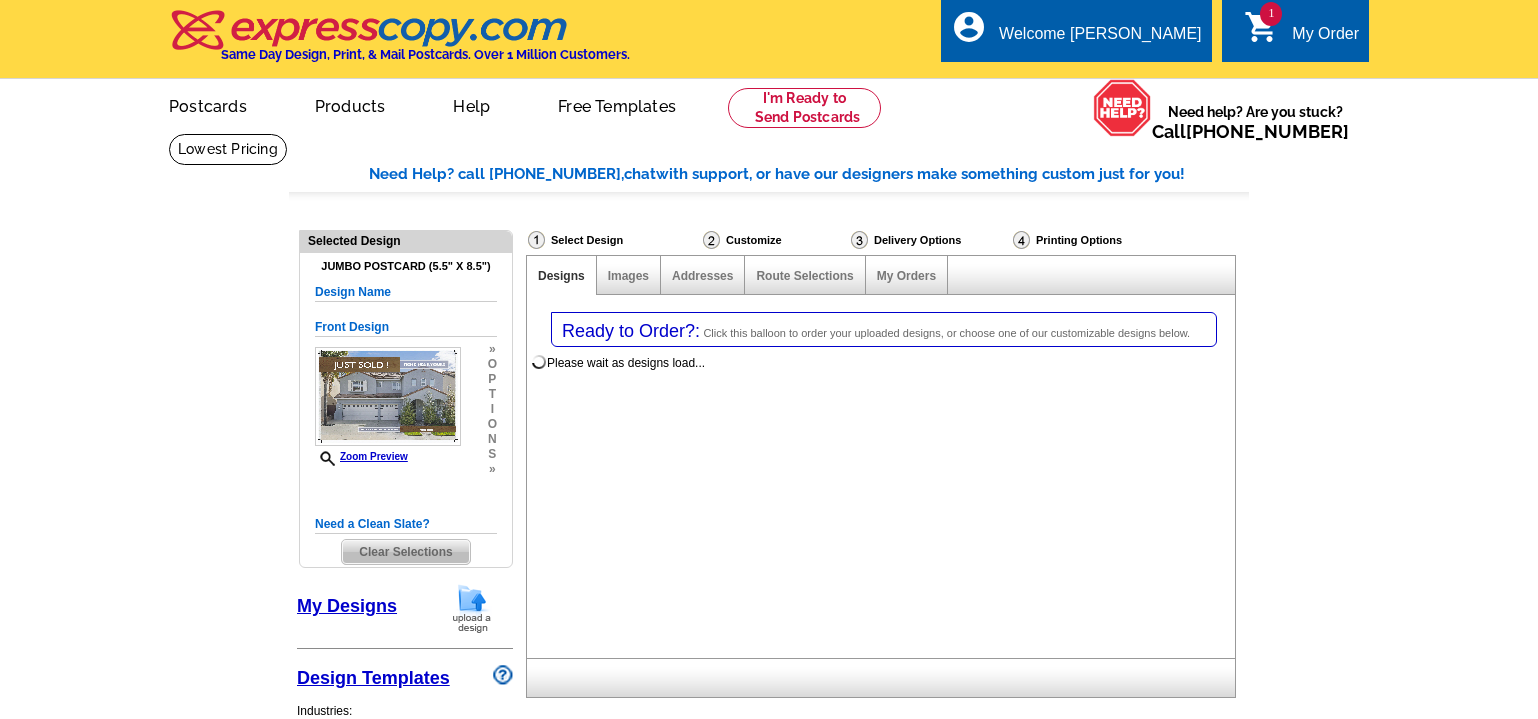 select on "1" 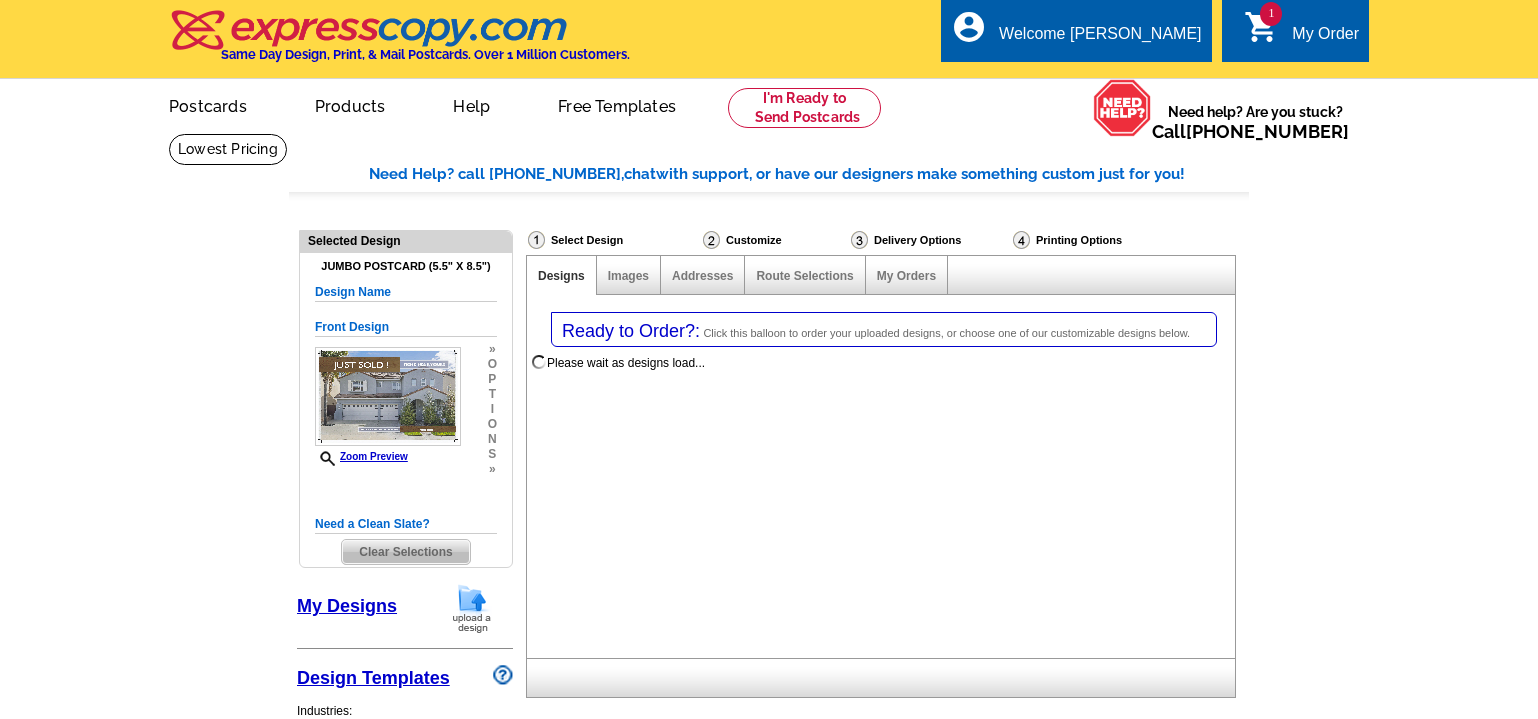 select on "2" 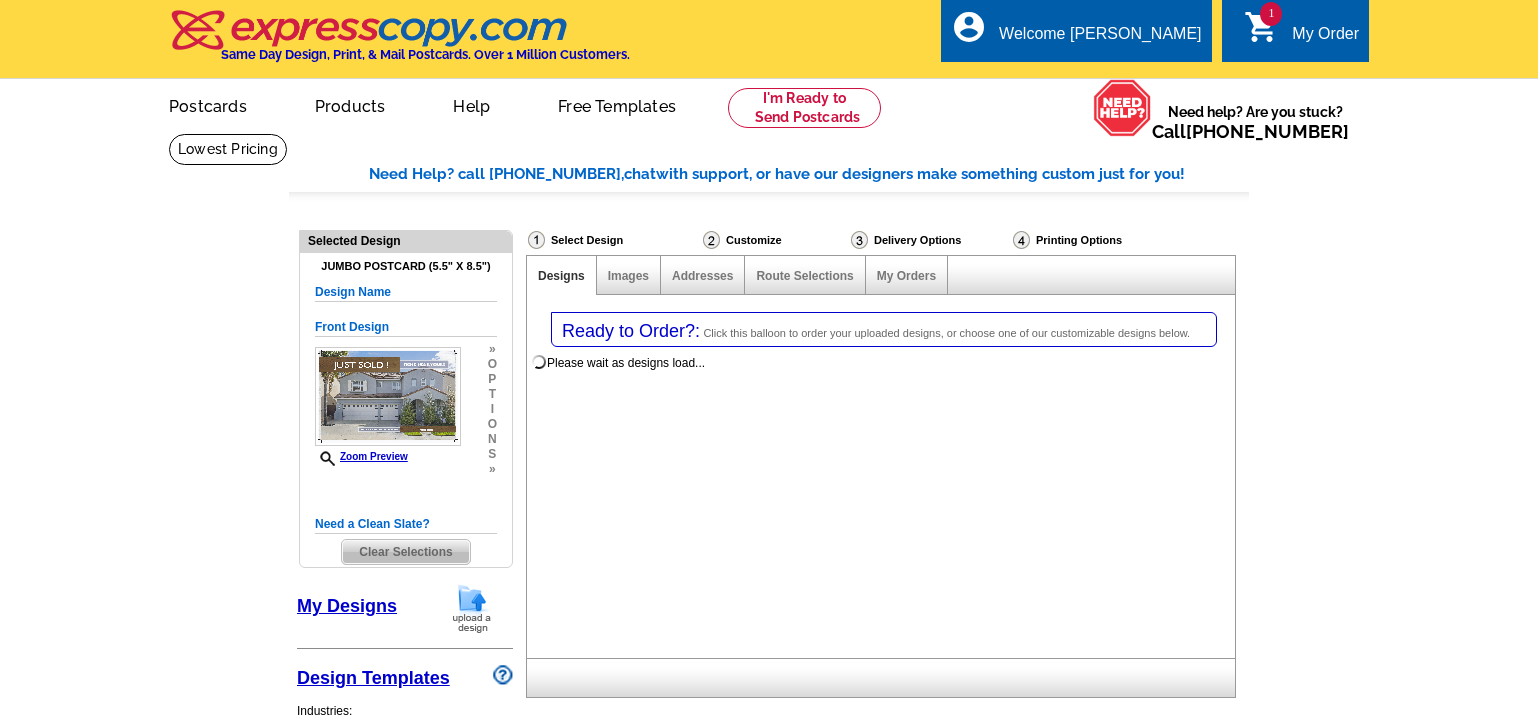 select on "back" 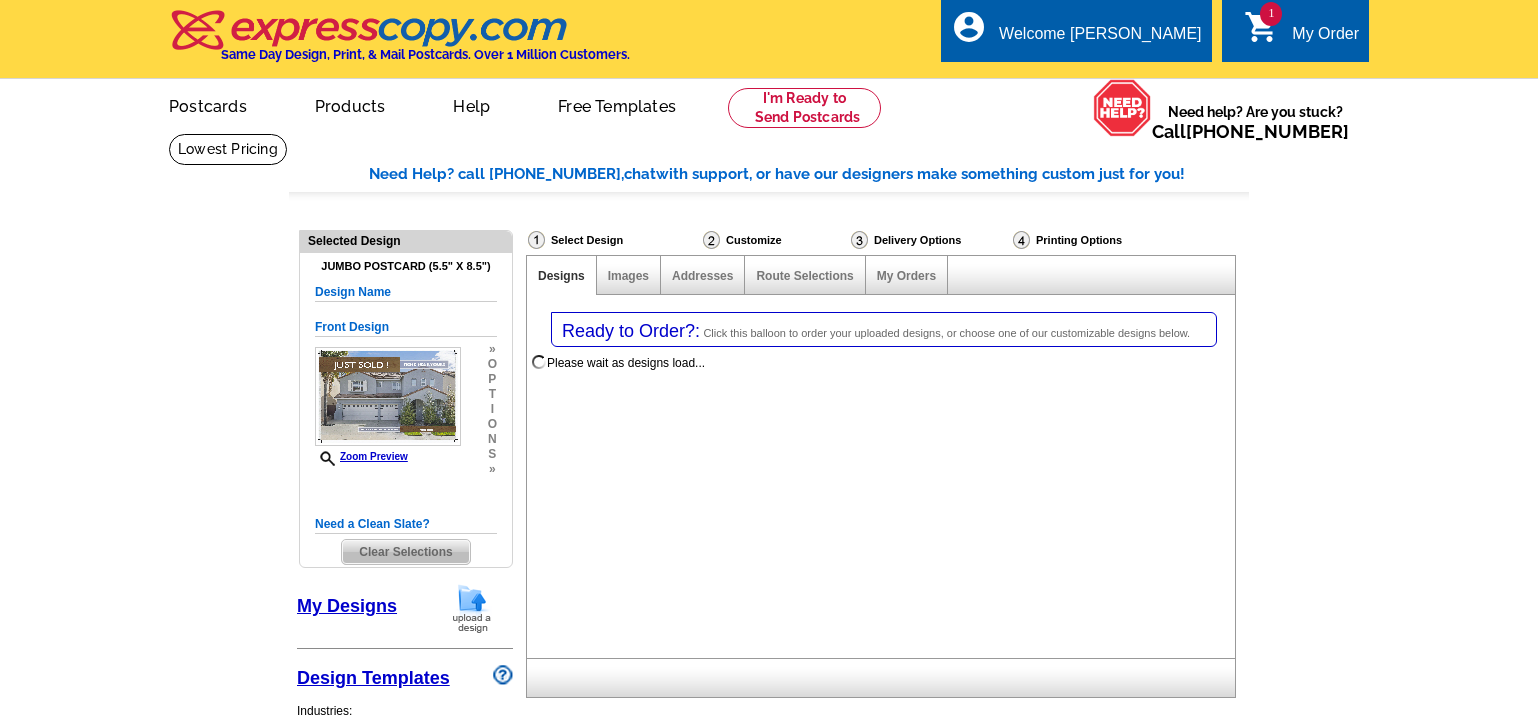 scroll, scrollTop: 0, scrollLeft: 0, axis: both 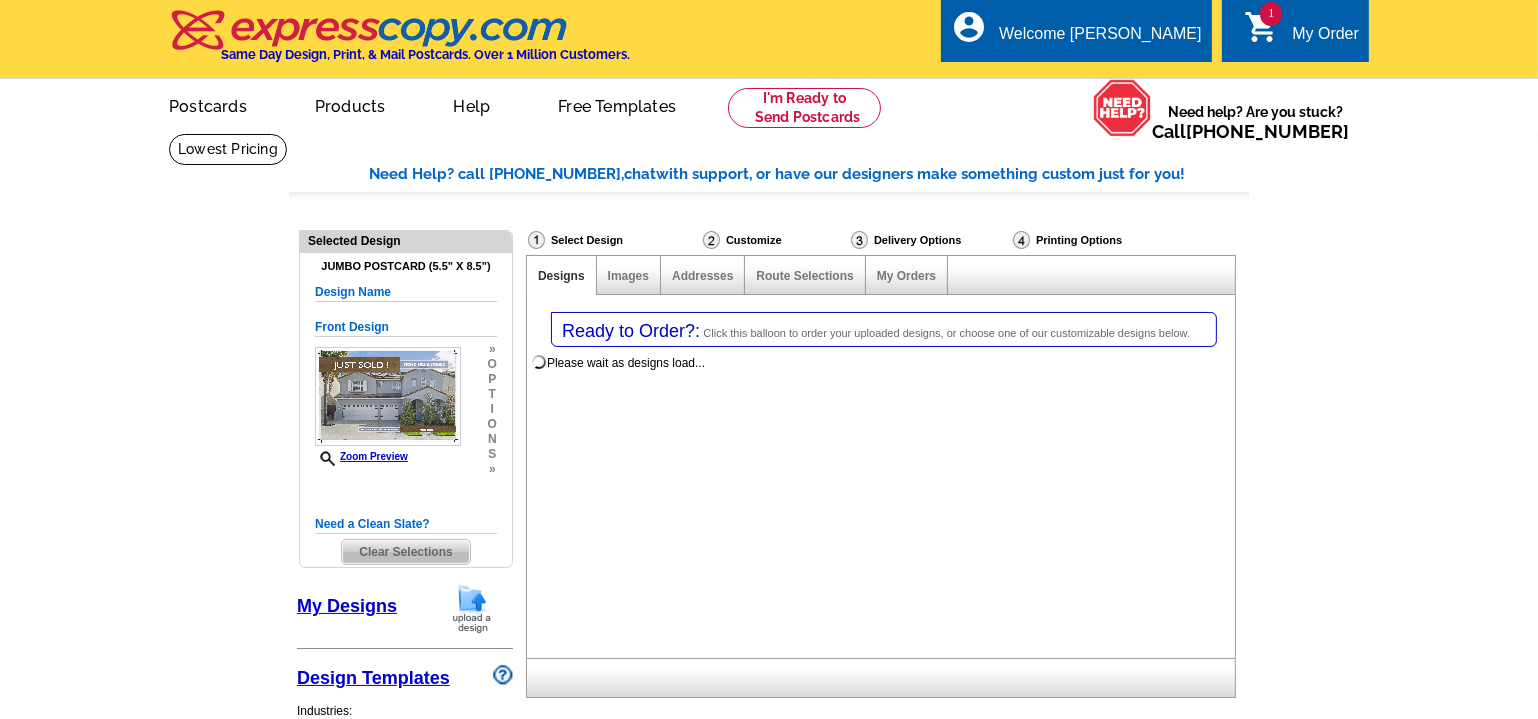 select on "785" 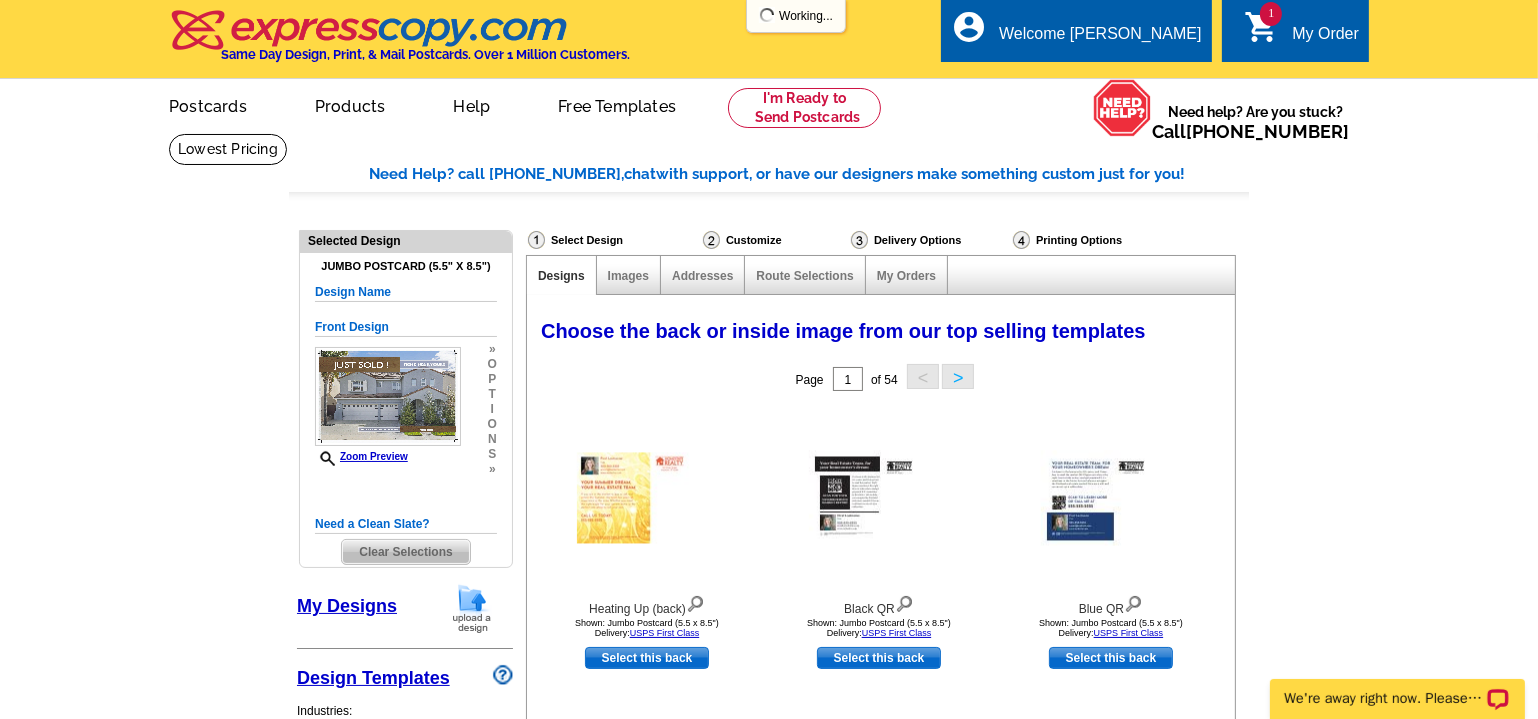 scroll, scrollTop: 0, scrollLeft: 0, axis: both 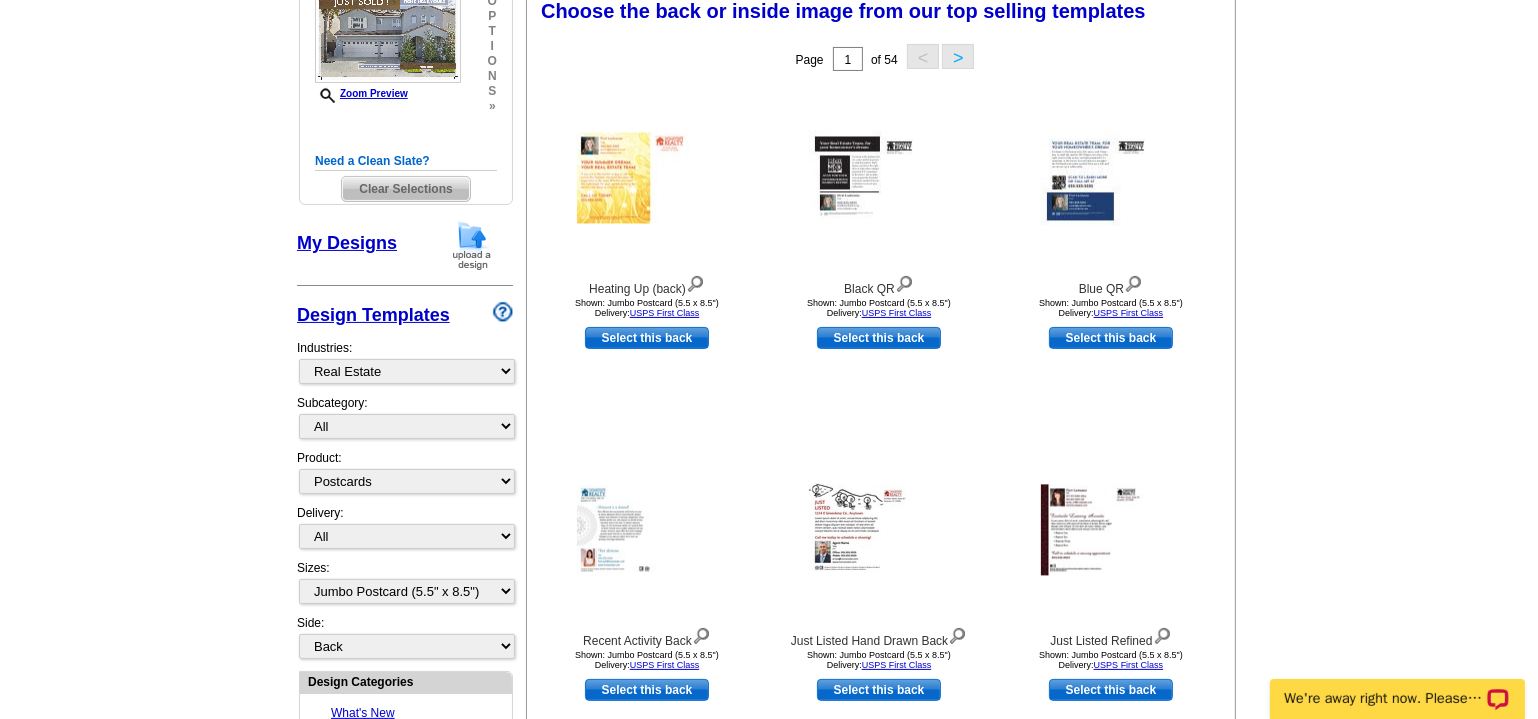 click on "My Designs" at bounding box center [347, 243] 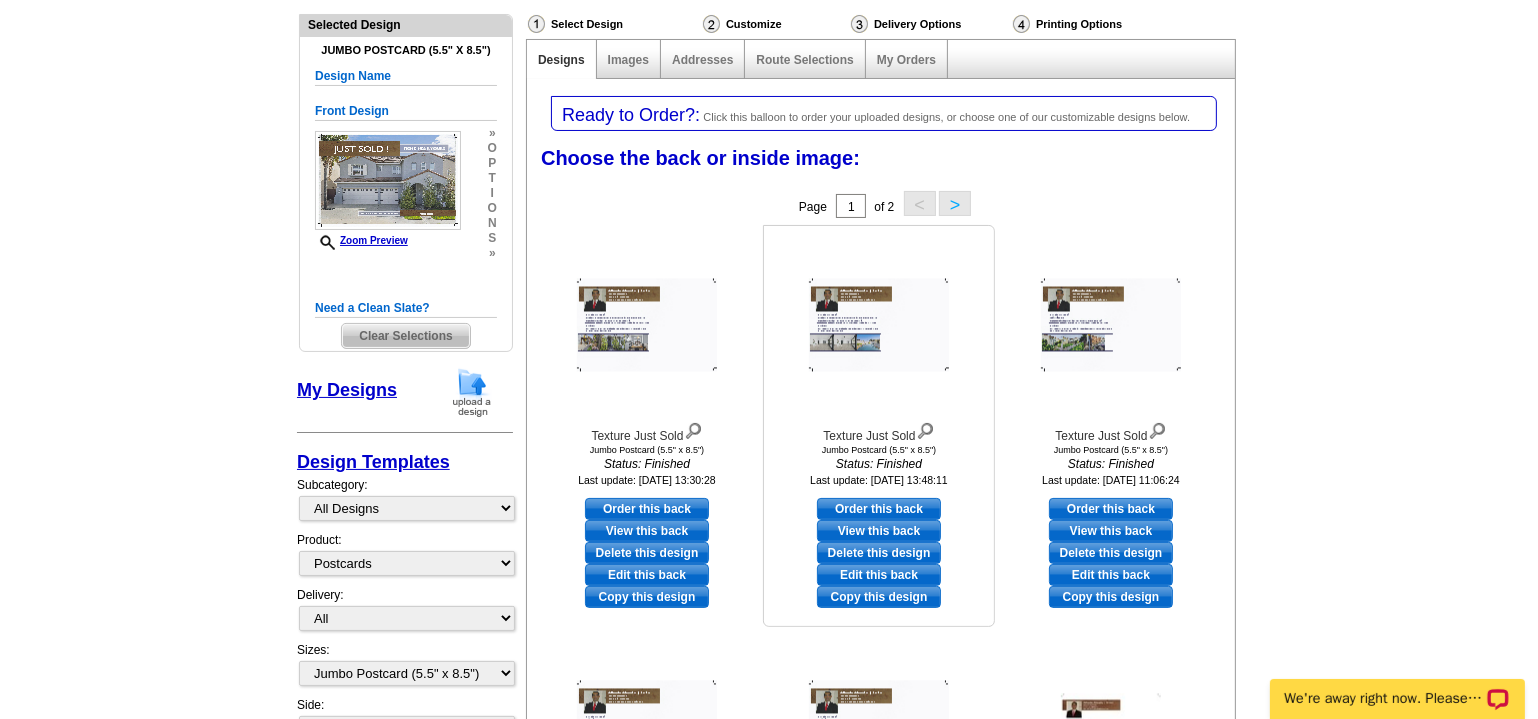 scroll, scrollTop: 0, scrollLeft: 0, axis: both 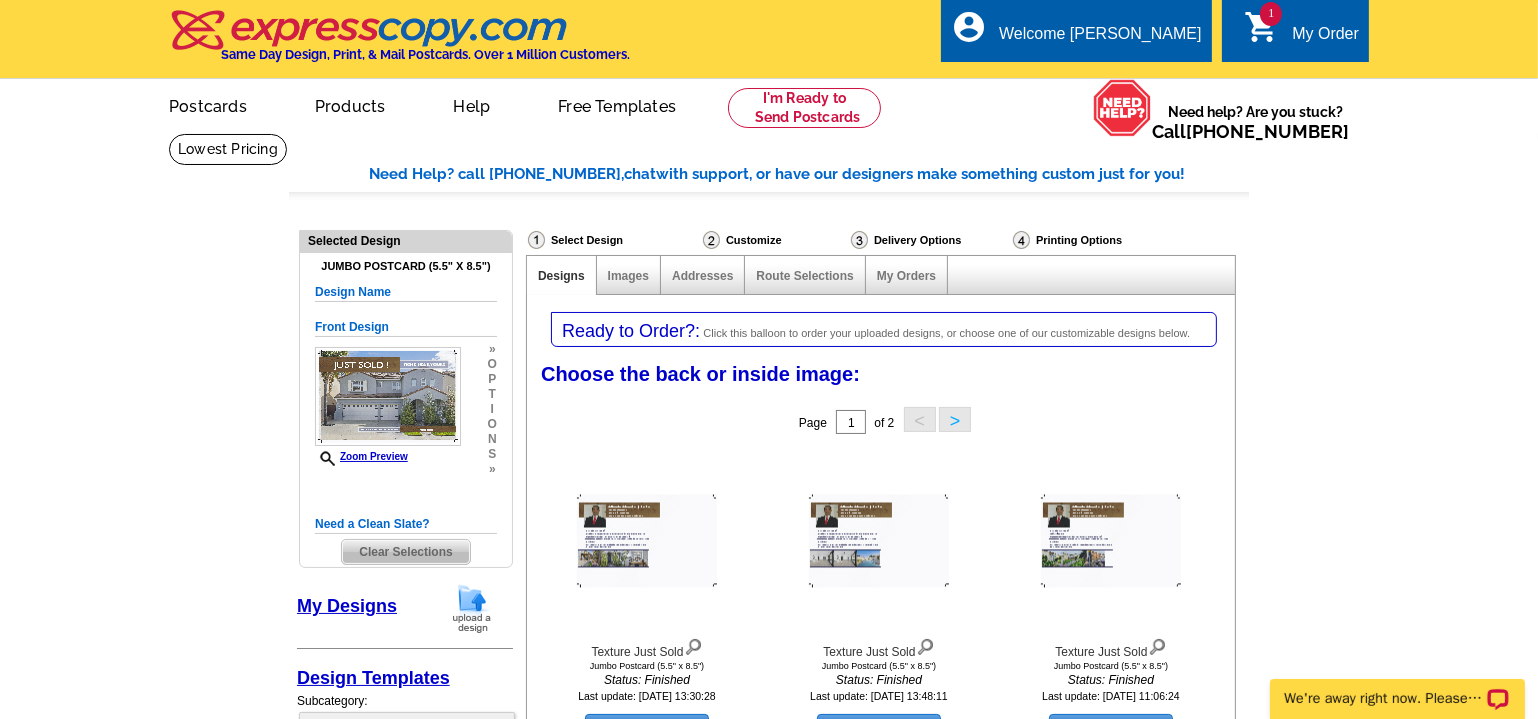 click on ">" at bounding box center [955, 419] 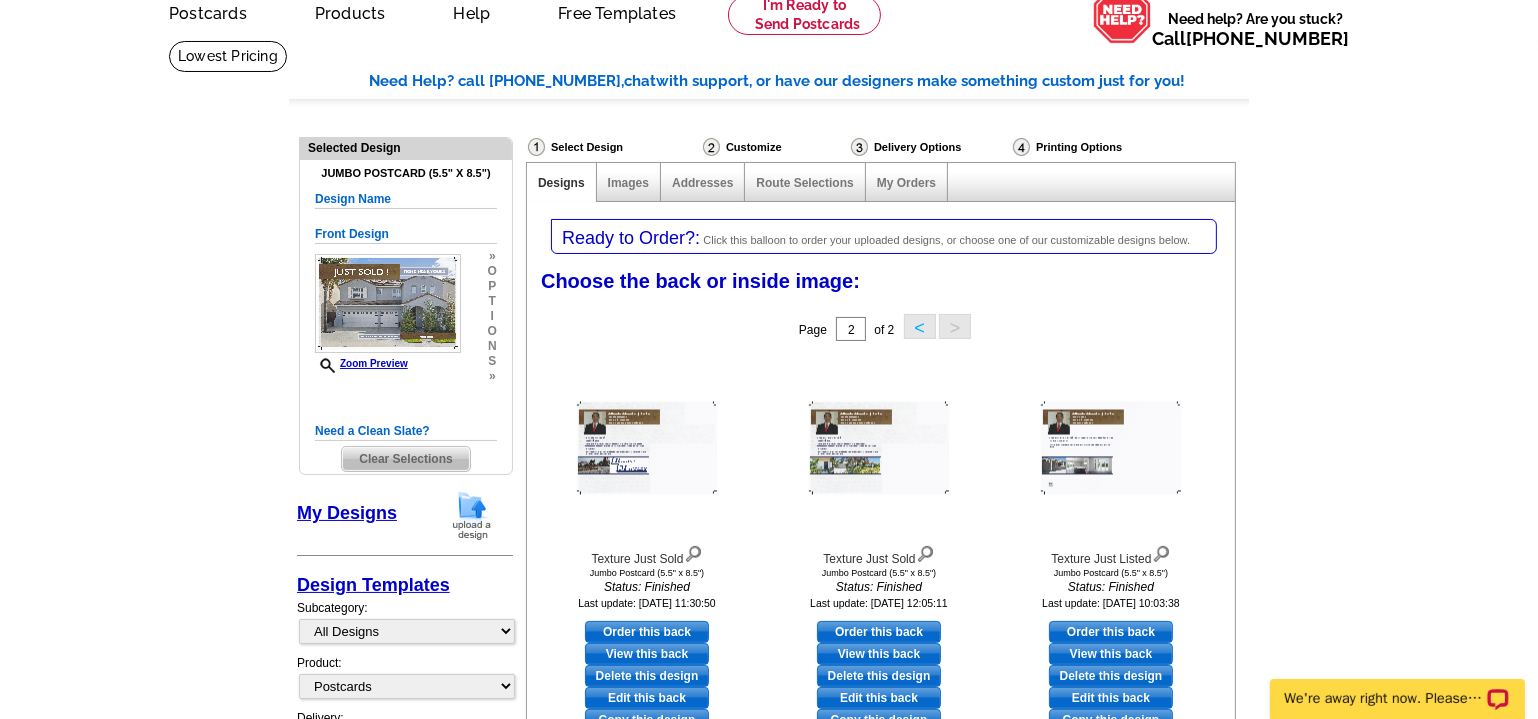 scroll, scrollTop: 181, scrollLeft: 0, axis: vertical 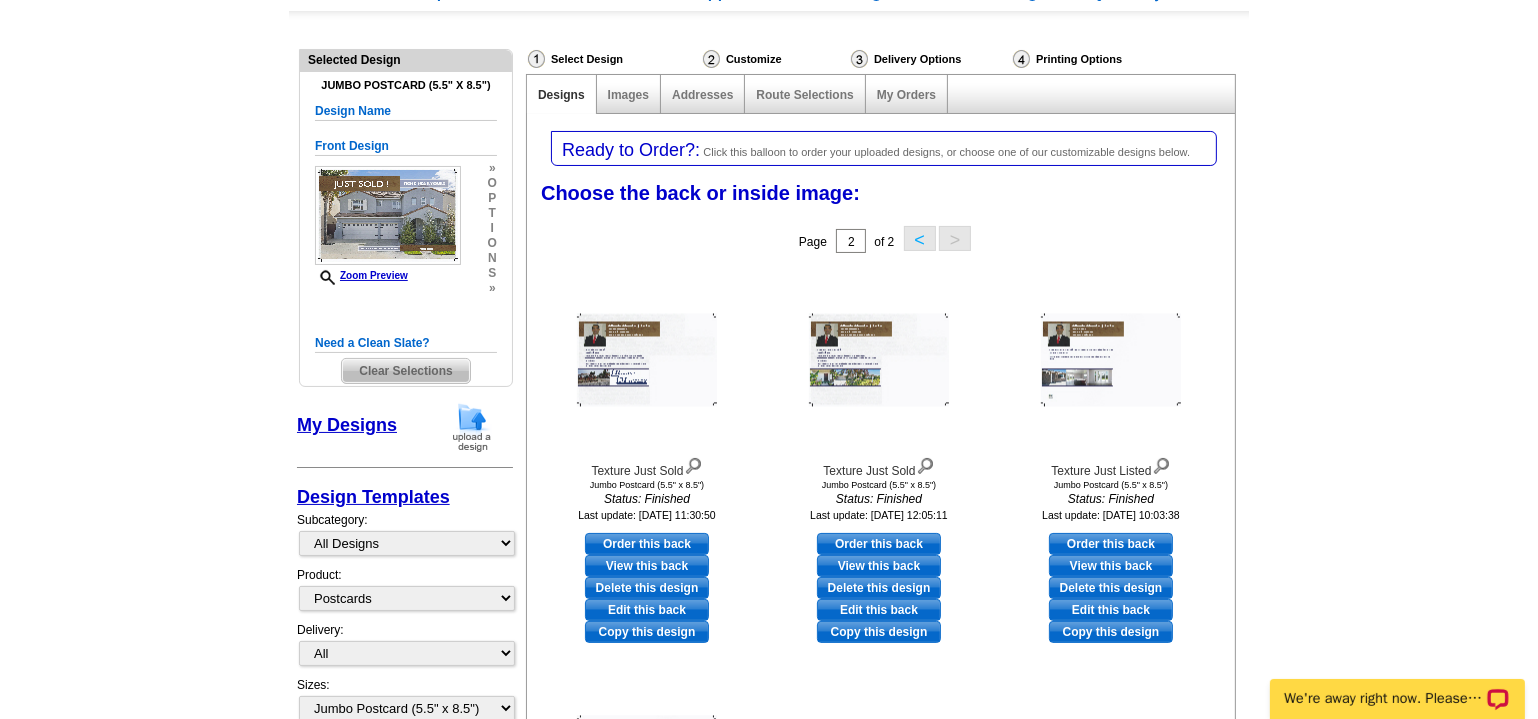 click on "My Designs" at bounding box center (347, 425) 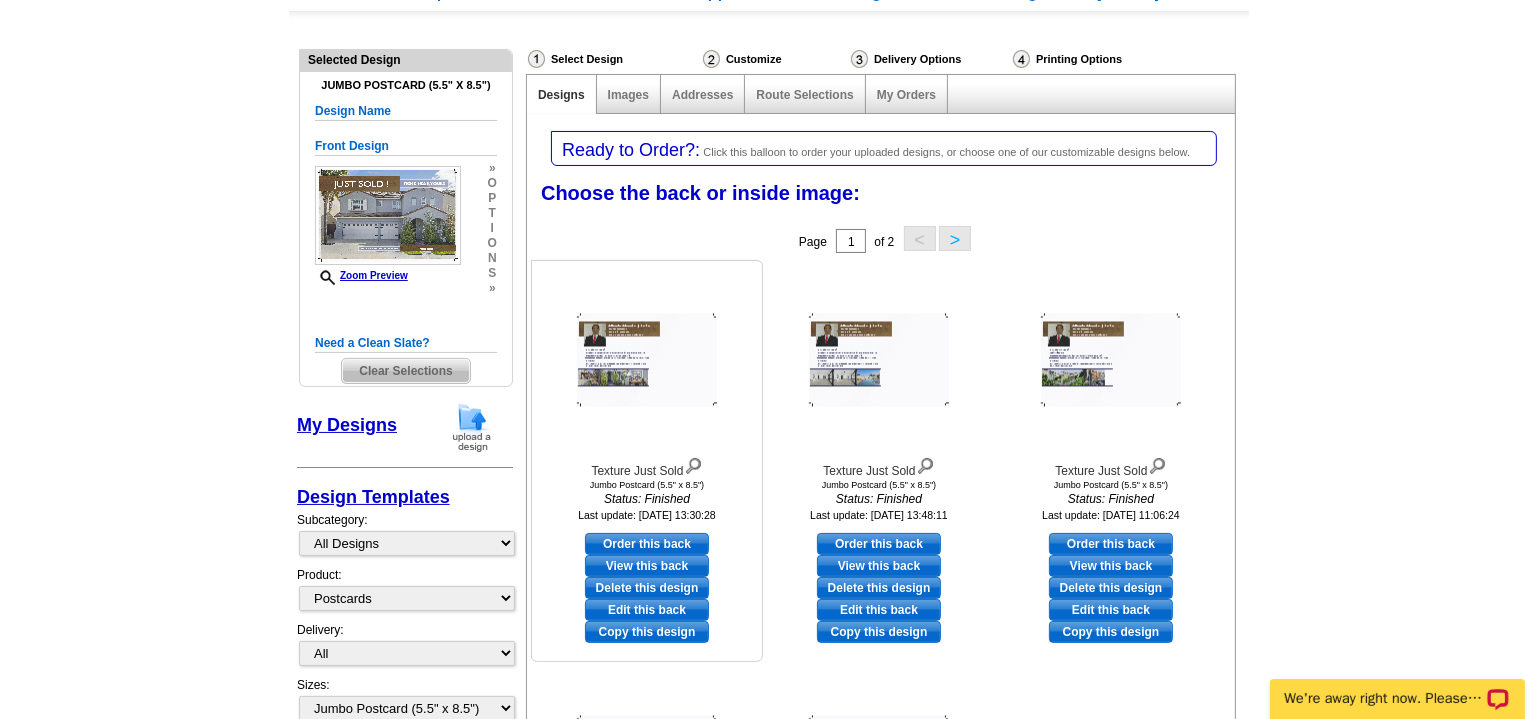 click at bounding box center [647, 360] 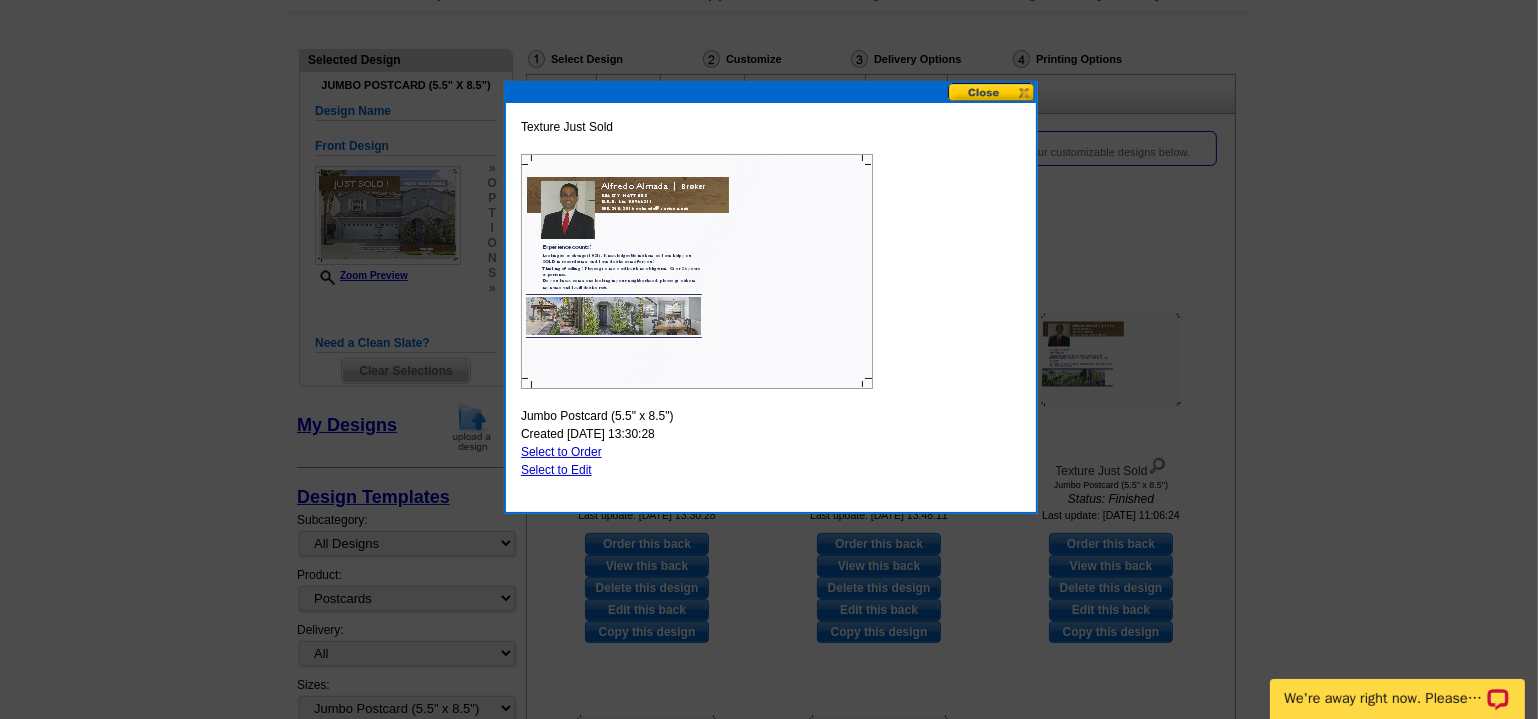click on "Select to Order" at bounding box center (561, 452) 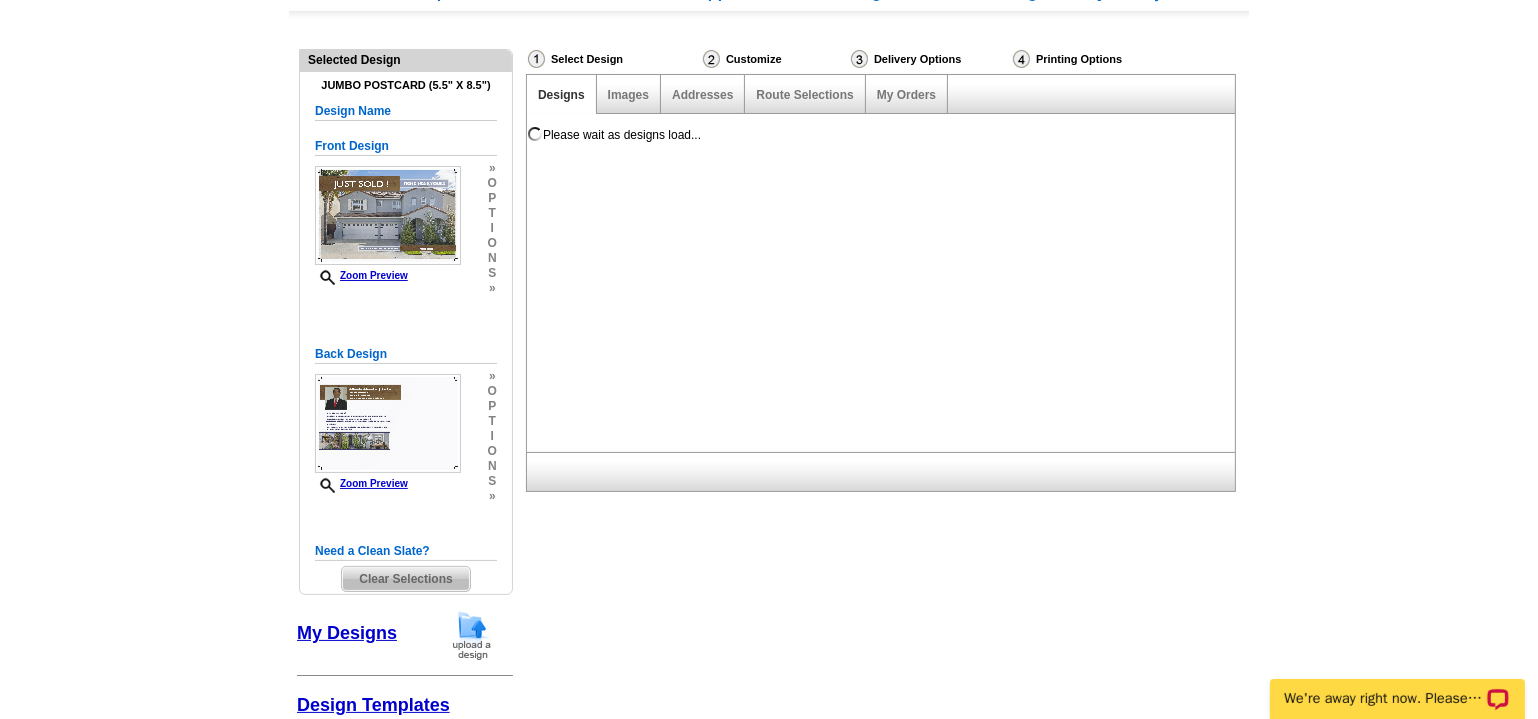scroll, scrollTop: 0, scrollLeft: 0, axis: both 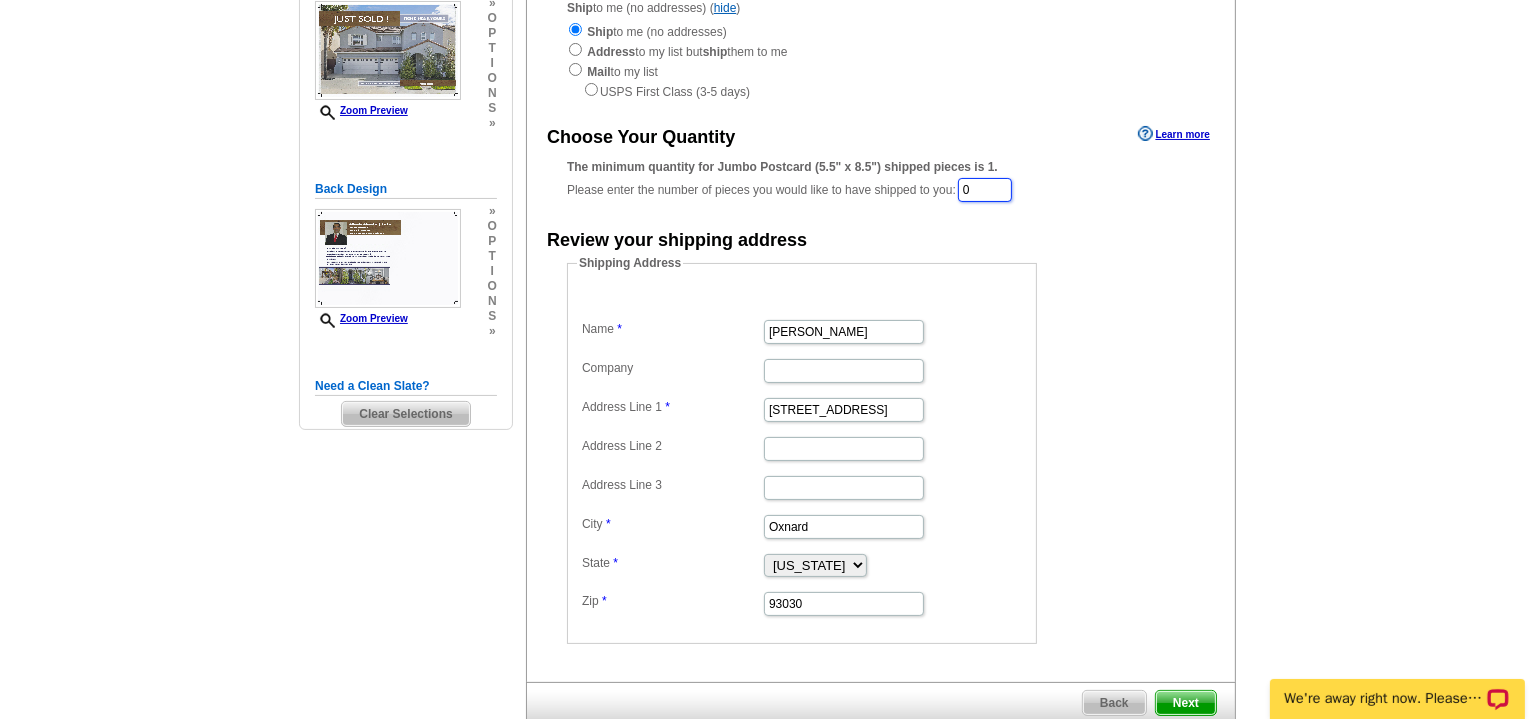 drag, startPoint x: 993, startPoint y: 193, endPoint x: 958, endPoint y: 189, distance: 35.22783 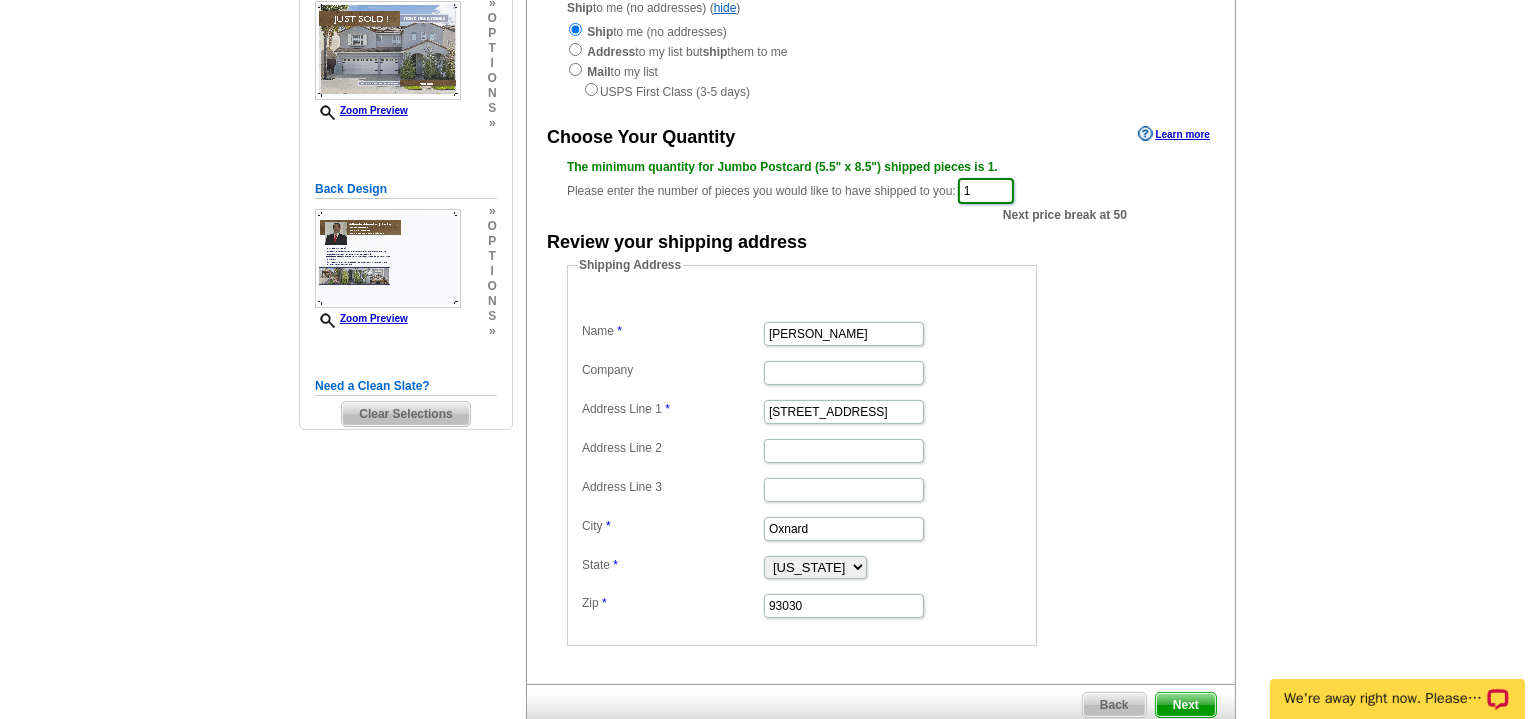type on "1" 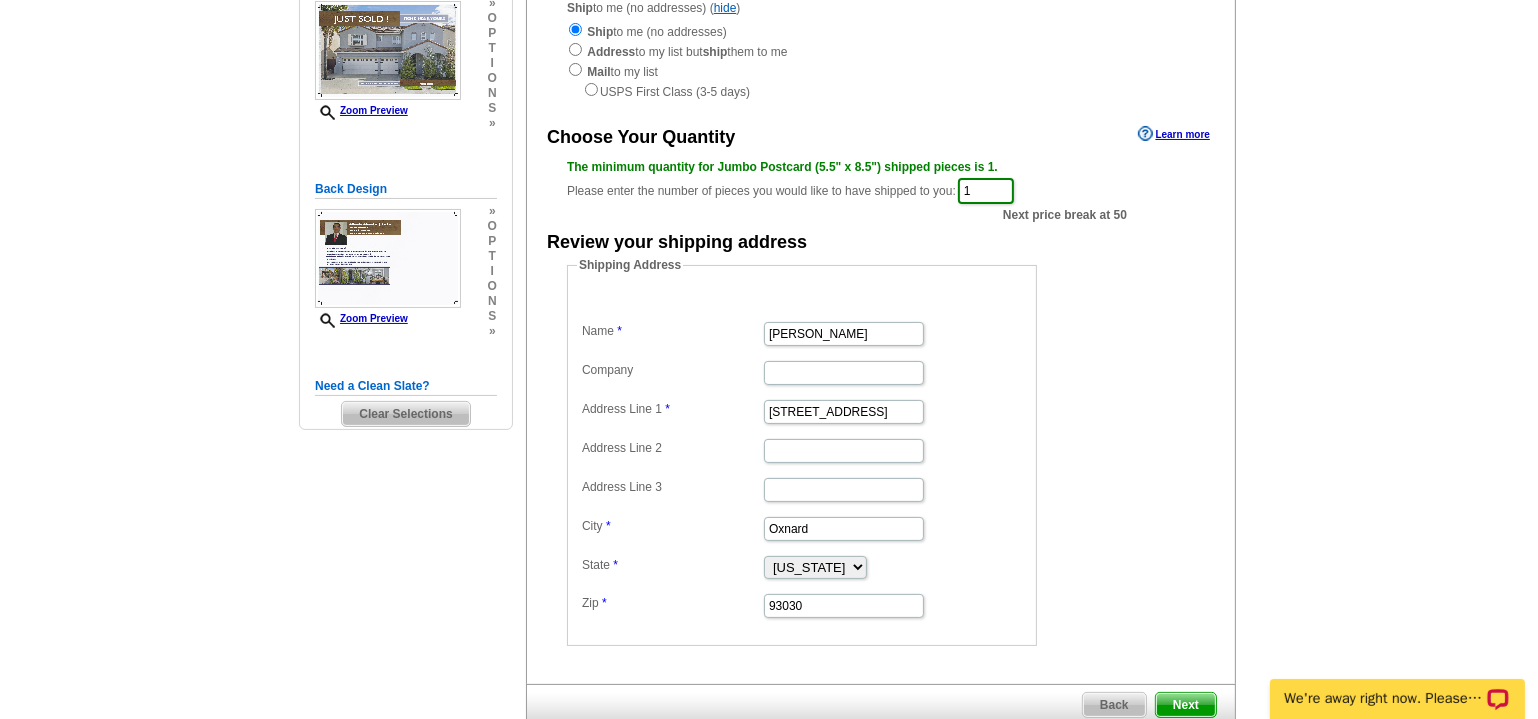 click on "Next" at bounding box center (1186, 705) 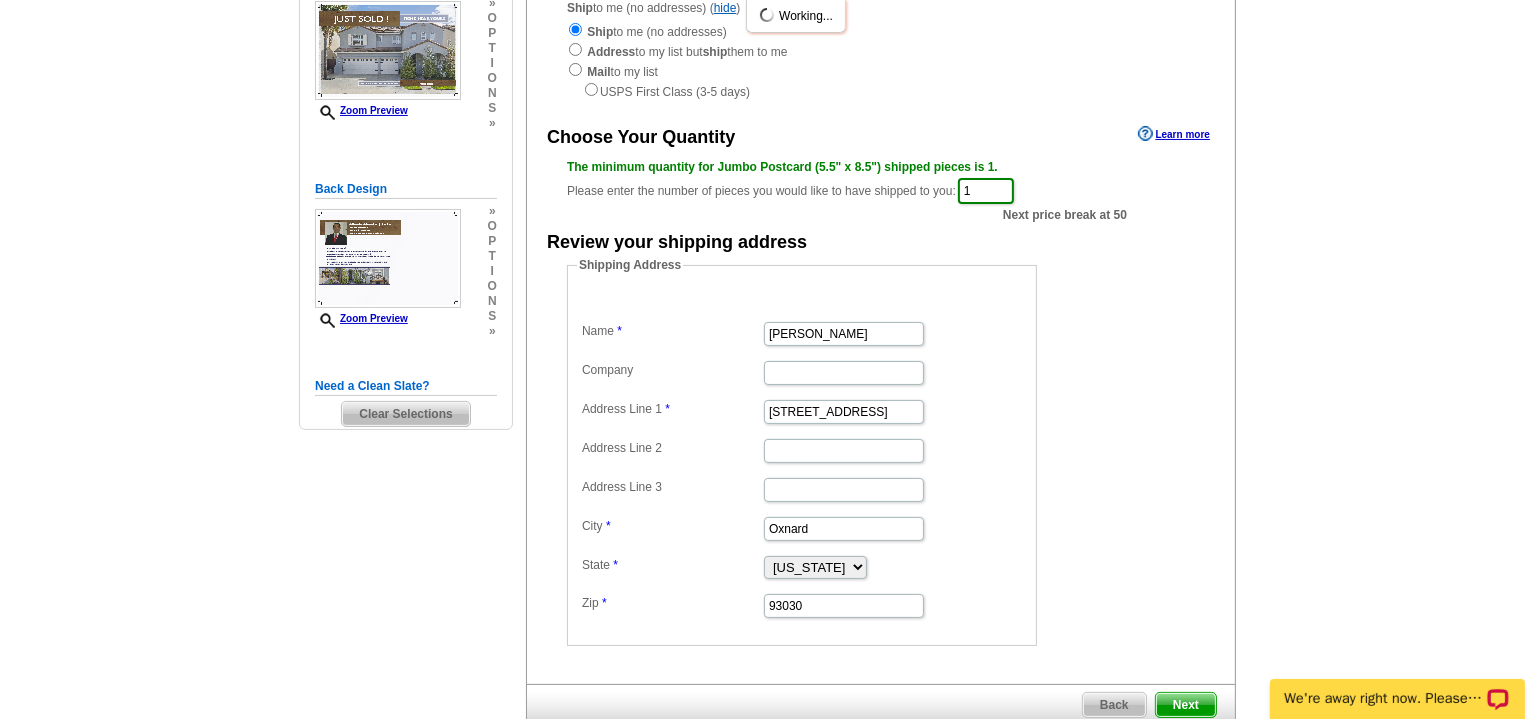 scroll, scrollTop: 0, scrollLeft: 0, axis: both 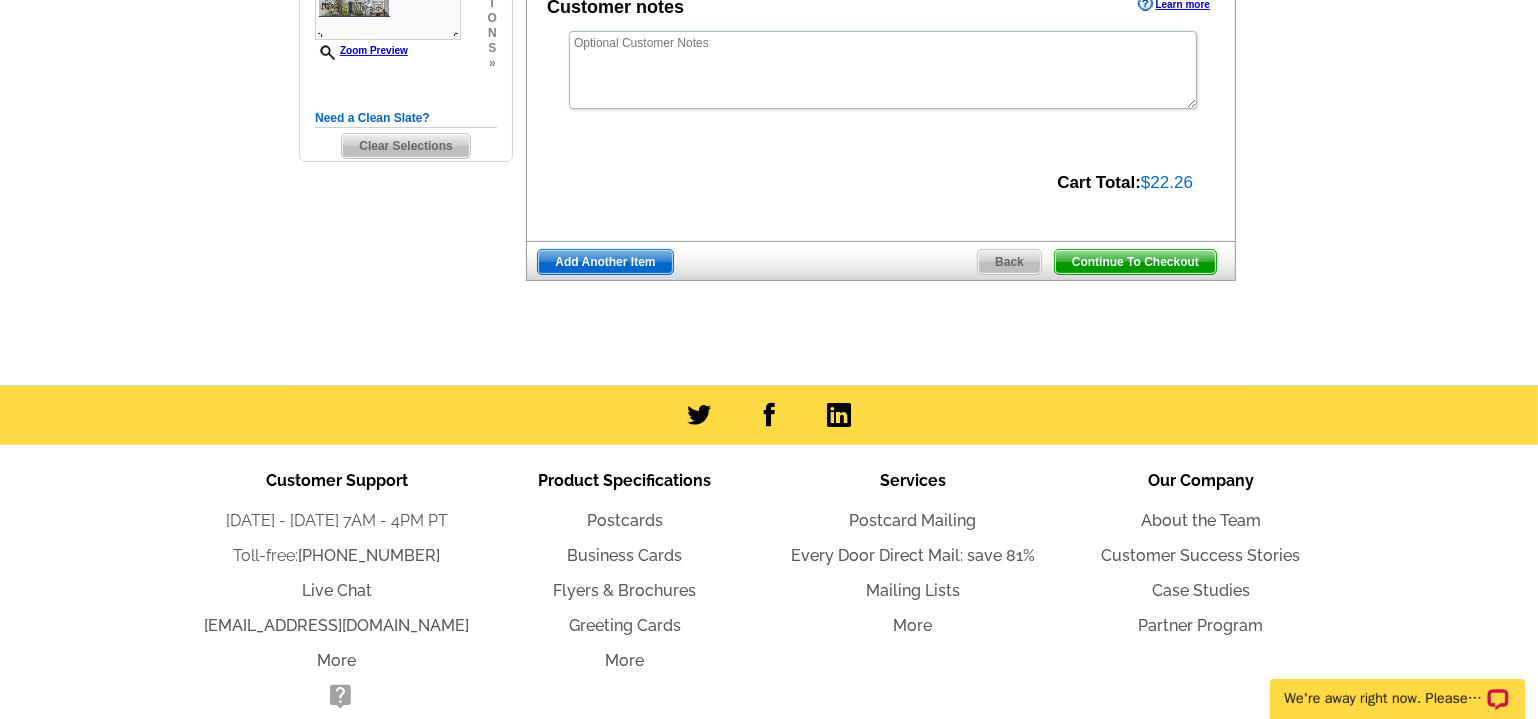 click on "Back" at bounding box center [1009, 262] 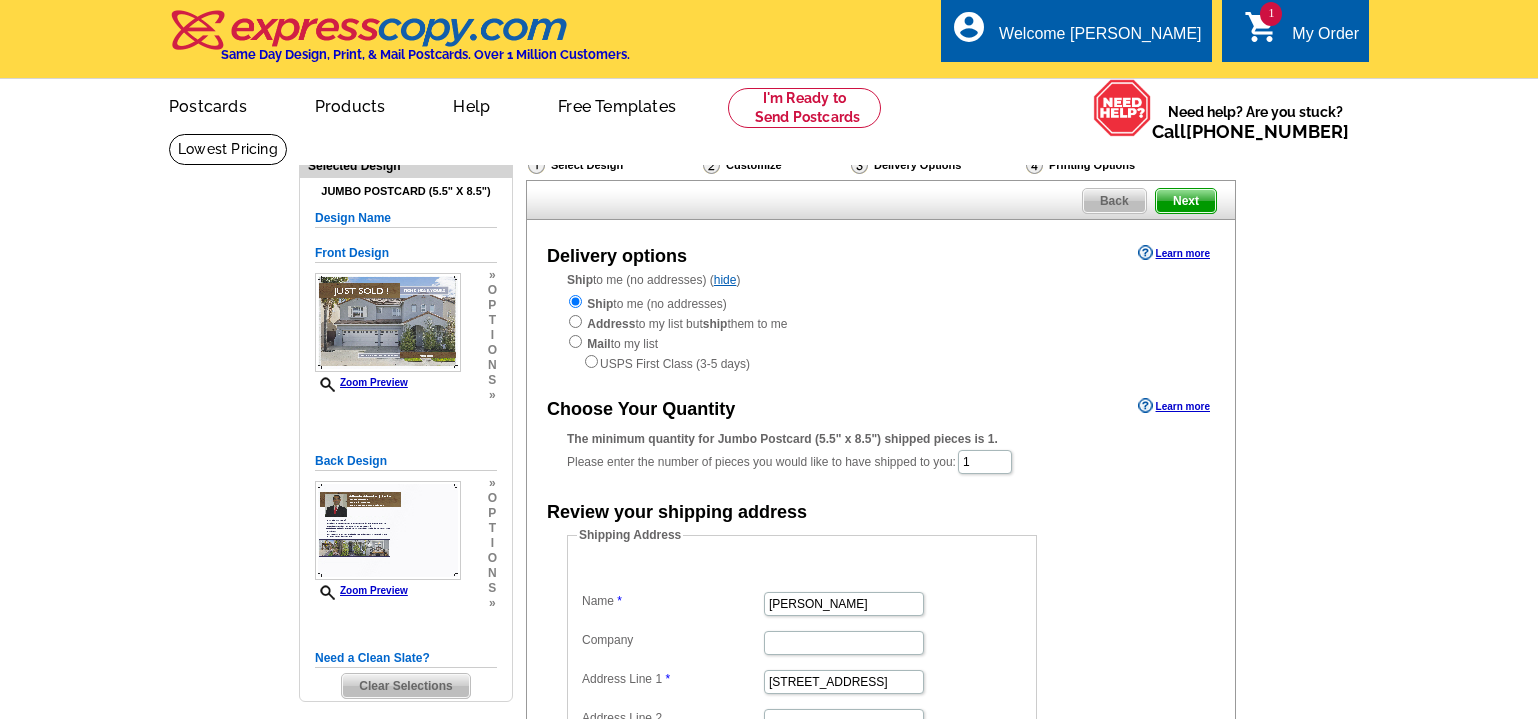scroll, scrollTop: 0, scrollLeft: 0, axis: both 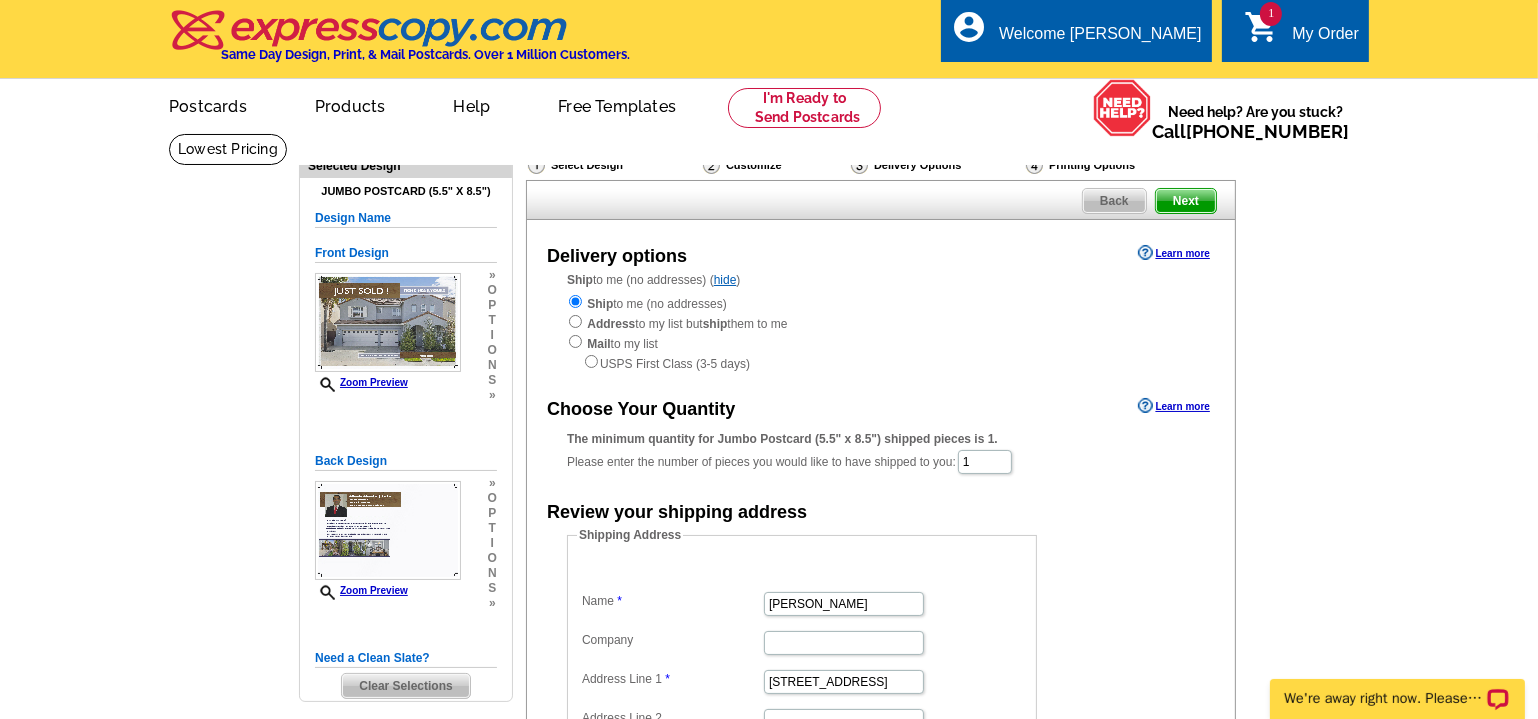 click on "1
shopping_cart
My Order" at bounding box center [1301, 34] 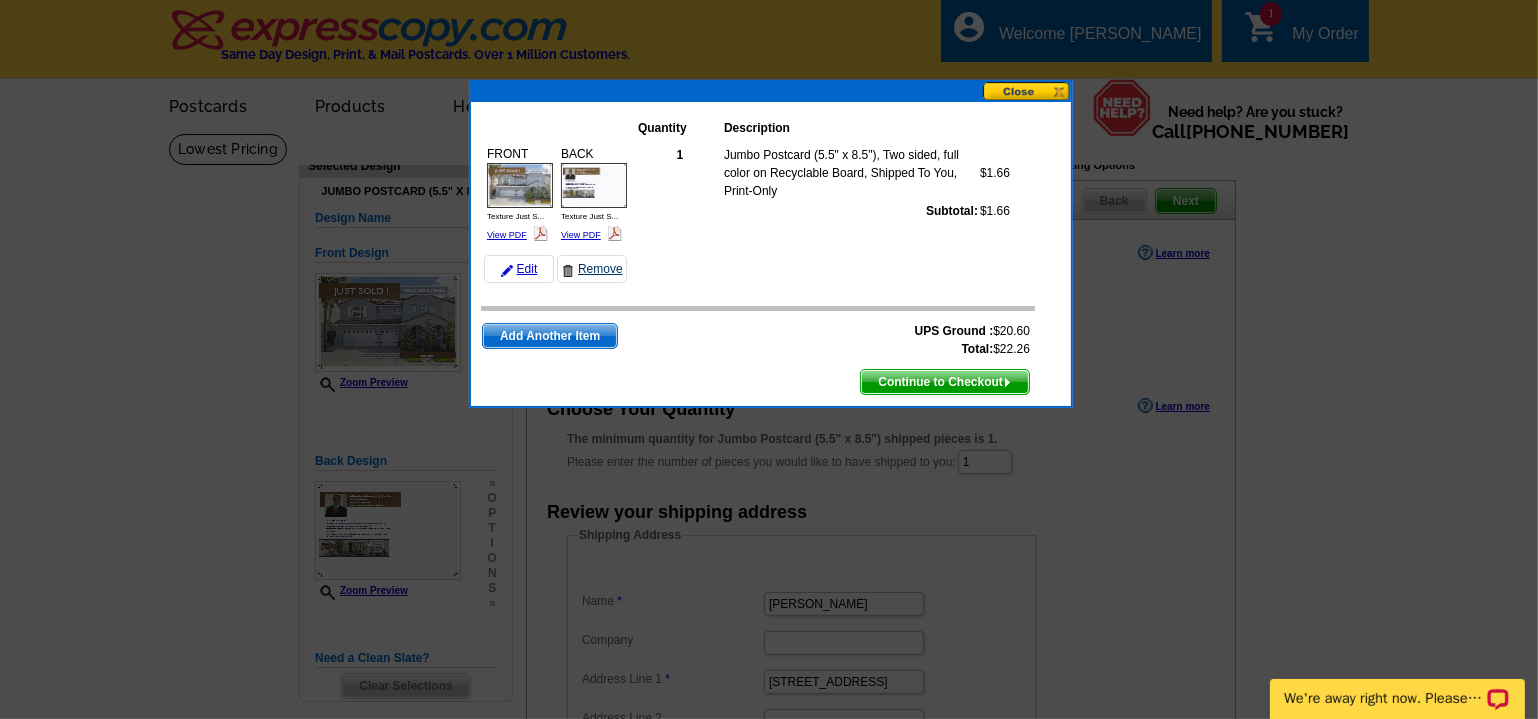 click on "Remove" at bounding box center [592, 269] 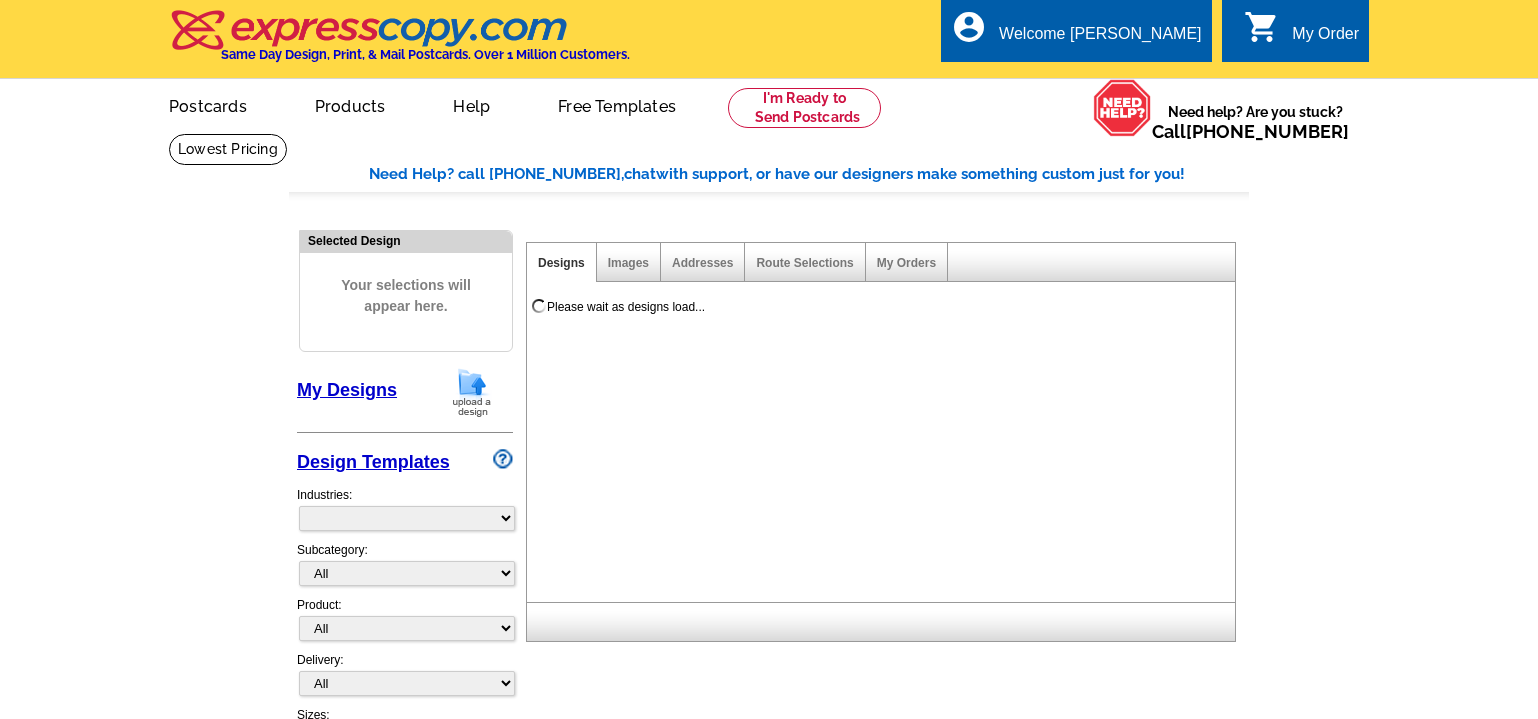 scroll, scrollTop: 0, scrollLeft: 0, axis: both 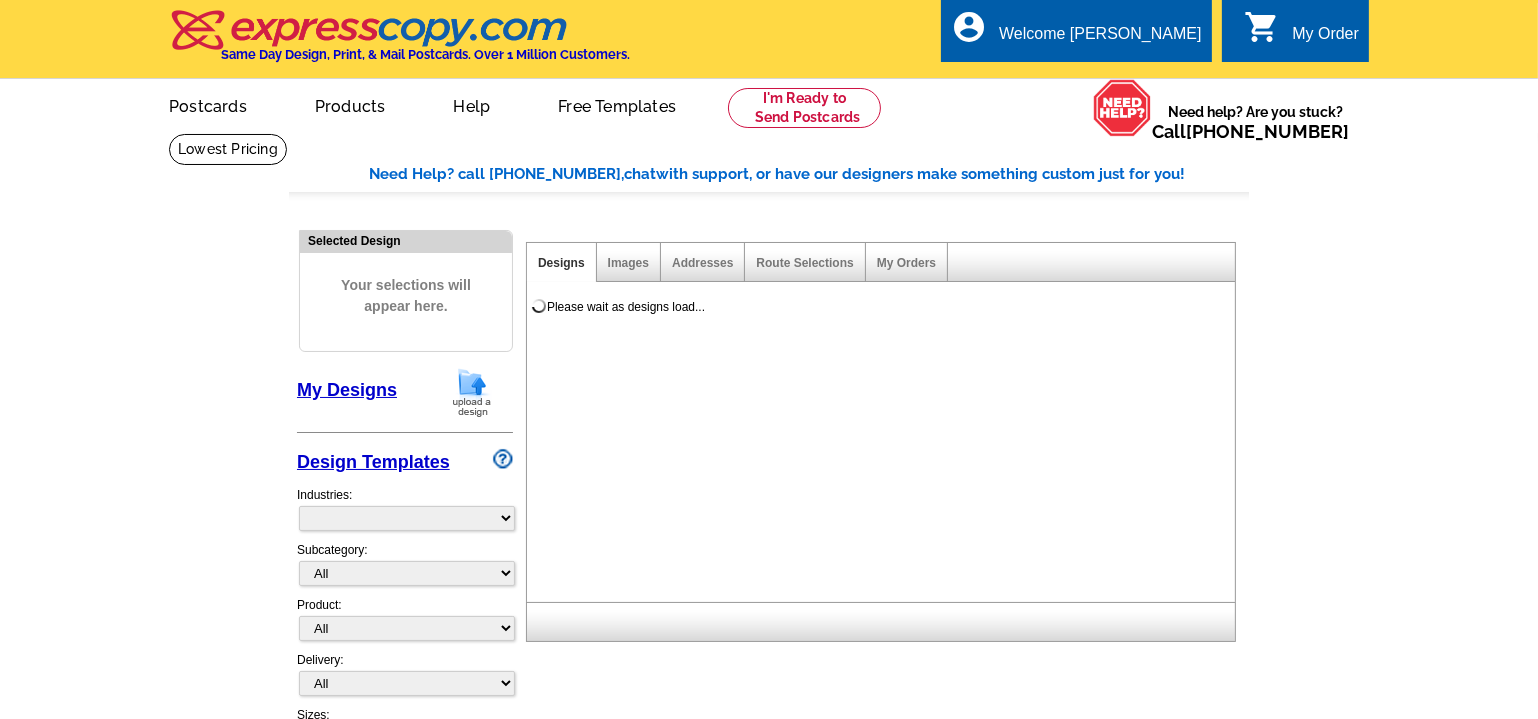 select on "785" 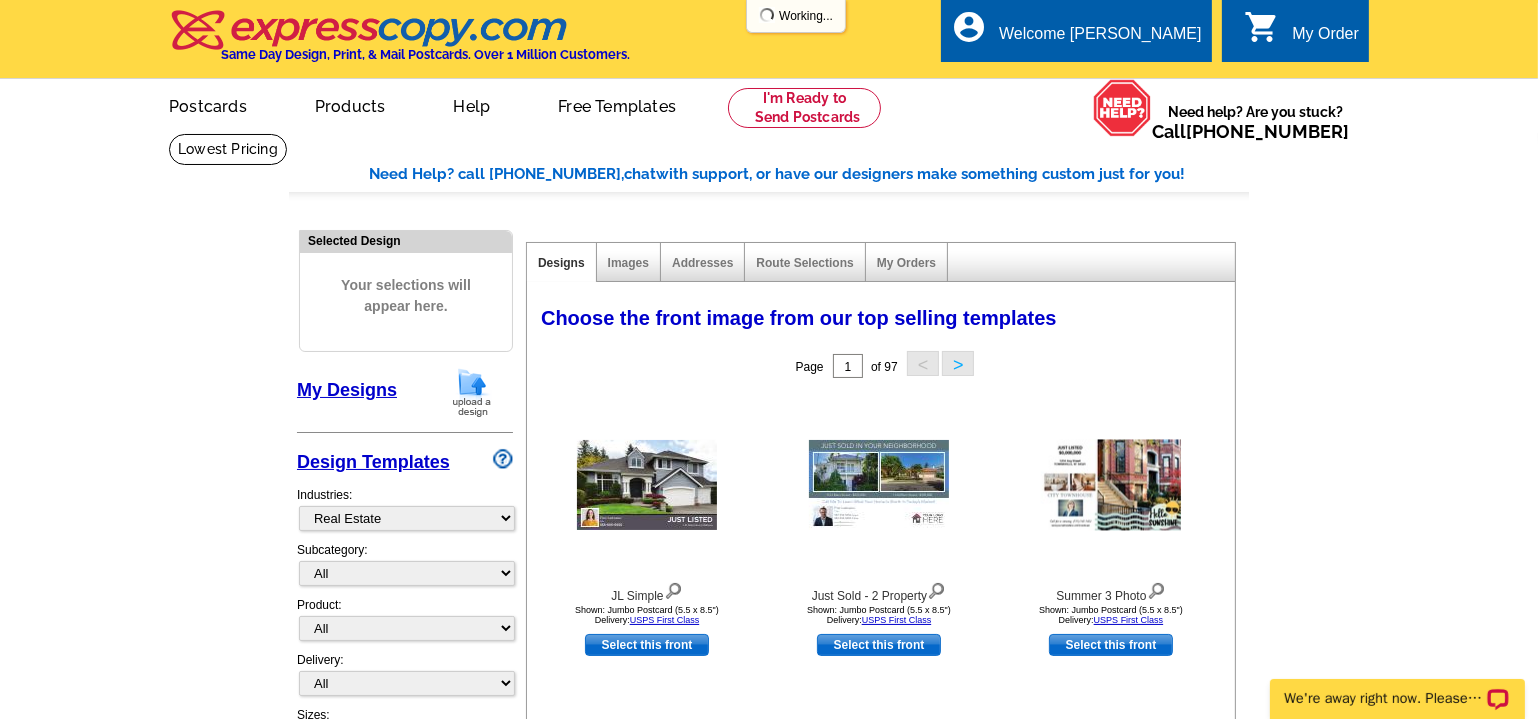 scroll, scrollTop: 0, scrollLeft: 0, axis: both 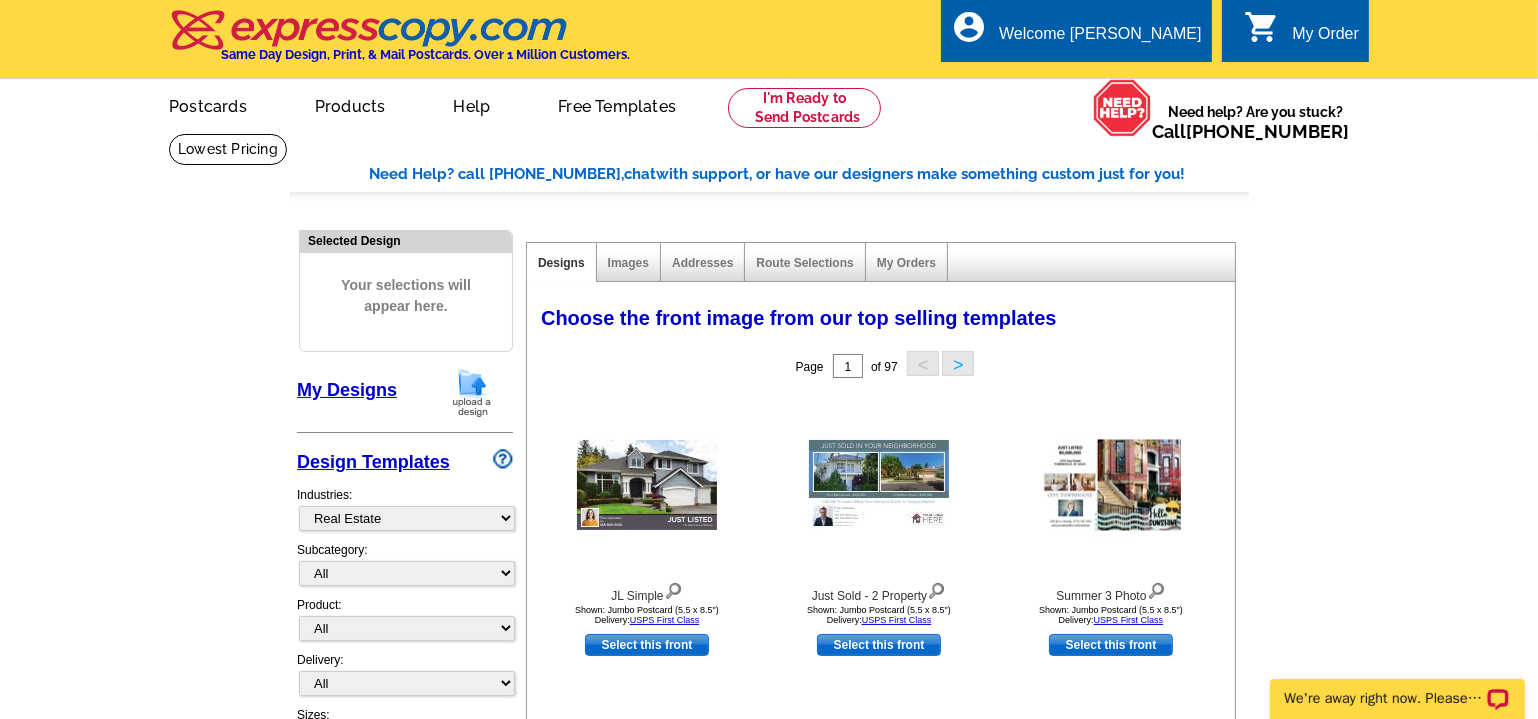 click on "My Designs" at bounding box center [347, 390] 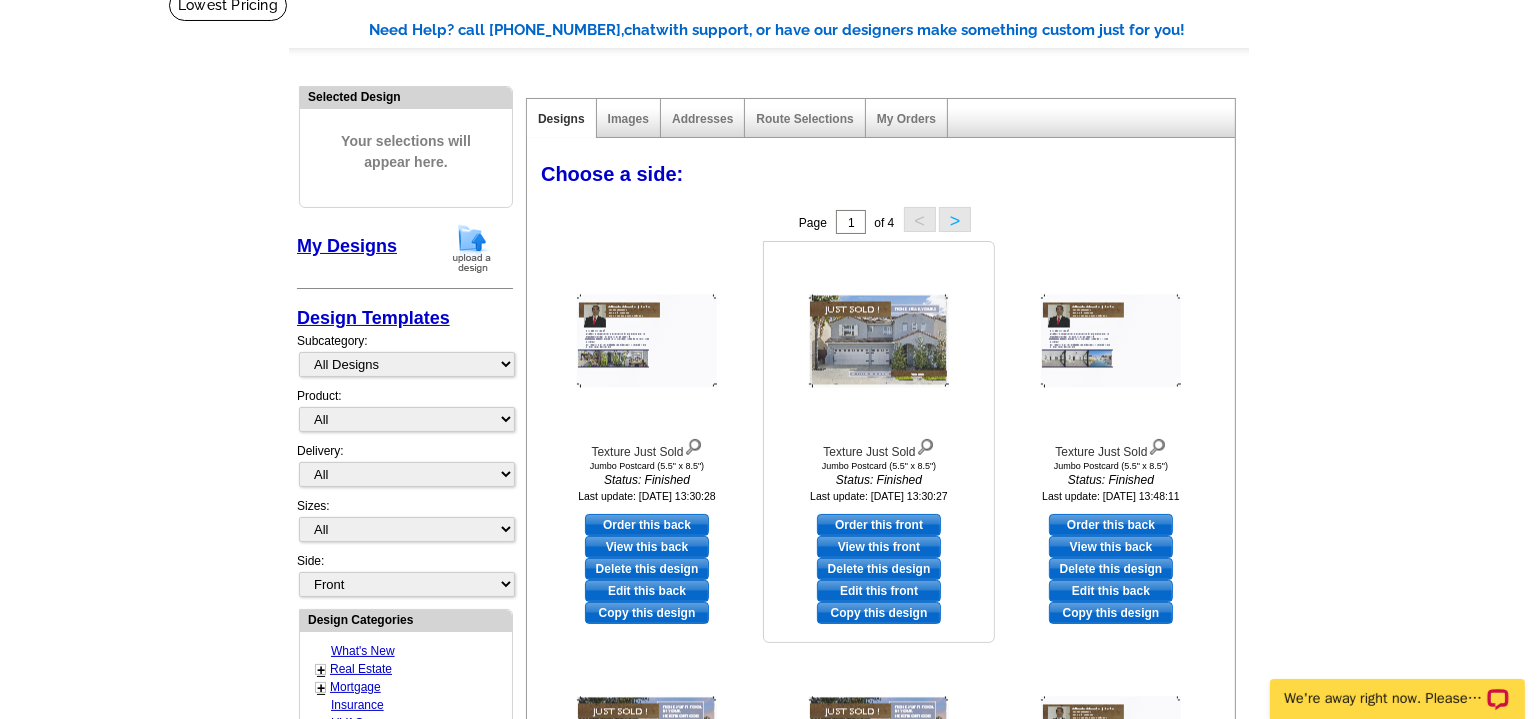 scroll, scrollTop: 181, scrollLeft: 0, axis: vertical 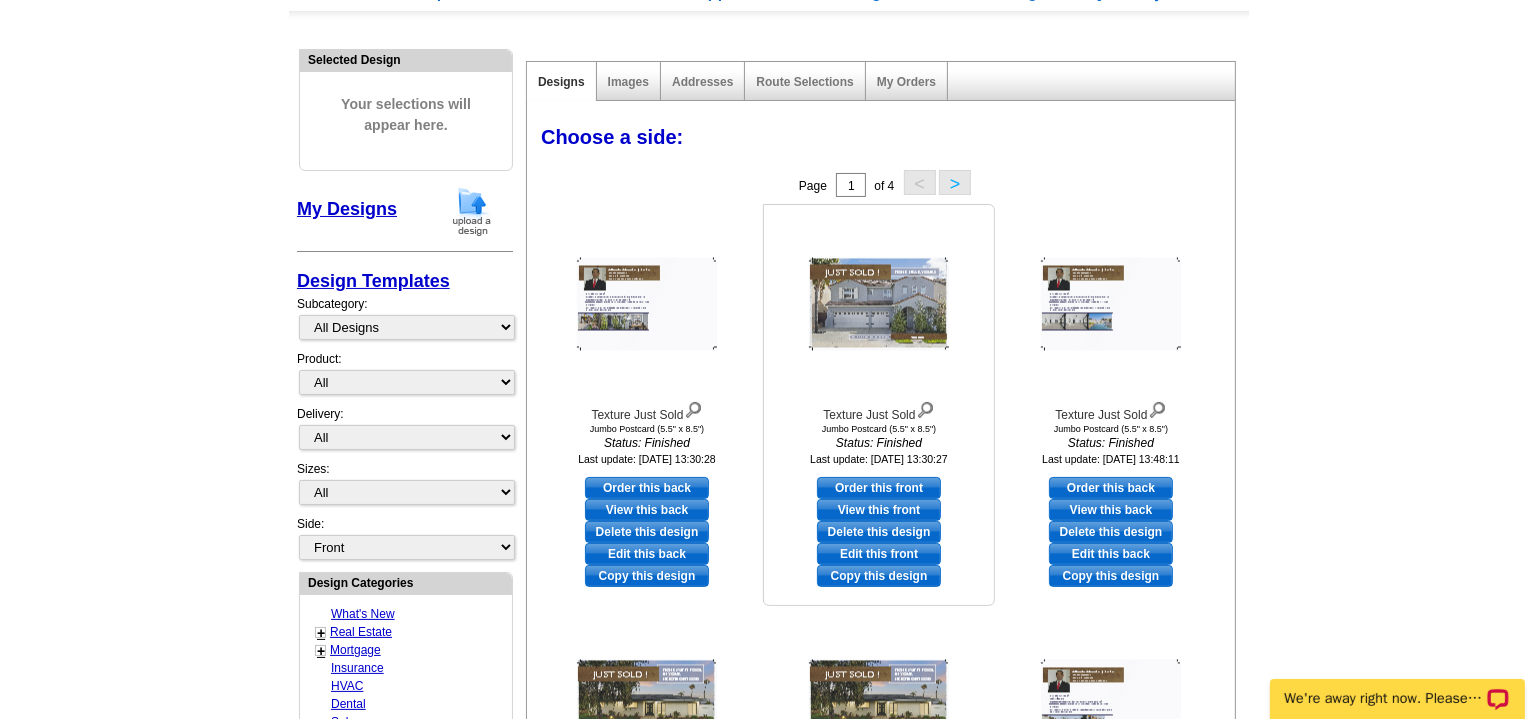 click on "Order this front" at bounding box center (879, 488) 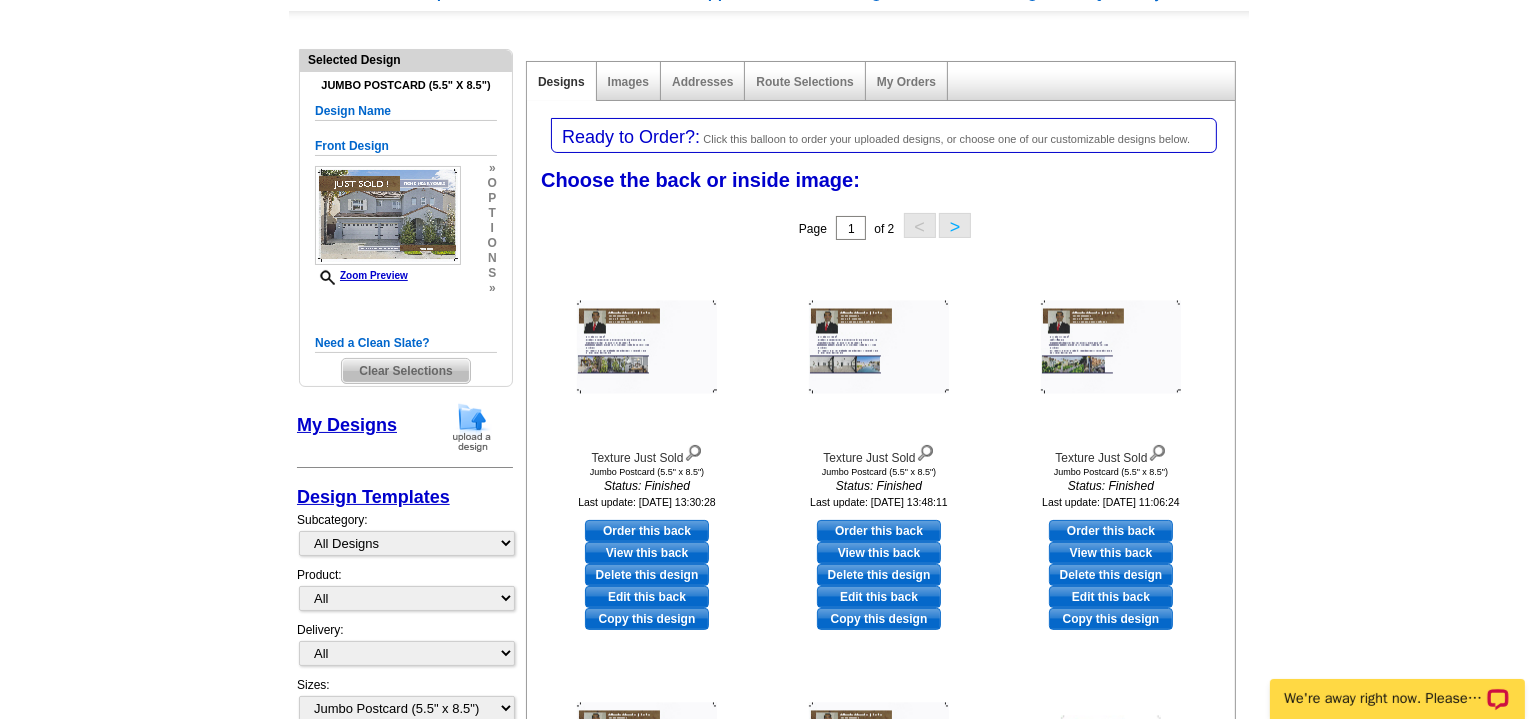 scroll, scrollTop: 272, scrollLeft: 0, axis: vertical 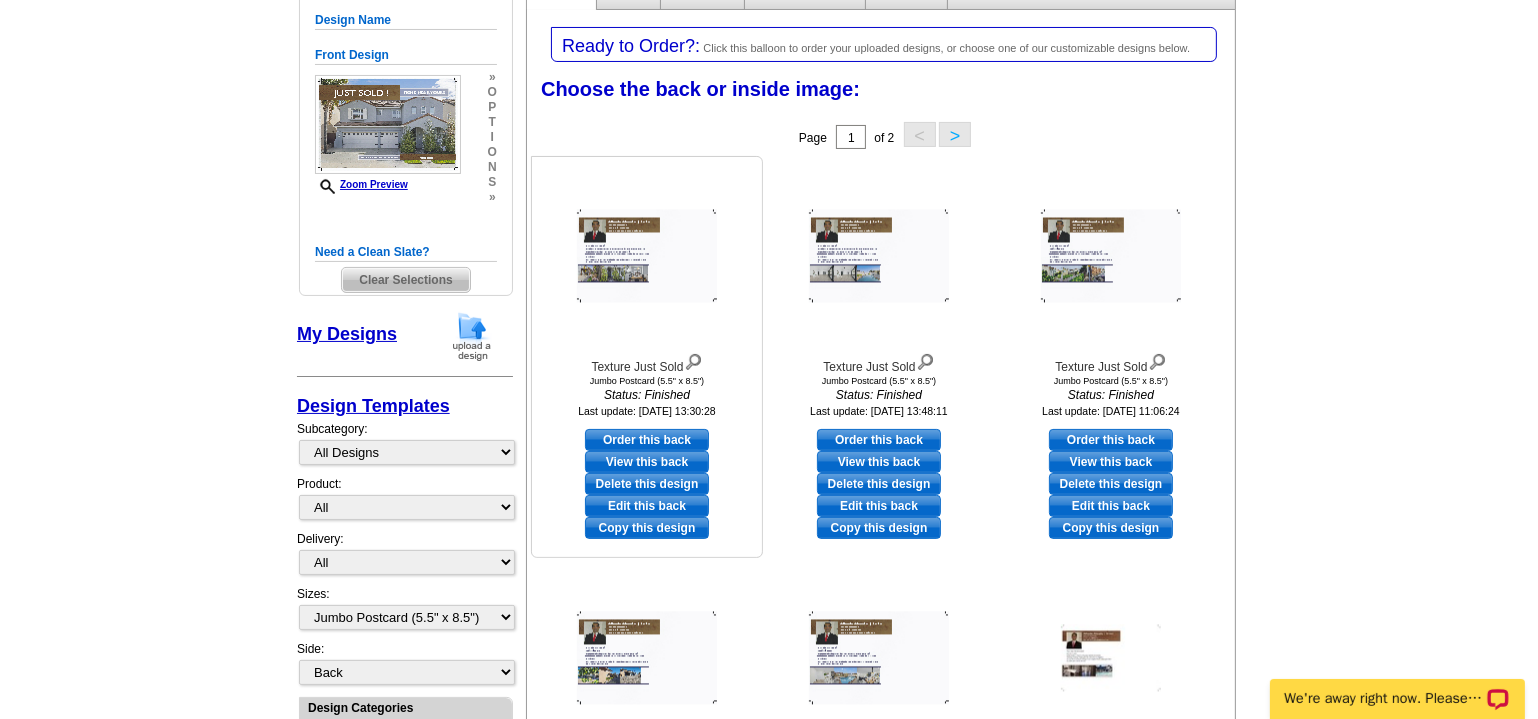 click at bounding box center (647, 256) 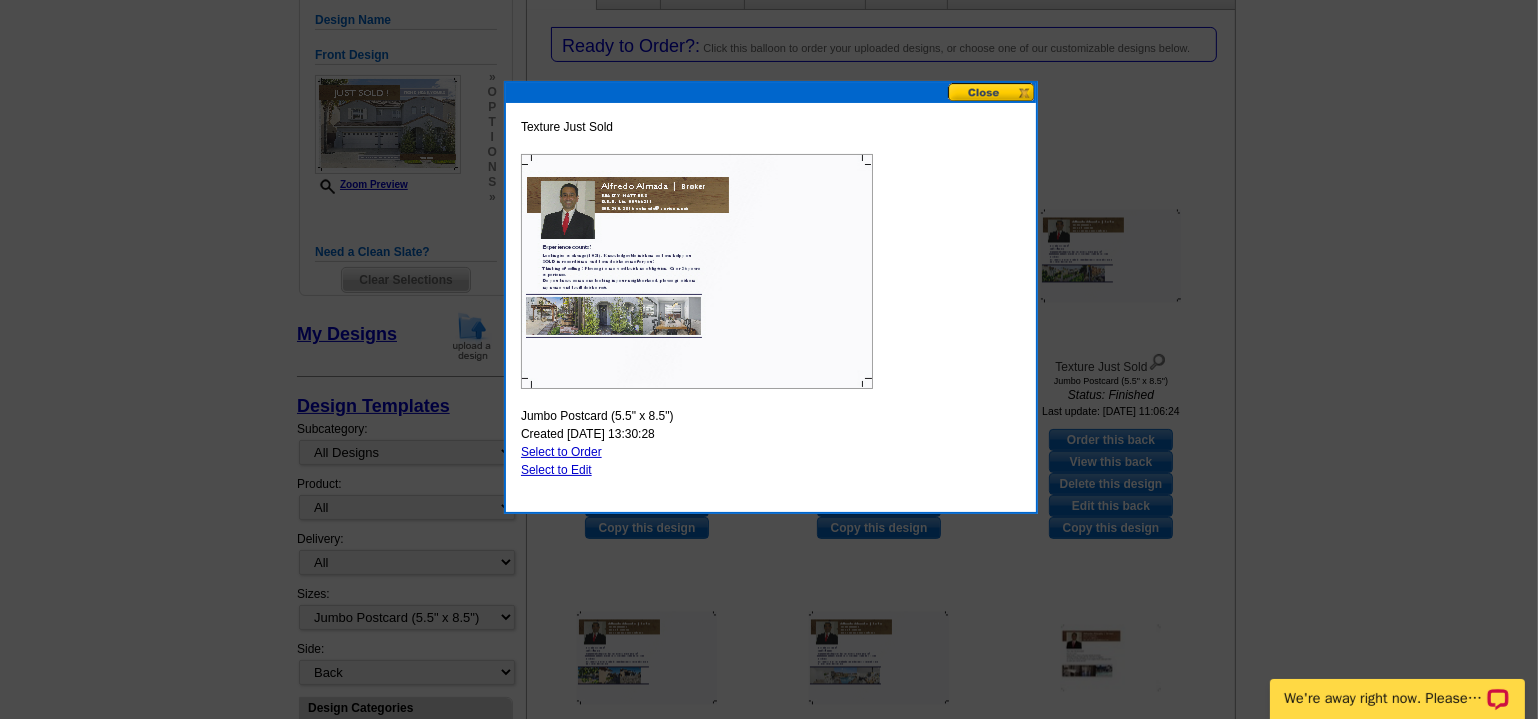 click on "Select to Order" at bounding box center (561, 452) 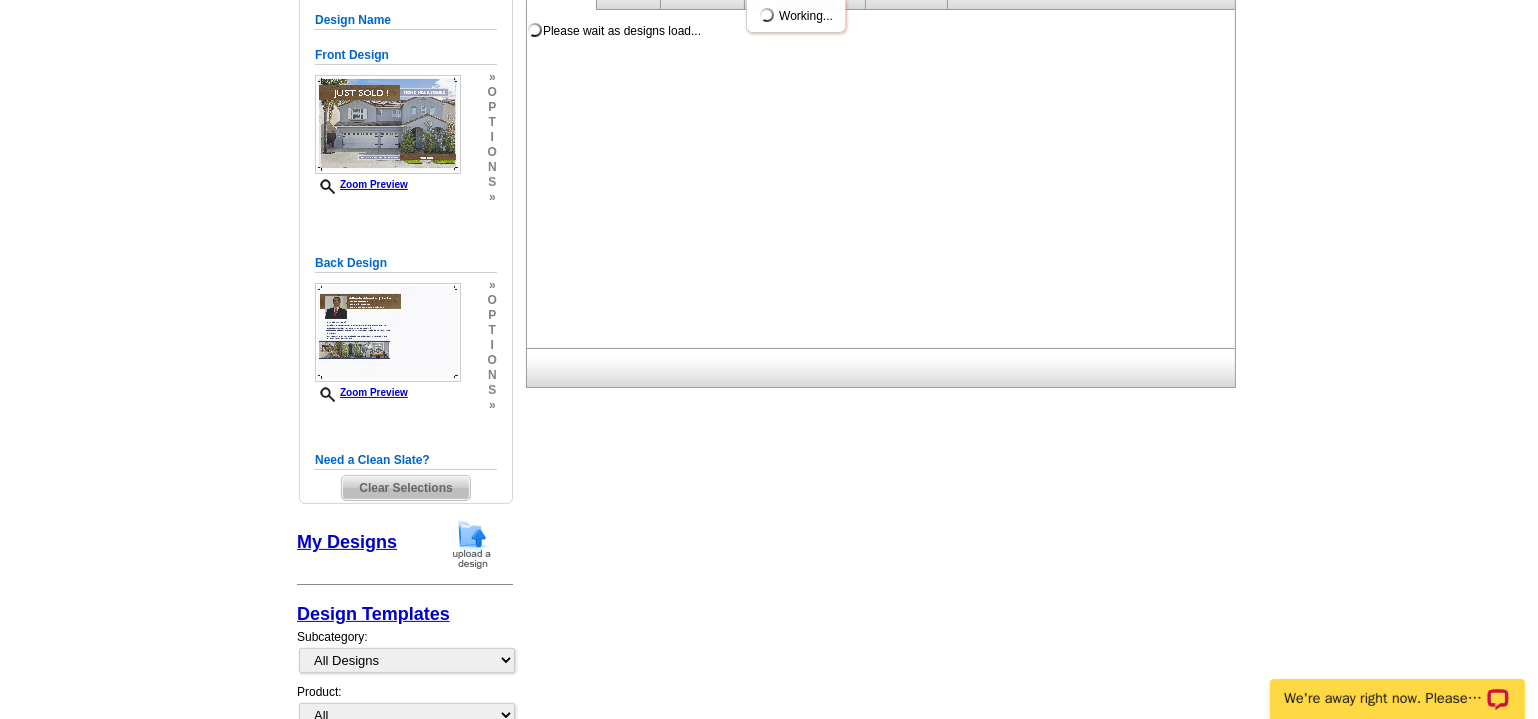 scroll, scrollTop: 0, scrollLeft: 0, axis: both 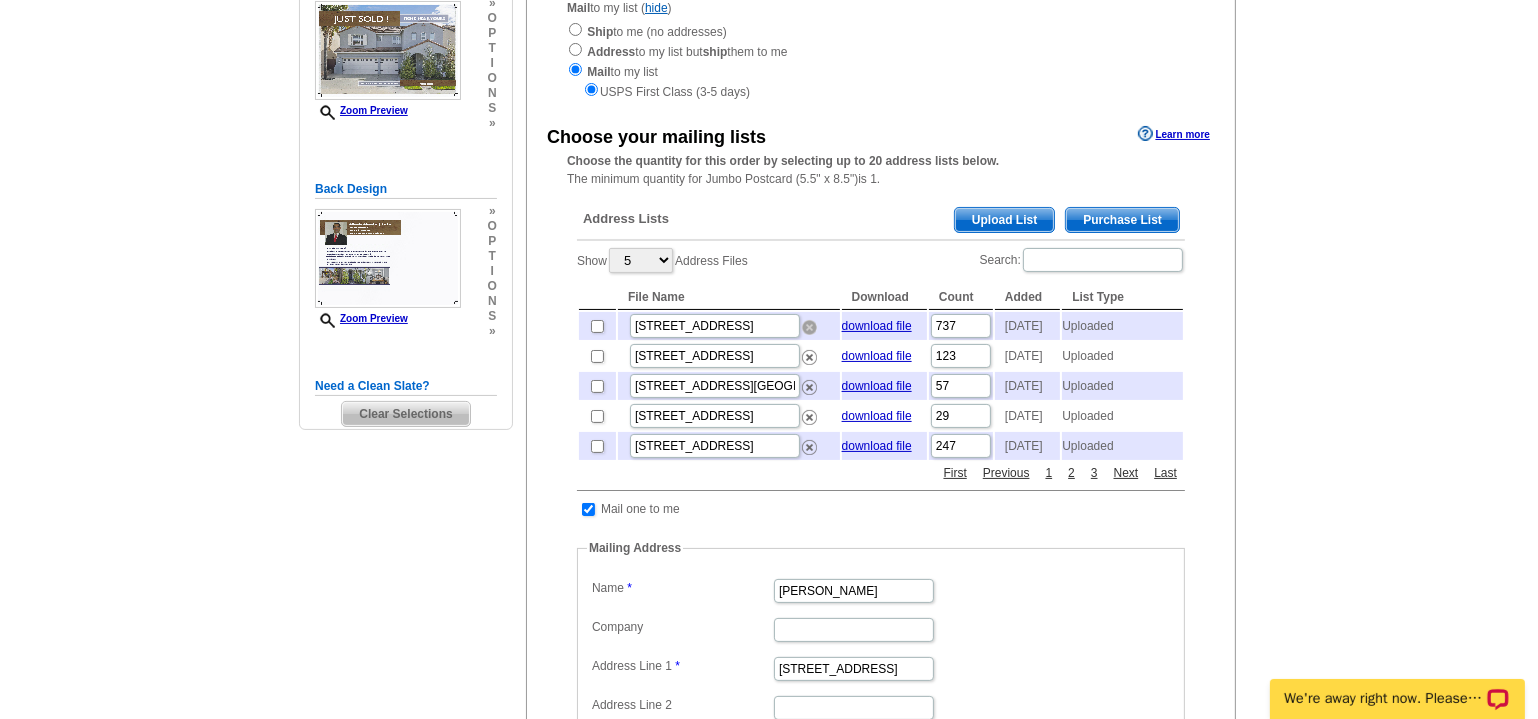 click at bounding box center (809, 327) 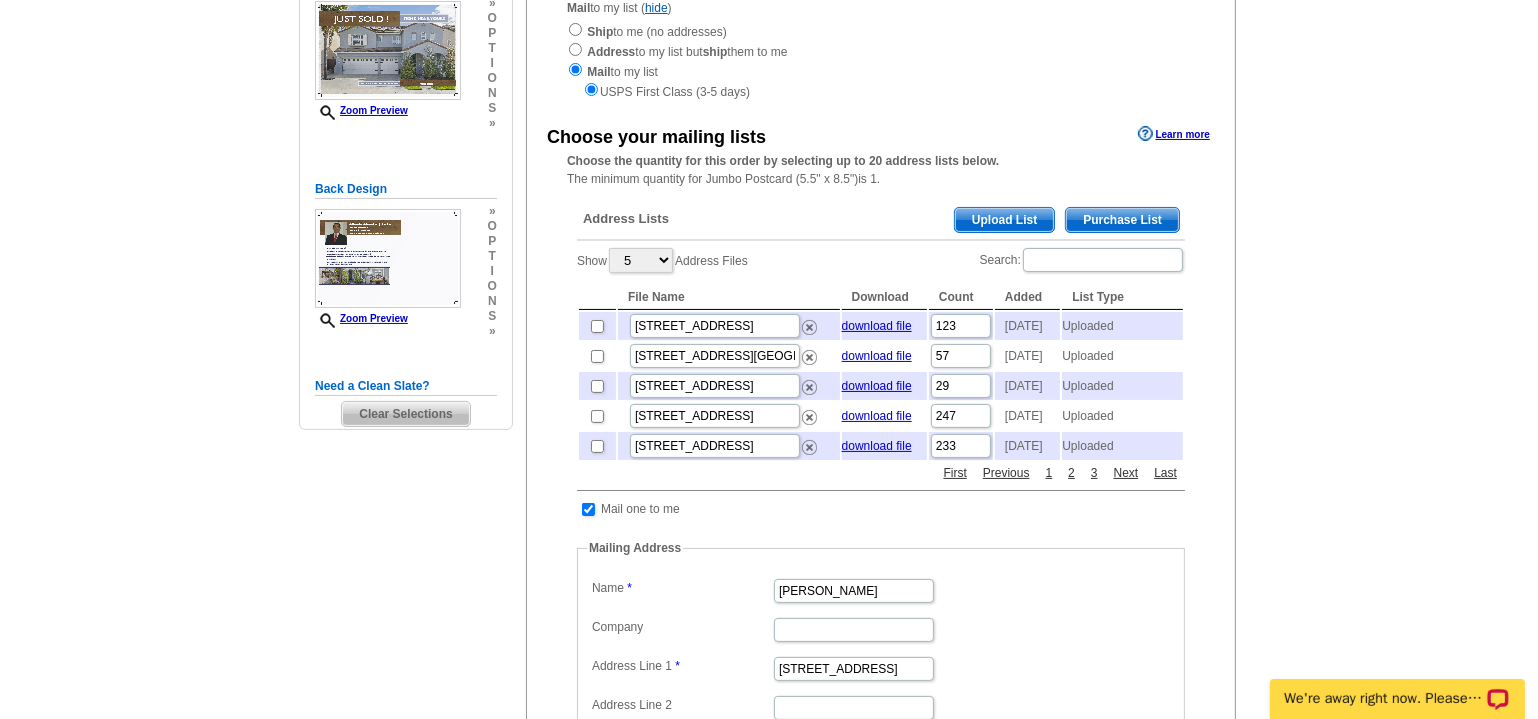 click on "Upload List" at bounding box center (1004, 220) 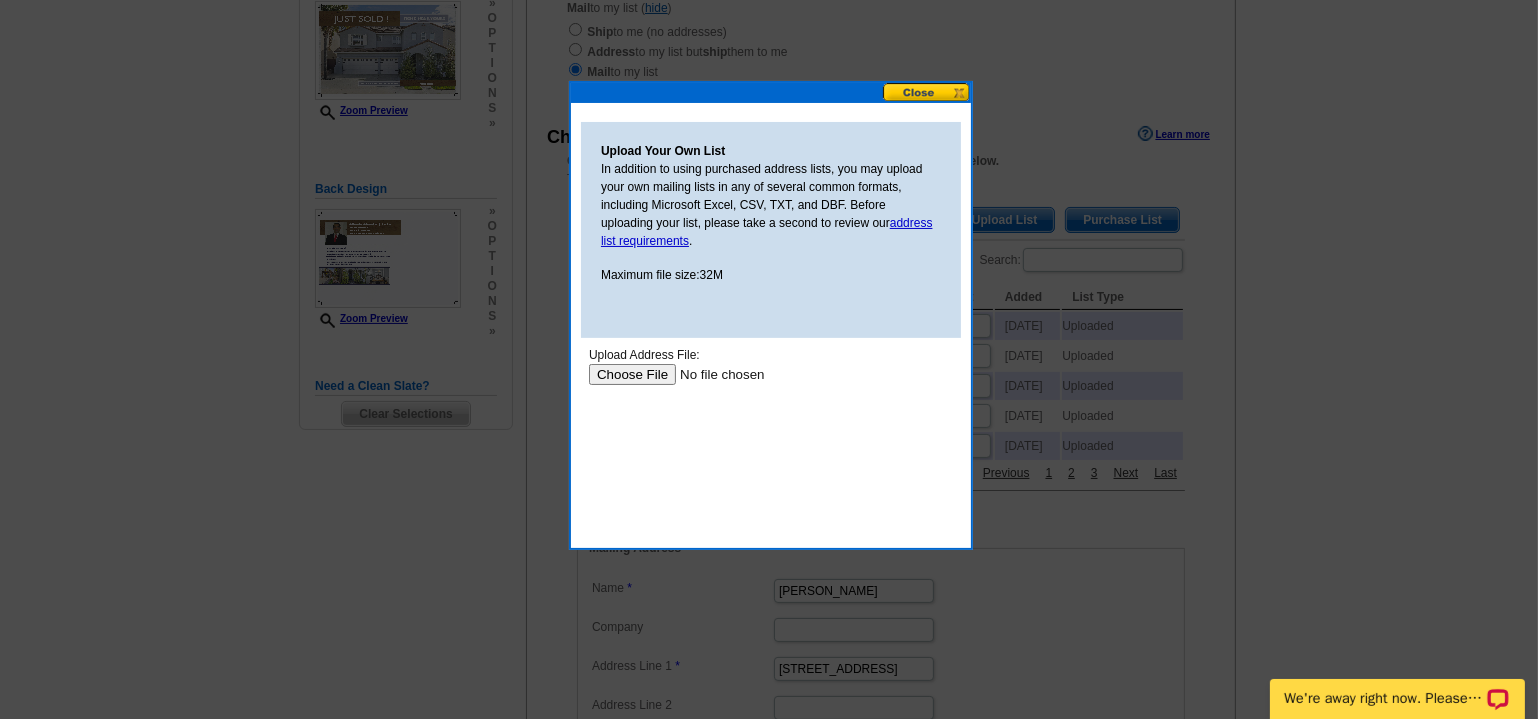 scroll, scrollTop: 0, scrollLeft: 0, axis: both 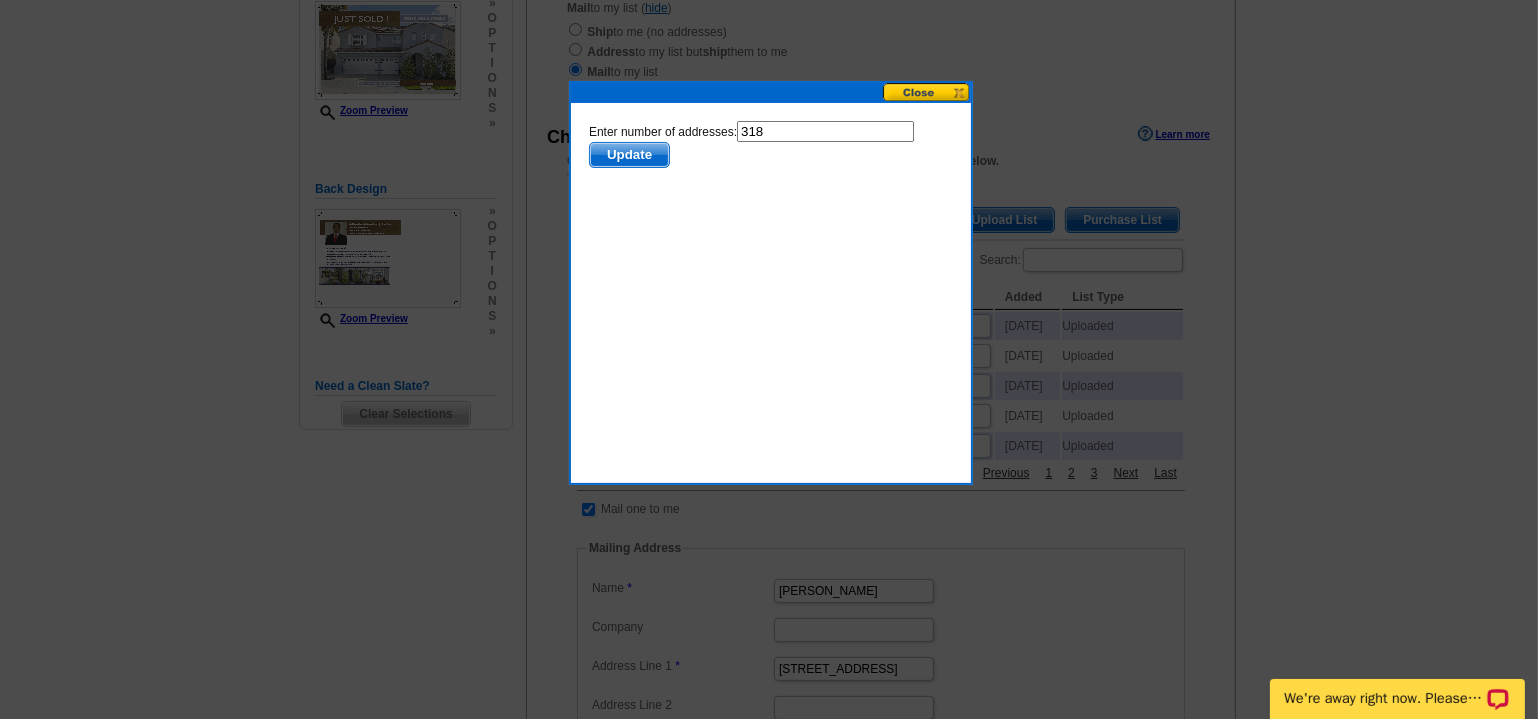 click on "Update" at bounding box center (628, 154) 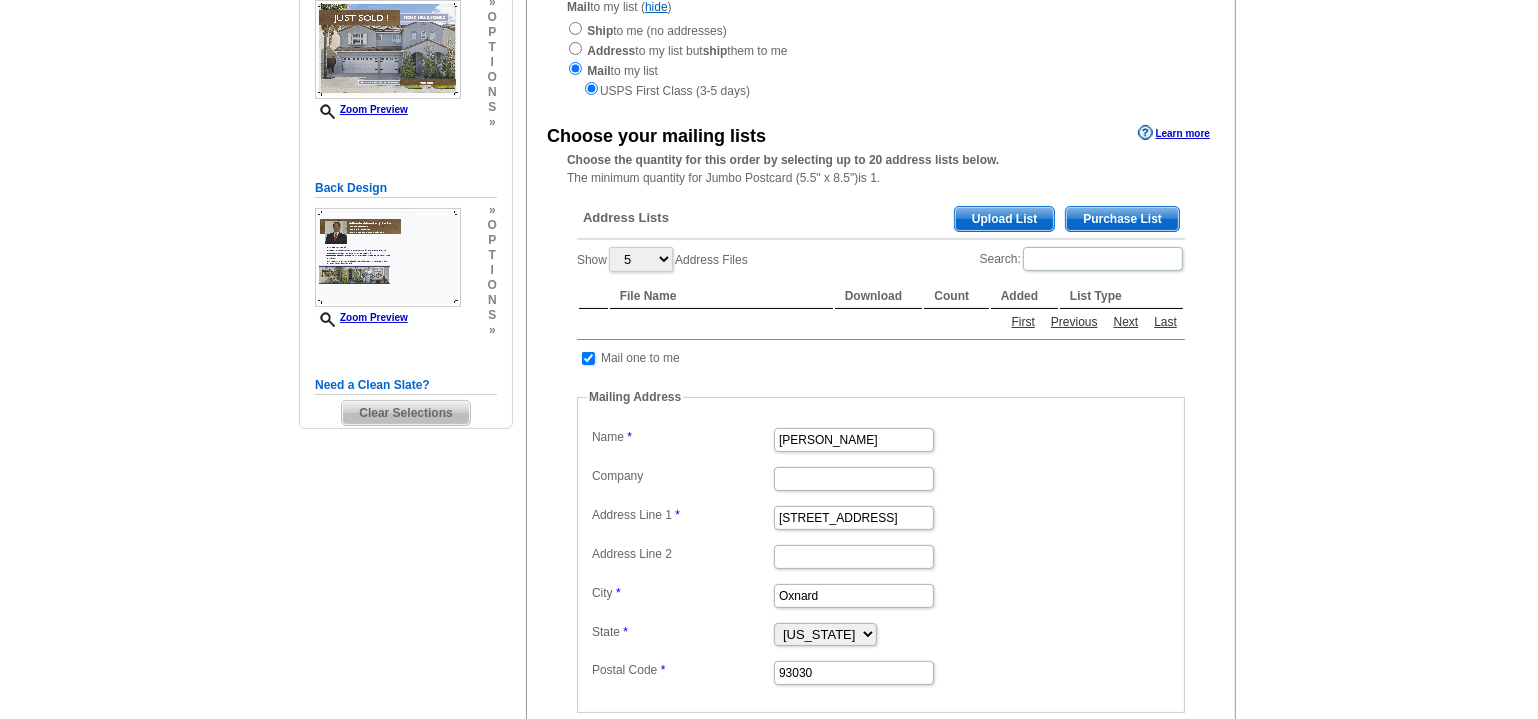 scroll, scrollTop: 272, scrollLeft: 0, axis: vertical 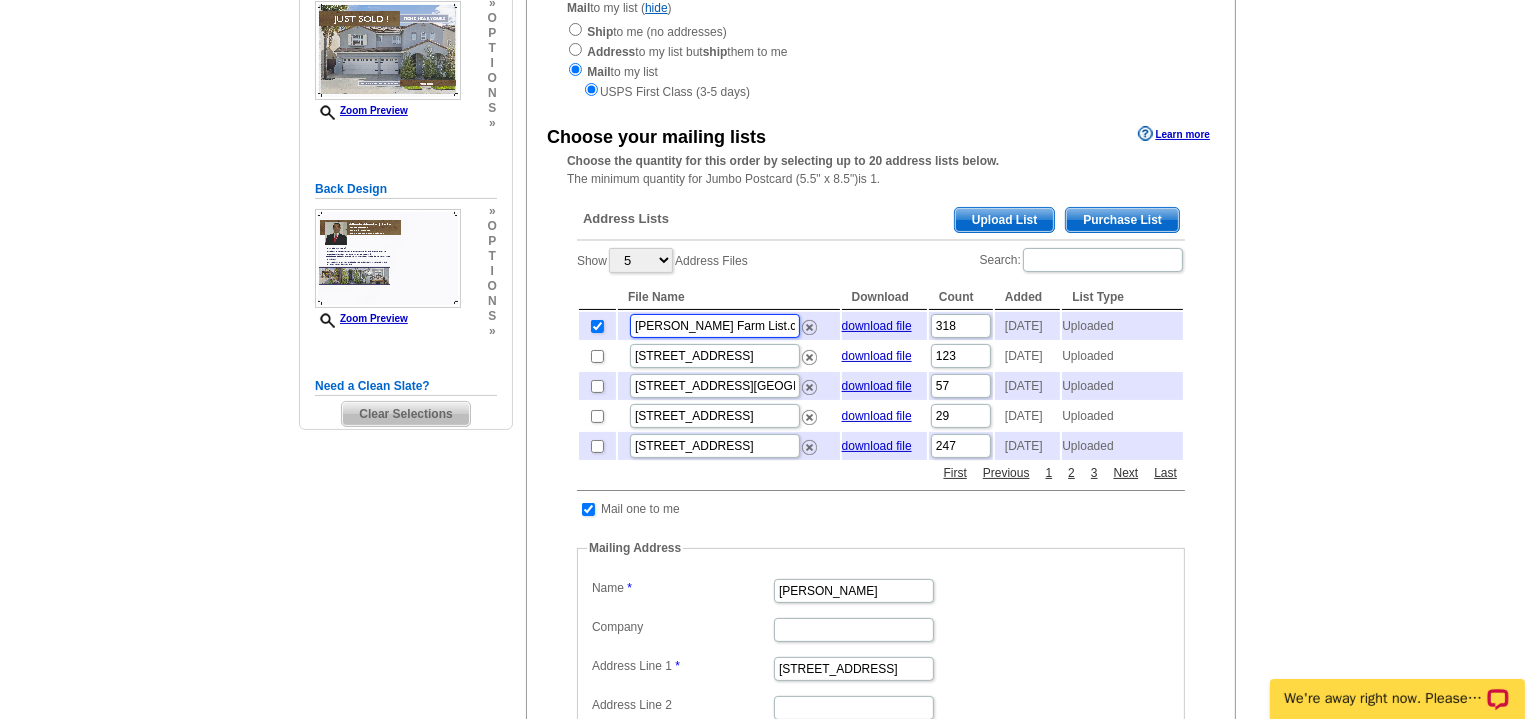 drag, startPoint x: 631, startPoint y: 329, endPoint x: 766, endPoint y: 326, distance: 135.03333 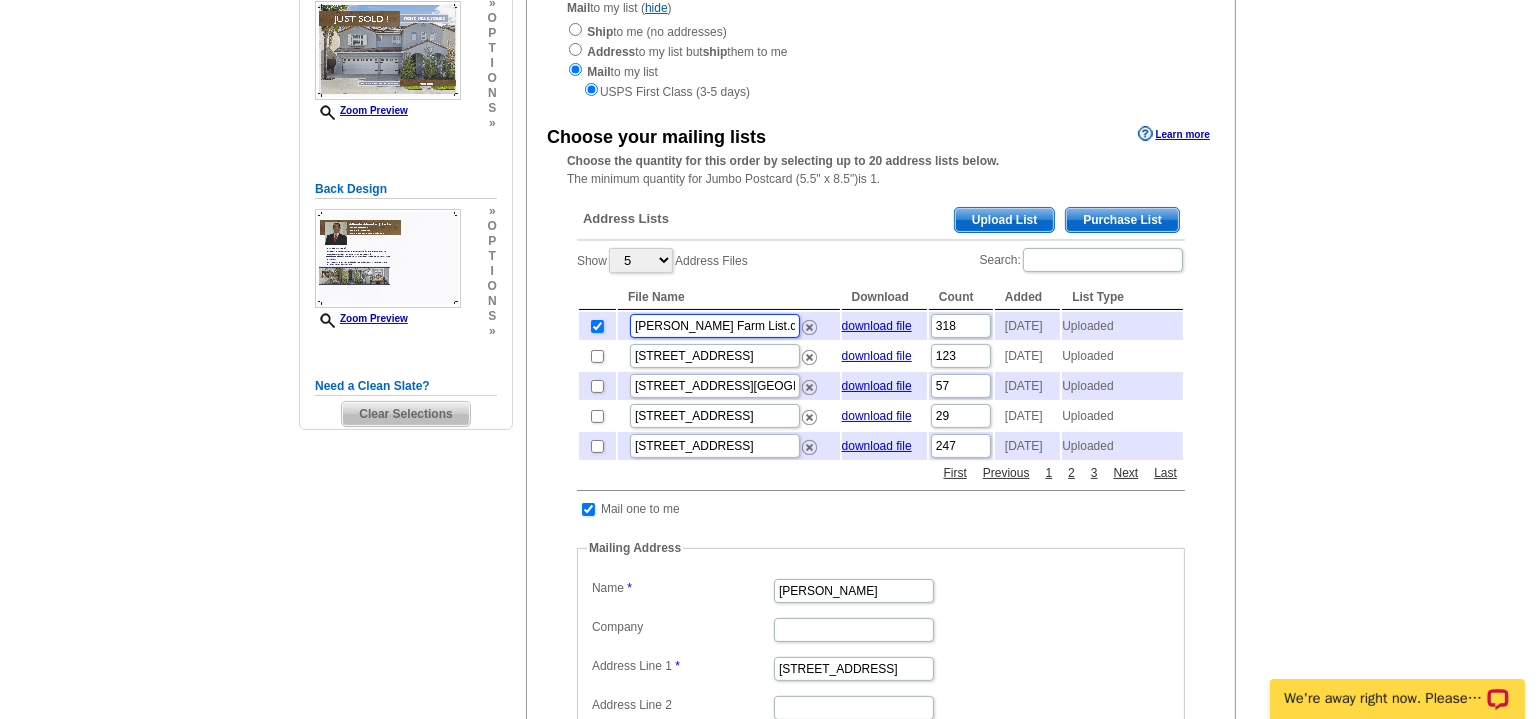 click on "[PERSON_NAME] Farm List.csv" at bounding box center (715, 326) 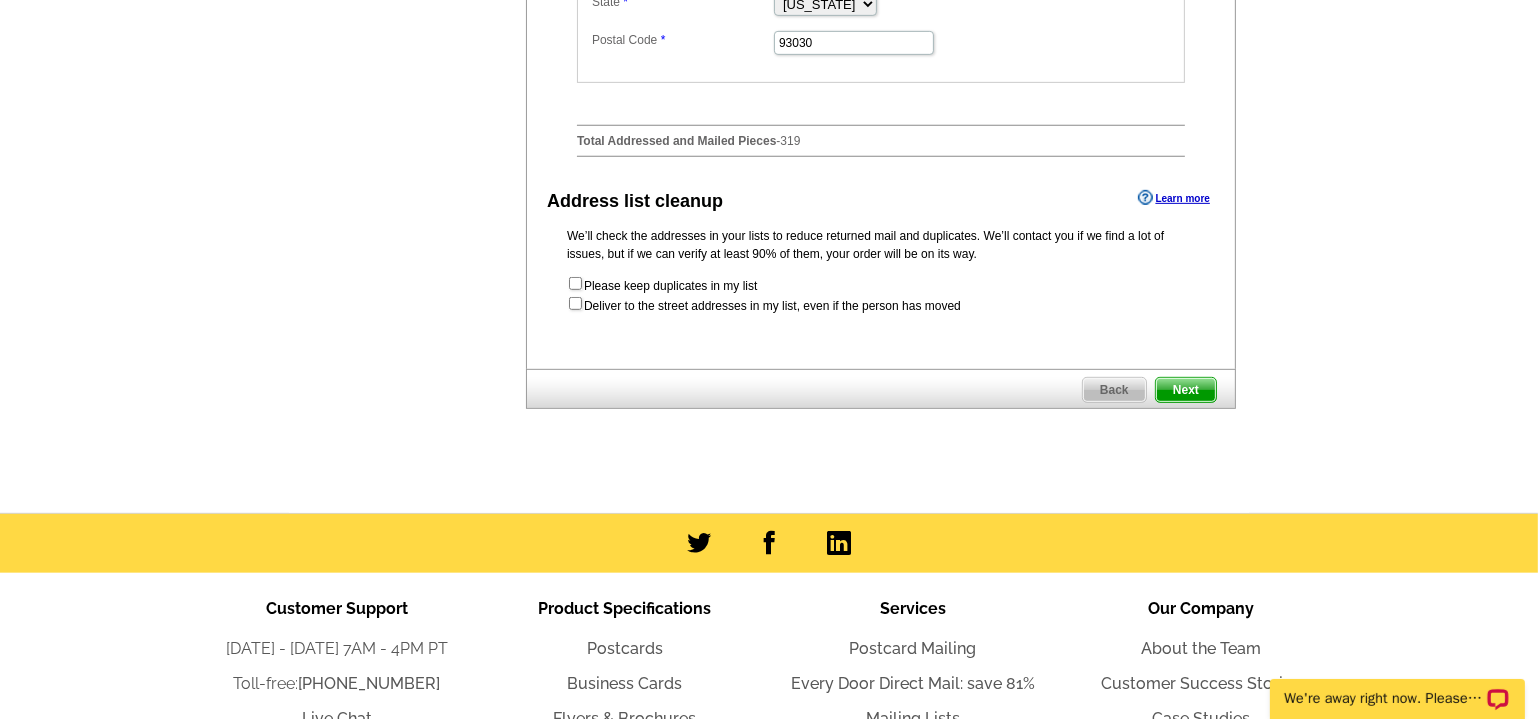 scroll, scrollTop: 1090, scrollLeft: 0, axis: vertical 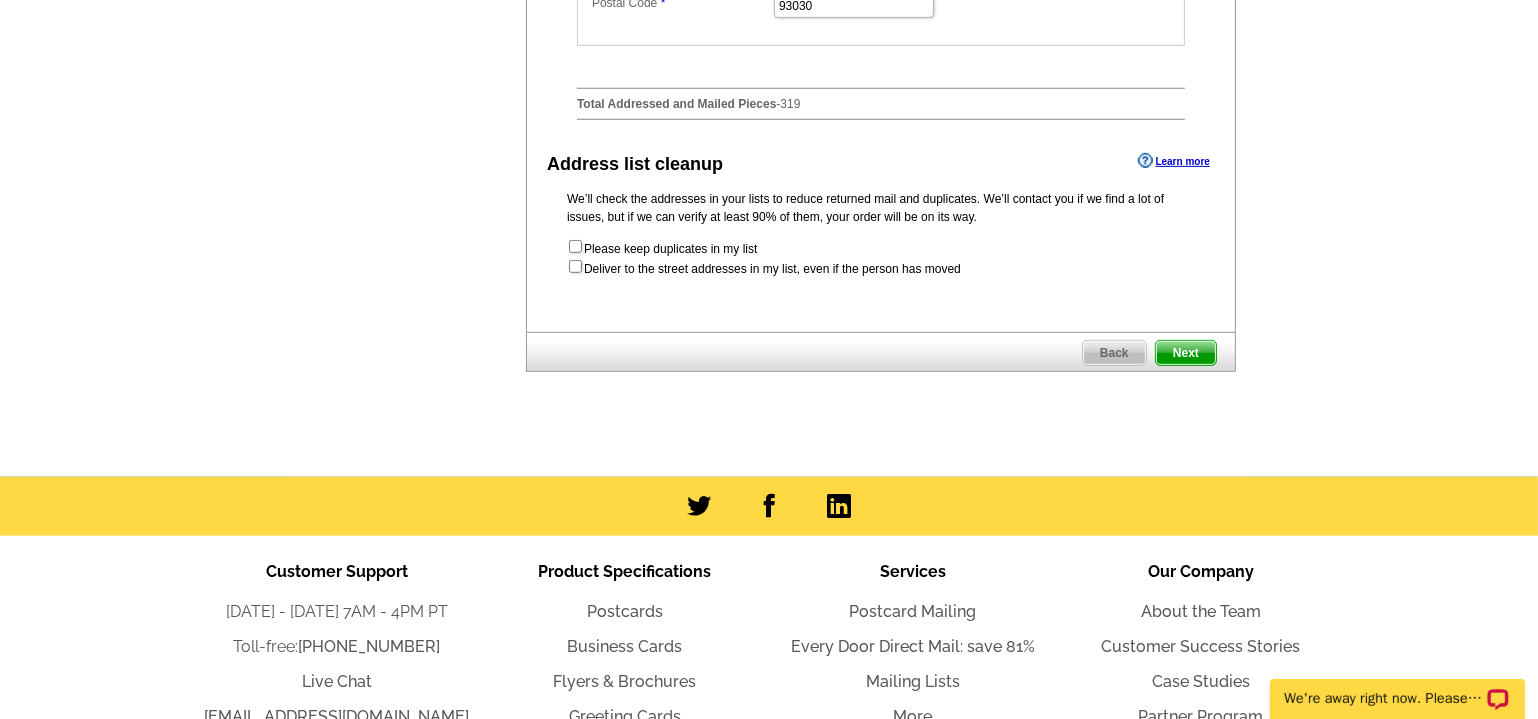 type on "[STREET_ADDRESS]" 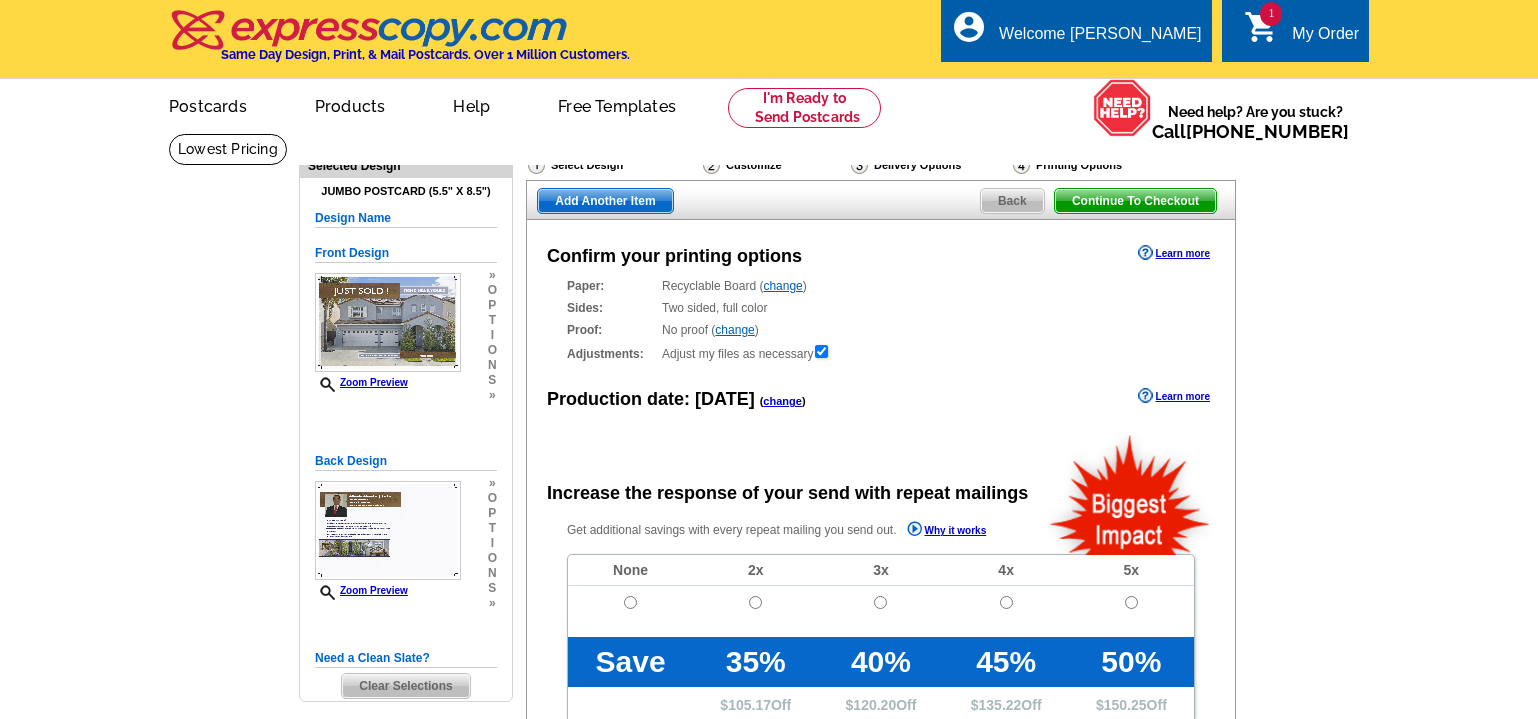 scroll, scrollTop: 0, scrollLeft: 0, axis: both 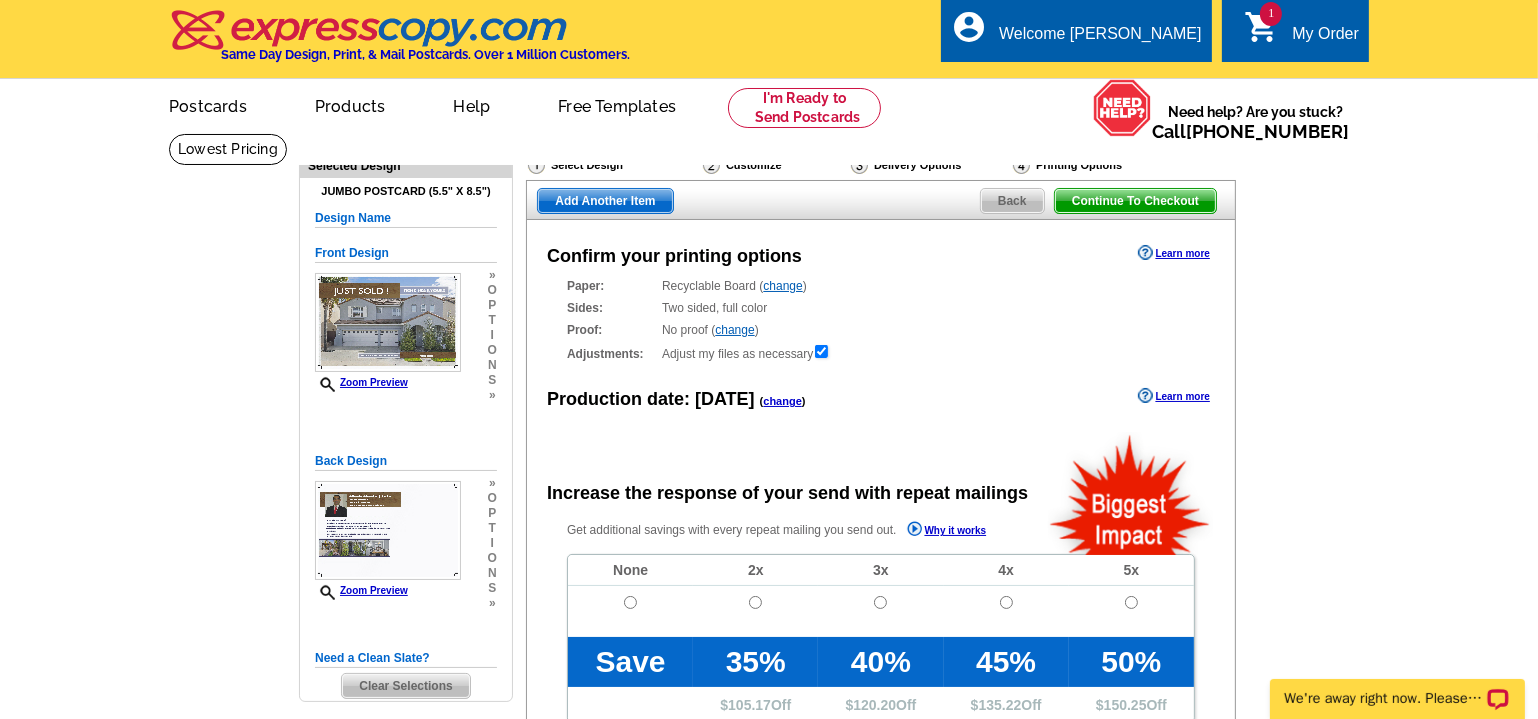 radio on "false" 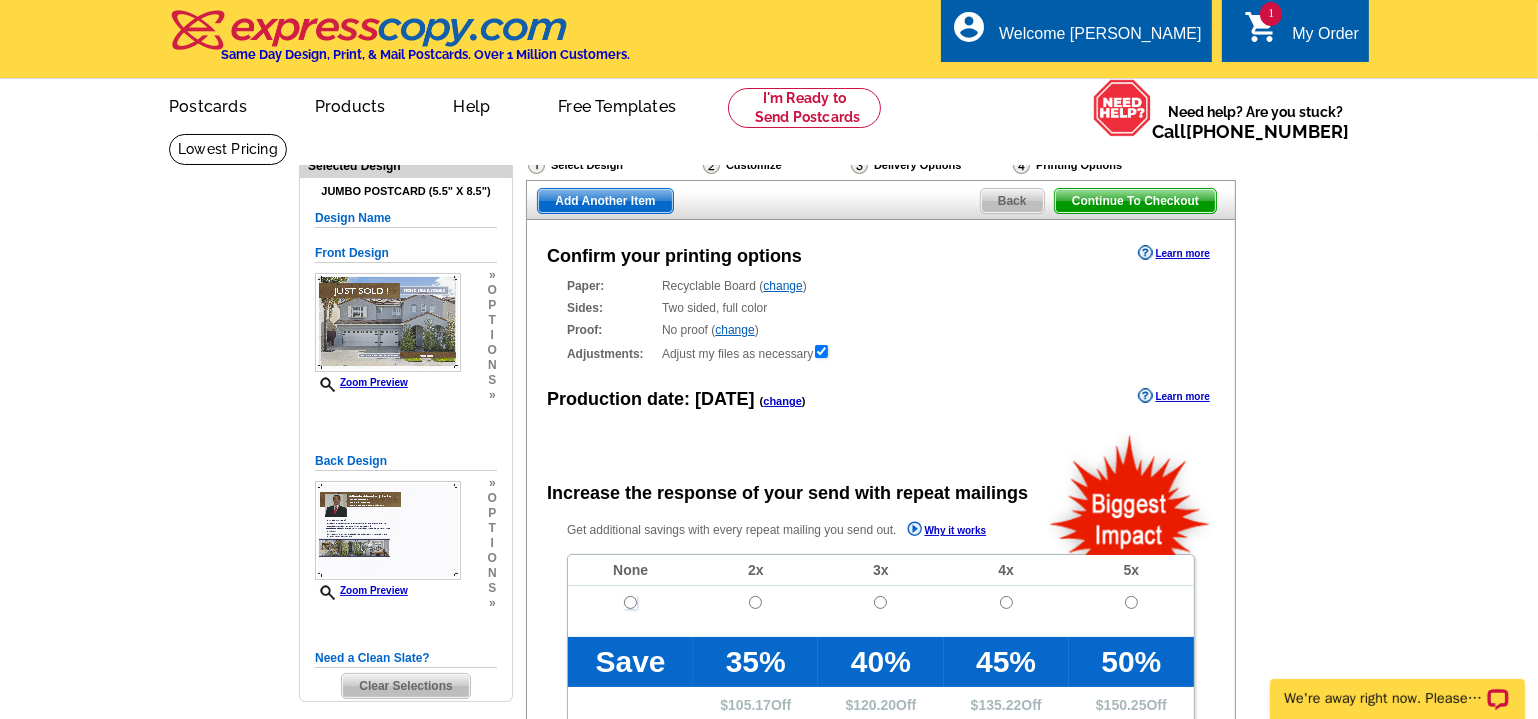 click at bounding box center (630, 602) 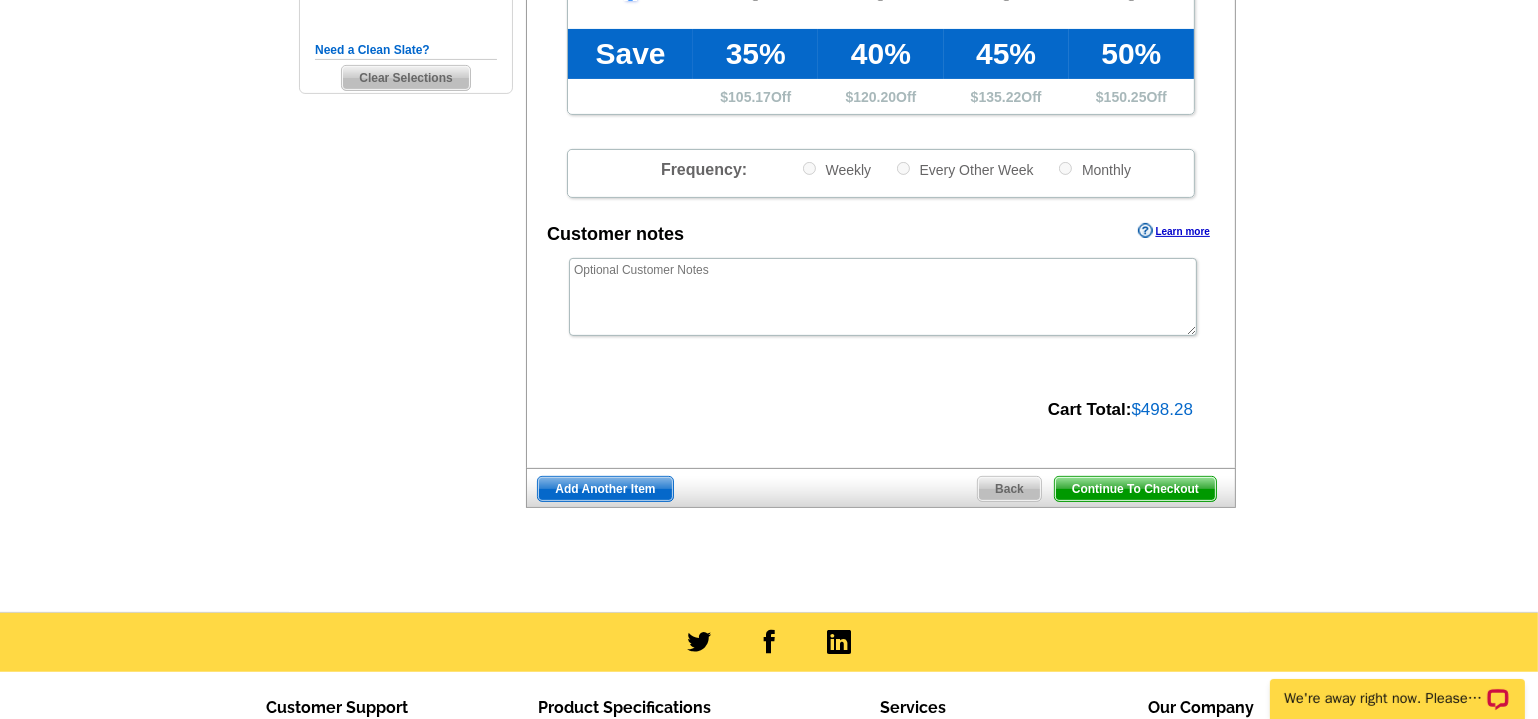 scroll, scrollTop: 636, scrollLeft: 0, axis: vertical 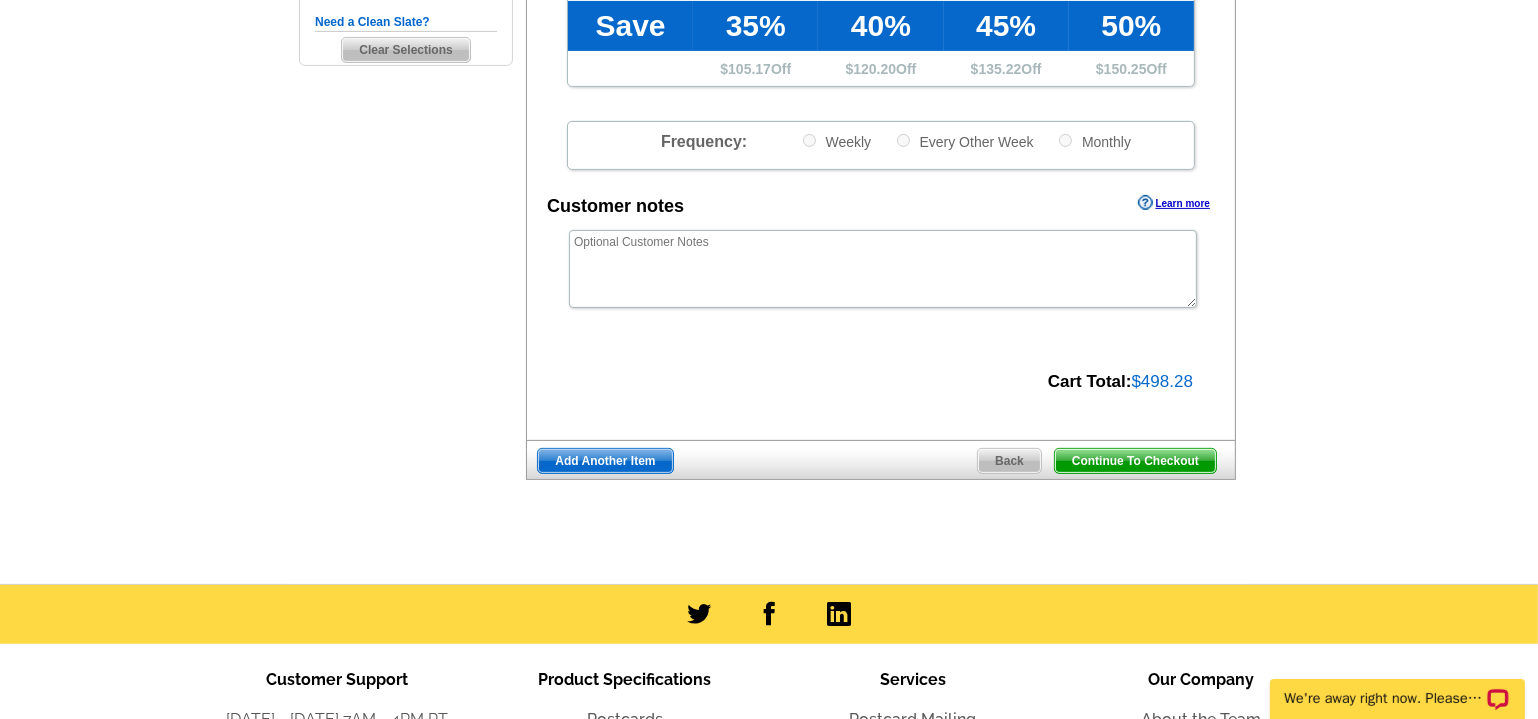 click on "Continue To Checkout" at bounding box center [1135, 461] 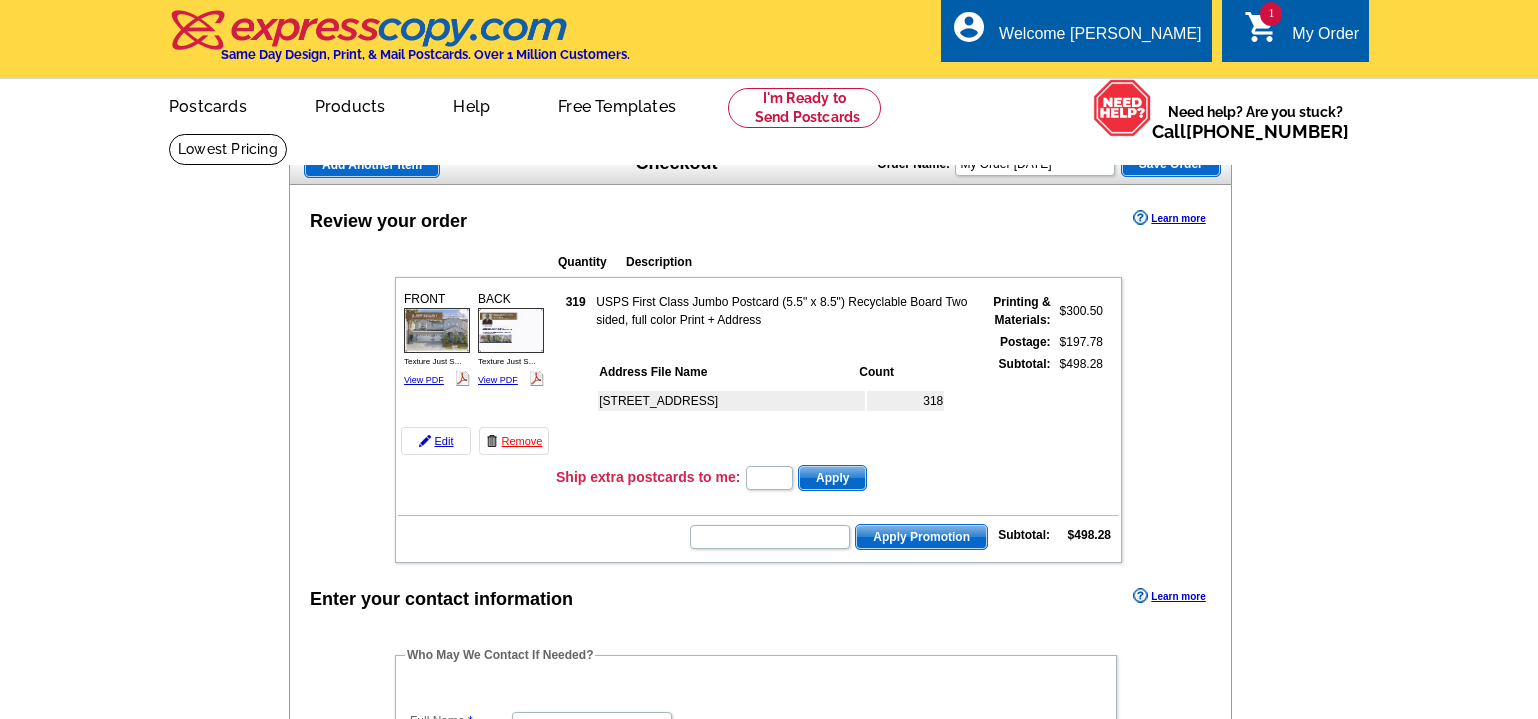 scroll, scrollTop: 0, scrollLeft: 0, axis: both 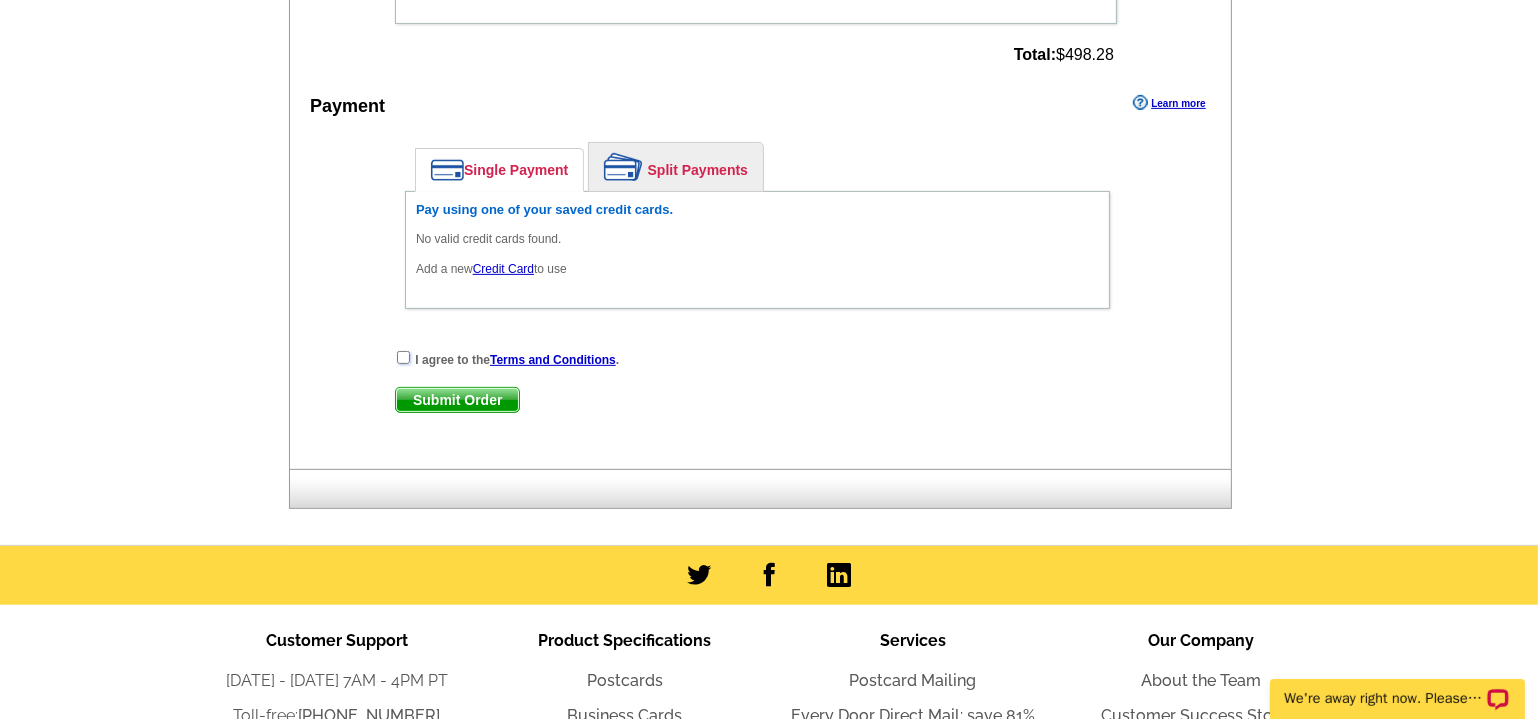 click at bounding box center (403, 357) 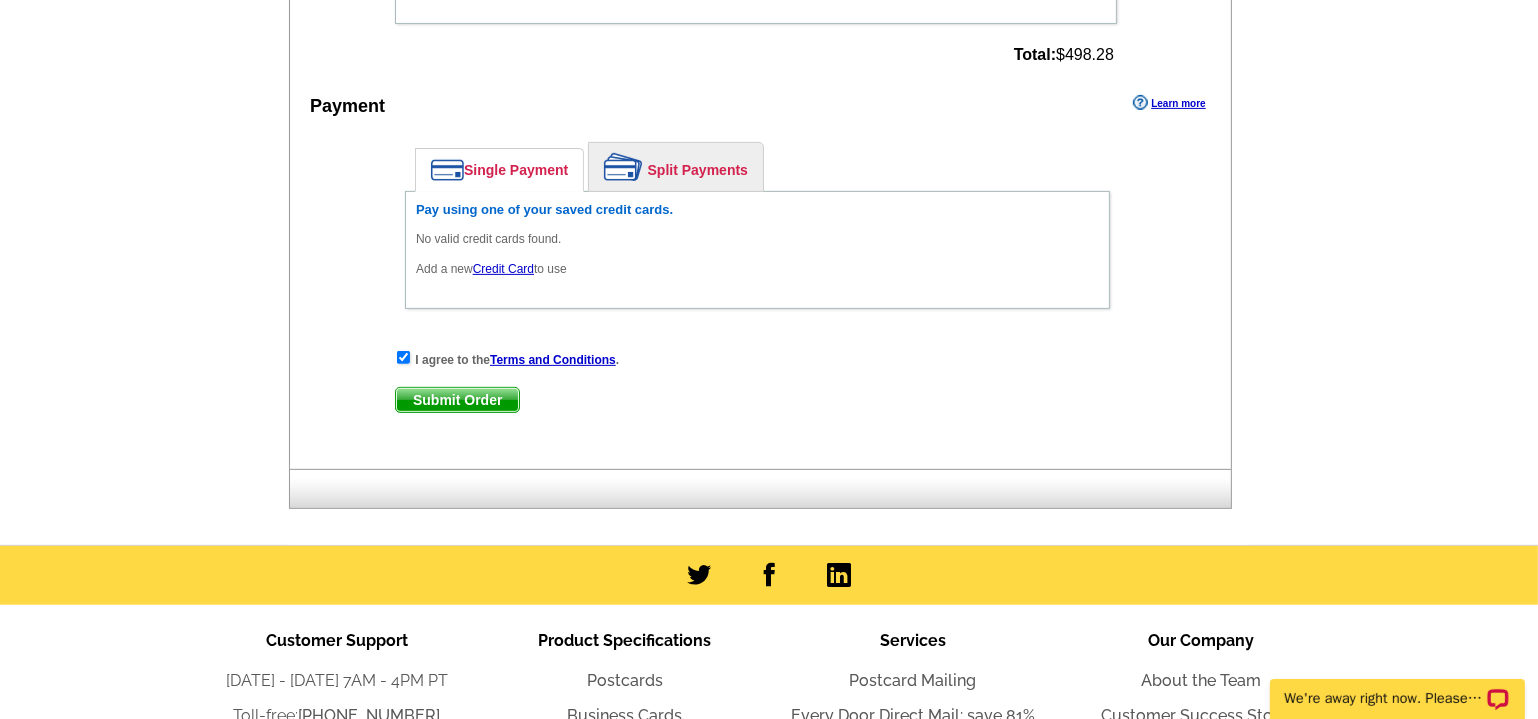 click on "Submit Order" at bounding box center (457, 400) 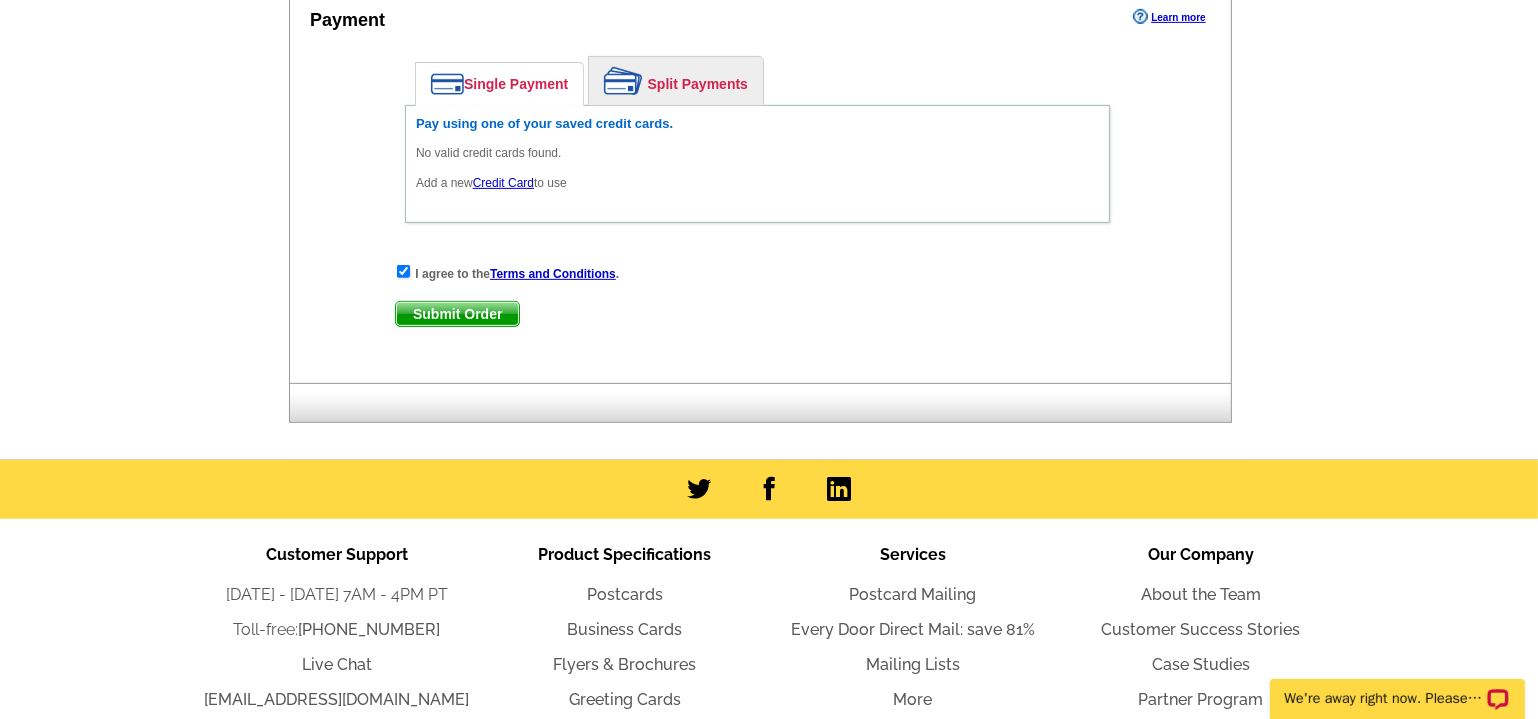 scroll, scrollTop: 909, scrollLeft: 0, axis: vertical 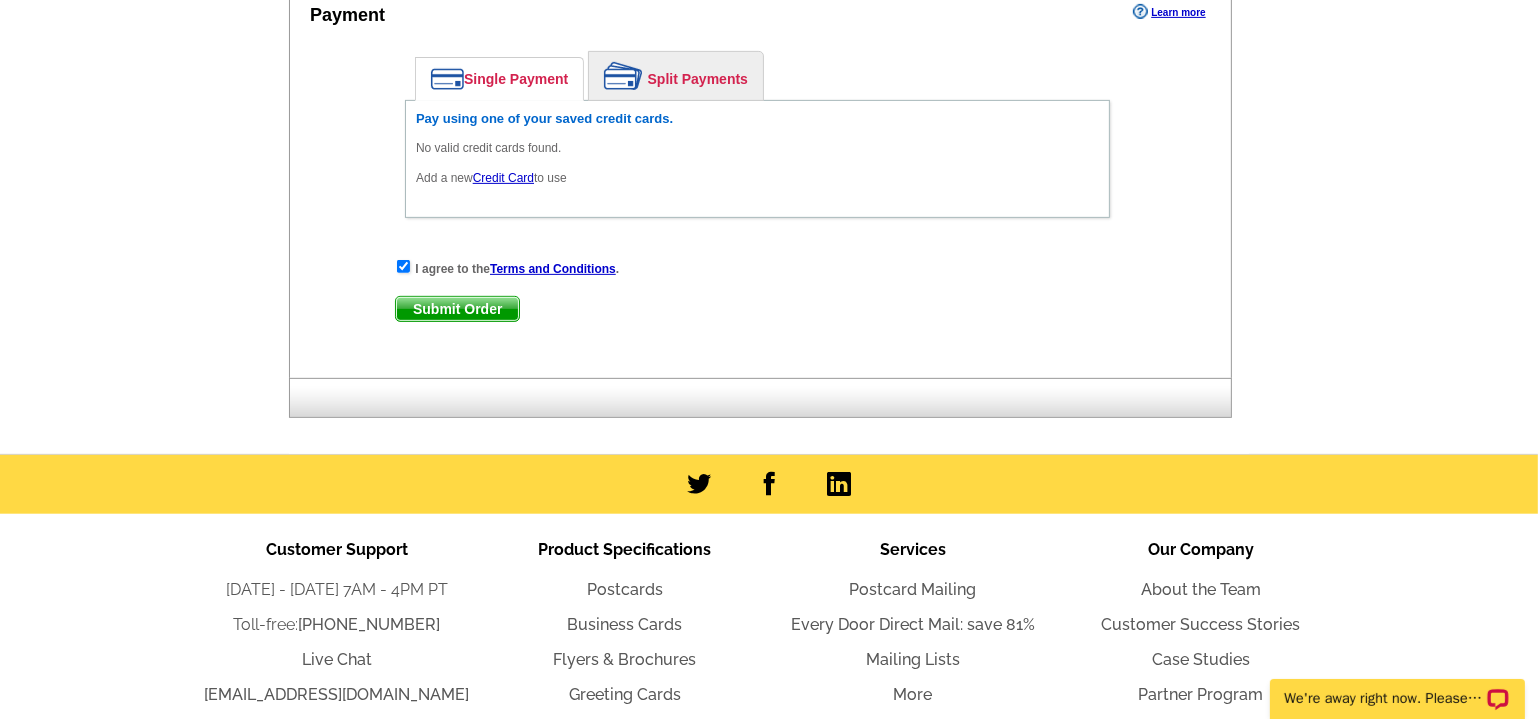click on "Credit Card" at bounding box center (503, 178) 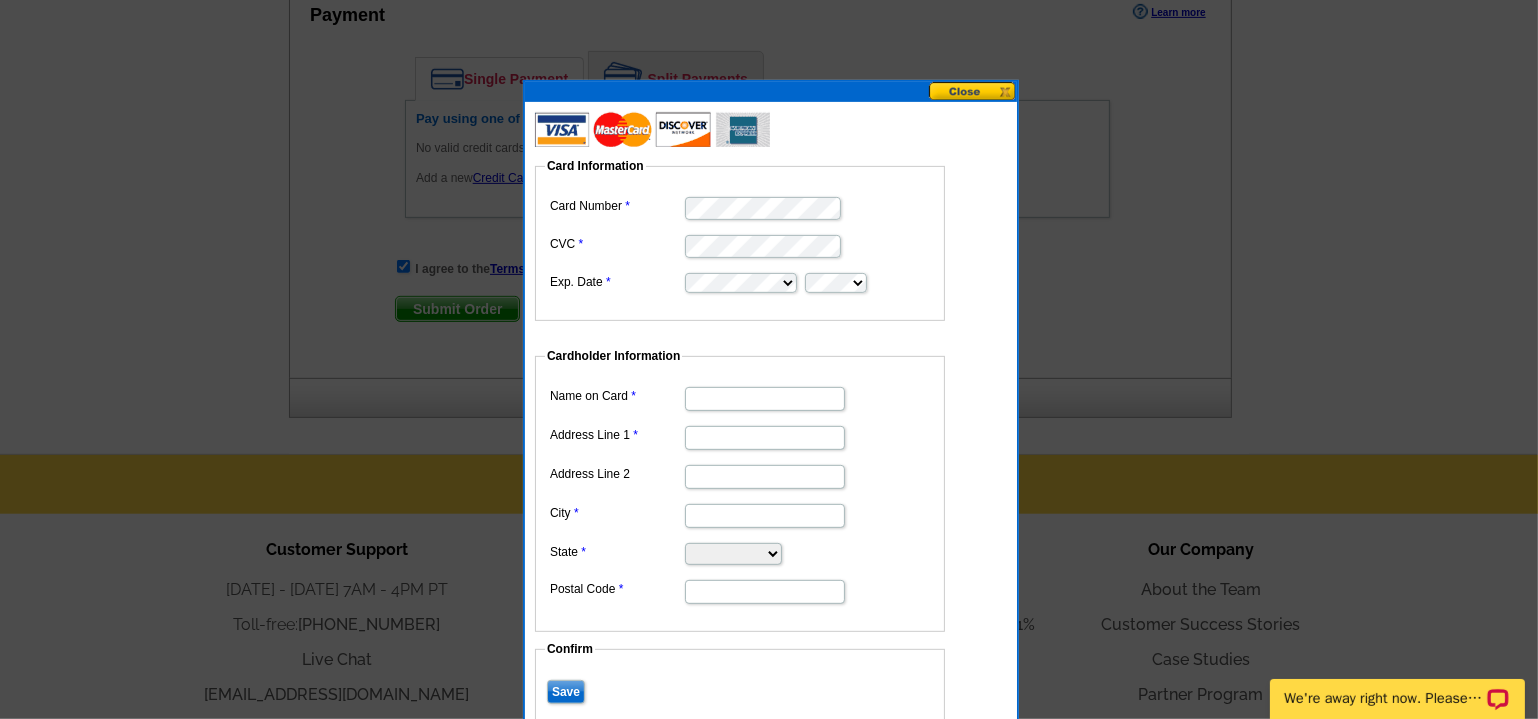 scroll, scrollTop: 0, scrollLeft: 0, axis: both 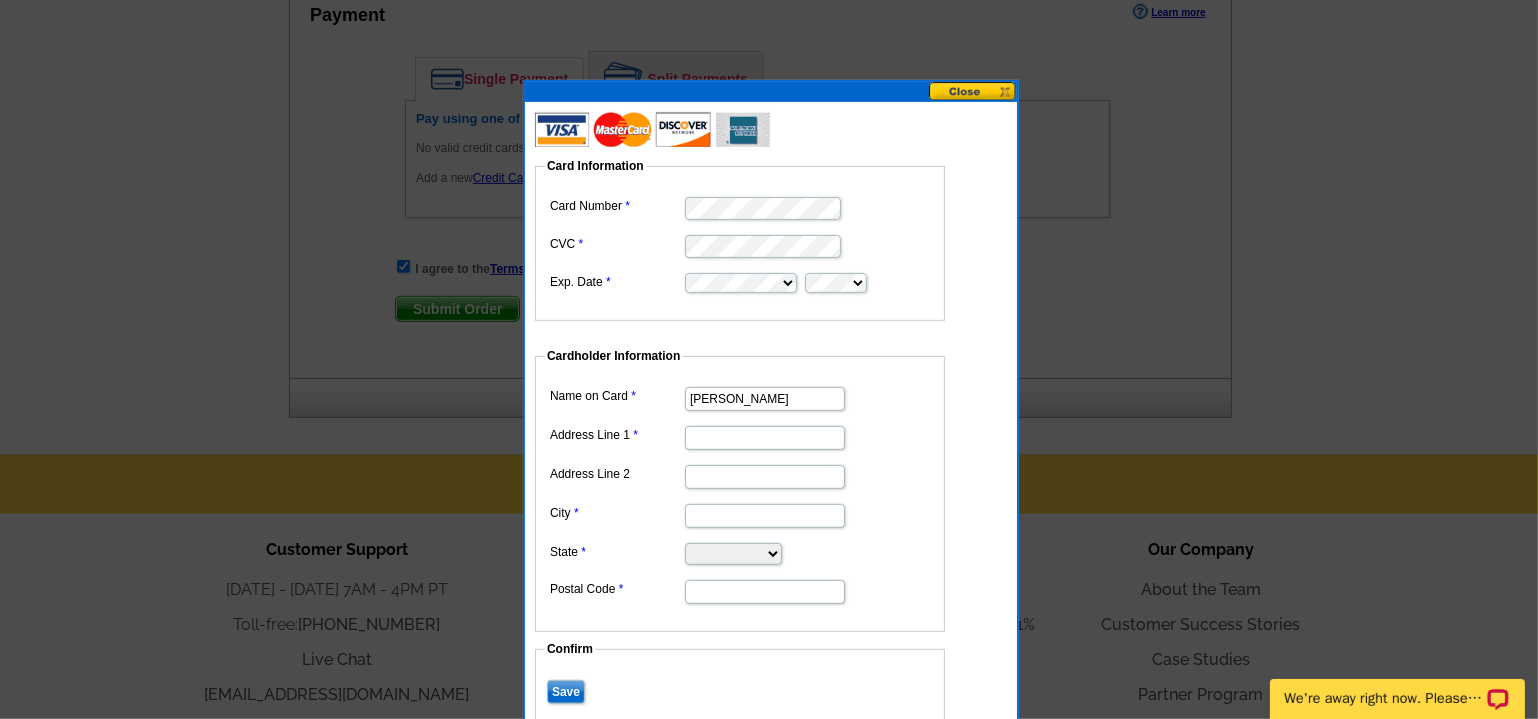 click on "Address Line 1" at bounding box center [765, 438] 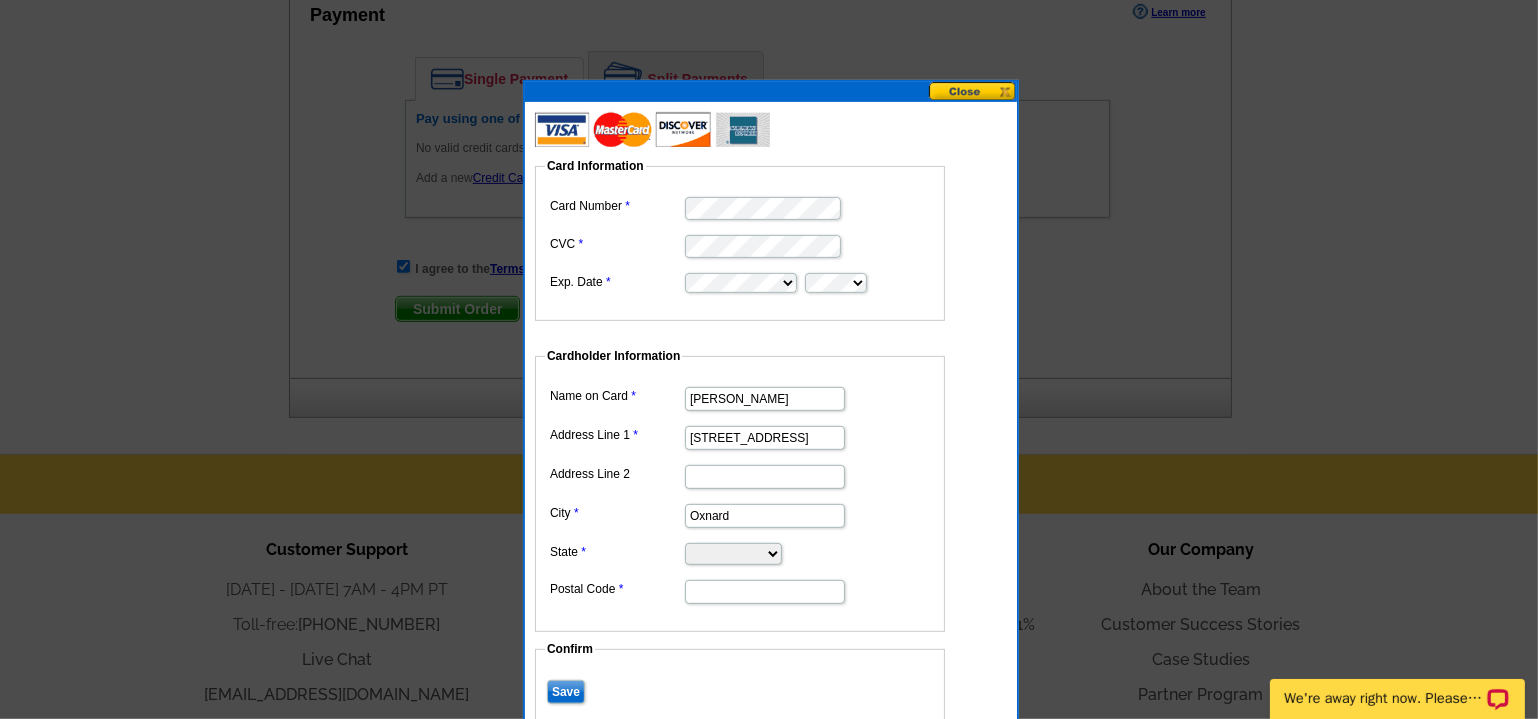 select on "CA" 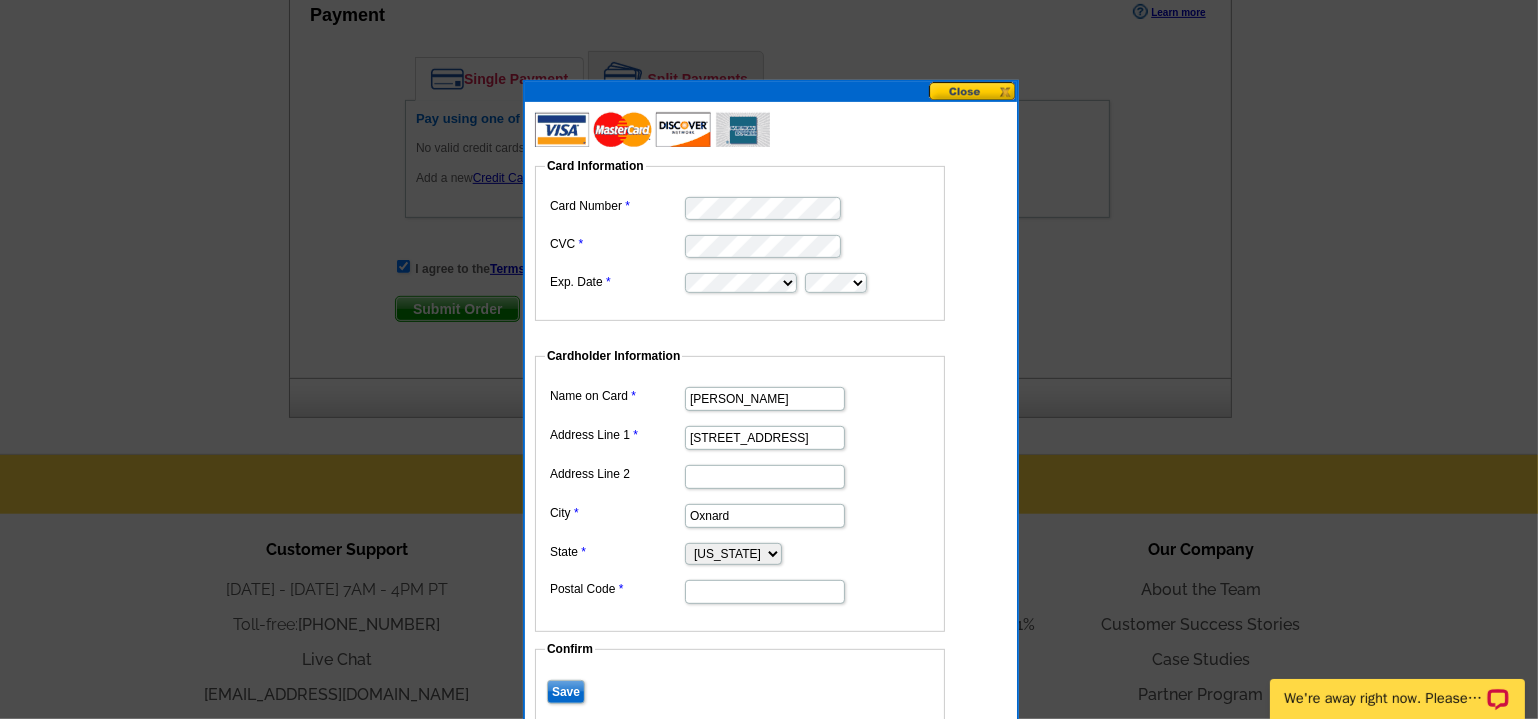 type on "93030" 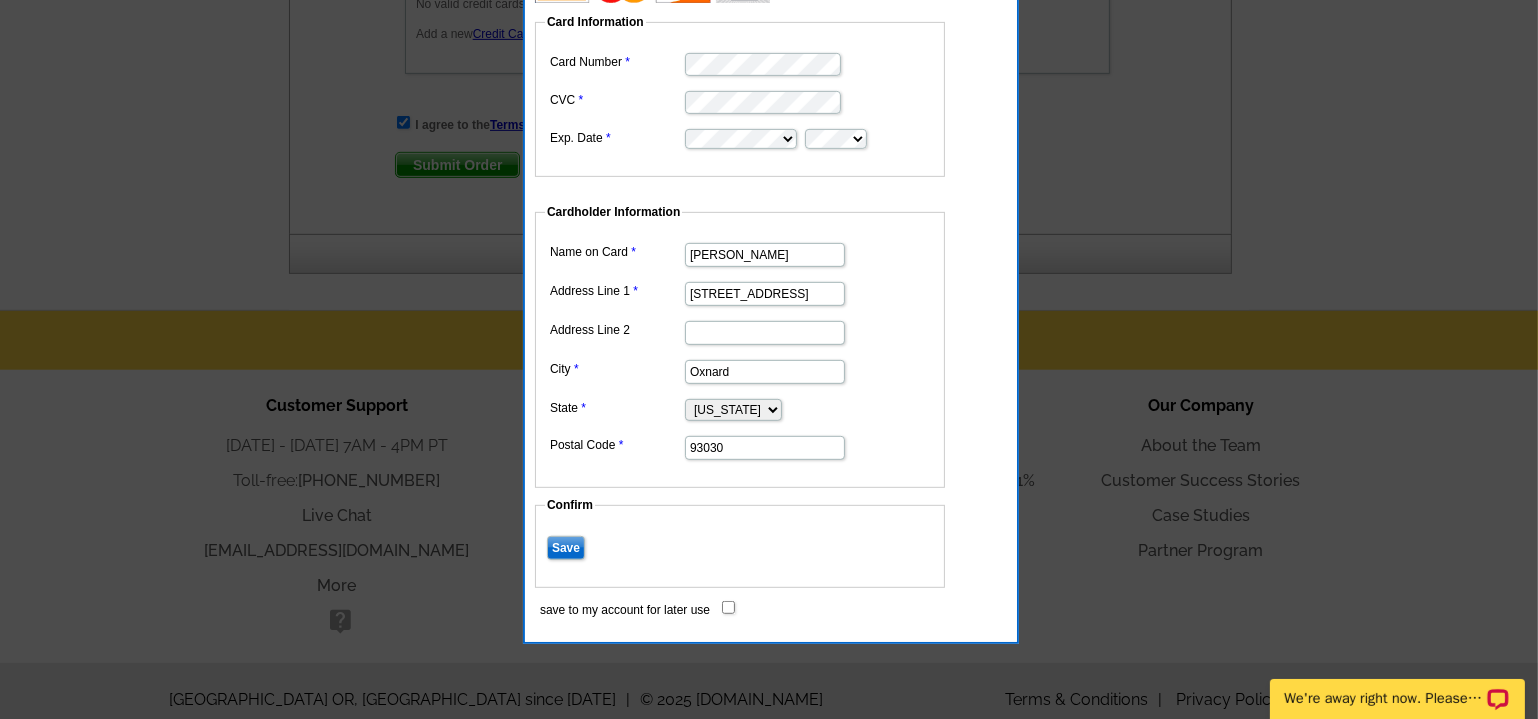 scroll, scrollTop: 1056, scrollLeft: 0, axis: vertical 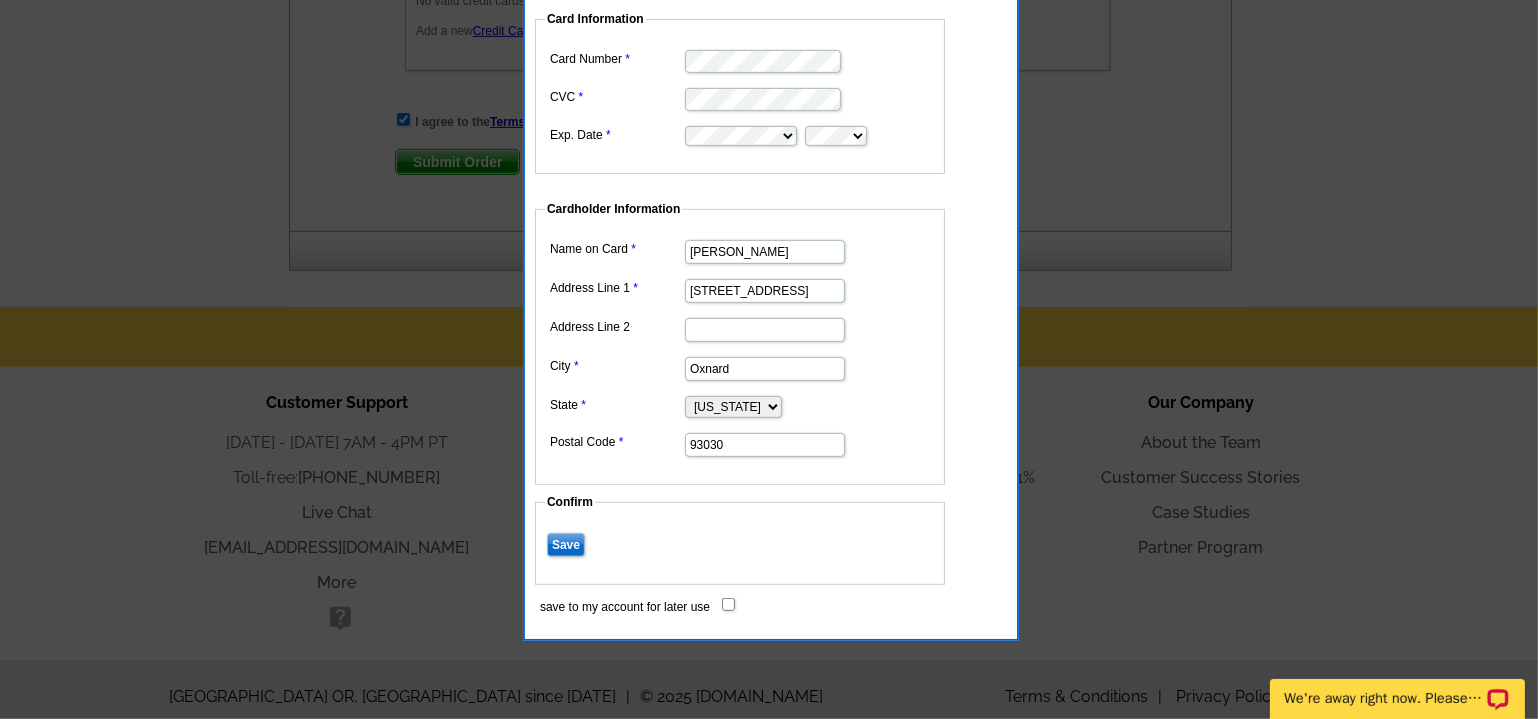 click on "Save" at bounding box center [566, 545] 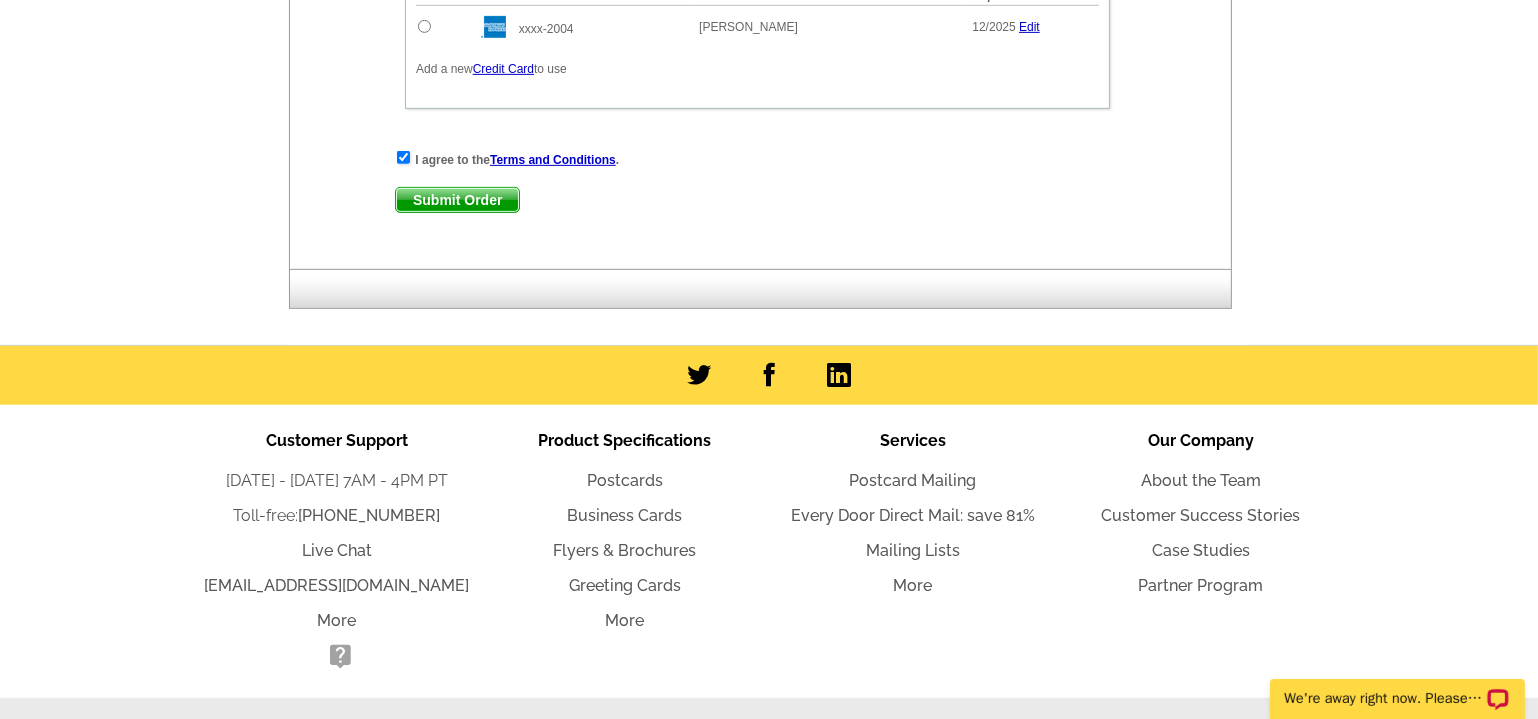 scroll, scrollTop: 692, scrollLeft: 0, axis: vertical 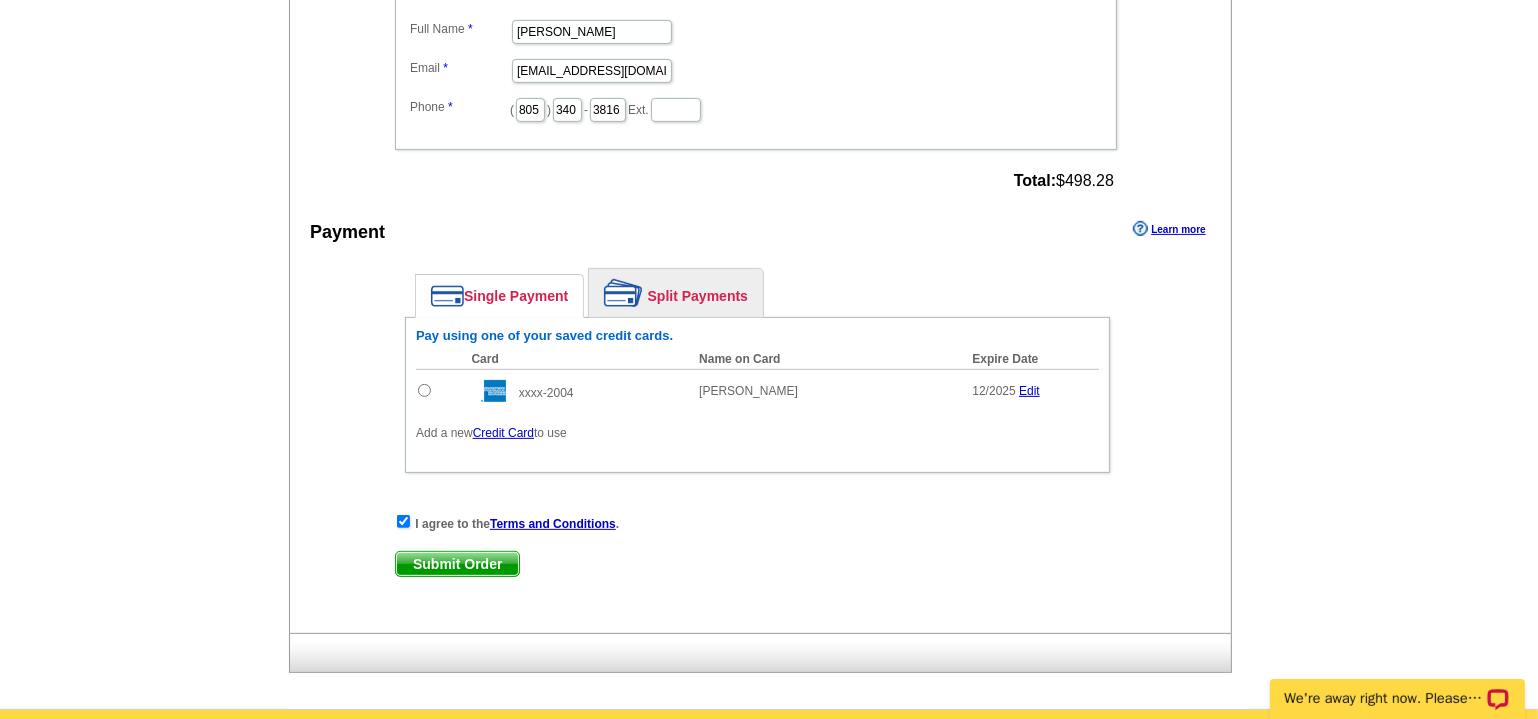 click on "Submit Order" at bounding box center (457, 564) 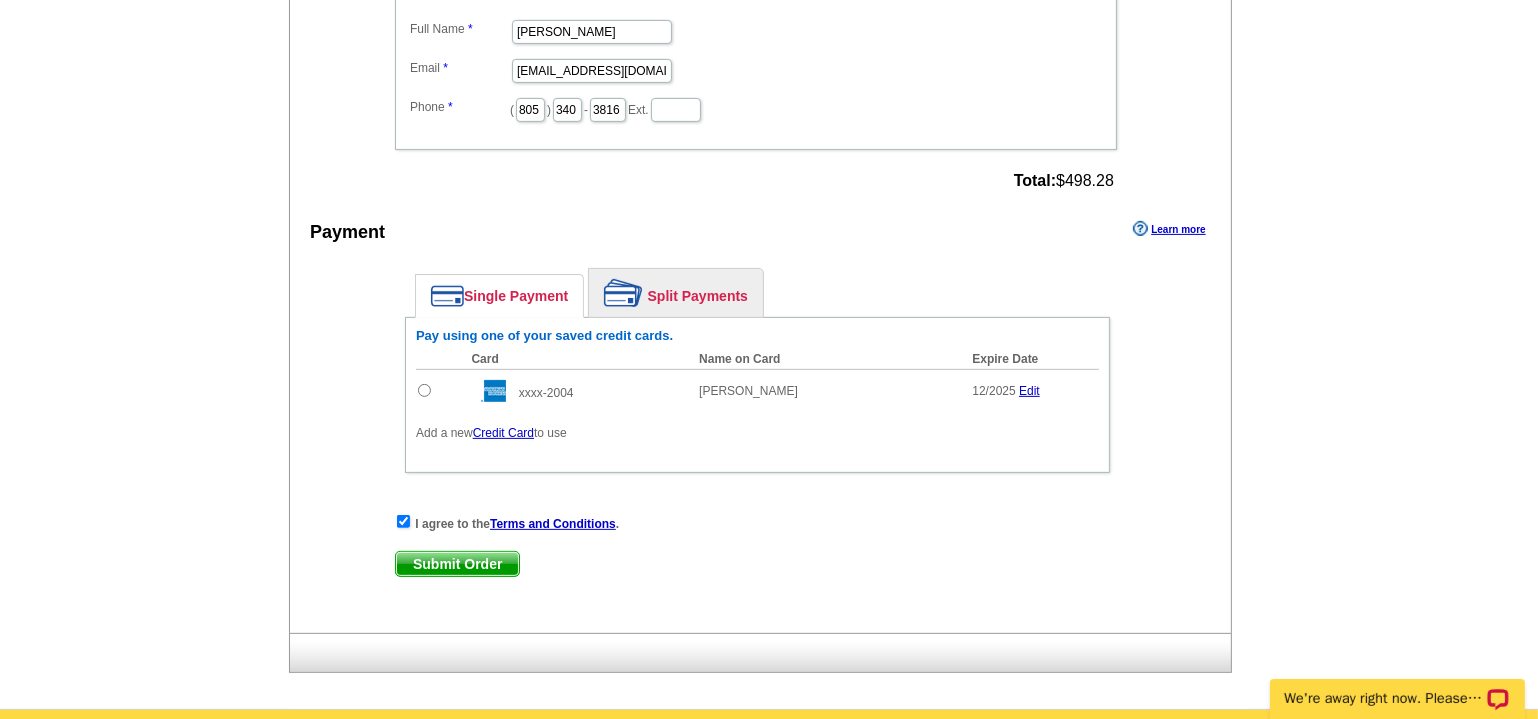click at bounding box center (424, 390) 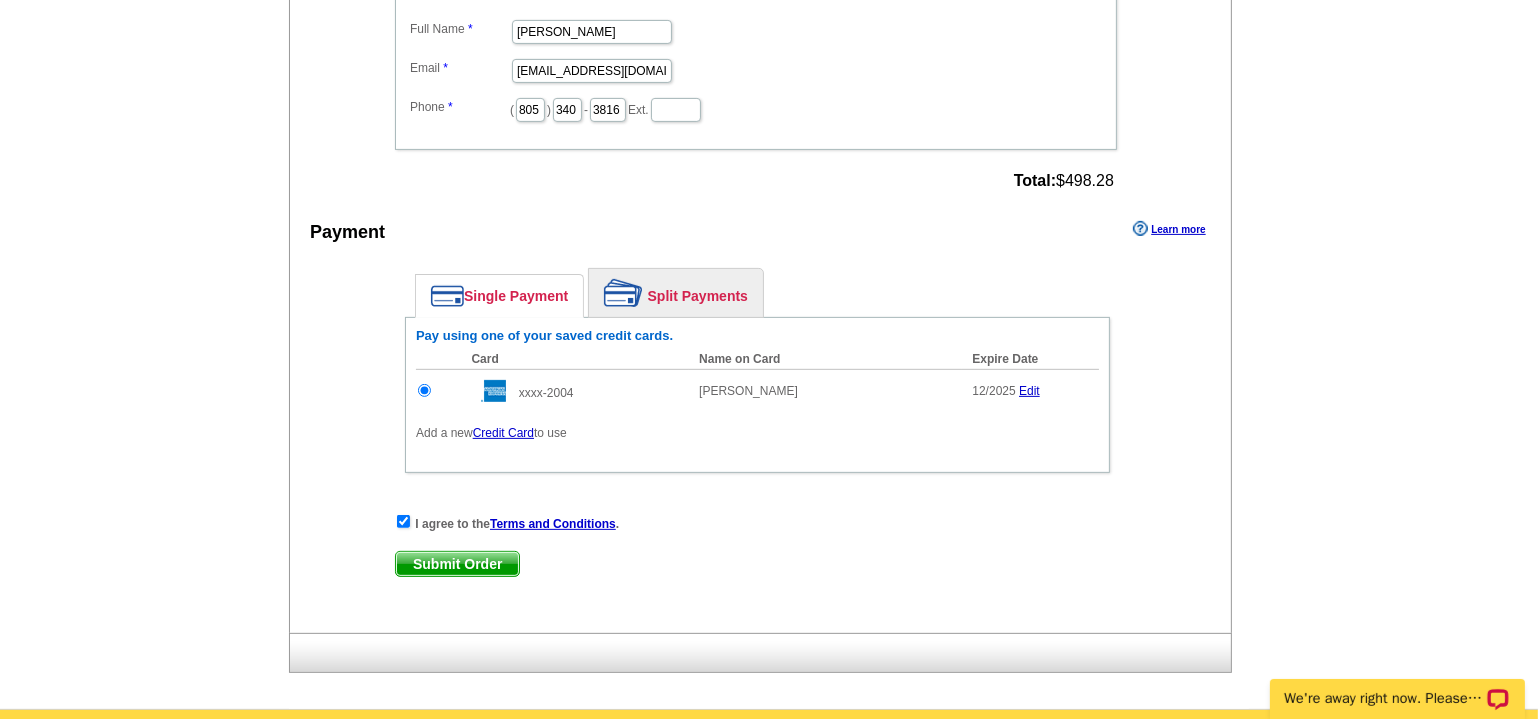 click on "Submit Order" at bounding box center [457, 564] 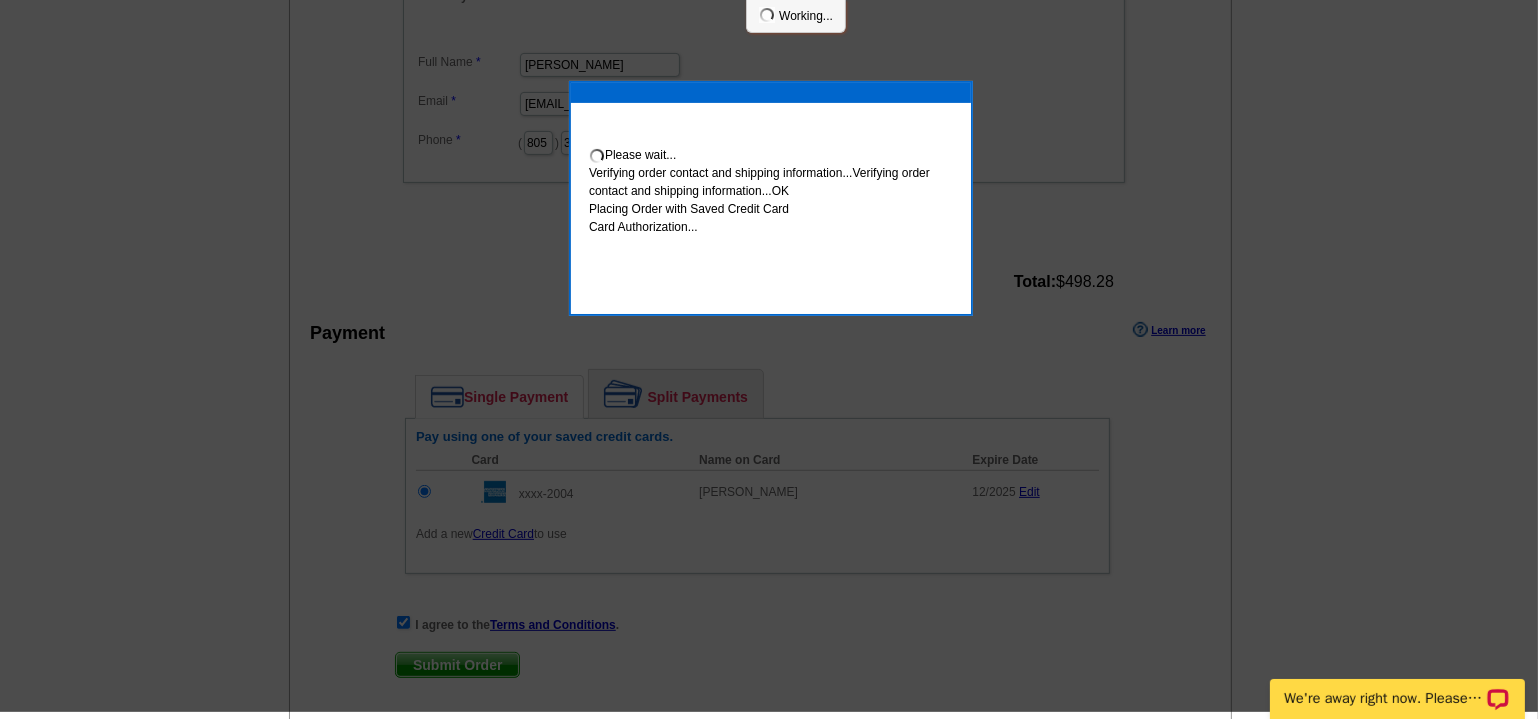 scroll, scrollTop: 684, scrollLeft: 0, axis: vertical 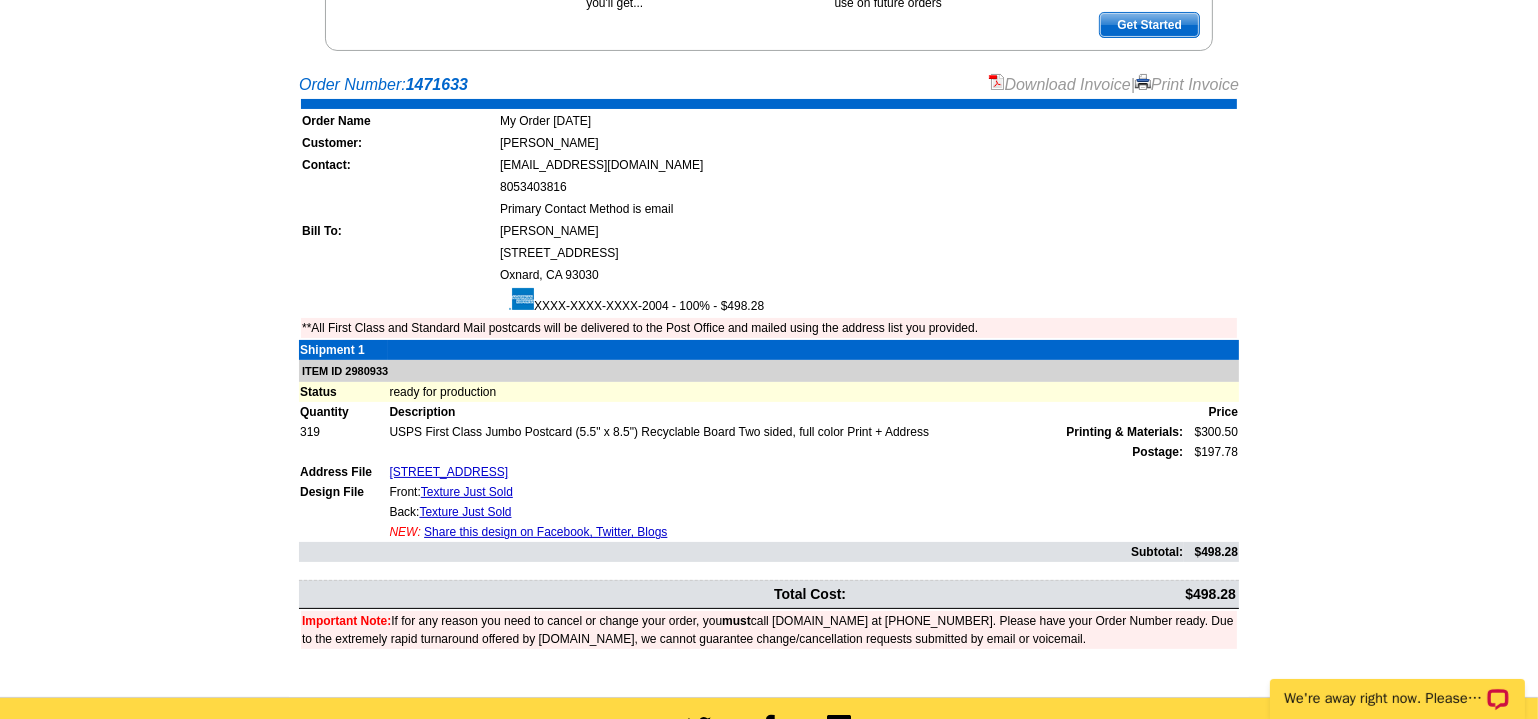 click on "Print Invoice" at bounding box center [1187, 84] 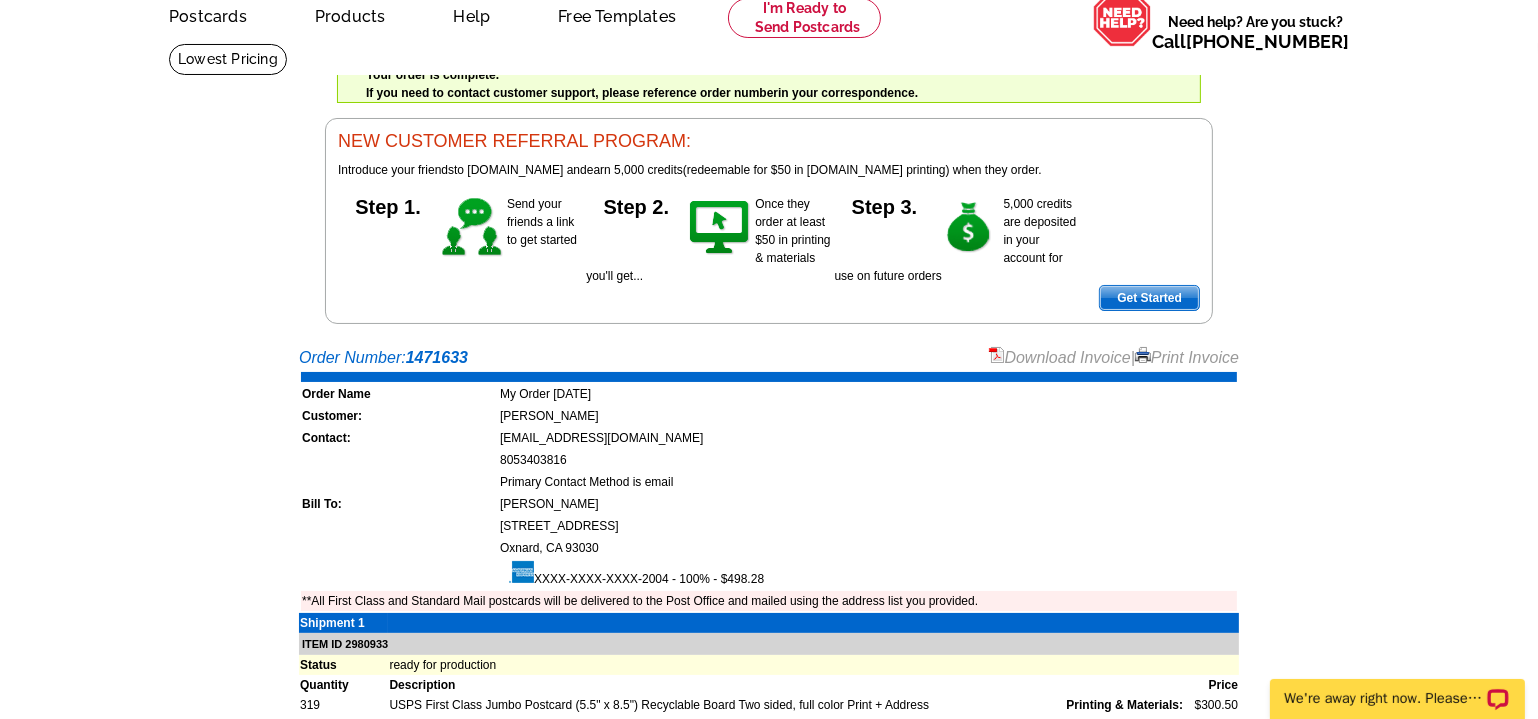 scroll, scrollTop: 0, scrollLeft: 0, axis: both 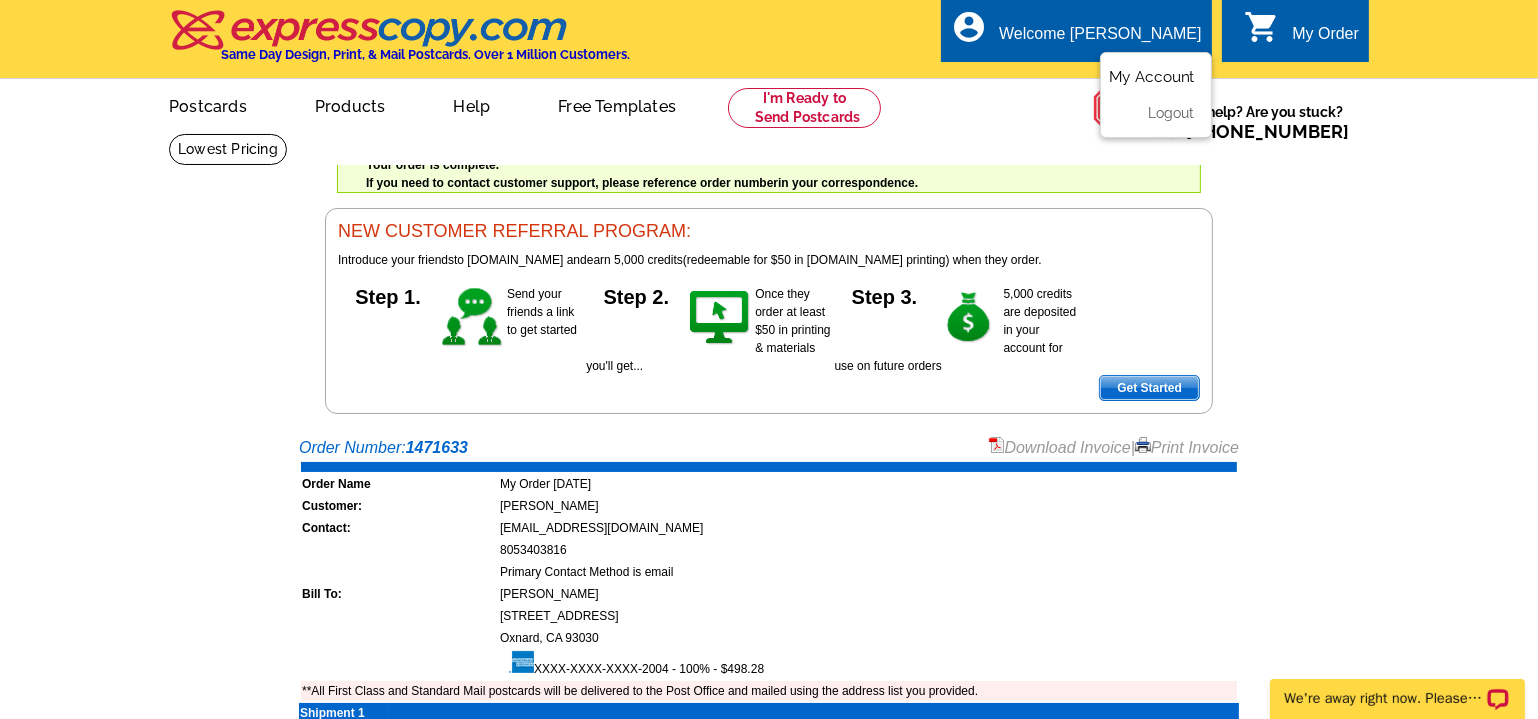 click on "My Account" at bounding box center [1152, 77] 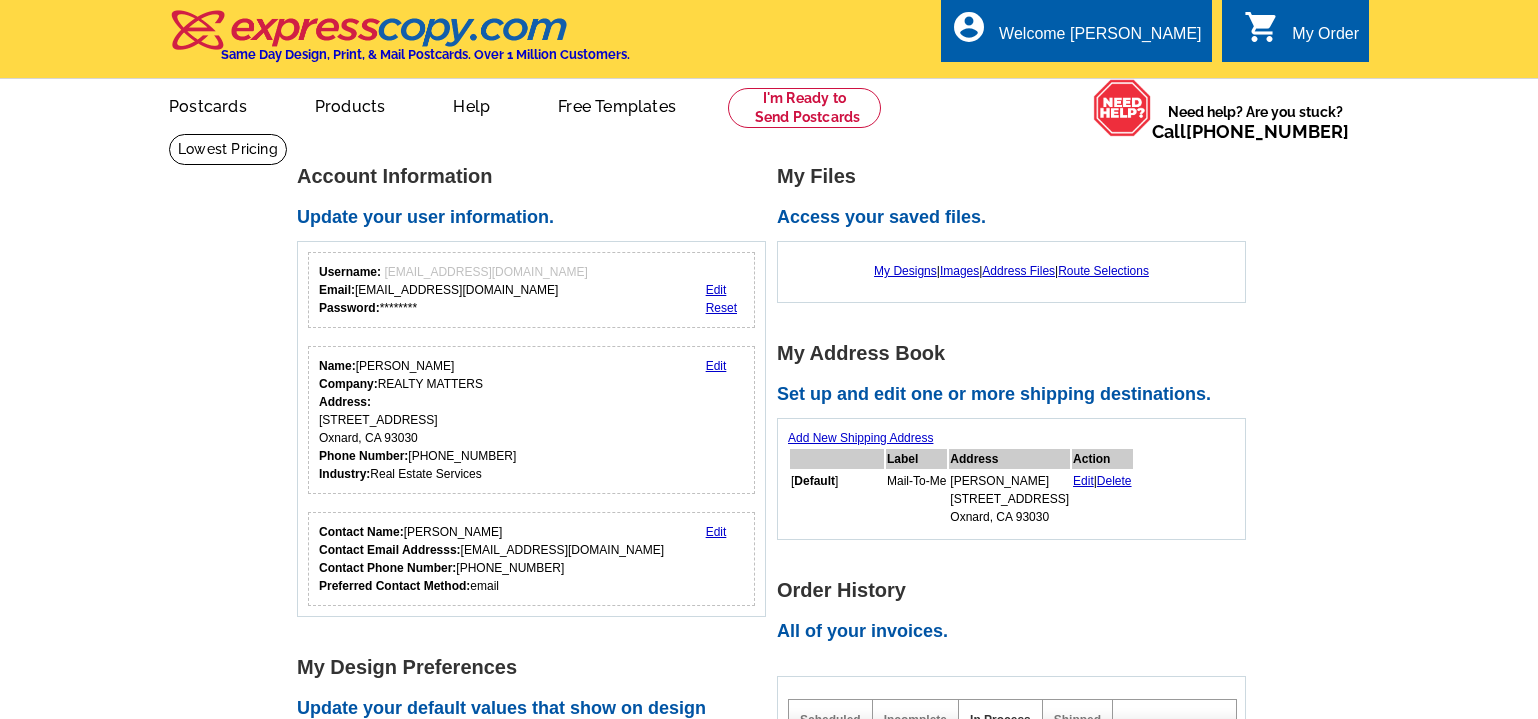 scroll, scrollTop: 0, scrollLeft: 0, axis: both 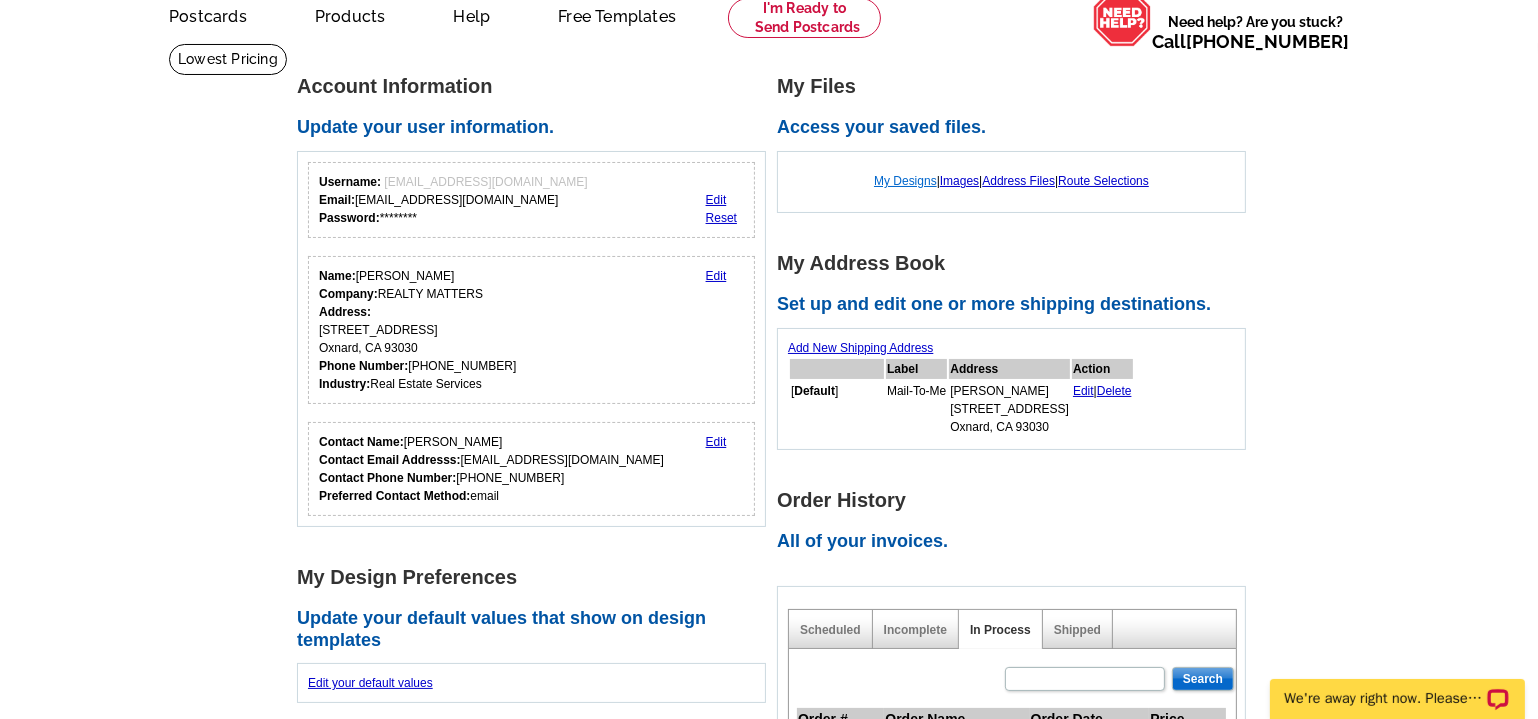 click on "My Designs" at bounding box center (905, 181) 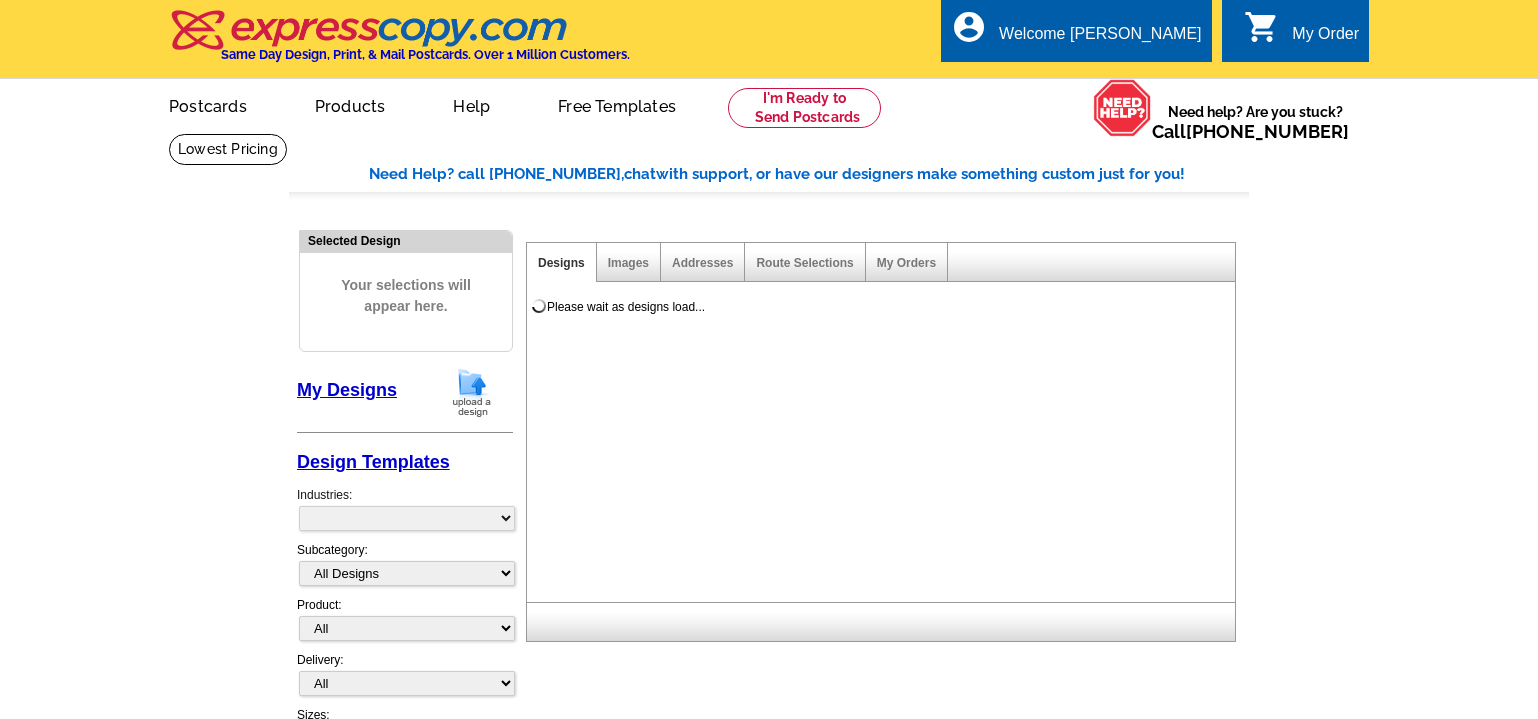 scroll, scrollTop: 0, scrollLeft: 0, axis: both 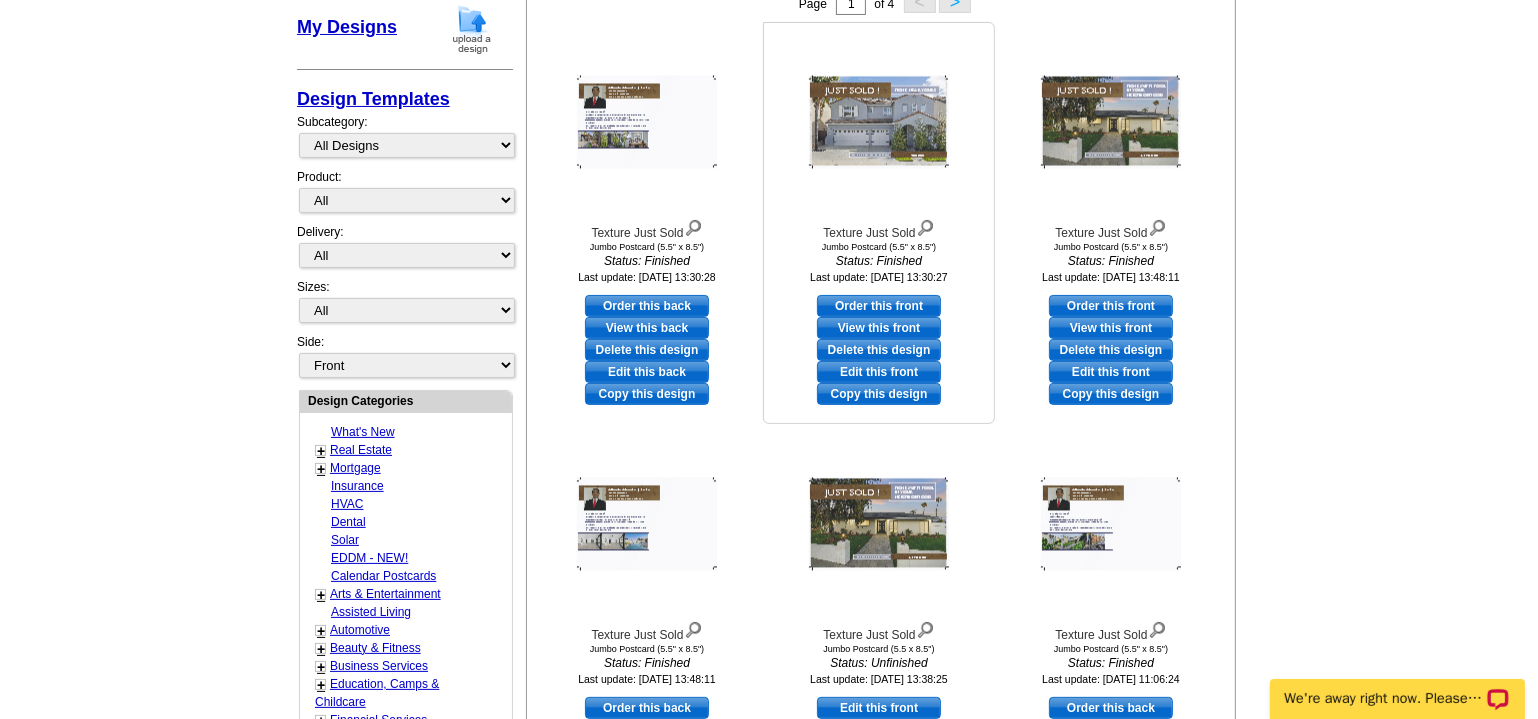 drag, startPoint x: 1104, startPoint y: 345, endPoint x: 853, endPoint y: 61, distance: 379.02112 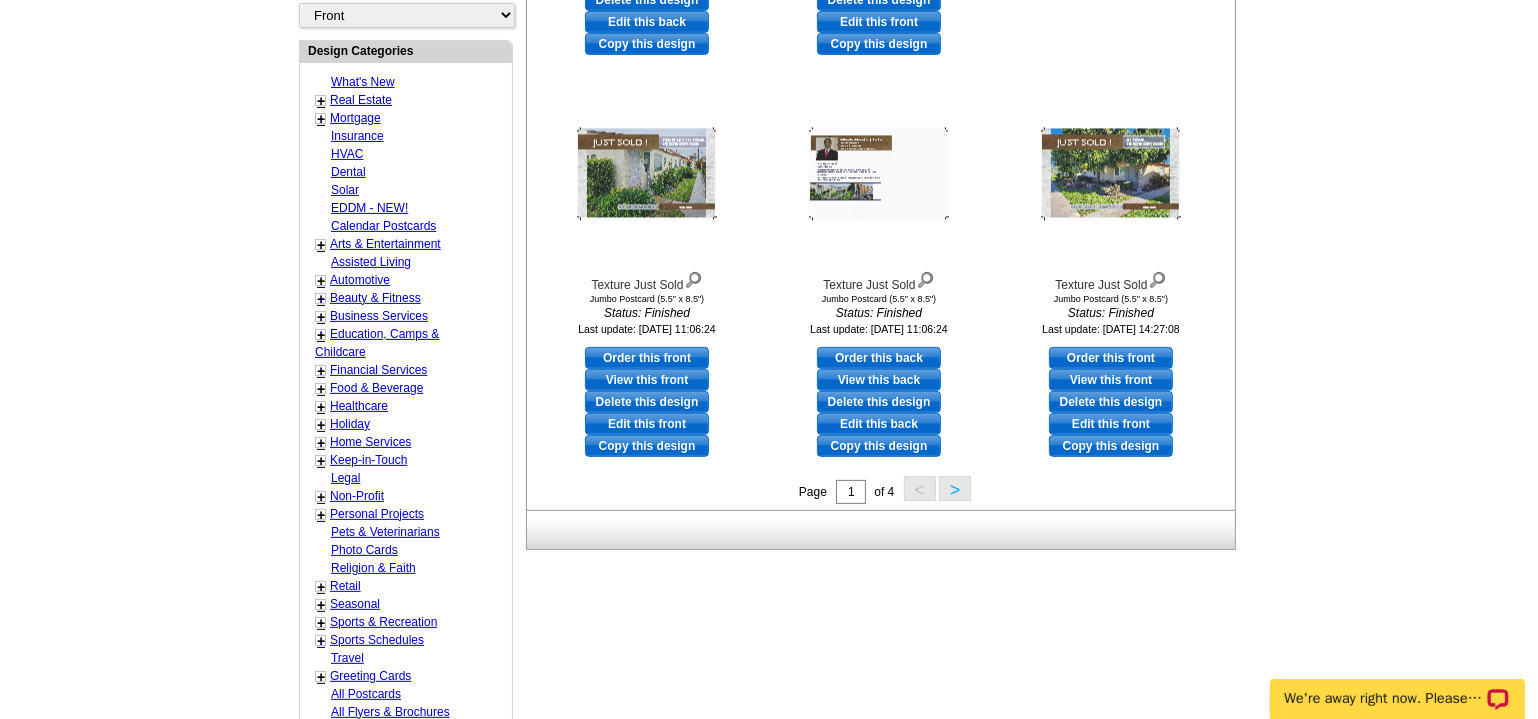 scroll, scrollTop: 608, scrollLeft: 0, axis: vertical 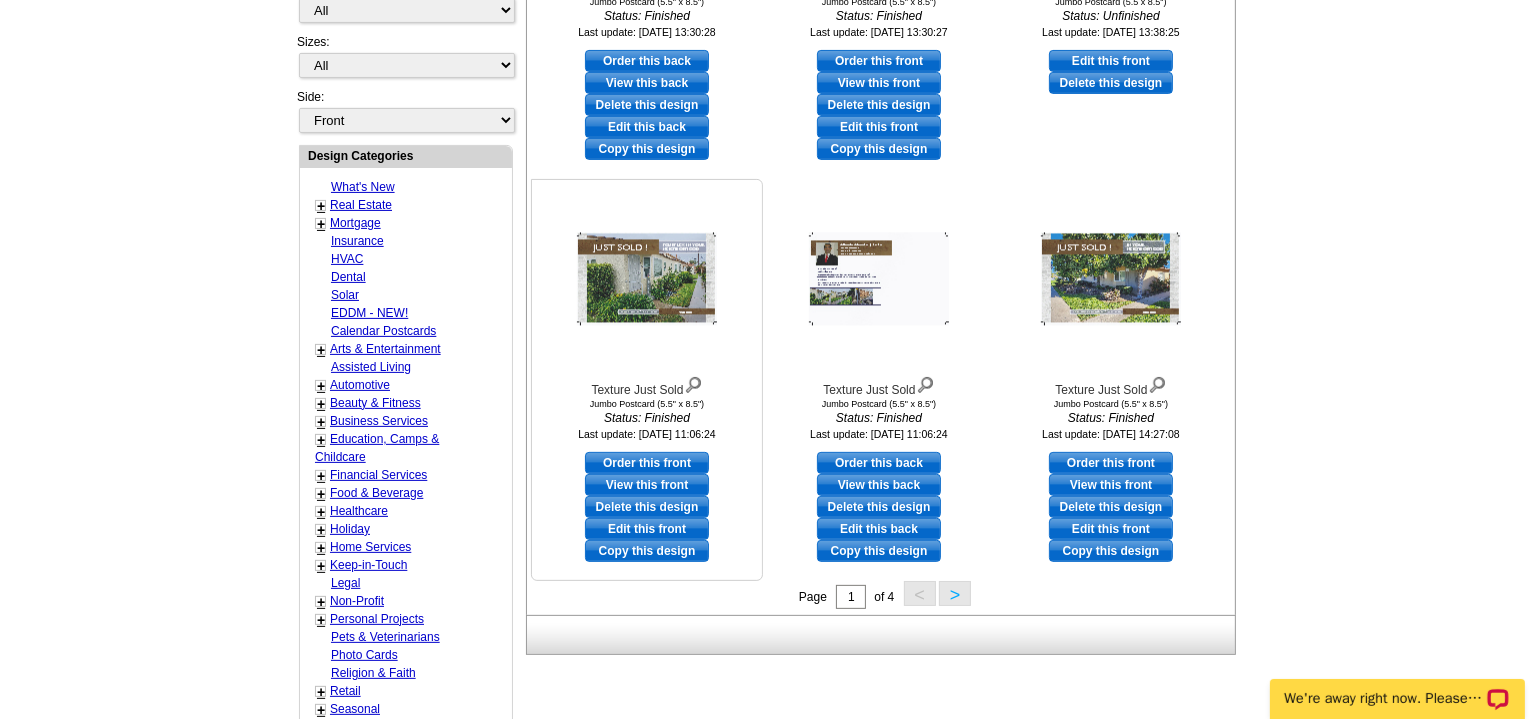 click on "Delete this design" at bounding box center (647, 507) 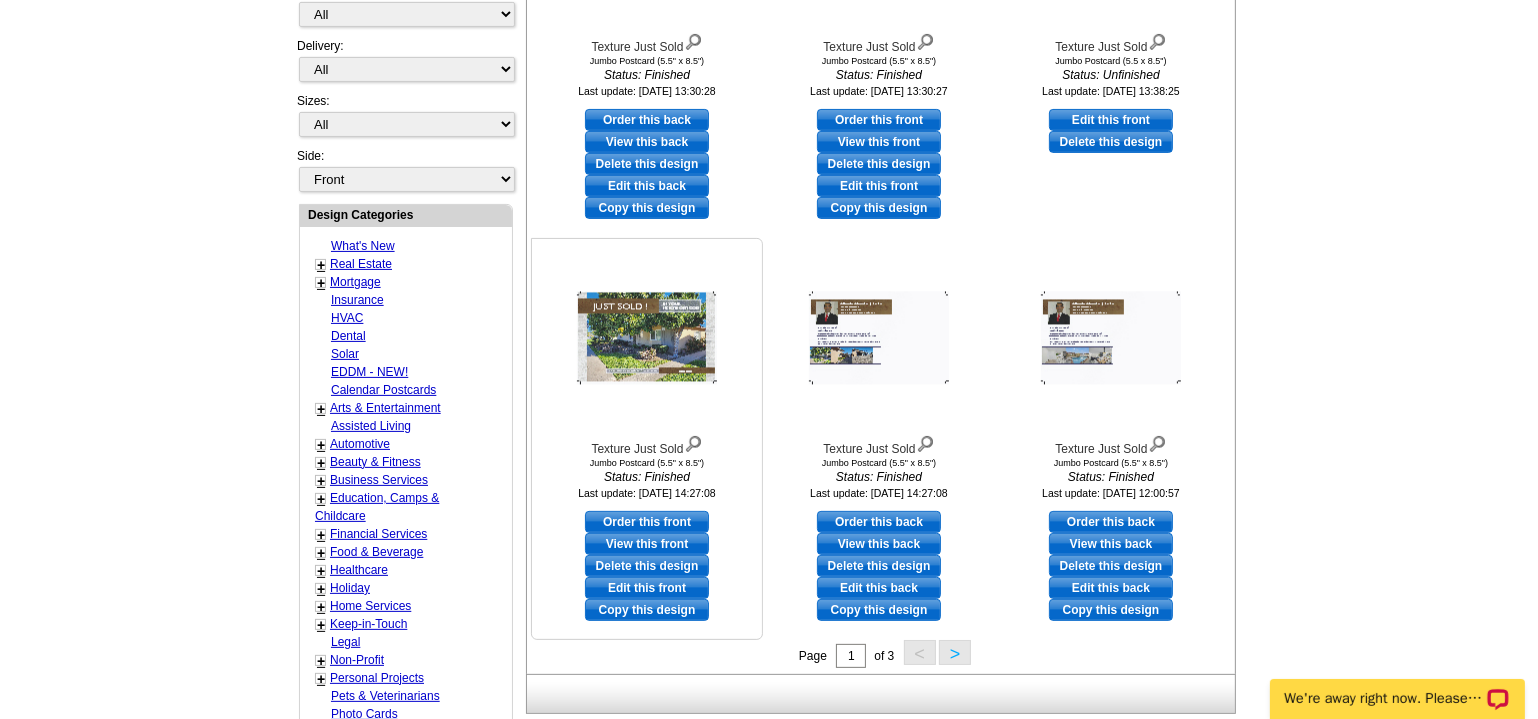 scroll, scrollTop: 567, scrollLeft: 0, axis: vertical 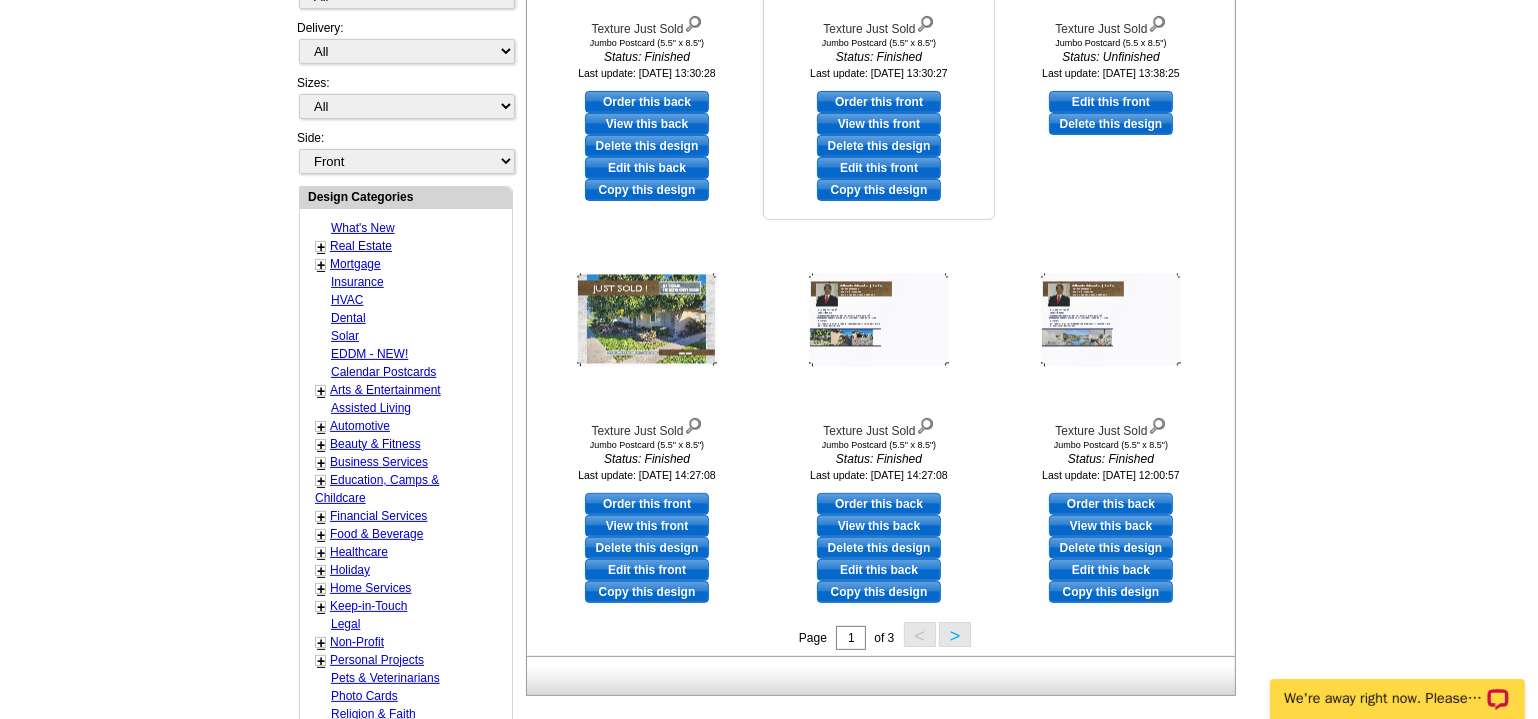 drag, startPoint x: 645, startPoint y: 545, endPoint x: 861, endPoint y: 64, distance: 527.2732 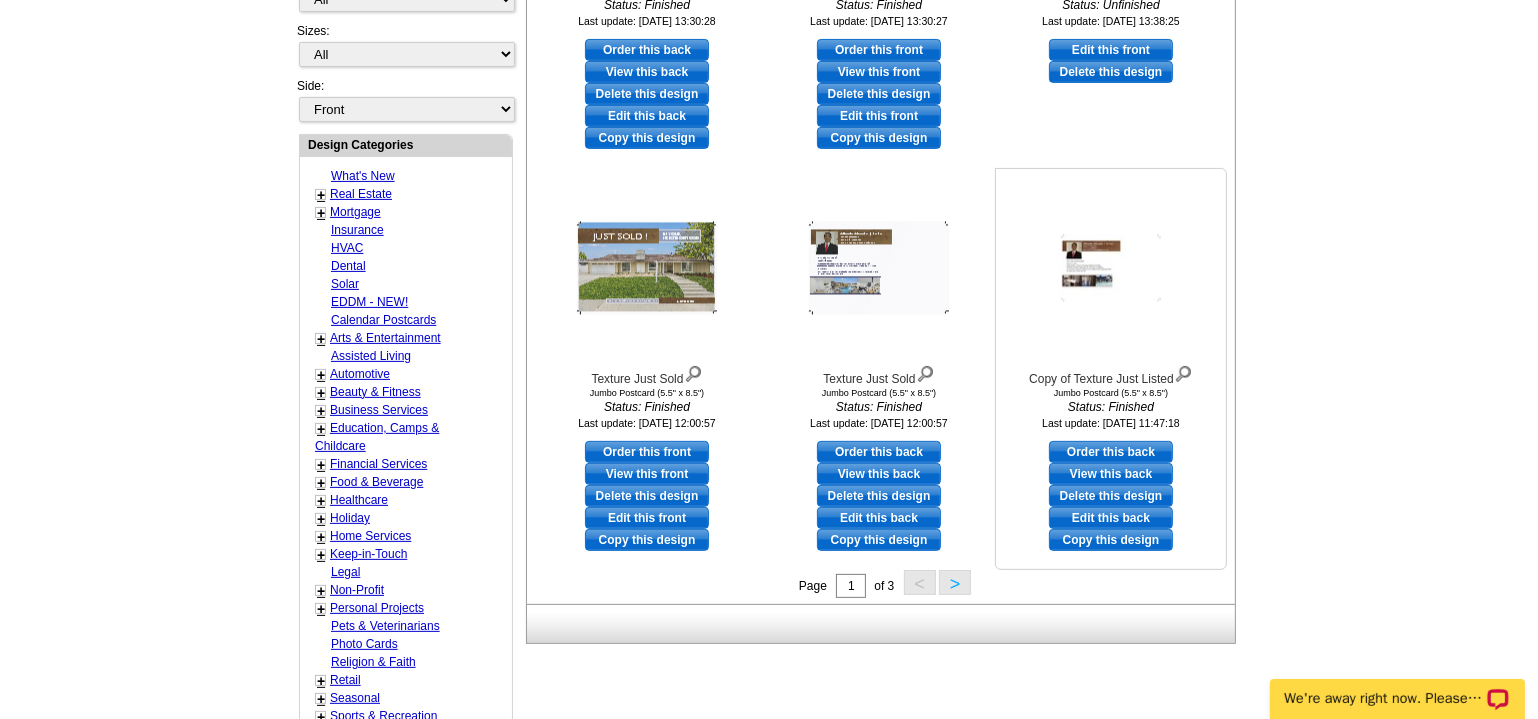 scroll, scrollTop: 658, scrollLeft: 0, axis: vertical 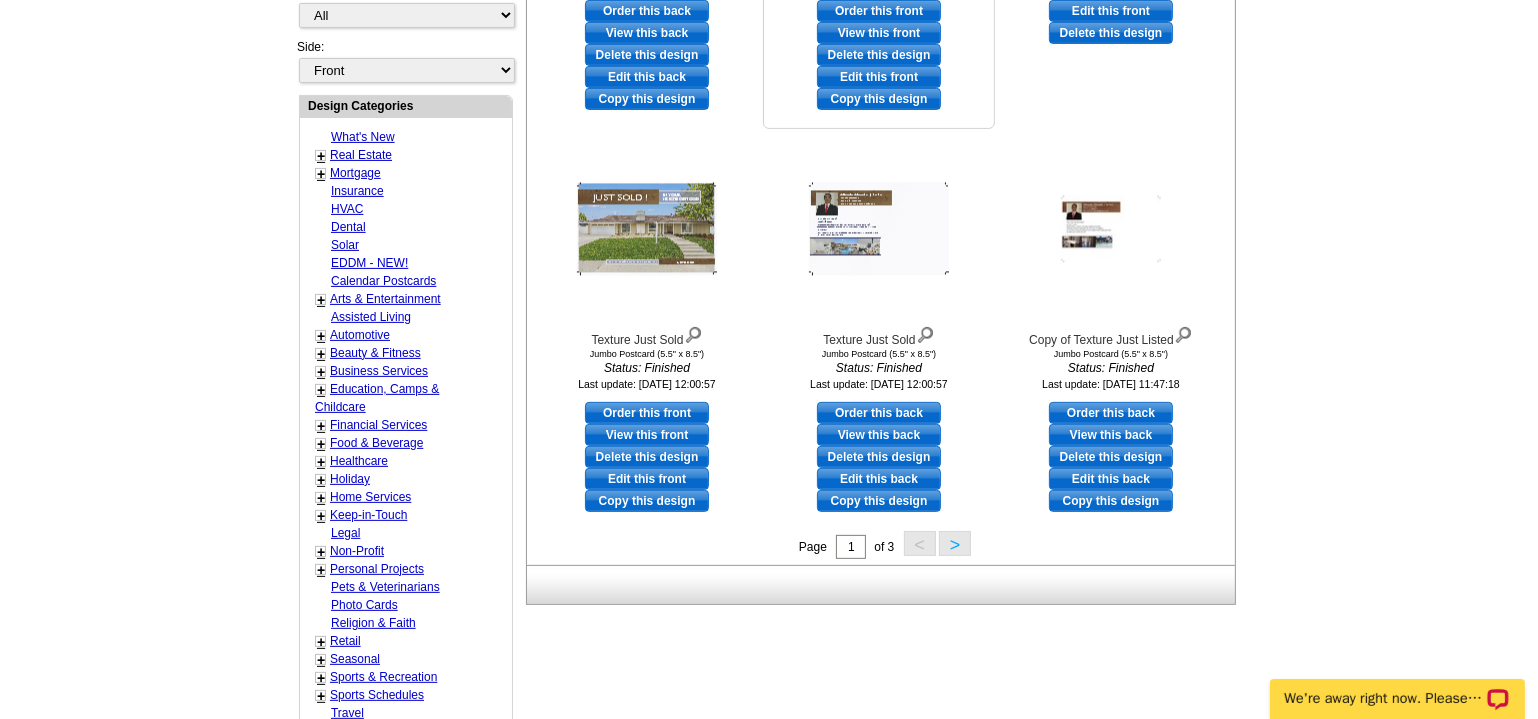 drag, startPoint x: 1093, startPoint y: 453, endPoint x: 851, endPoint y: 60, distance: 461.53333 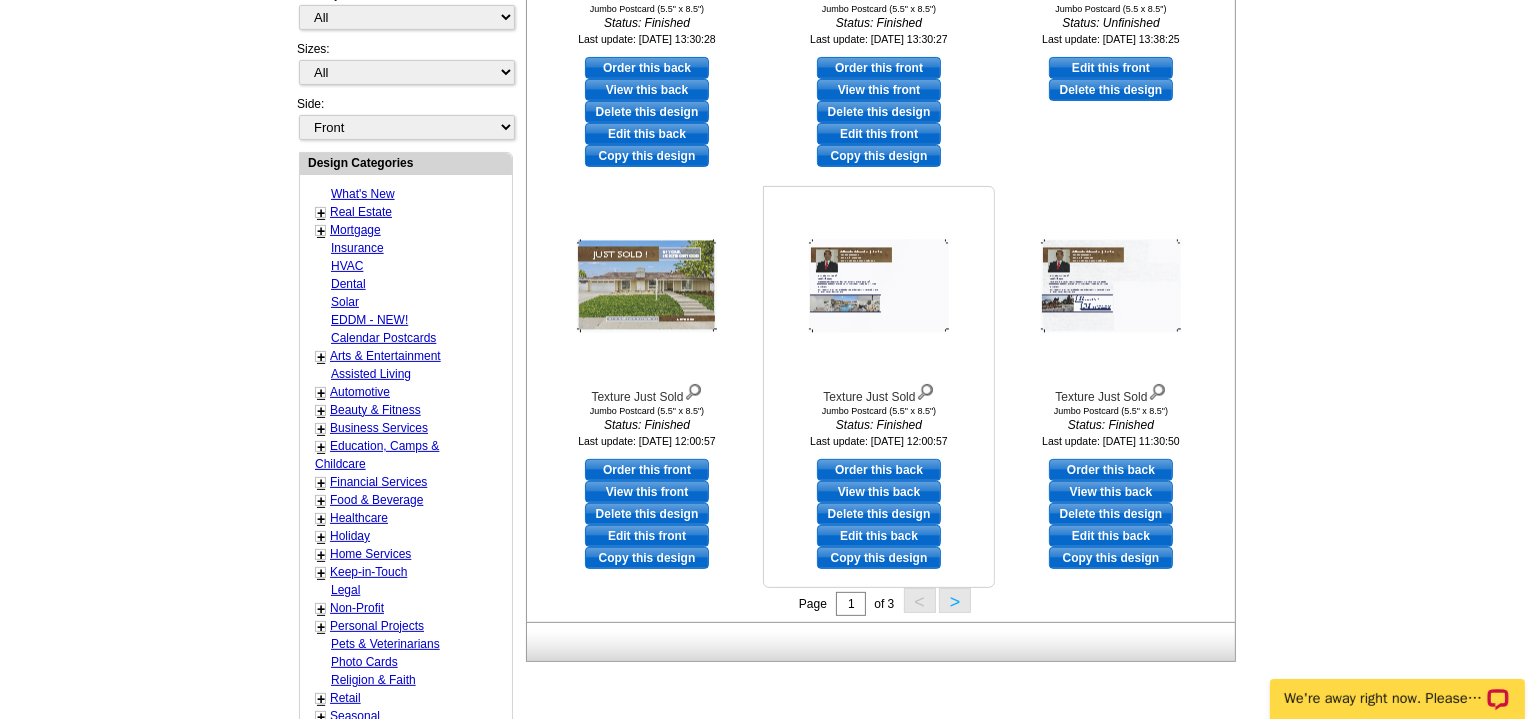 scroll, scrollTop: 658, scrollLeft: 0, axis: vertical 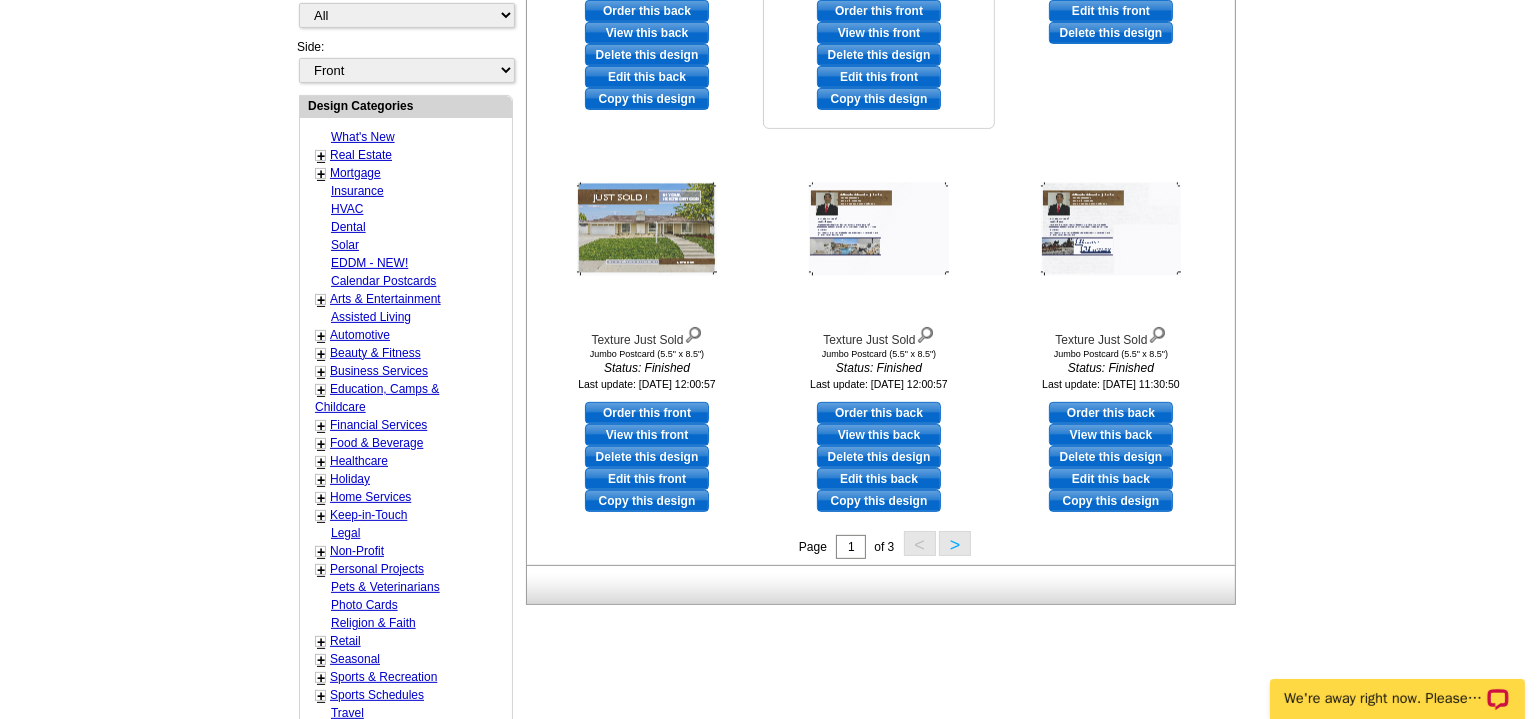 drag, startPoint x: 1094, startPoint y: 449, endPoint x: 841, endPoint y: 59, distance: 464.87524 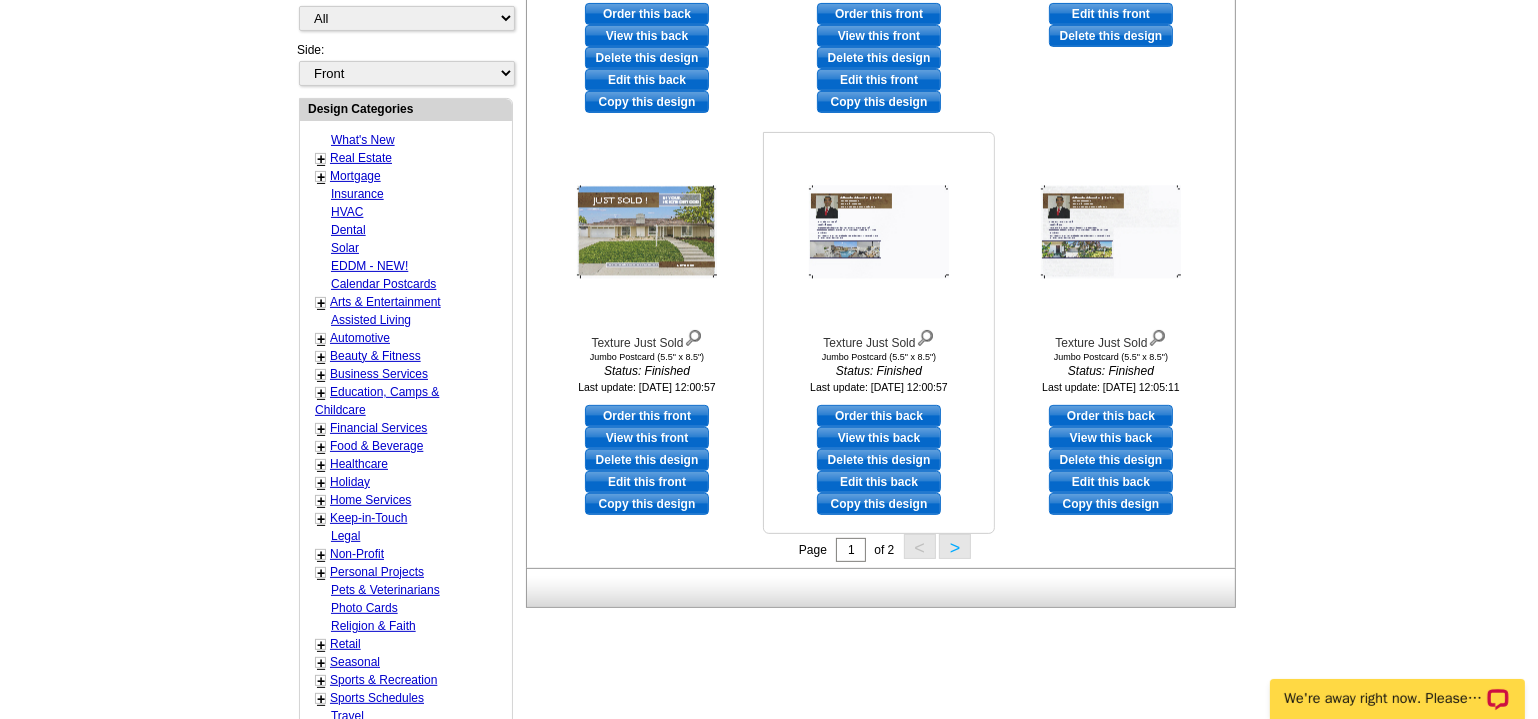 scroll, scrollTop: 658, scrollLeft: 0, axis: vertical 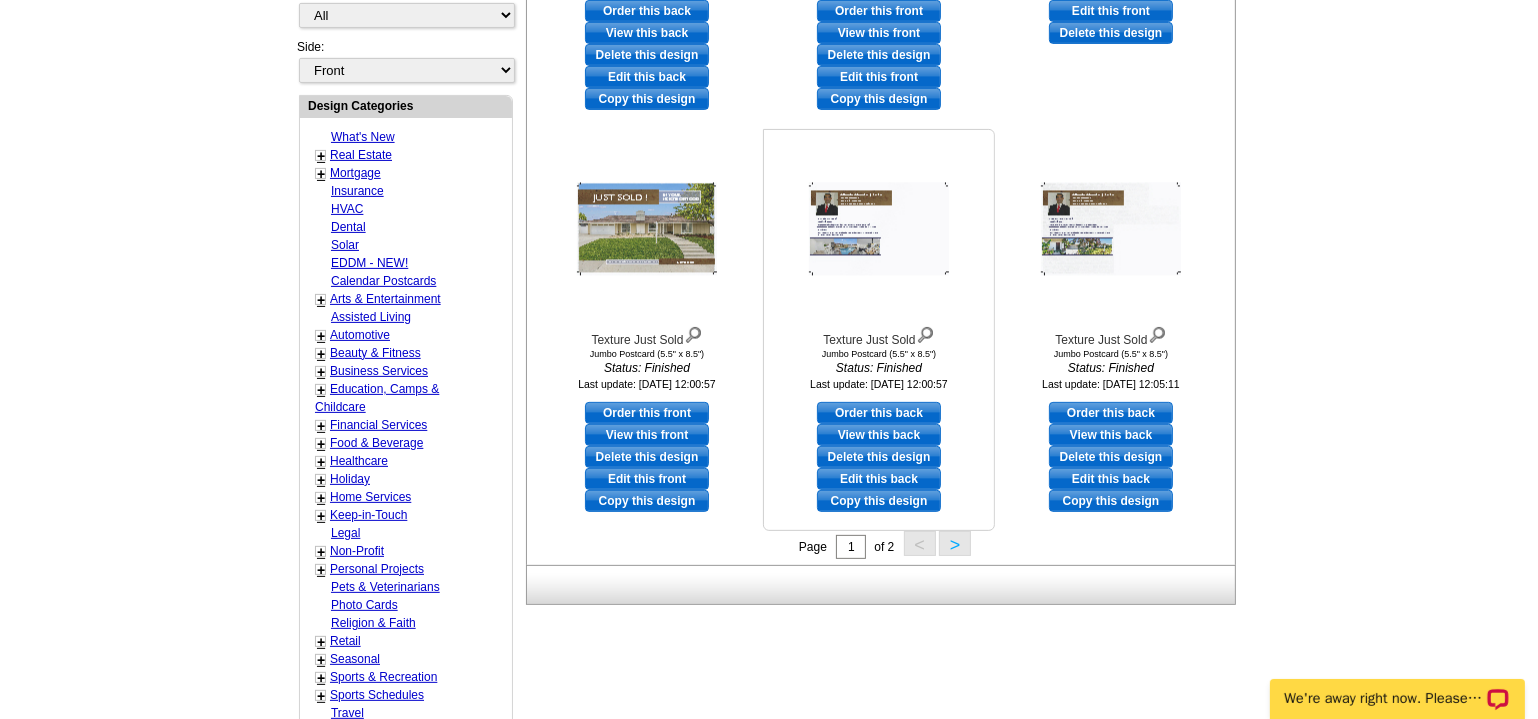 click on "Delete this design" at bounding box center (879, 457) 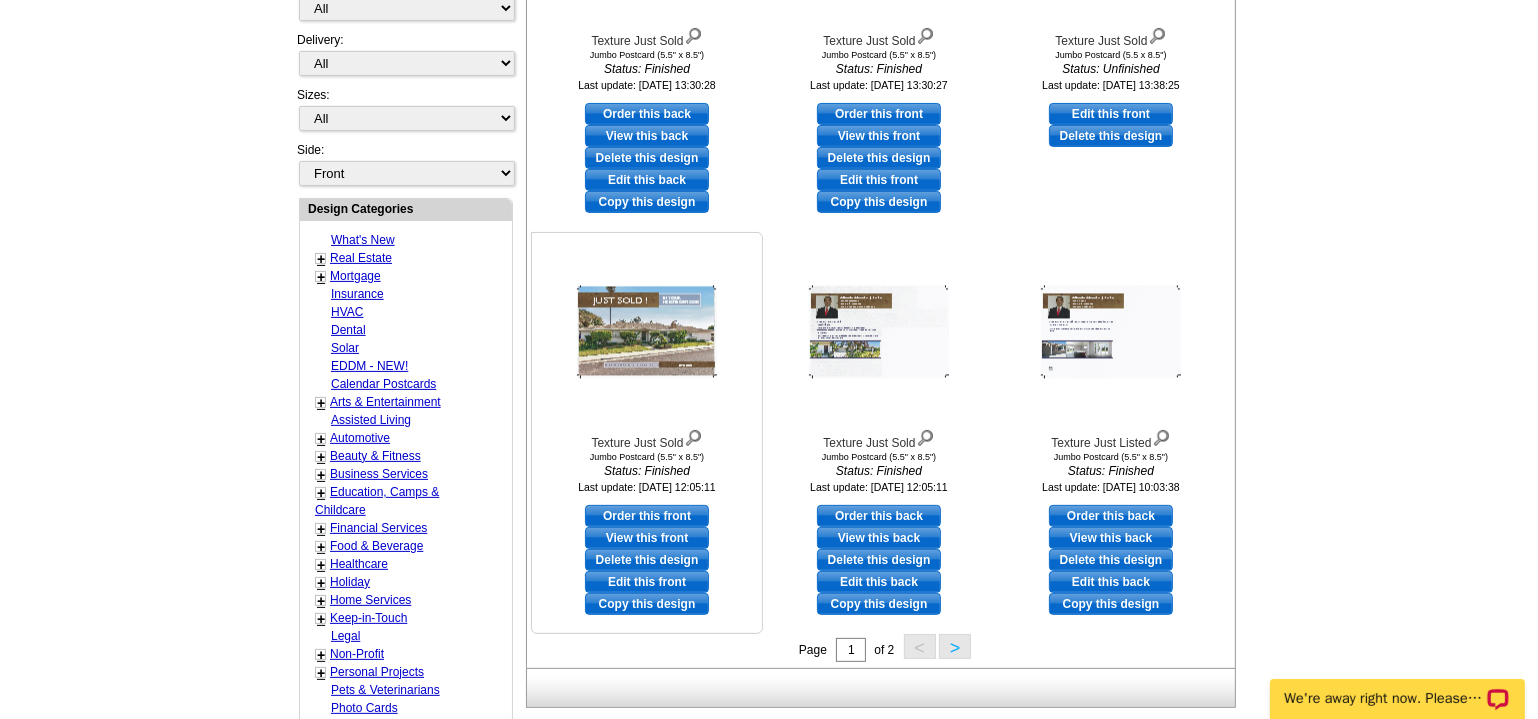 scroll, scrollTop: 567, scrollLeft: 0, axis: vertical 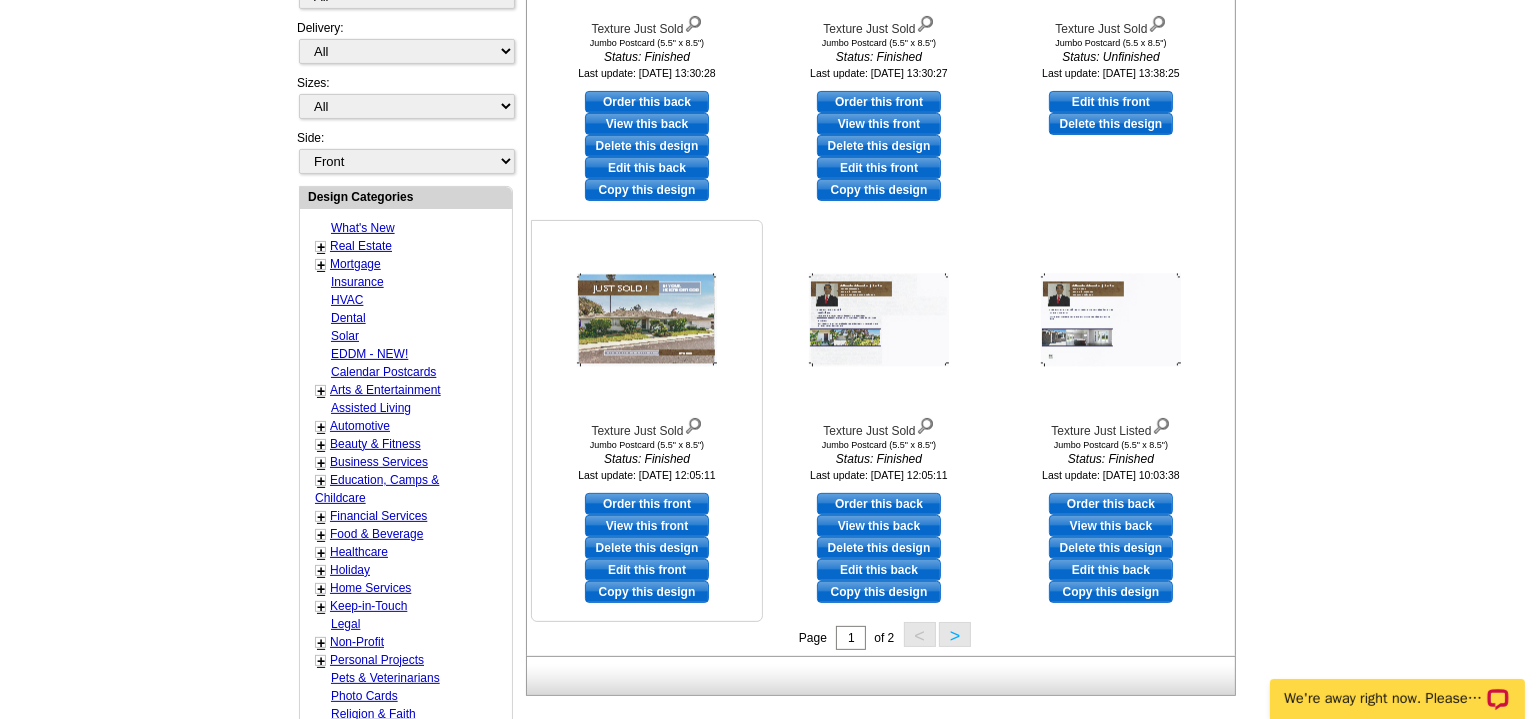 click on "Delete this design" at bounding box center (647, 548) 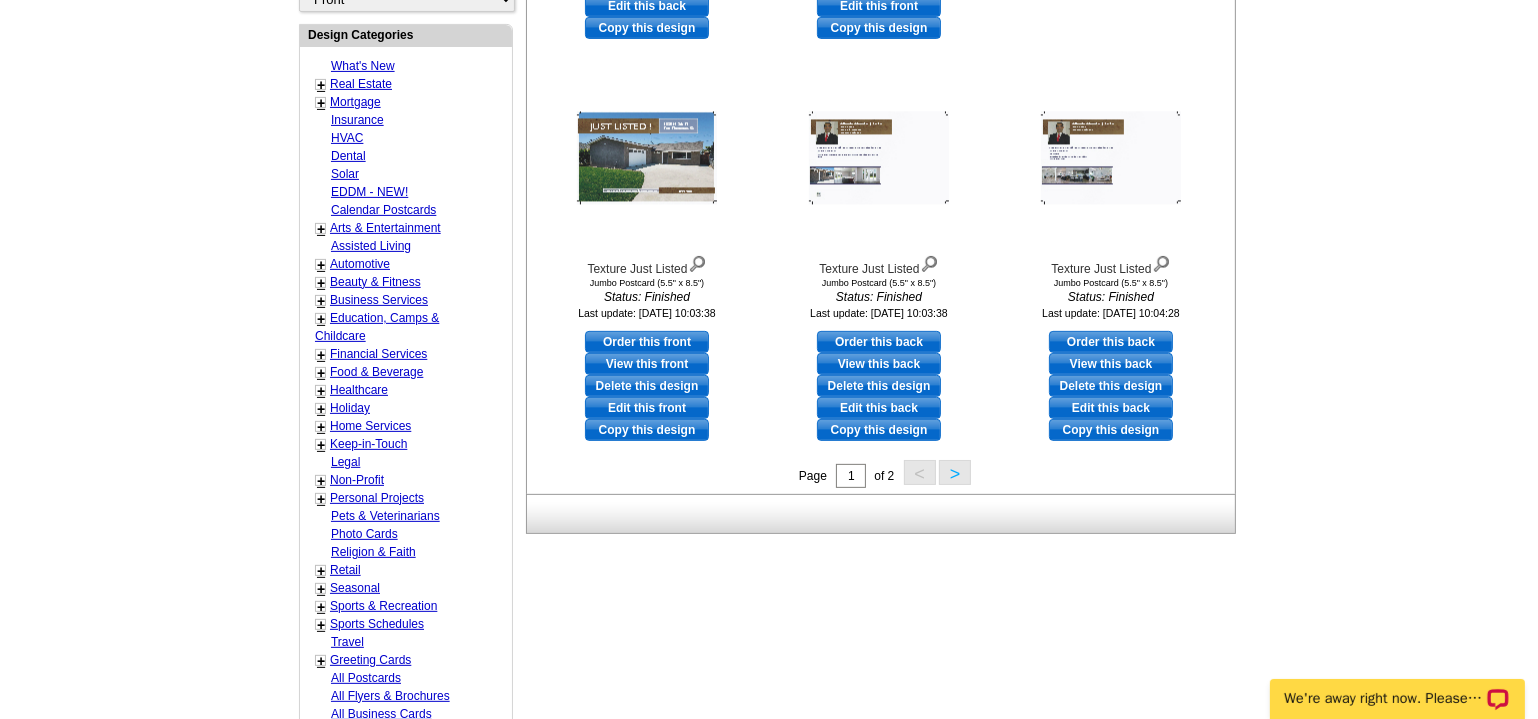 scroll, scrollTop: 749, scrollLeft: 0, axis: vertical 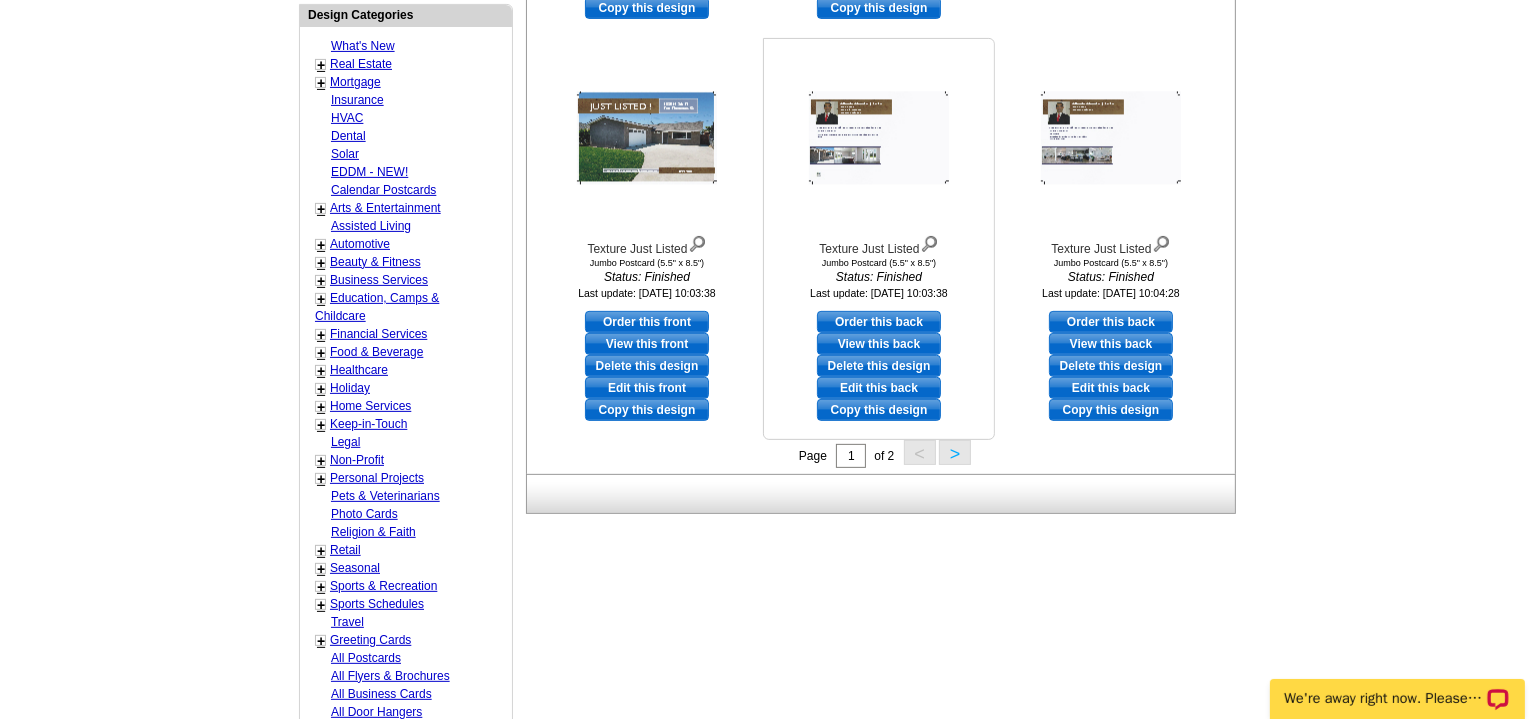drag, startPoint x: 886, startPoint y: 357, endPoint x: 858, endPoint y: 62, distance: 296.32584 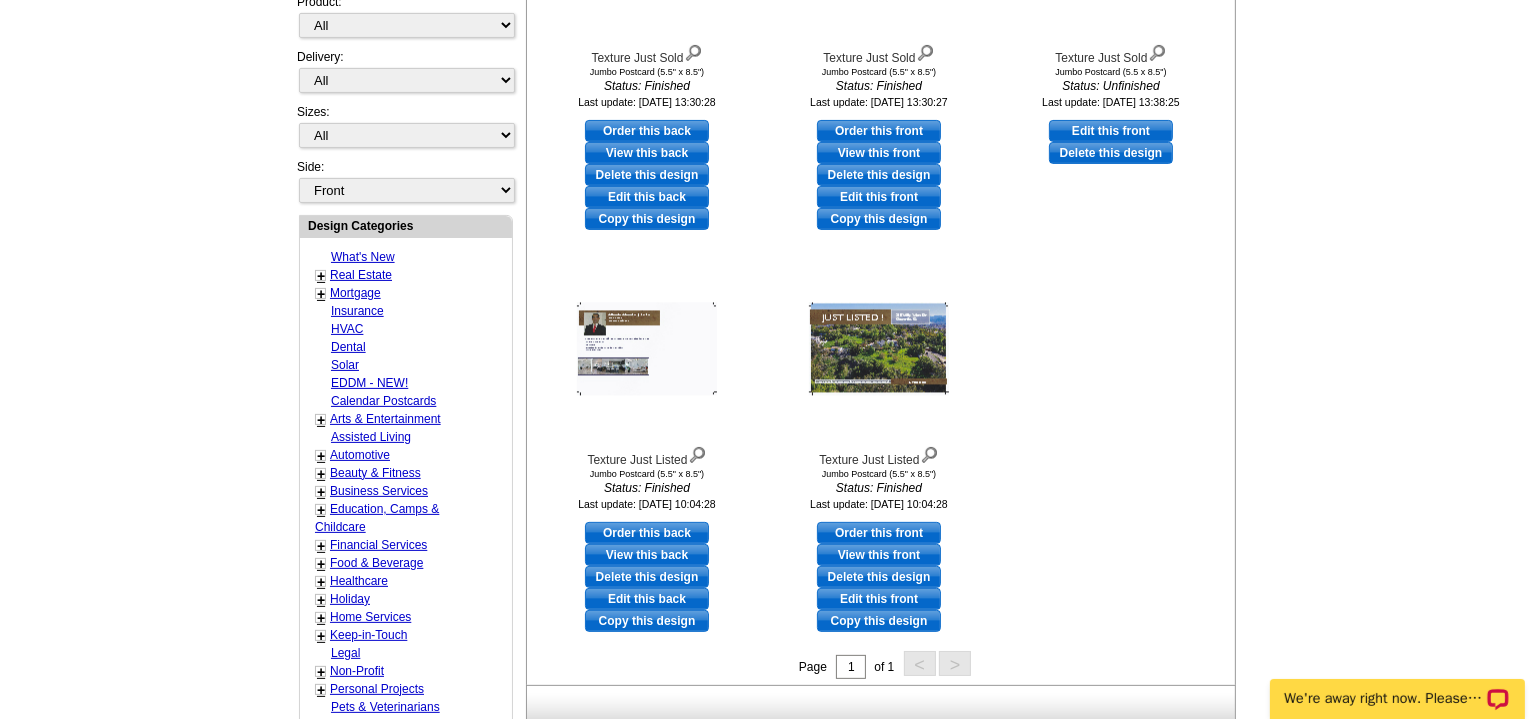 scroll, scrollTop: 567, scrollLeft: 0, axis: vertical 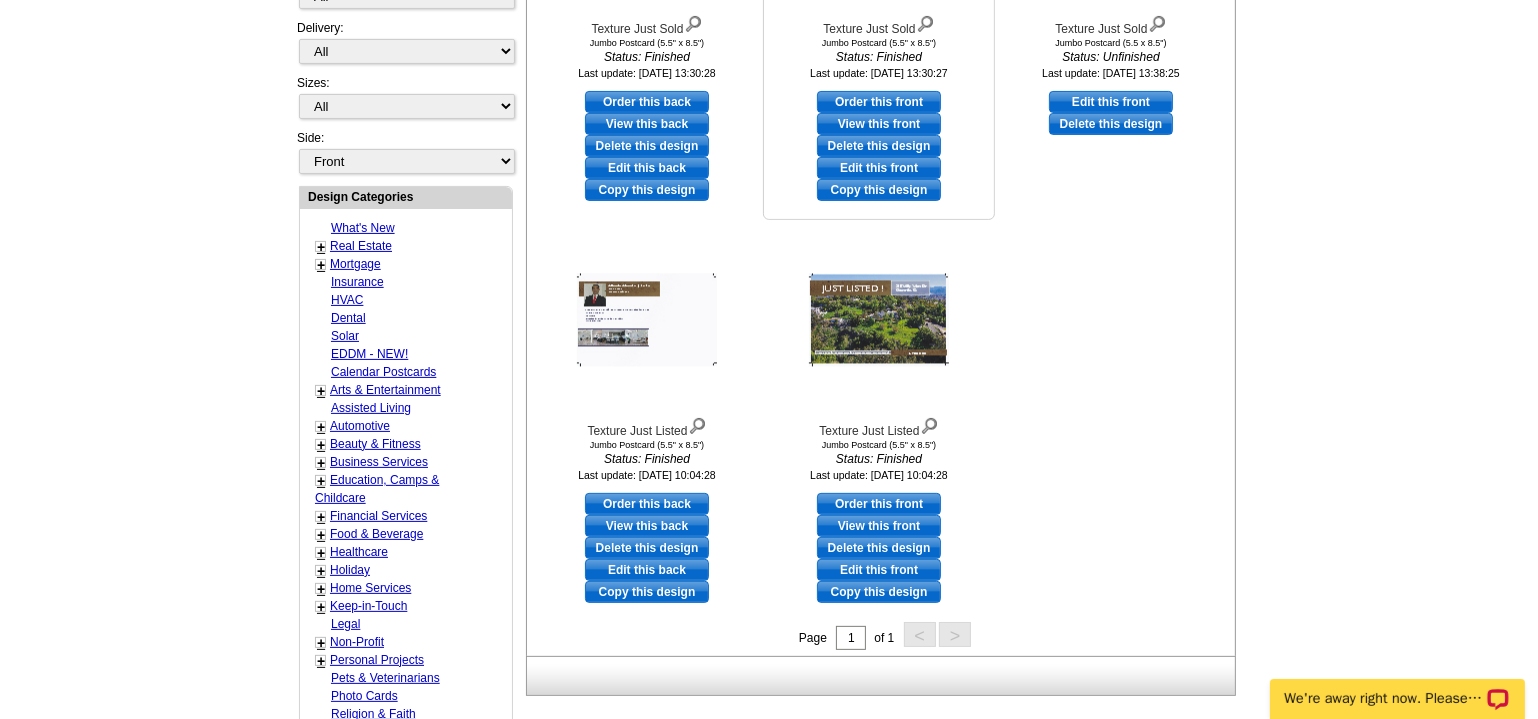 drag, startPoint x: 884, startPoint y: 543, endPoint x: 843, endPoint y: 59, distance: 485.73346 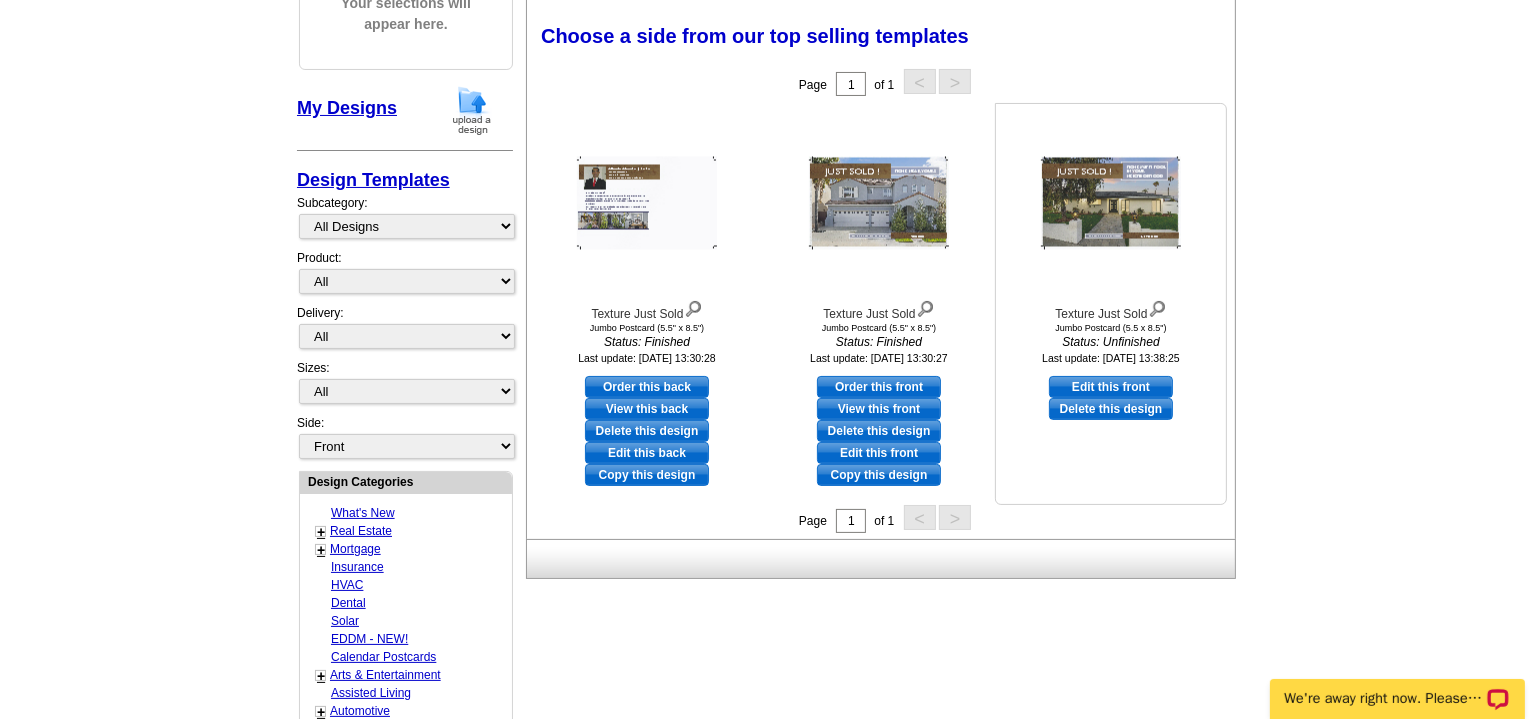 scroll, scrollTop: 294, scrollLeft: 0, axis: vertical 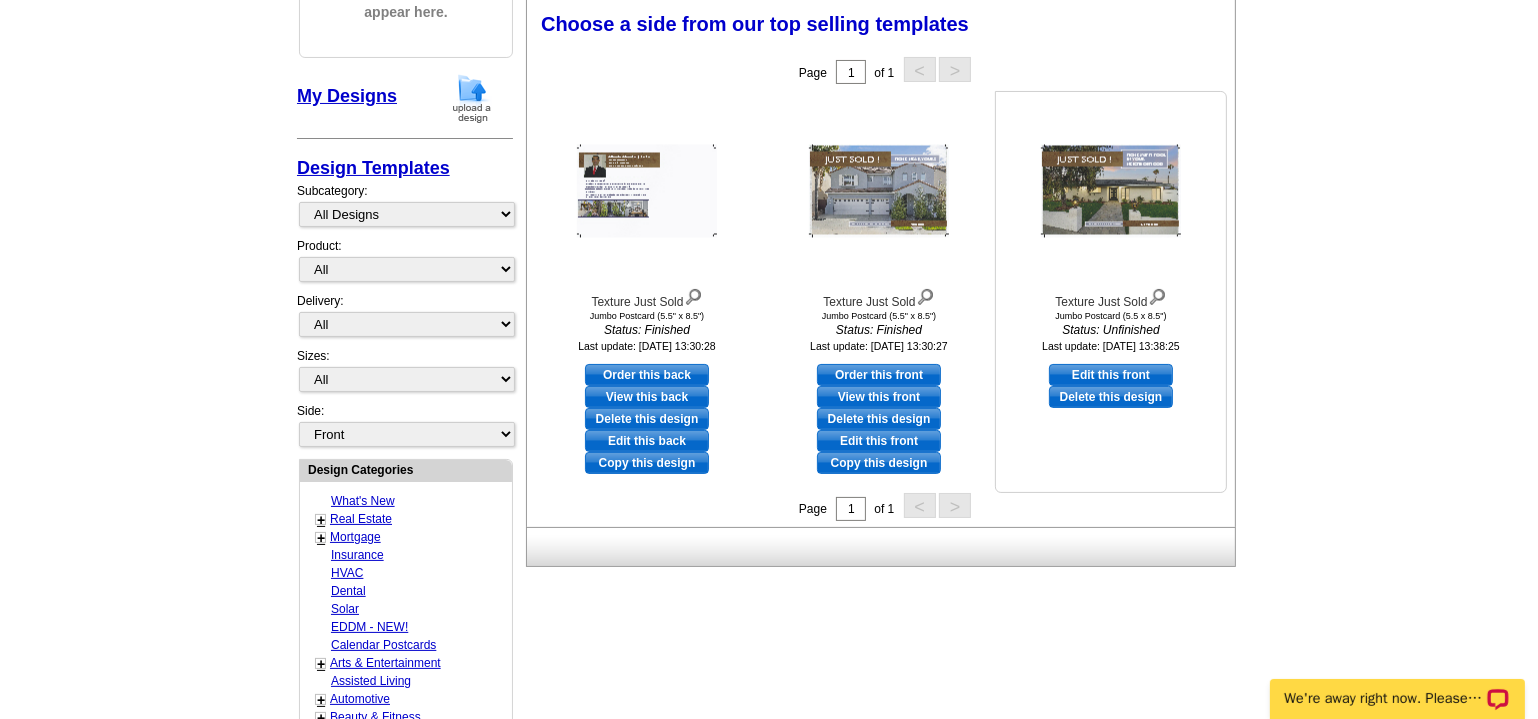 click on "Delete this design" at bounding box center [1111, 397] 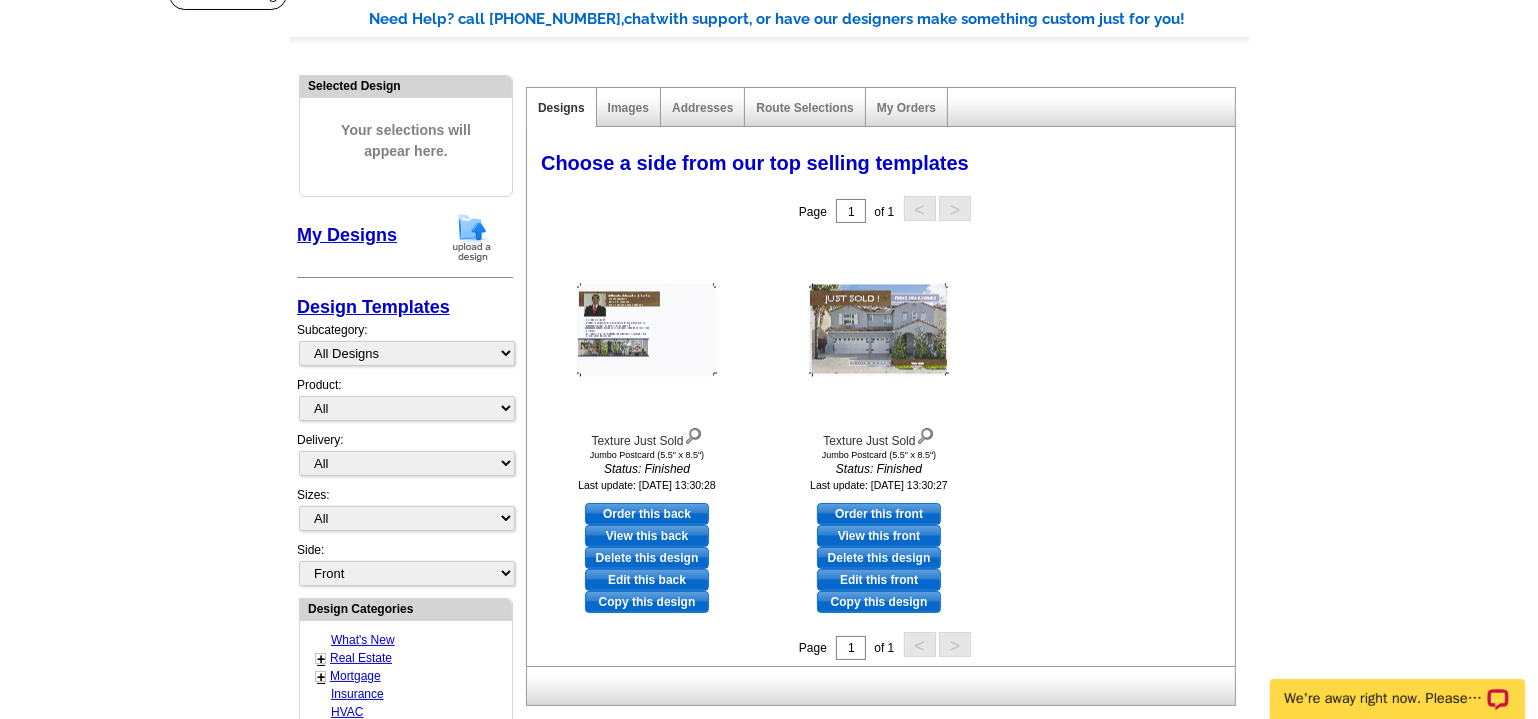scroll, scrollTop: 0, scrollLeft: 0, axis: both 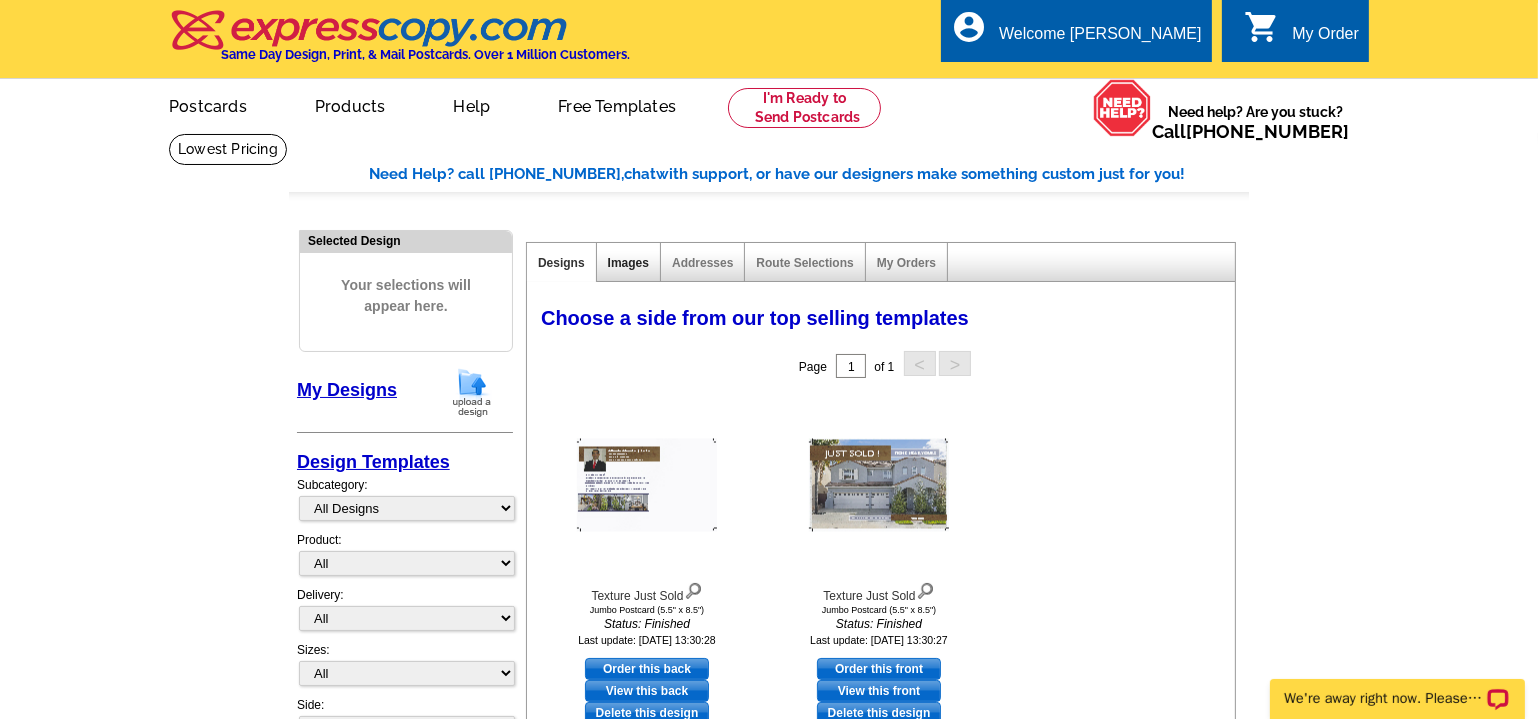 click on "Images" at bounding box center [628, 263] 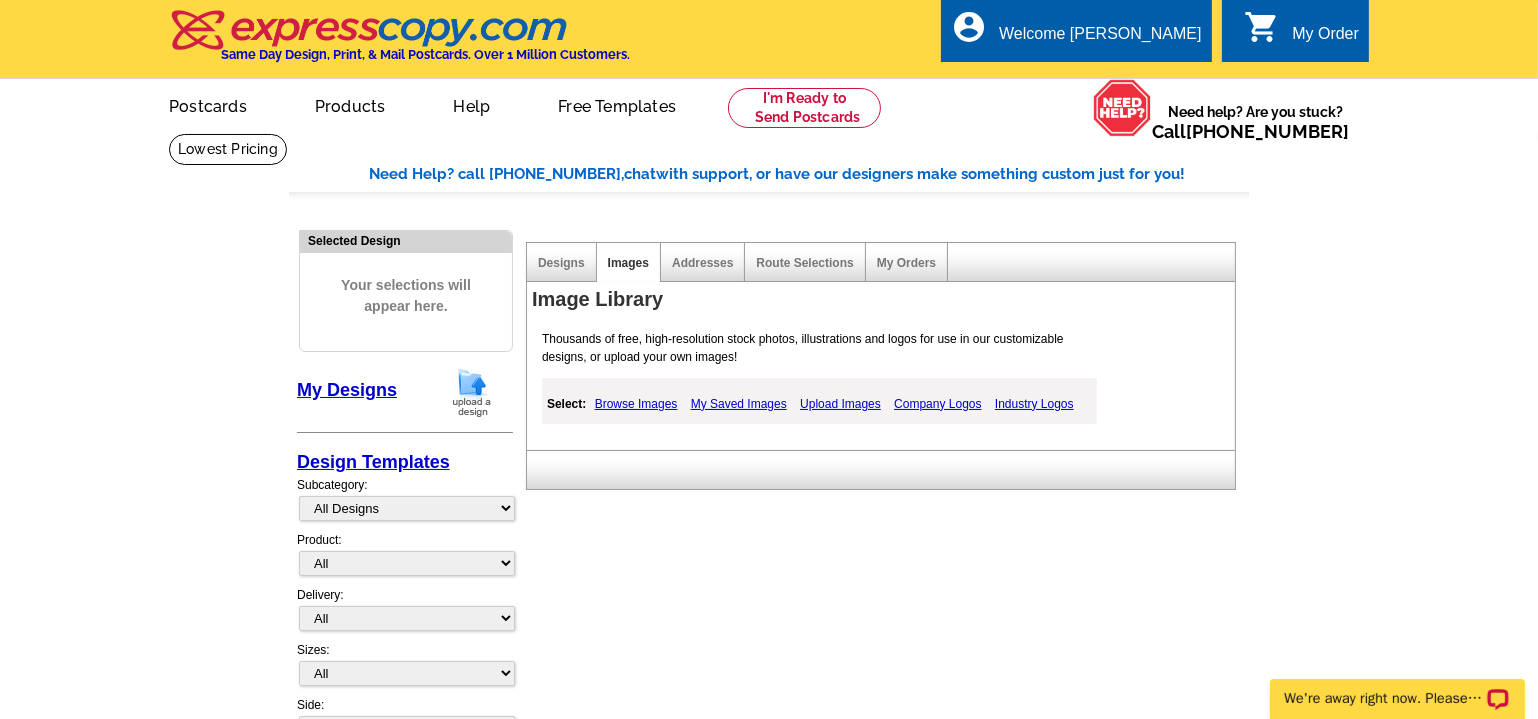 click on "My Saved Images" at bounding box center [739, 404] 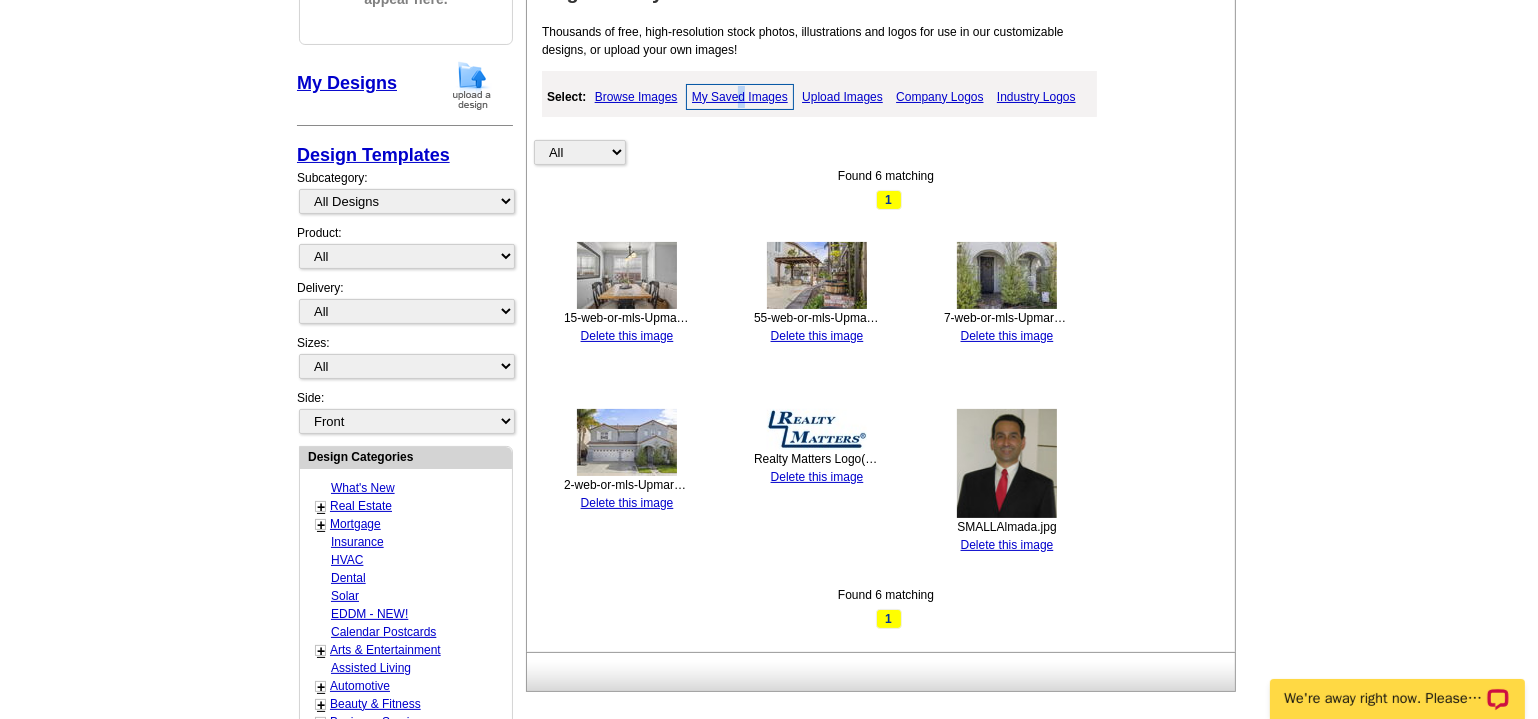 scroll, scrollTop: 363, scrollLeft: 0, axis: vertical 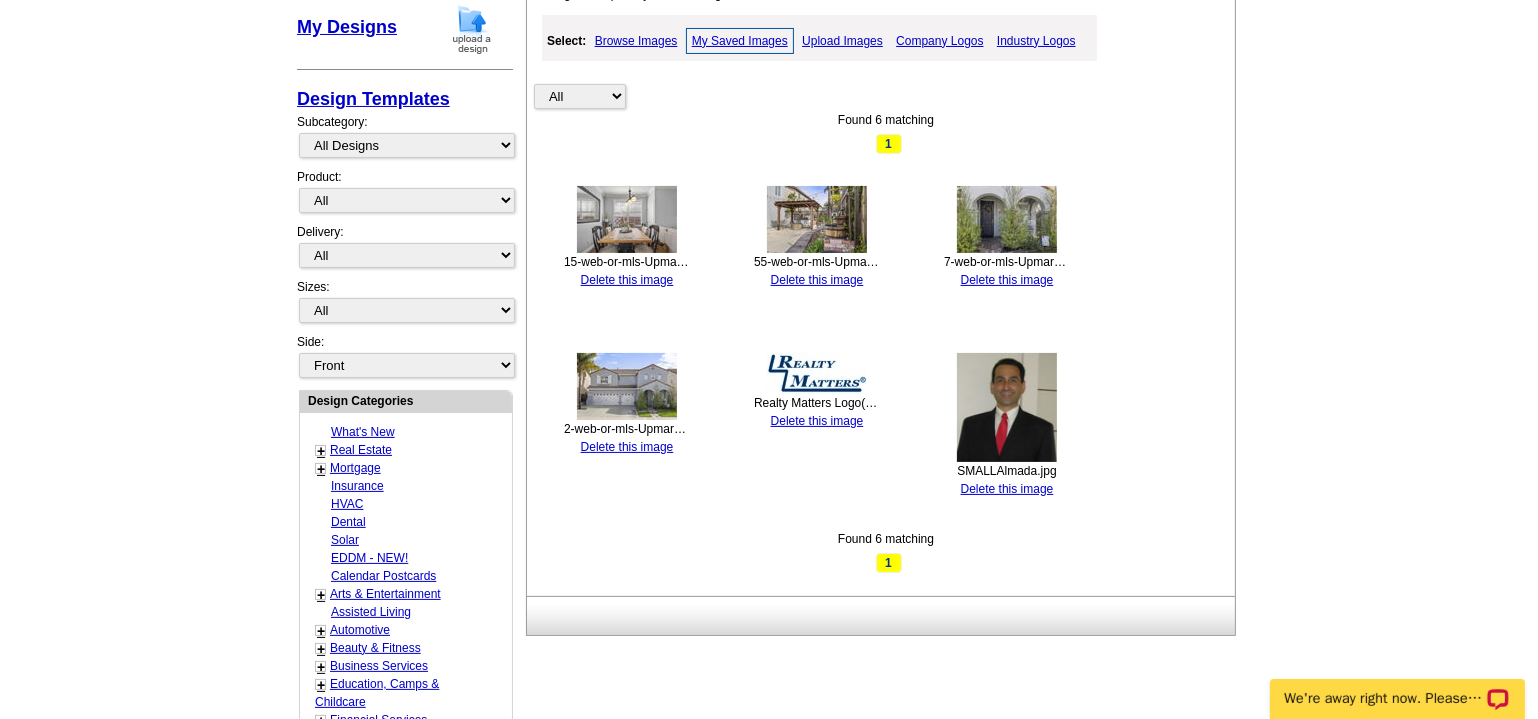 click on "Delete this image" at bounding box center [627, 447] 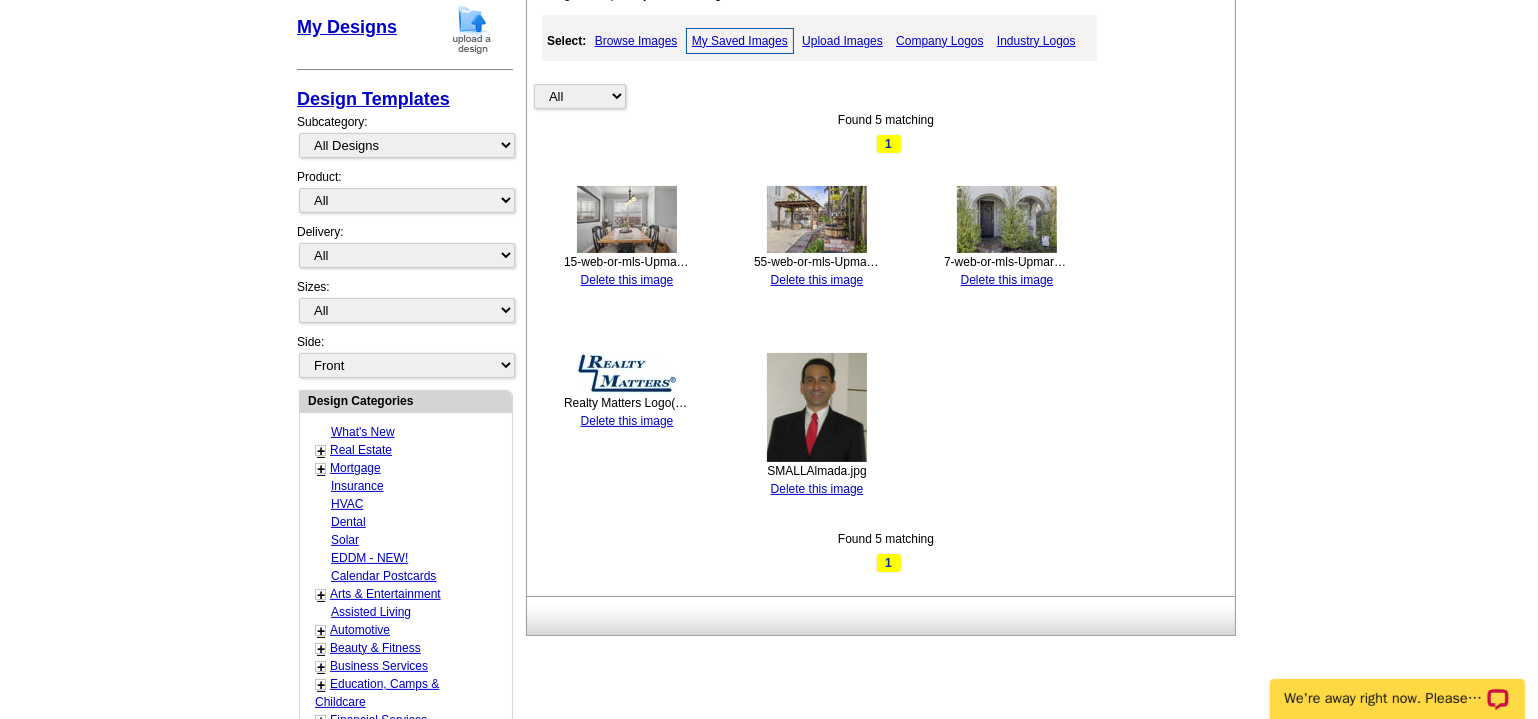 click on "Delete this image" at bounding box center [627, 280] 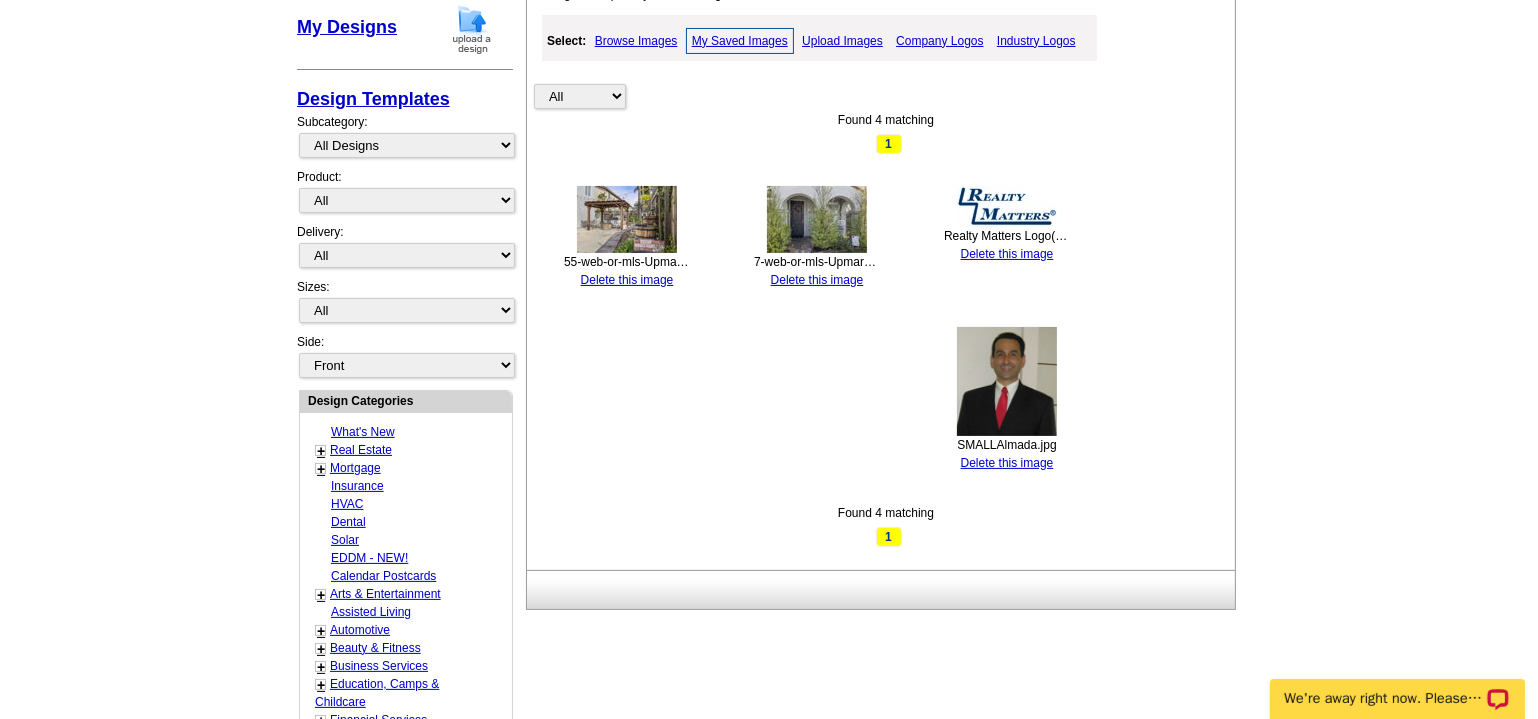 click on "Delete this image" at bounding box center [627, 280] 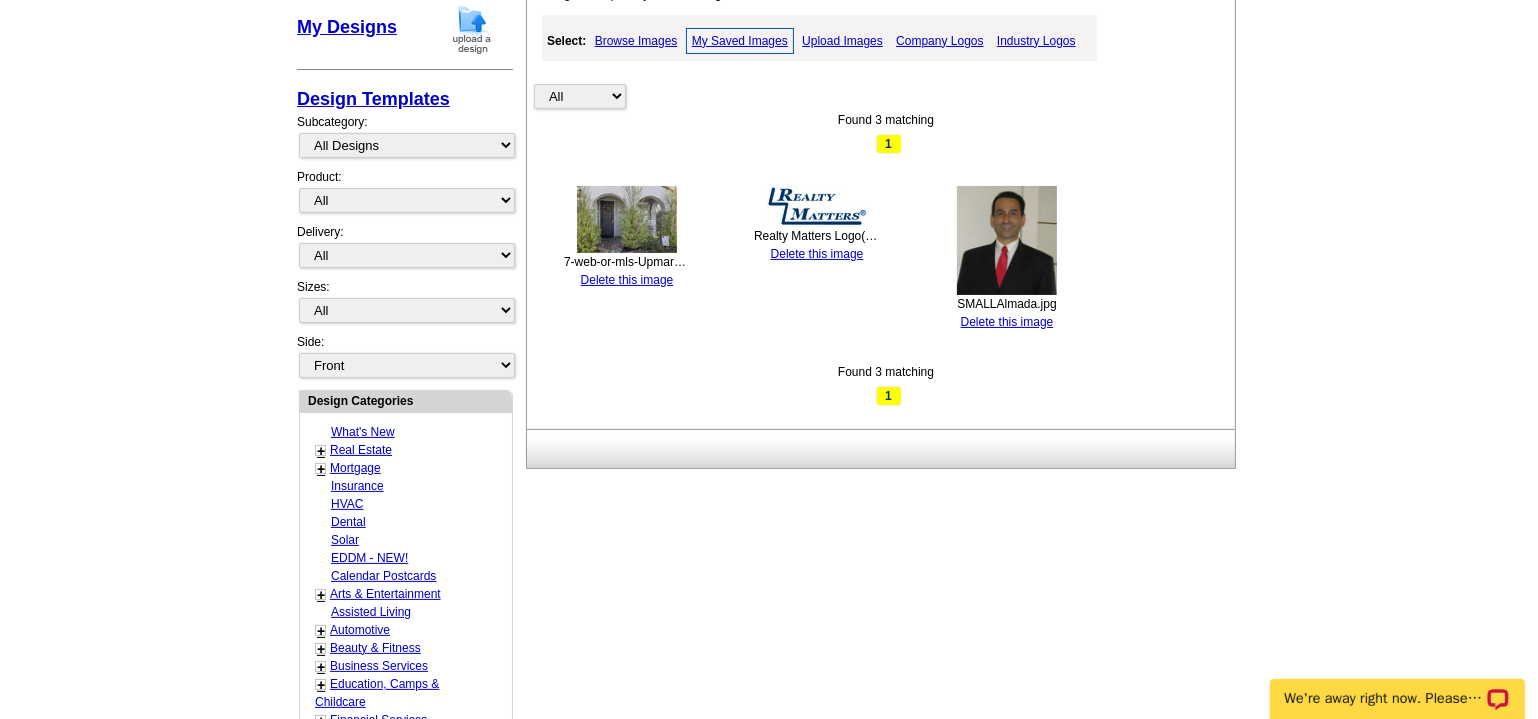 click on "Delete this image" at bounding box center [627, 280] 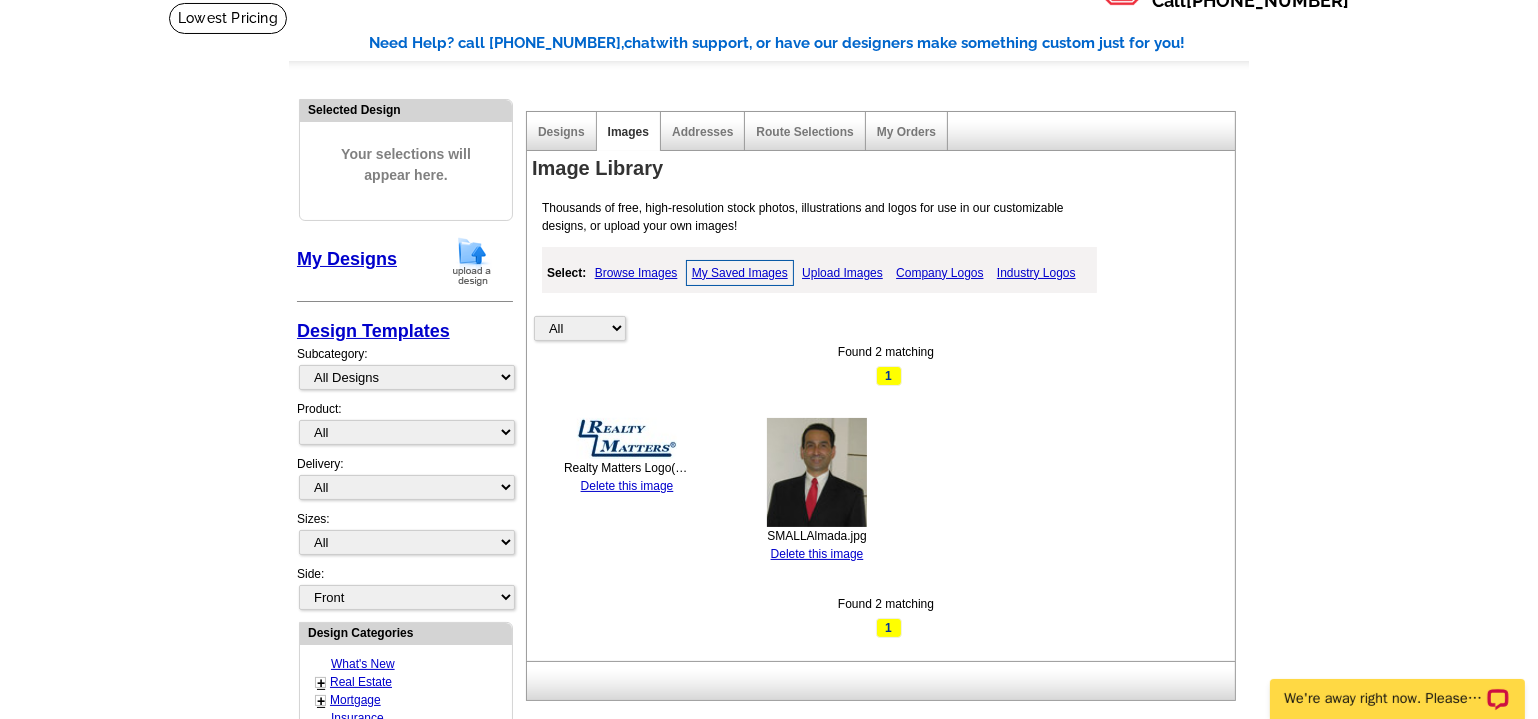 scroll, scrollTop: 0, scrollLeft: 0, axis: both 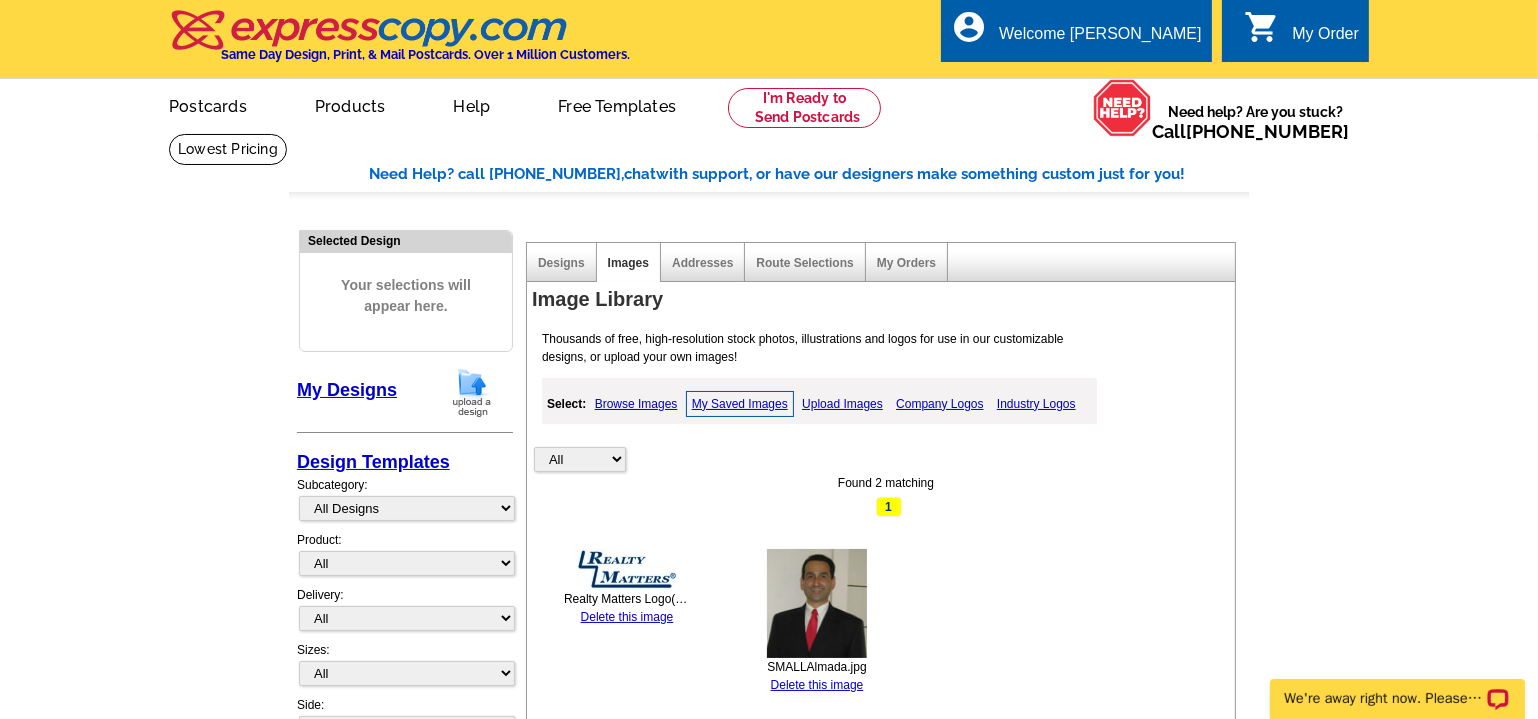 click on "My Order" at bounding box center [1325, 39] 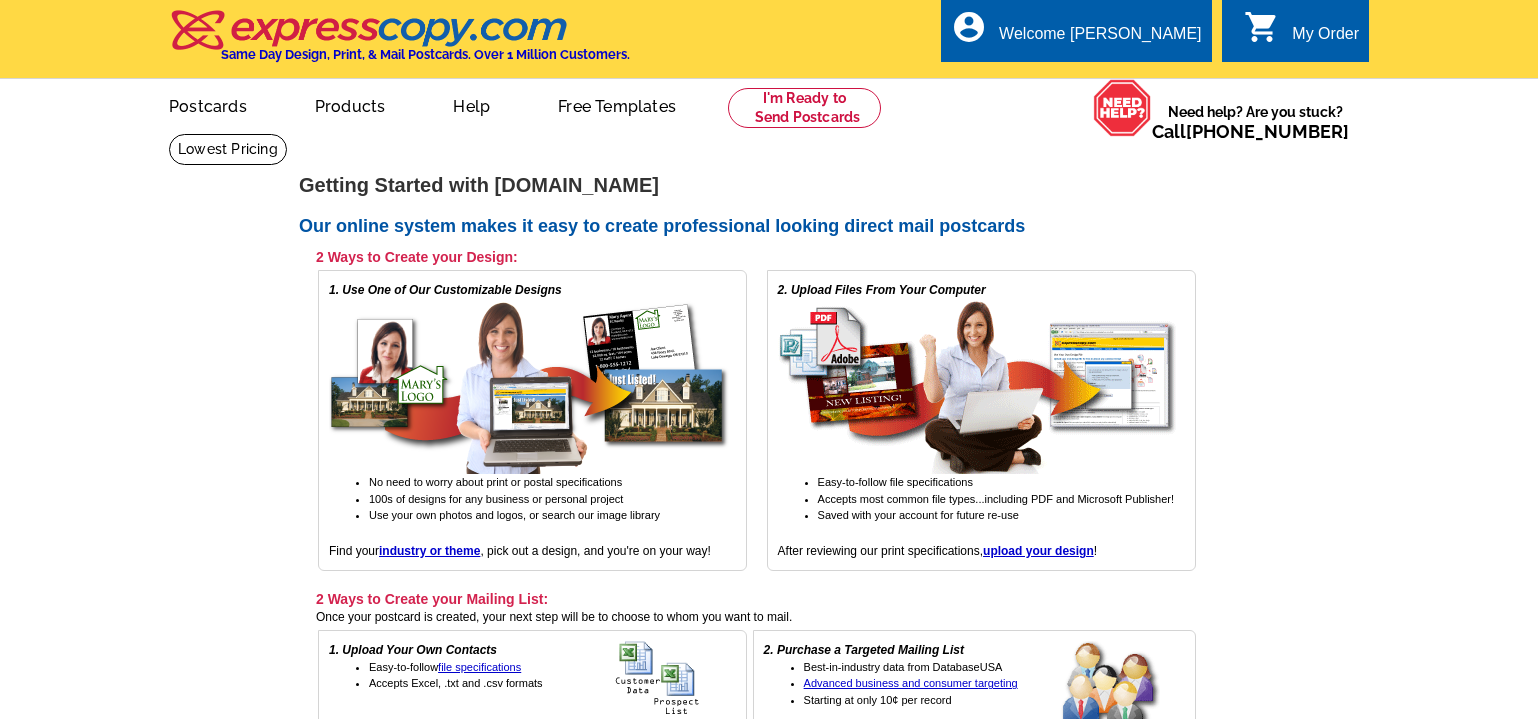 scroll, scrollTop: 0, scrollLeft: 0, axis: both 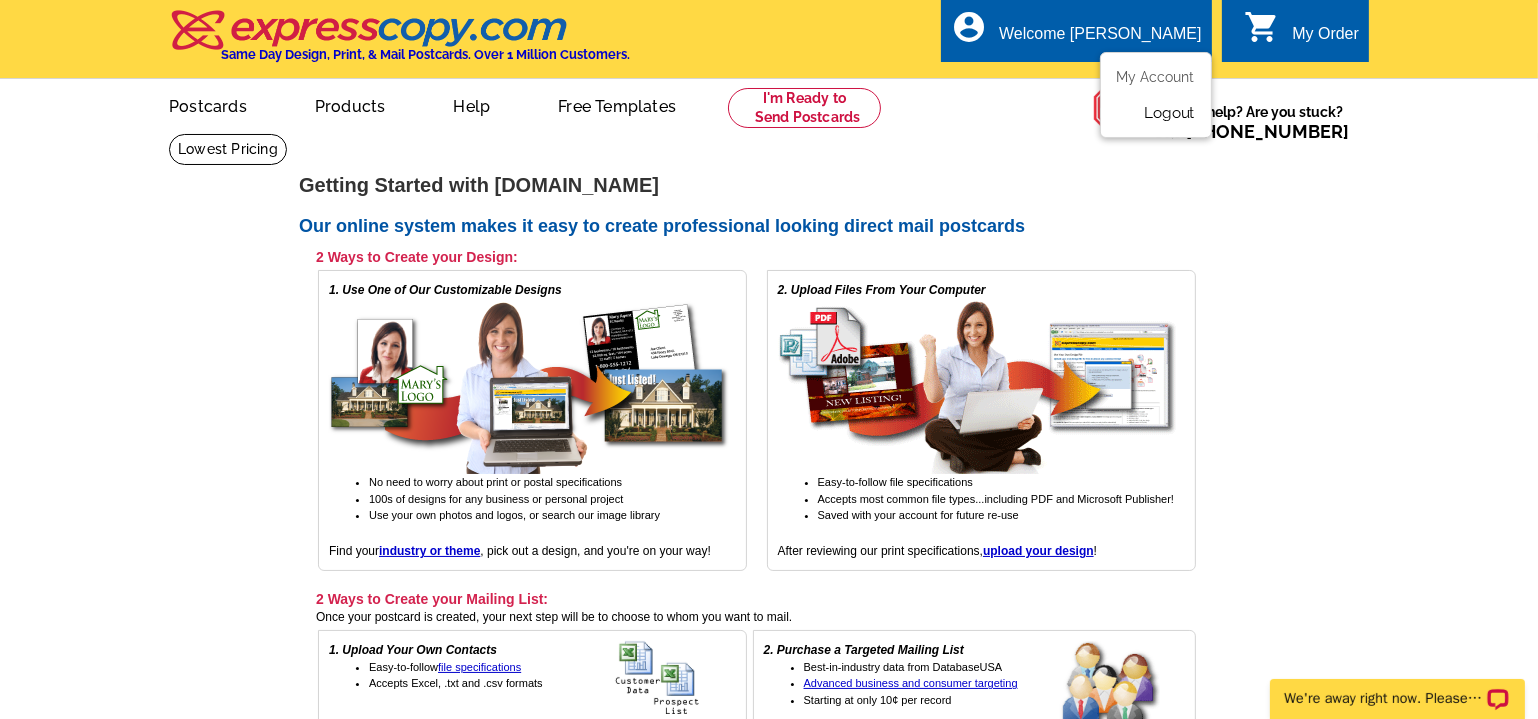 click on "Logout" at bounding box center [1169, 113] 